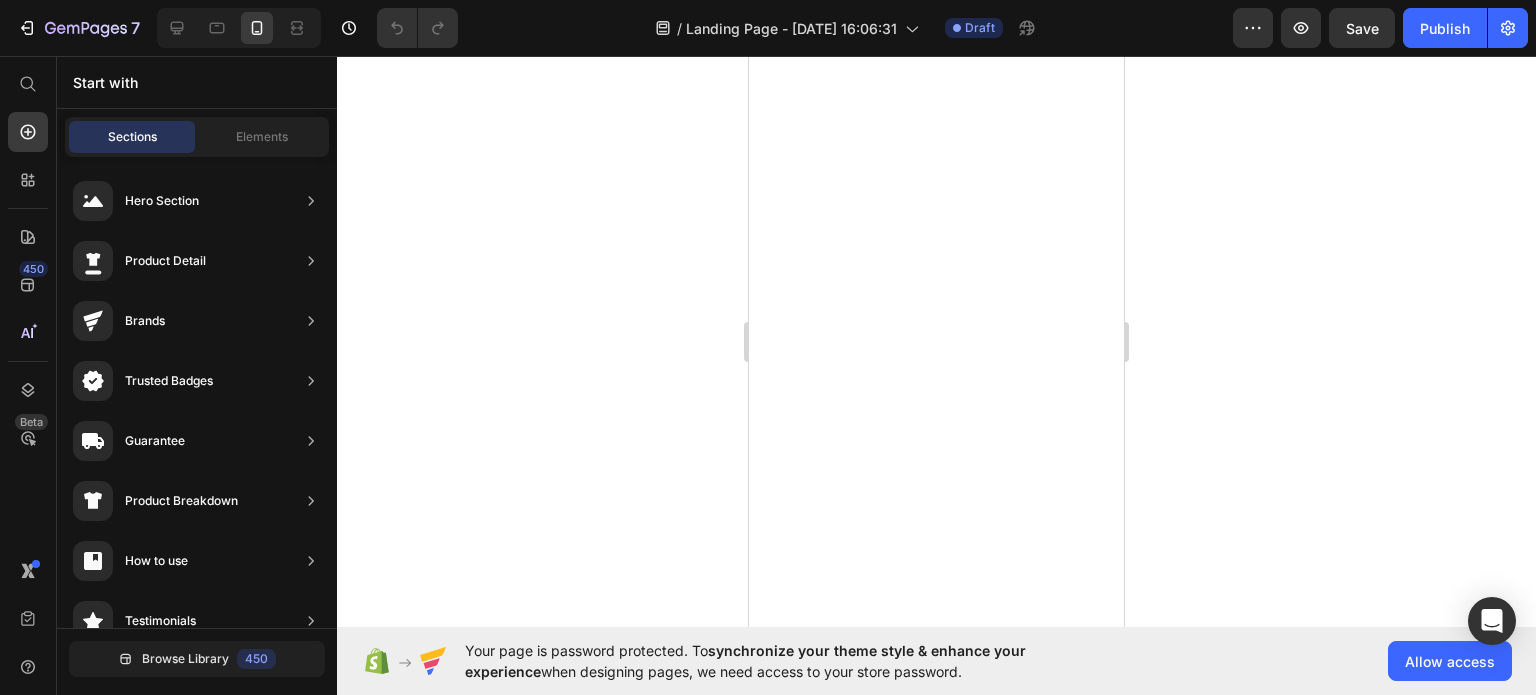 scroll, scrollTop: 0, scrollLeft: 0, axis: both 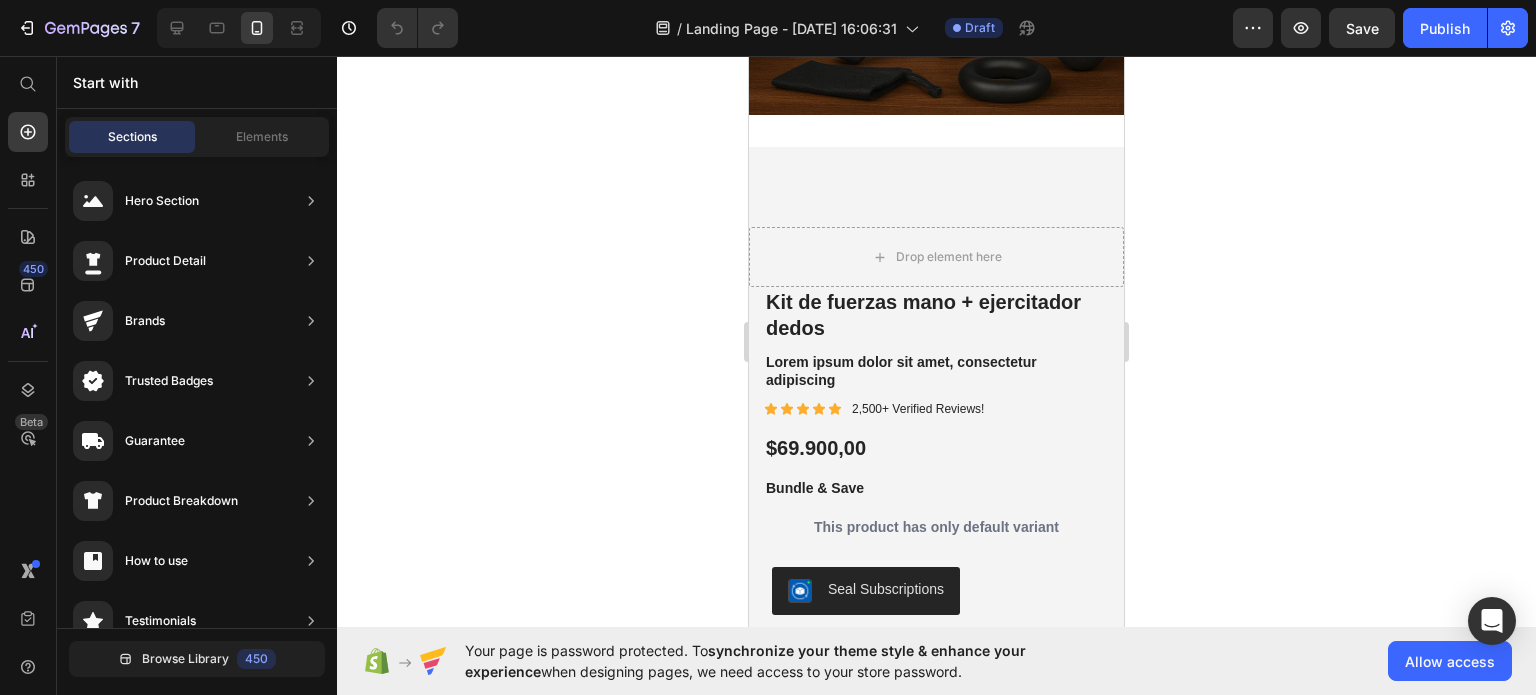 click on "Sections Elements" at bounding box center (197, 137) 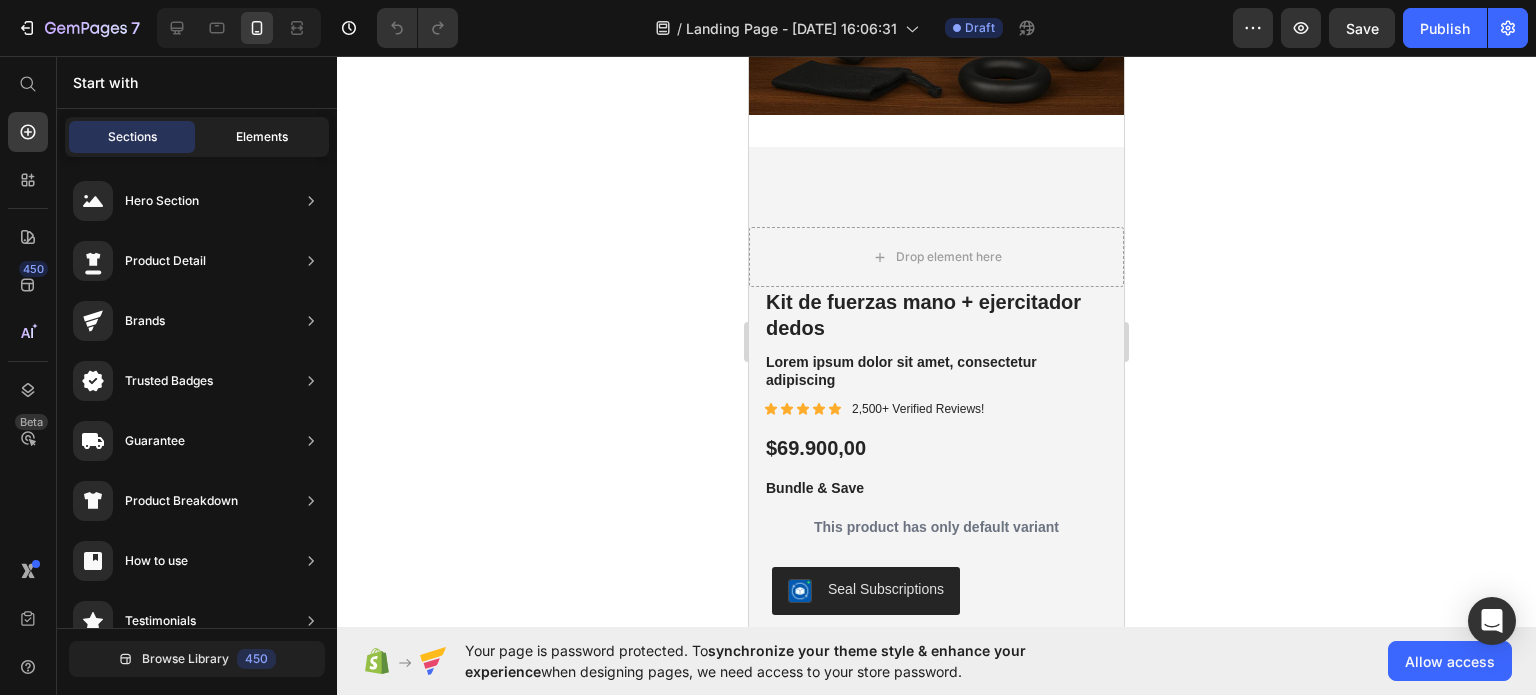 click on "Elements" at bounding box center [262, 137] 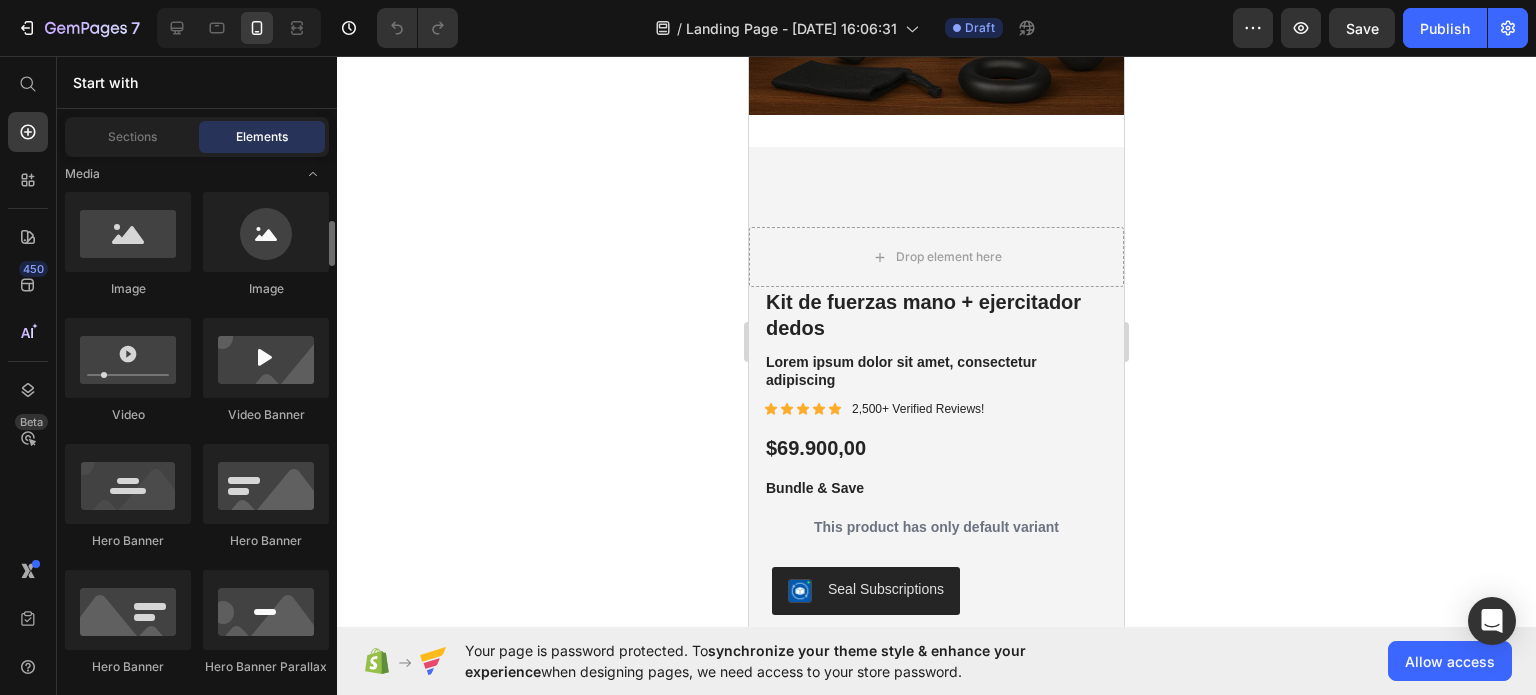 scroll, scrollTop: 756, scrollLeft: 0, axis: vertical 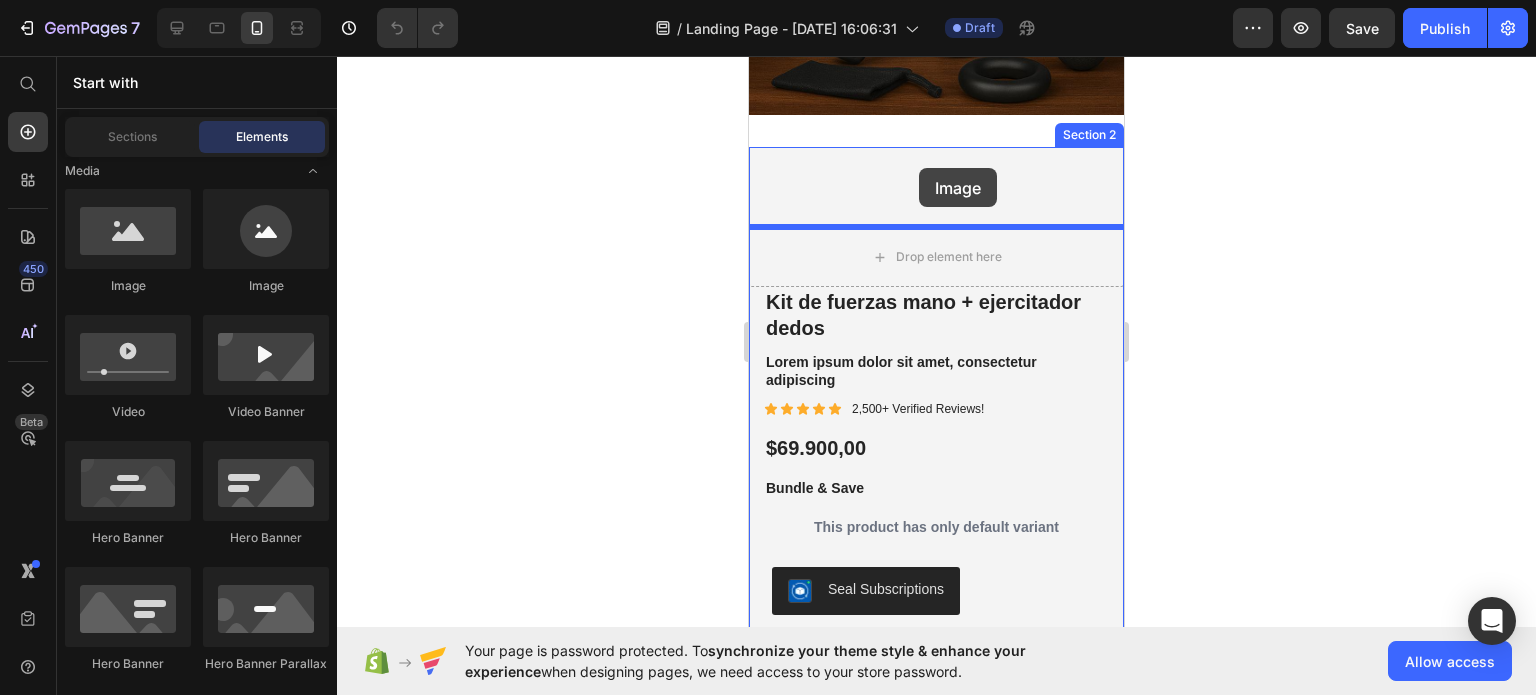 drag, startPoint x: 920, startPoint y: 293, endPoint x: 918, endPoint y: 169, distance: 124.01613 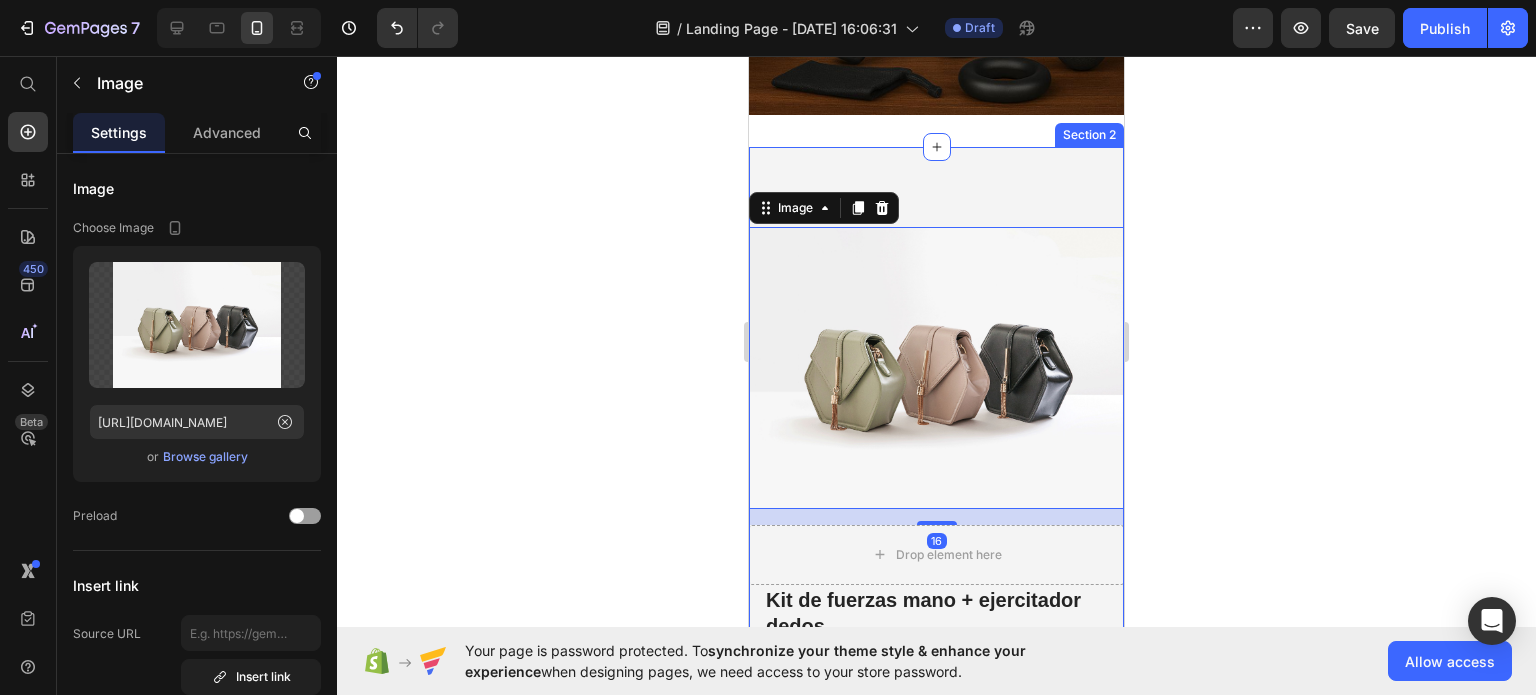 click on "Image   16
Drop element here Best Seller Text Block Kit de fuerzas mano + ejercitador dedos Product Title Lorem ipsum dolor sit amet, consectetur adipiscing Text Block Icon Icon Icon Icon Icon Icon List 2,500+ Verified Reviews! Text Block Row $69.900,00 Product Price Bundle & Save Text Block This product has only default variant Product Variants & Swatches Seal Subscriptions Seal Subscriptions 15% off + Freeshipping + Skip & Cancel Anytime Text Block Add to cart Add to Cart Image Image Image Image Image Row Row Product Image But I must explain to you how  Text Block Image But I must explain to you how  Text Block Image But I must explain to you how  Text Block Image But I must explain to you how  Text Block Image But I must explain to you how  Text Block Carousel Icon Icon Icon Icon Icon Icon List [PERSON_NAME]  Verified Buyer Text Block Row Text Block Row Product Images Icon Icon Icon Icon Icon Icon List 500+  Reviews! Text Block Row Kit de fuerzas mano + ejercitador dedos Product Title" at bounding box center (936, 1161) 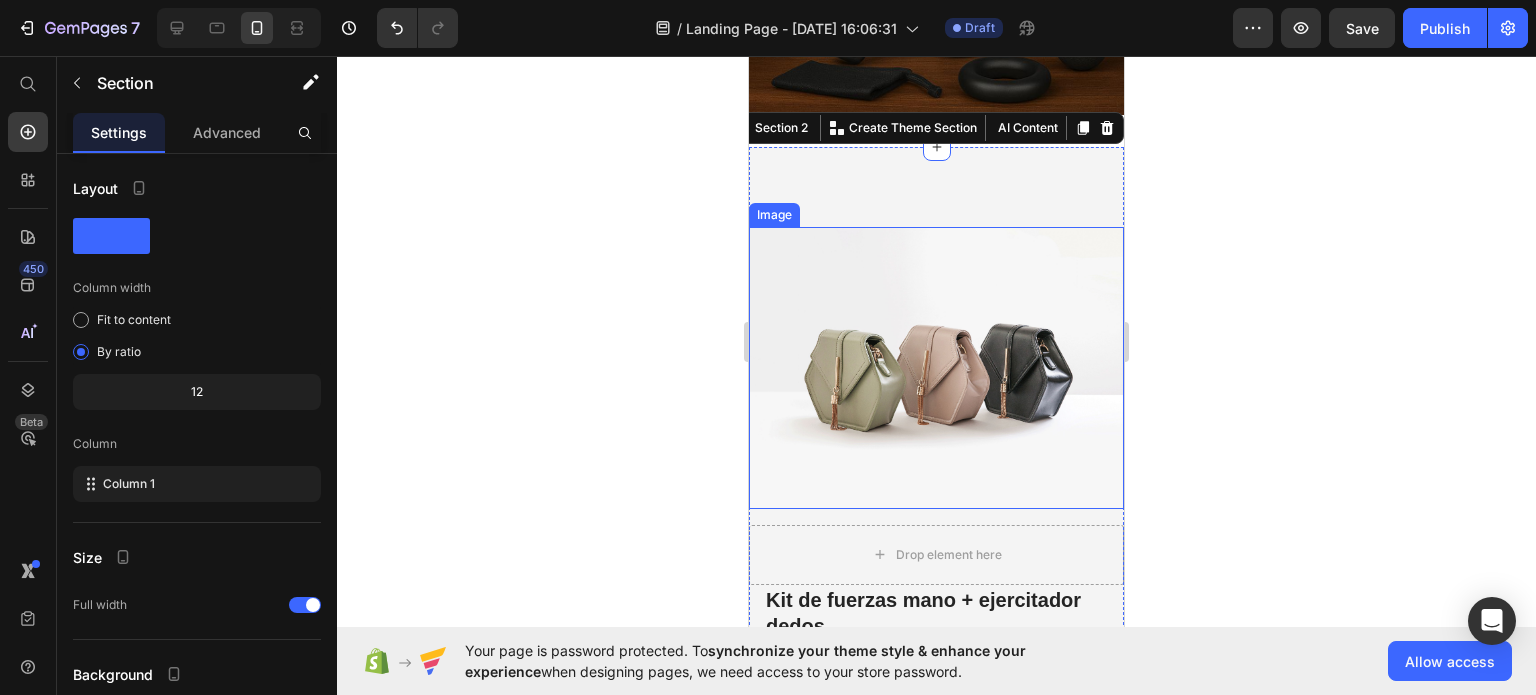 click at bounding box center [936, 367] 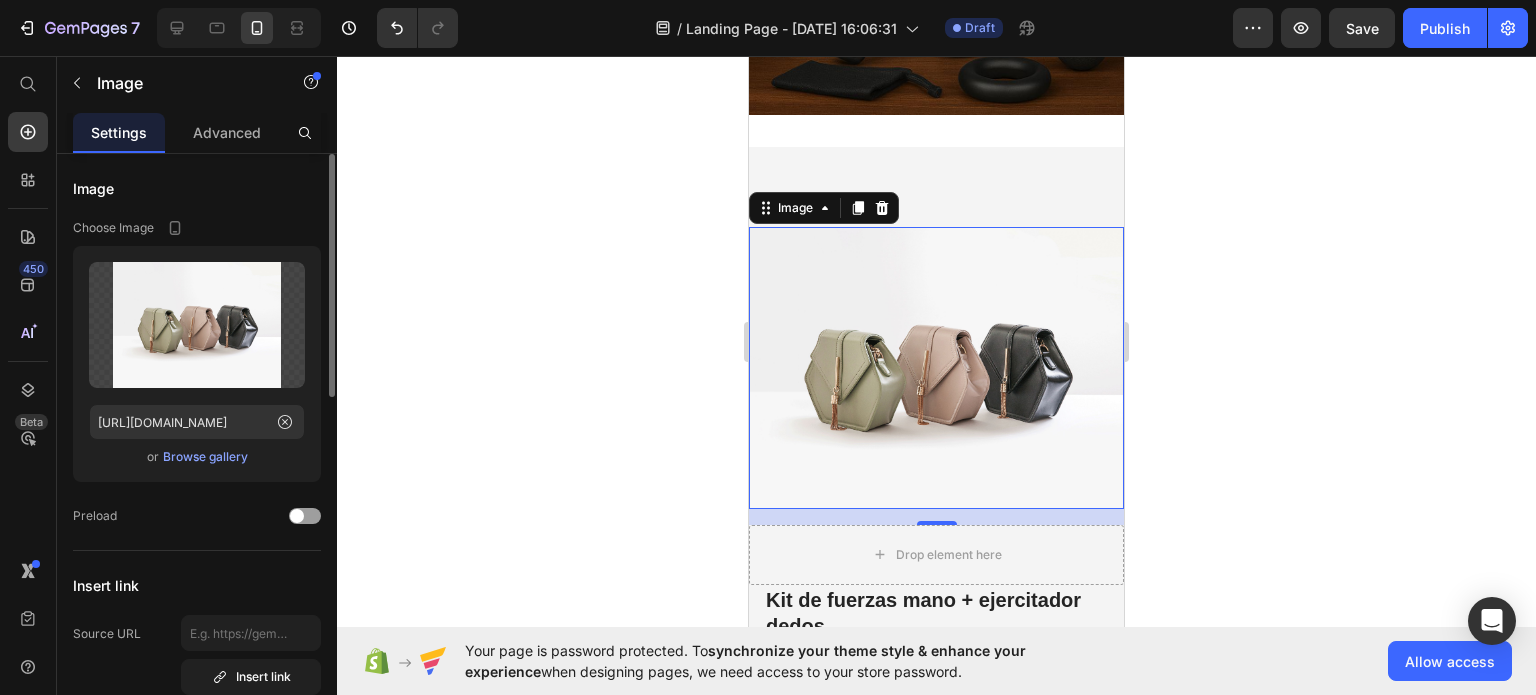 click on "Browse gallery" at bounding box center [205, 457] 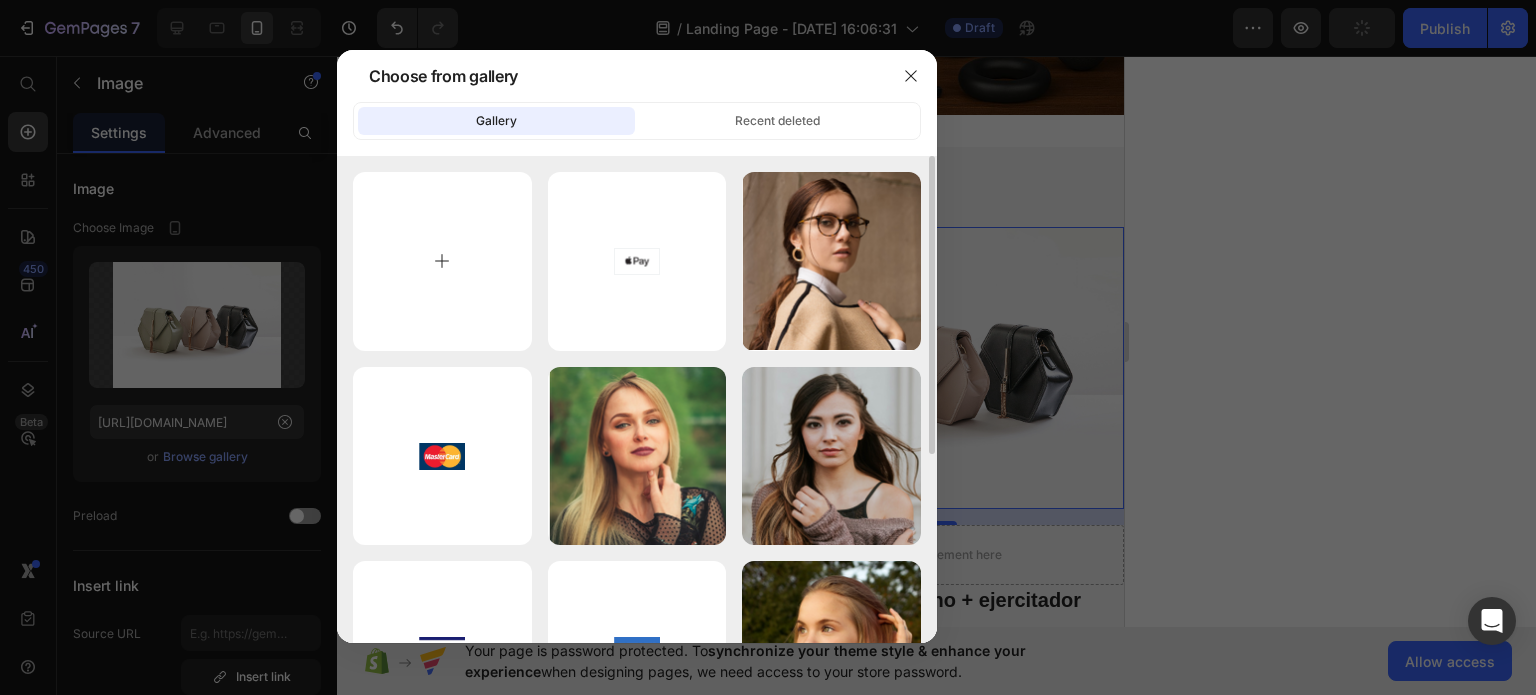 click at bounding box center (442, 261) 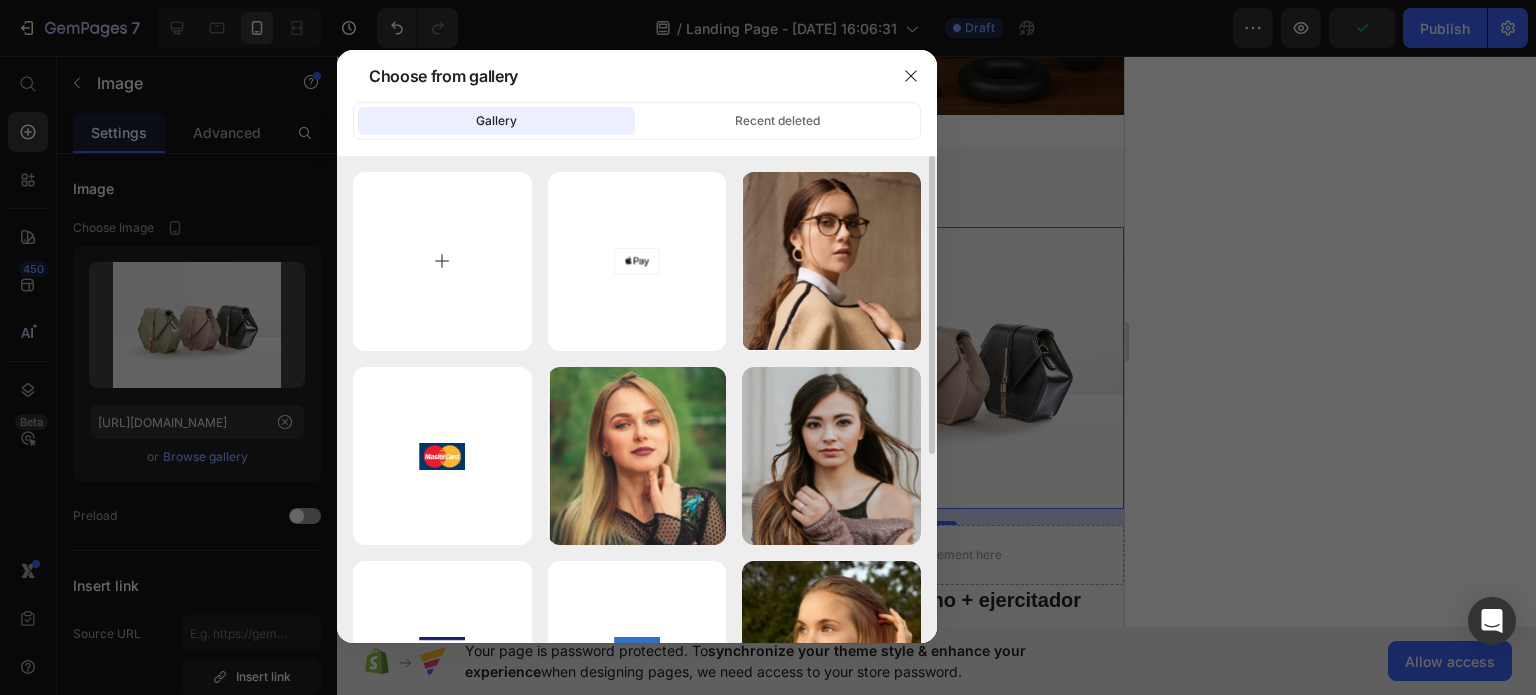 type on "C:\fakepath\WhatsApp Image [DATE] 8.52.51 PM.jpeg" 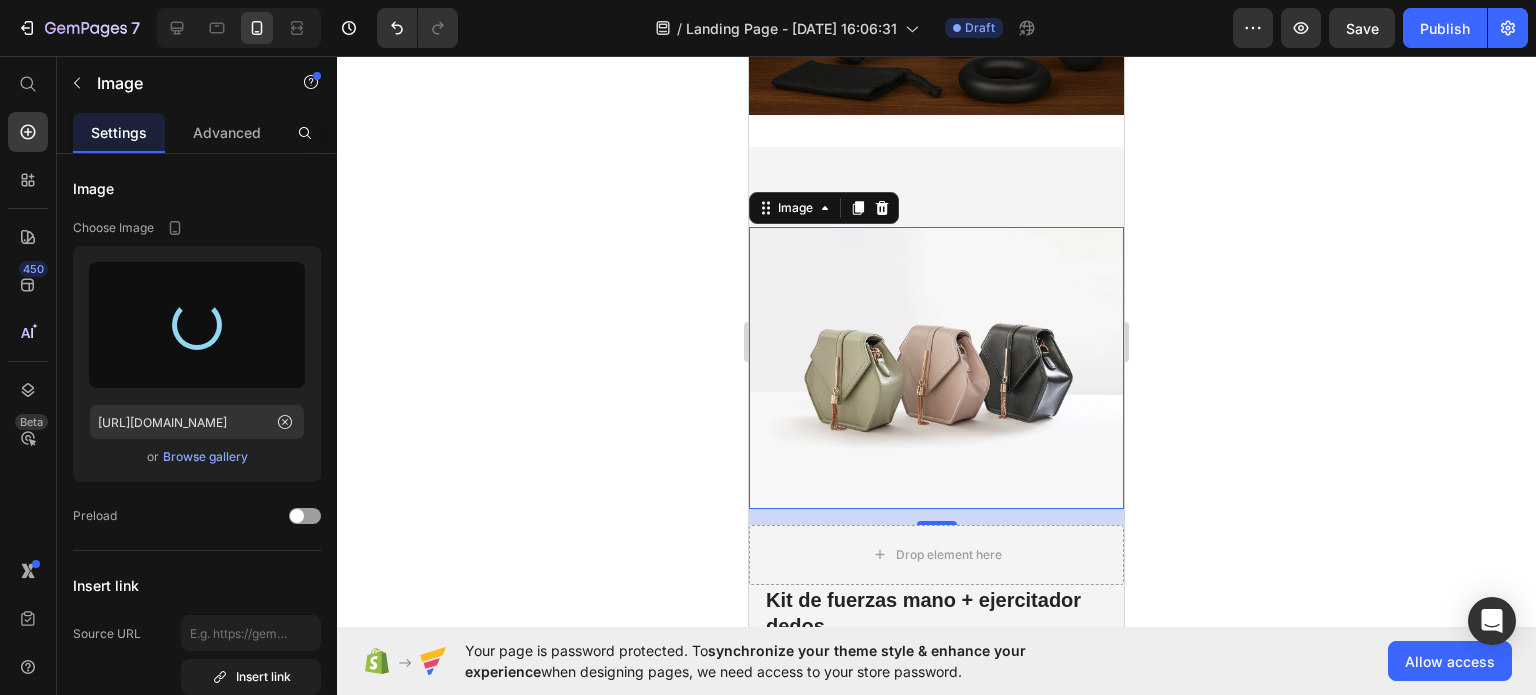 type on "[URL][DOMAIN_NAME]" 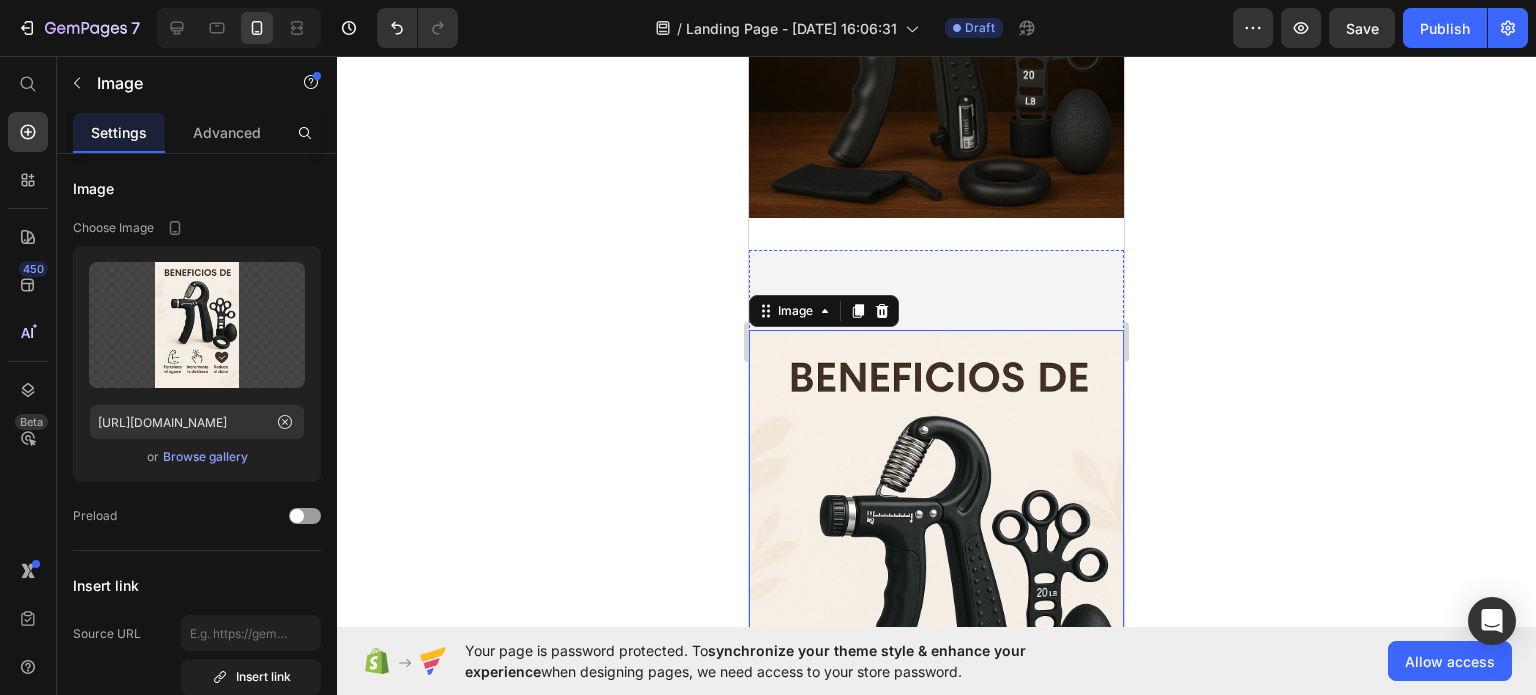 scroll, scrollTop: 351, scrollLeft: 0, axis: vertical 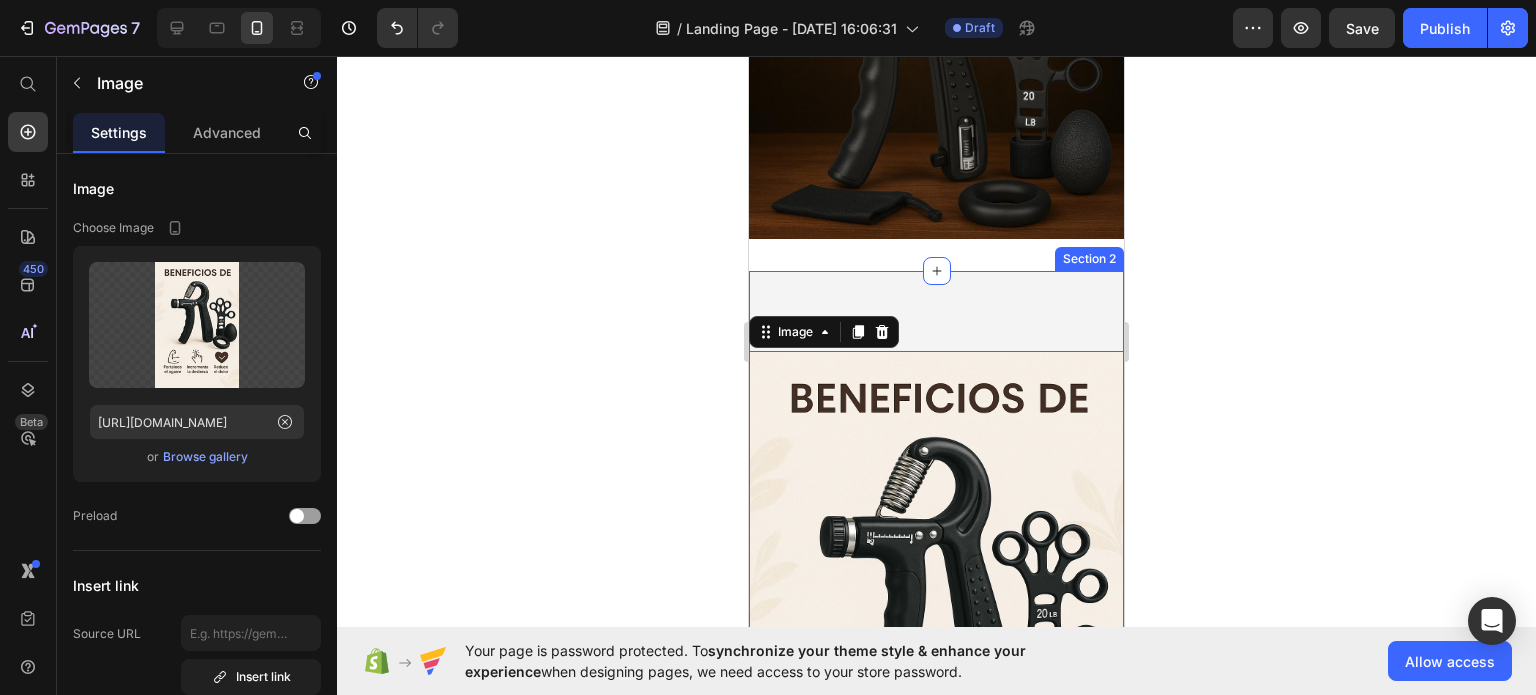 click on "Image   16
Drop element here Best Seller Text Block Kit de fuerzas mano + ejercitador dedos Product Title Lorem ipsum dolor sit amet, consectetur adipiscing Text Block Icon Icon Icon Icon Icon Icon List 2,500+ Verified Reviews! Text Block Row $69.900,00 Product Price Bundle & Save Text Block This product has only default variant Product Variants & Swatches Seal Subscriptions Seal Subscriptions 15% off + Freeshipping + Skip & Cancel Anytime Text Block Add to cart Add to Cart Image Image Image Image Image Row Row Product Image But I must explain to you how  Text Block Image But I must explain to you how  Text Block Image But I must explain to you how  Text Block Image But I must explain to you how  Text Block Image But I must explain to you how  Text Block Carousel Icon Icon Icon Icon Icon Icon List [PERSON_NAME]  Verified Buyer Text Block Row Text Block Row Product Images Icon Icon Icon Icon Icon Icon List 500+  Reviews! Text Block Row Kit de fuerzas mano + ejercitador dedos Product Title" at bounding box center (936, 1425) 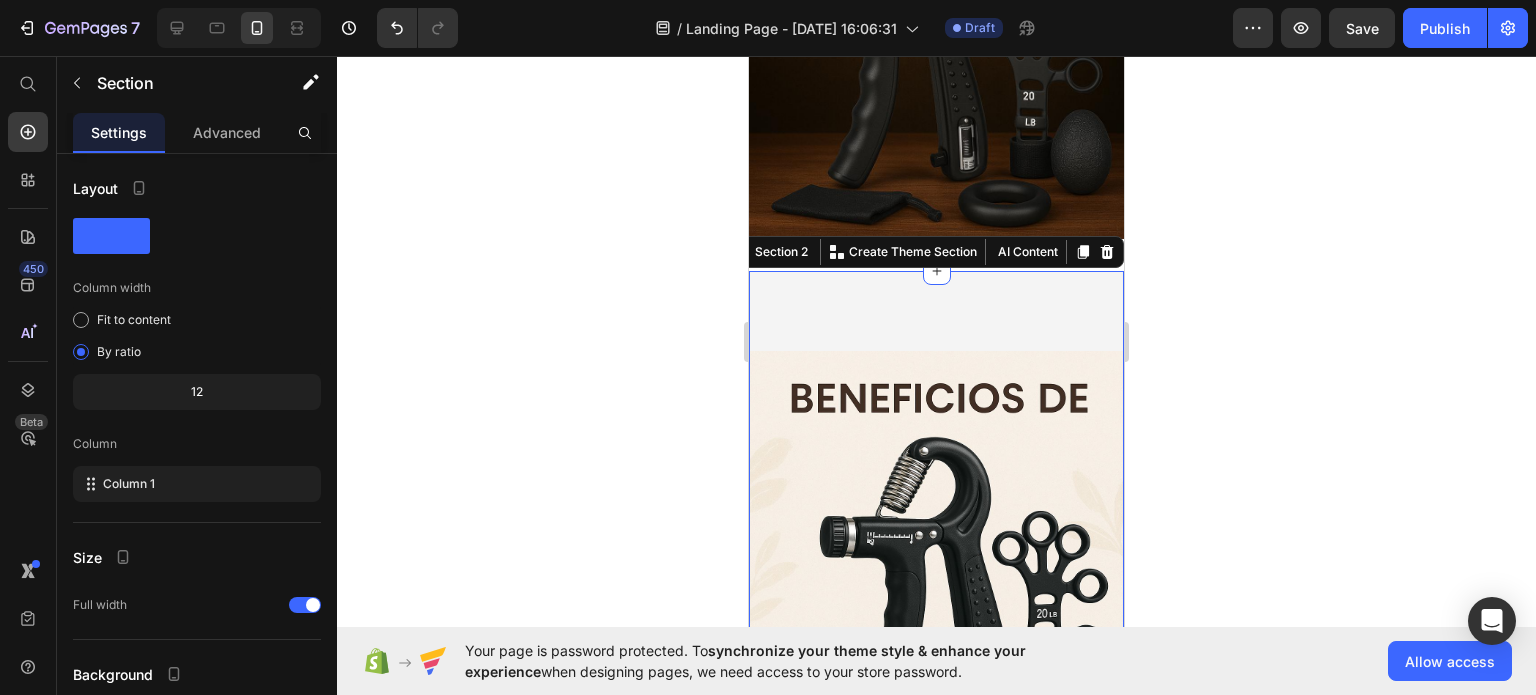 click 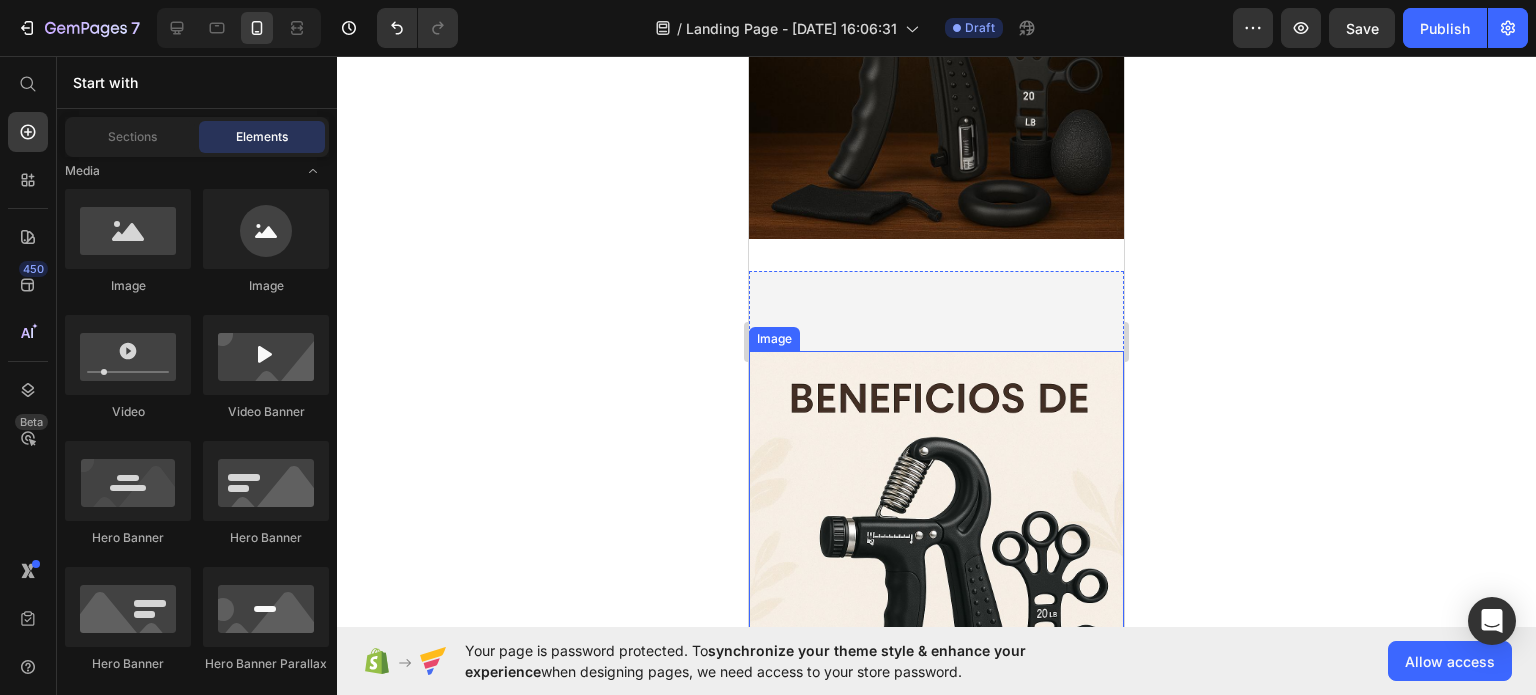 click at bounding box center (936, 632) 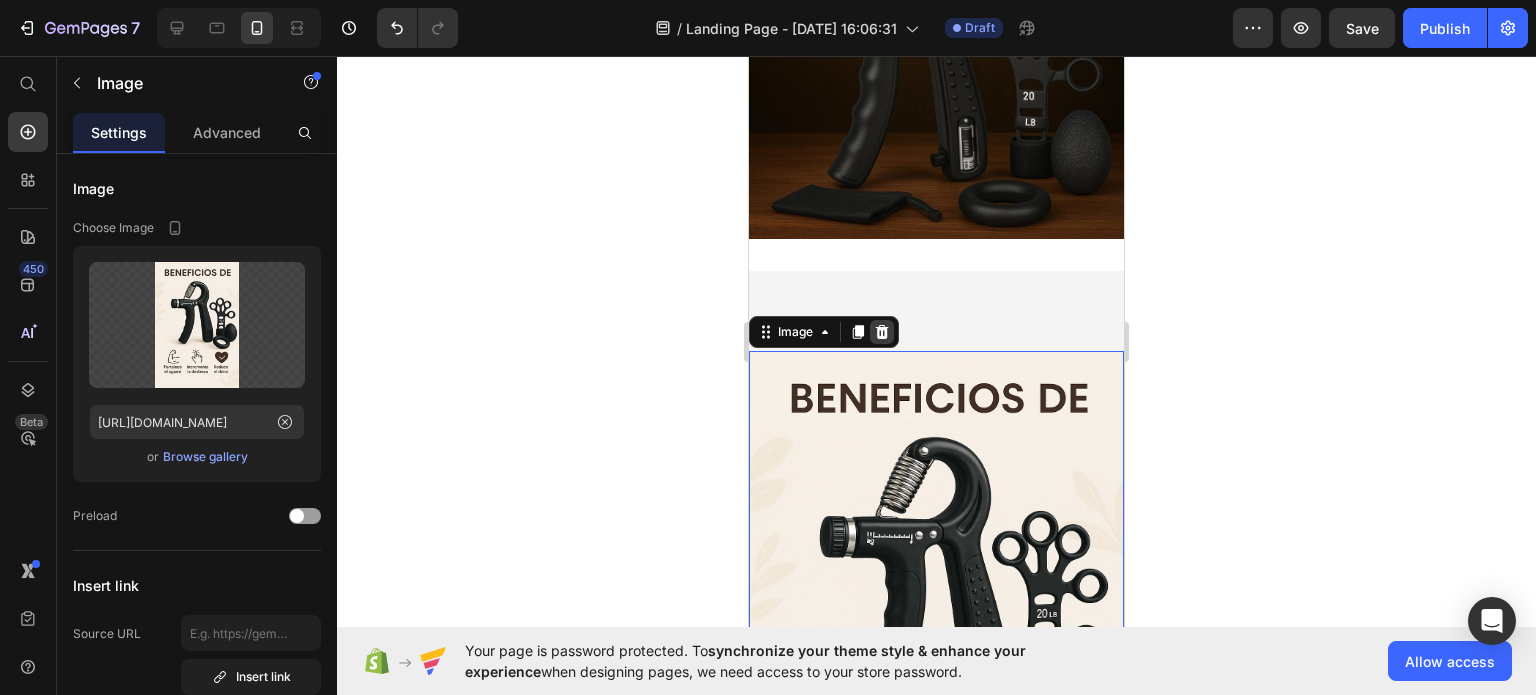 click at bounding box center (882, 332) 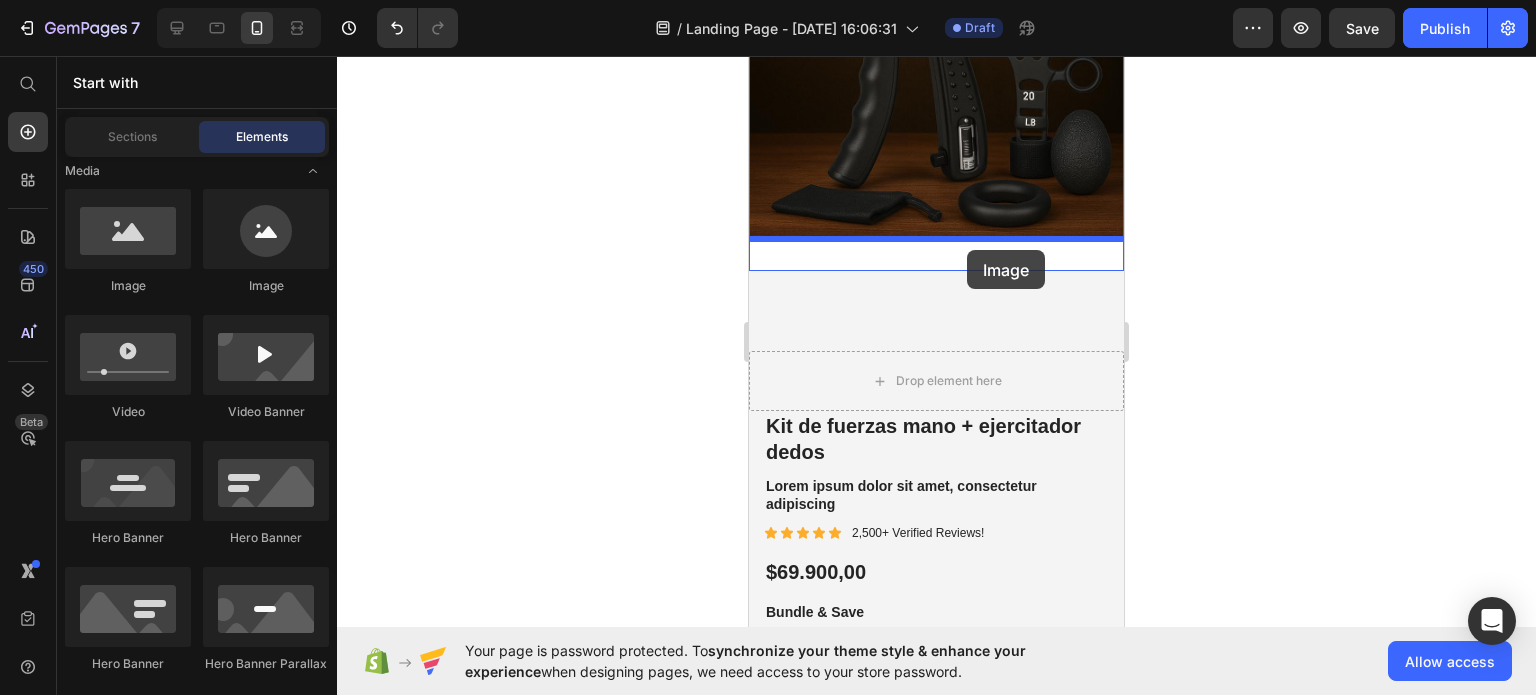 drag, startPoint x: 873, startPoint y: 282, endPoint x: 967, endPoint y: 250, distance: 99.29753 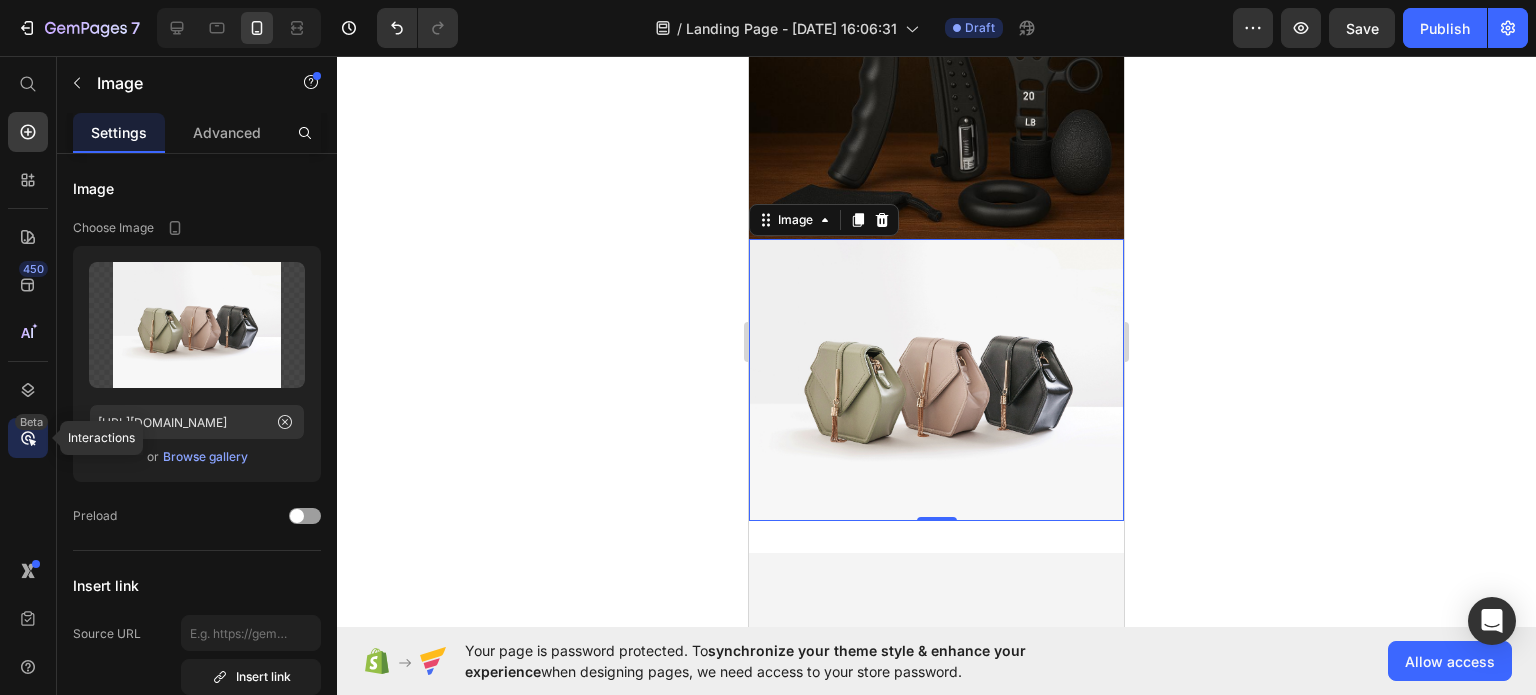 click 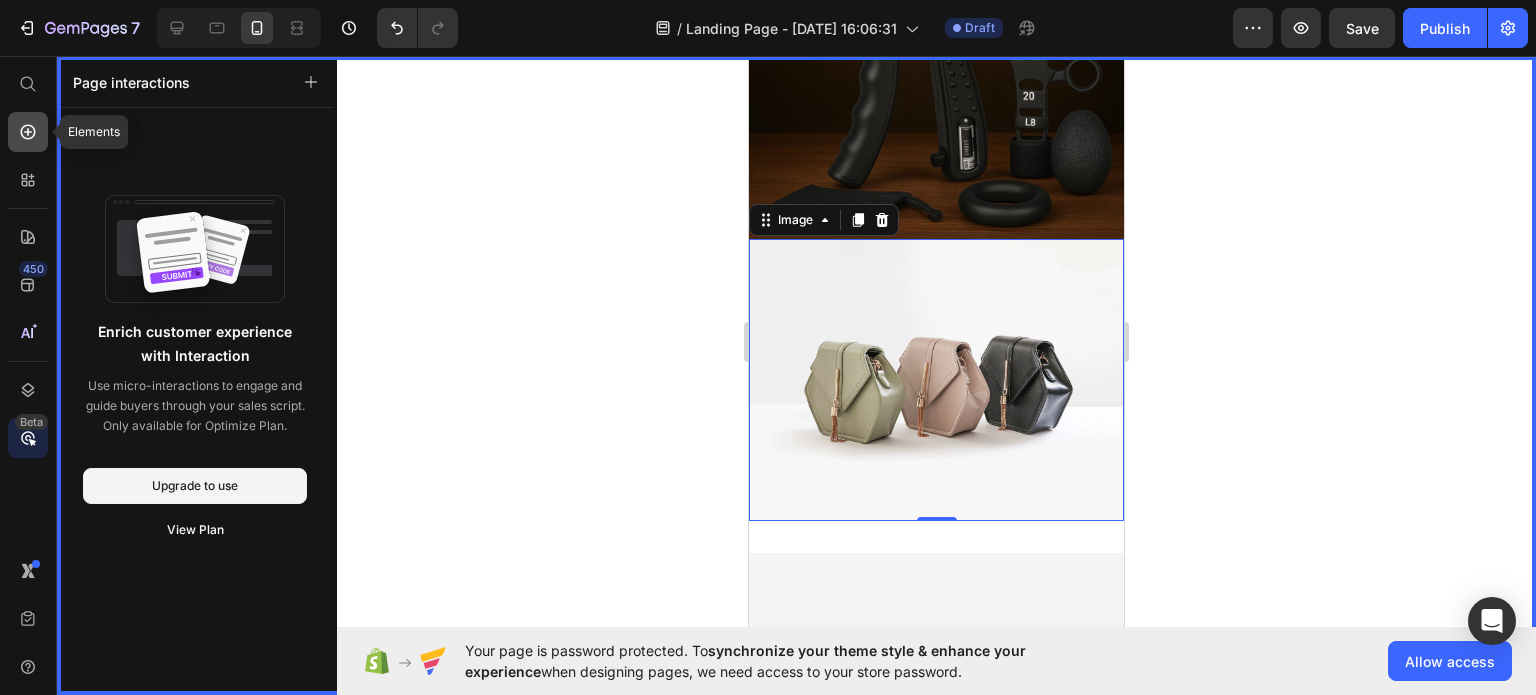 click 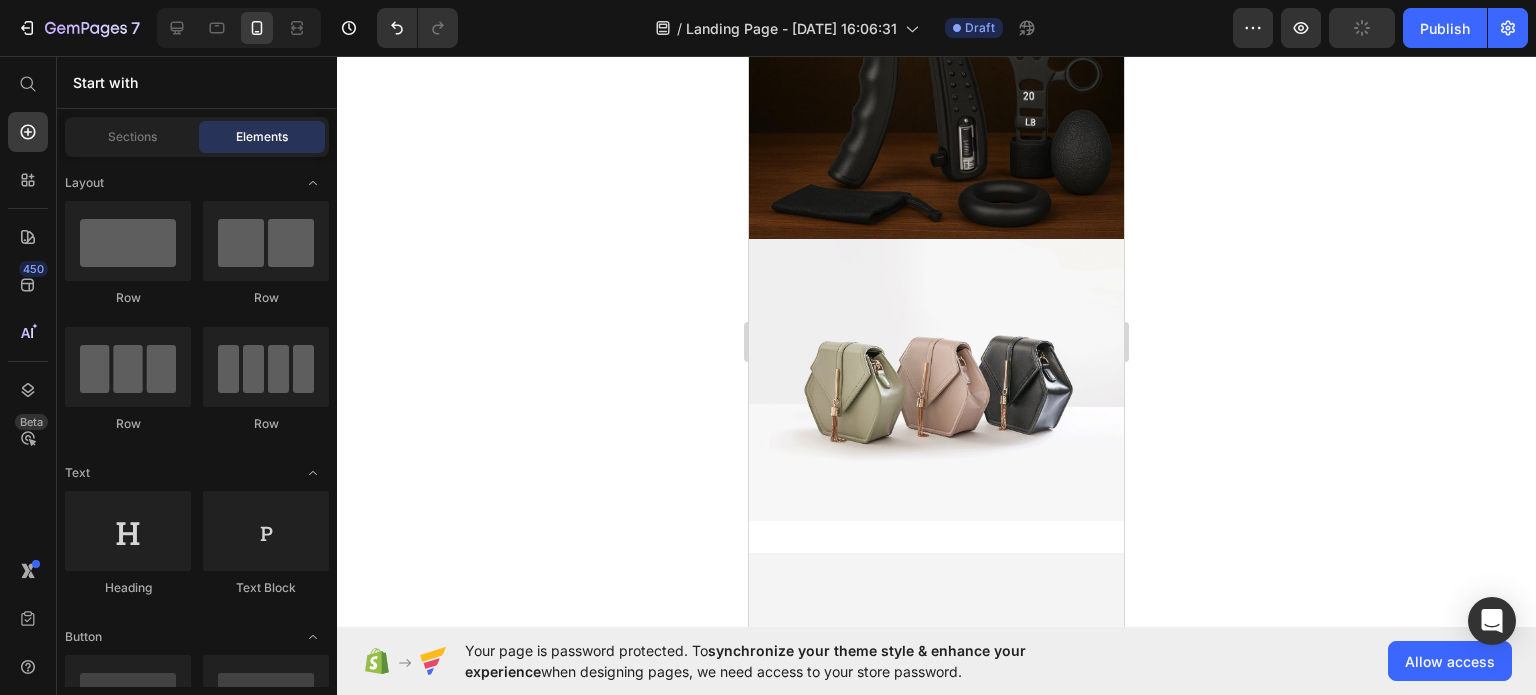 scroll, scrollTop: 756, scrollLeft: 0, axis: vertical 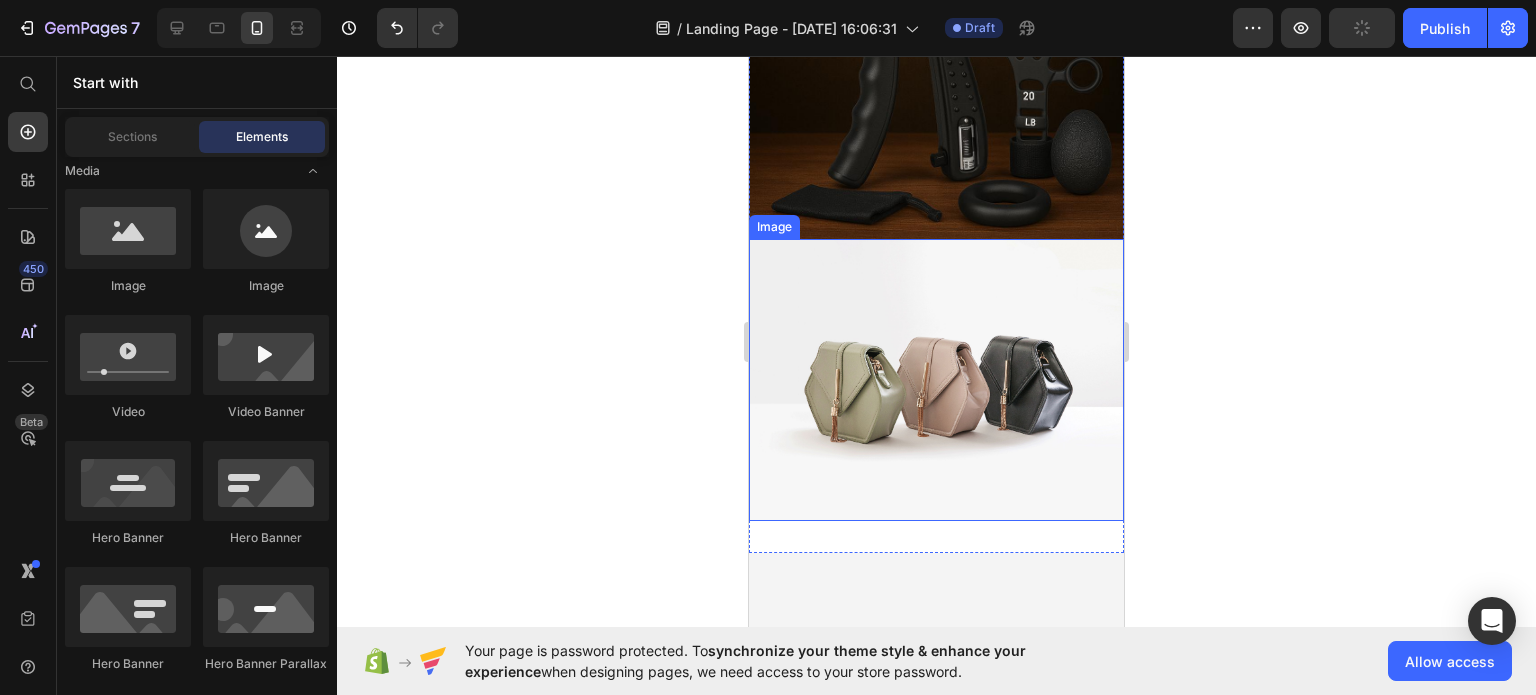 click at bounding box center (936, 379) 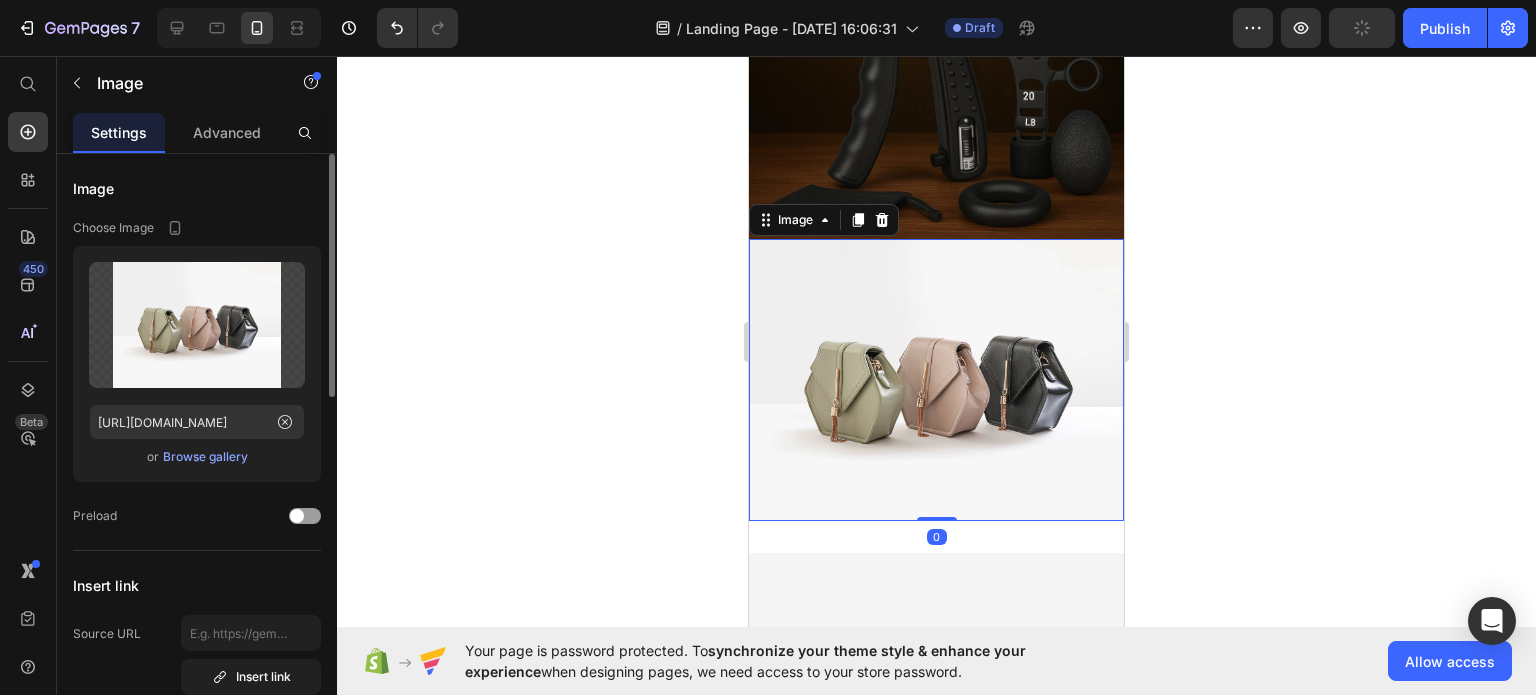 click on "Upload Image [URL][DOMAIN_NAME]  or   Browse gallery" 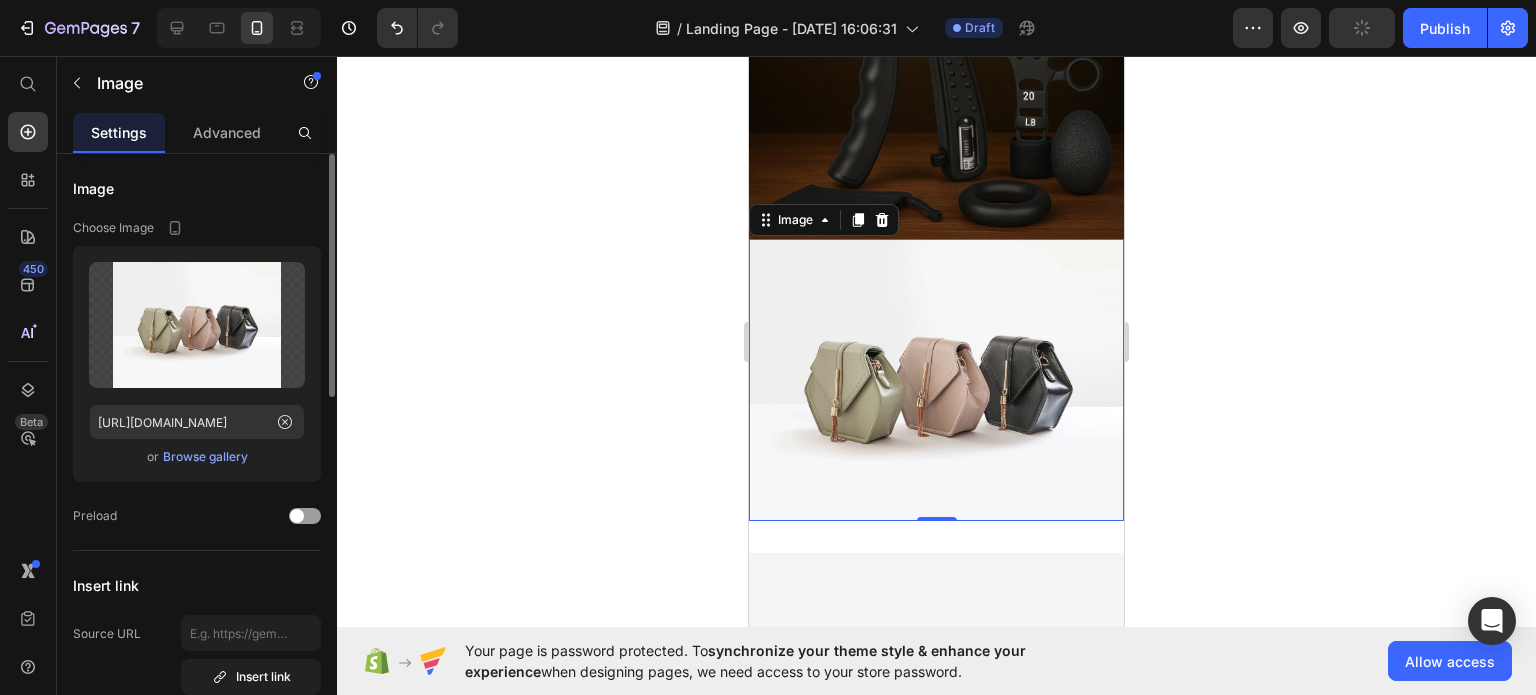 click on "Browse gallery" at bounding box center (205, 457) 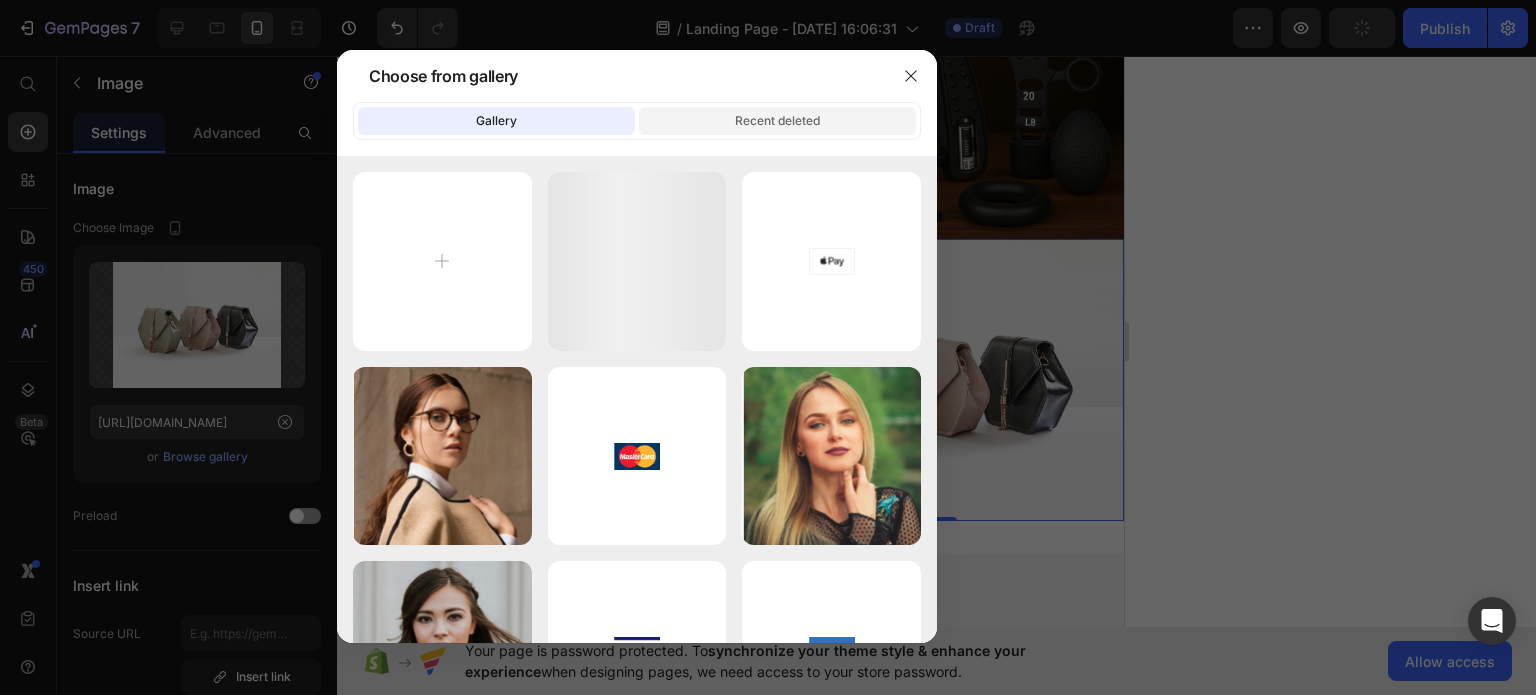 click on "Recent deleted" 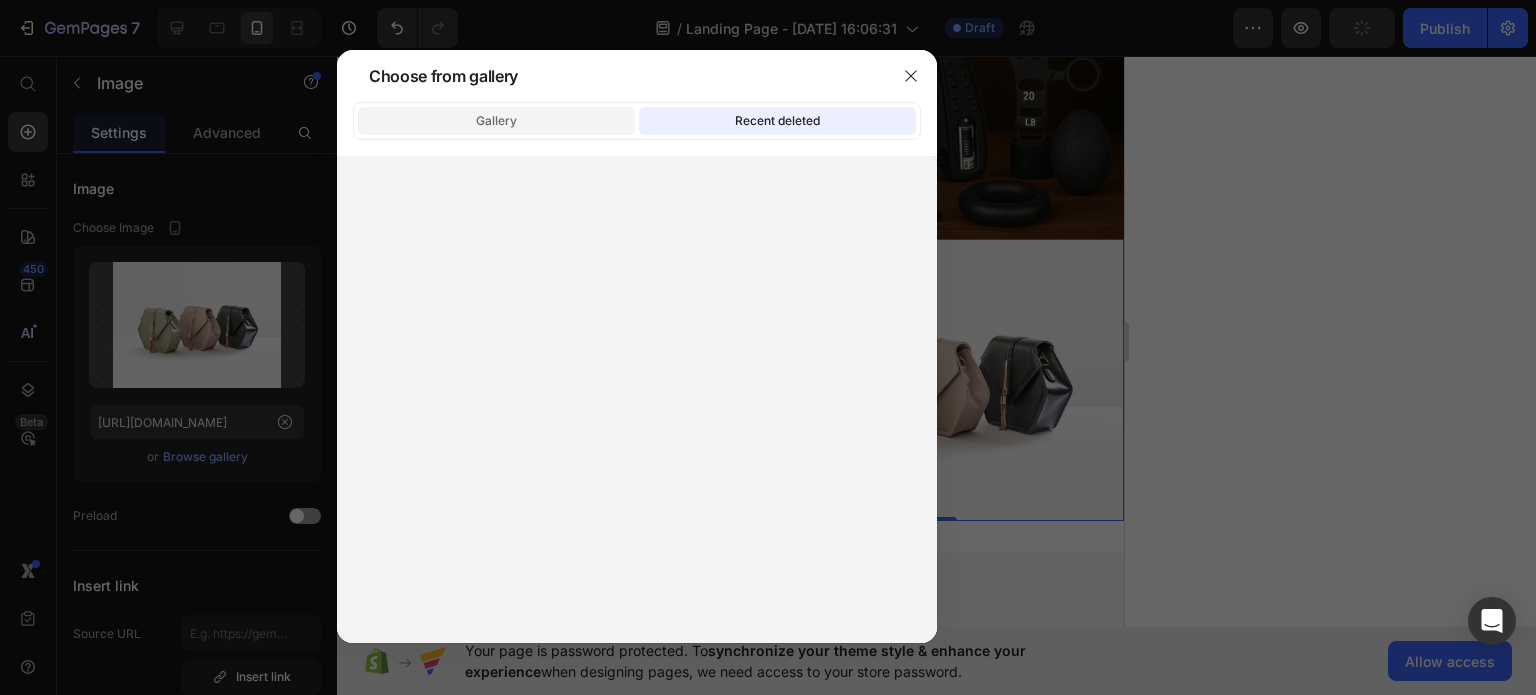 click on "Gallery" 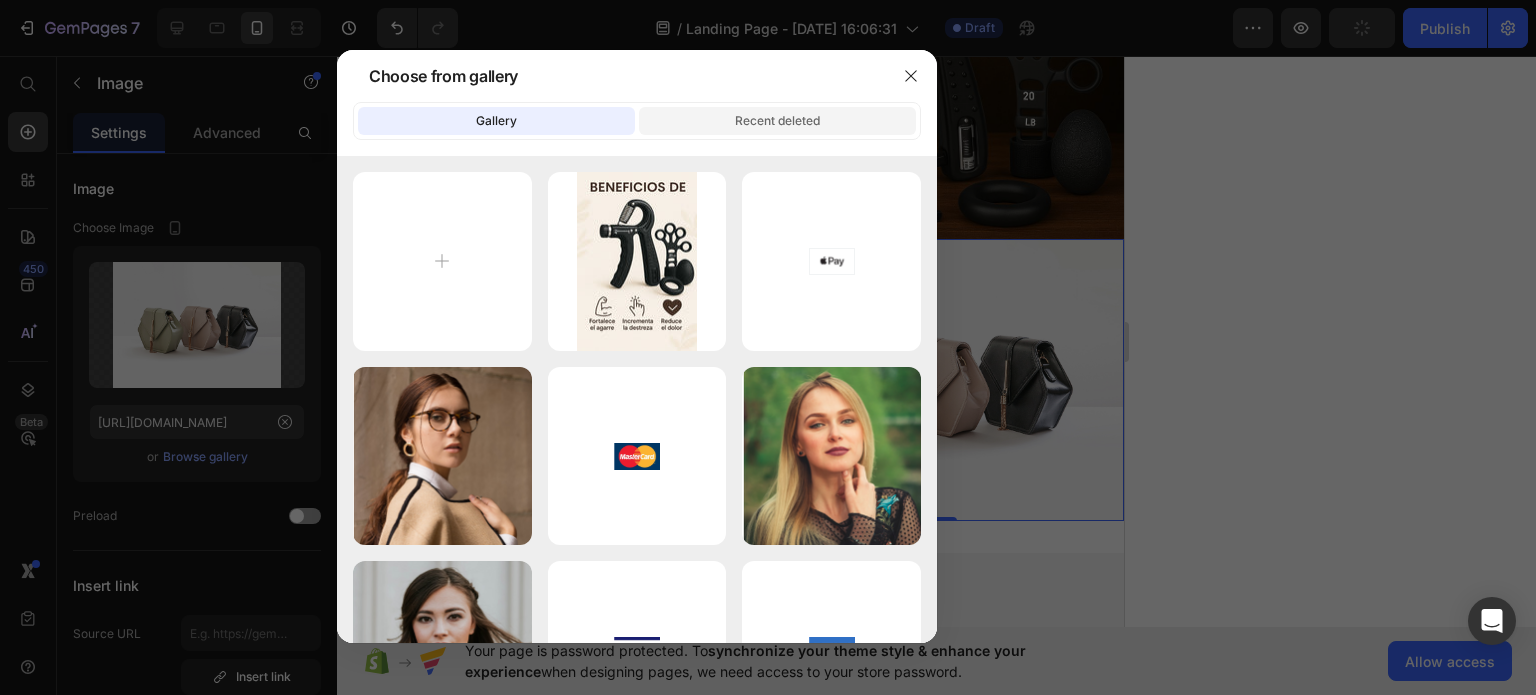 click on "Recent deleted" 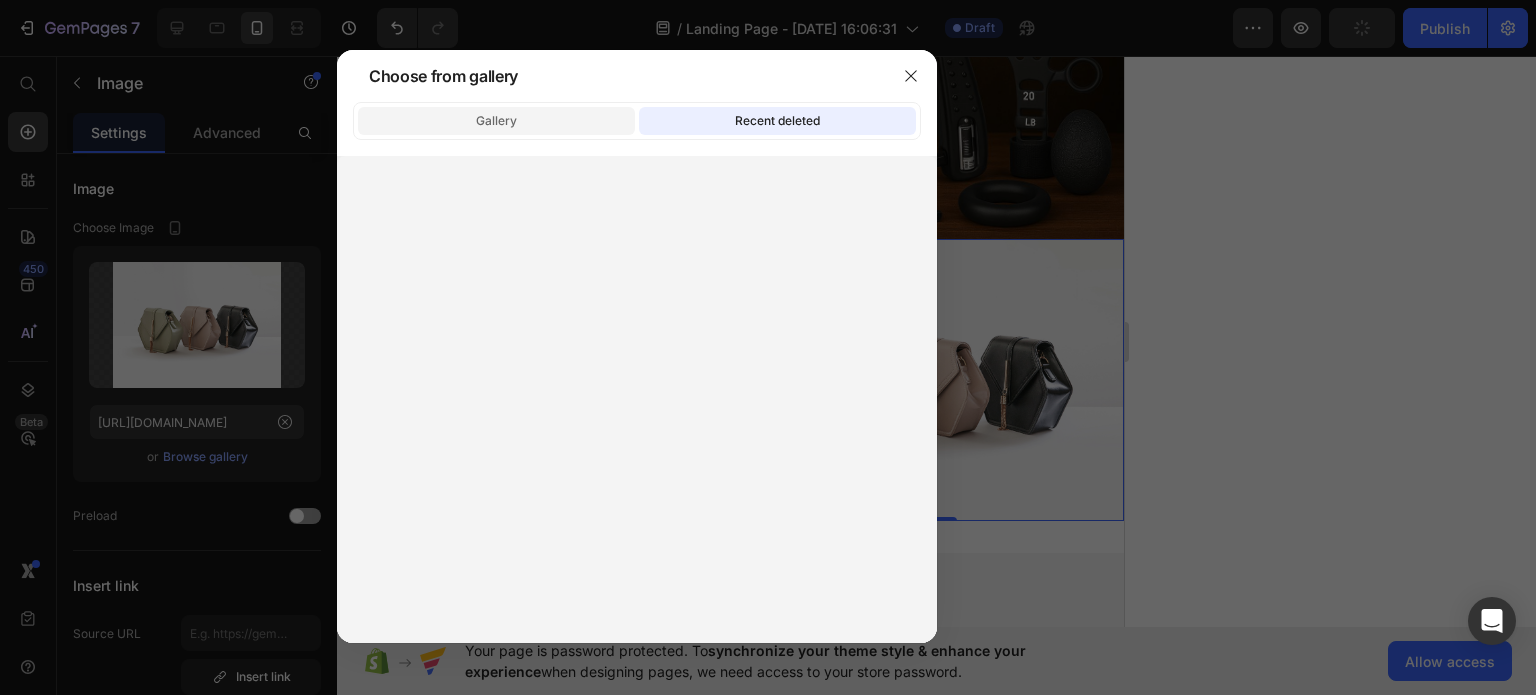 click on "Gallery" 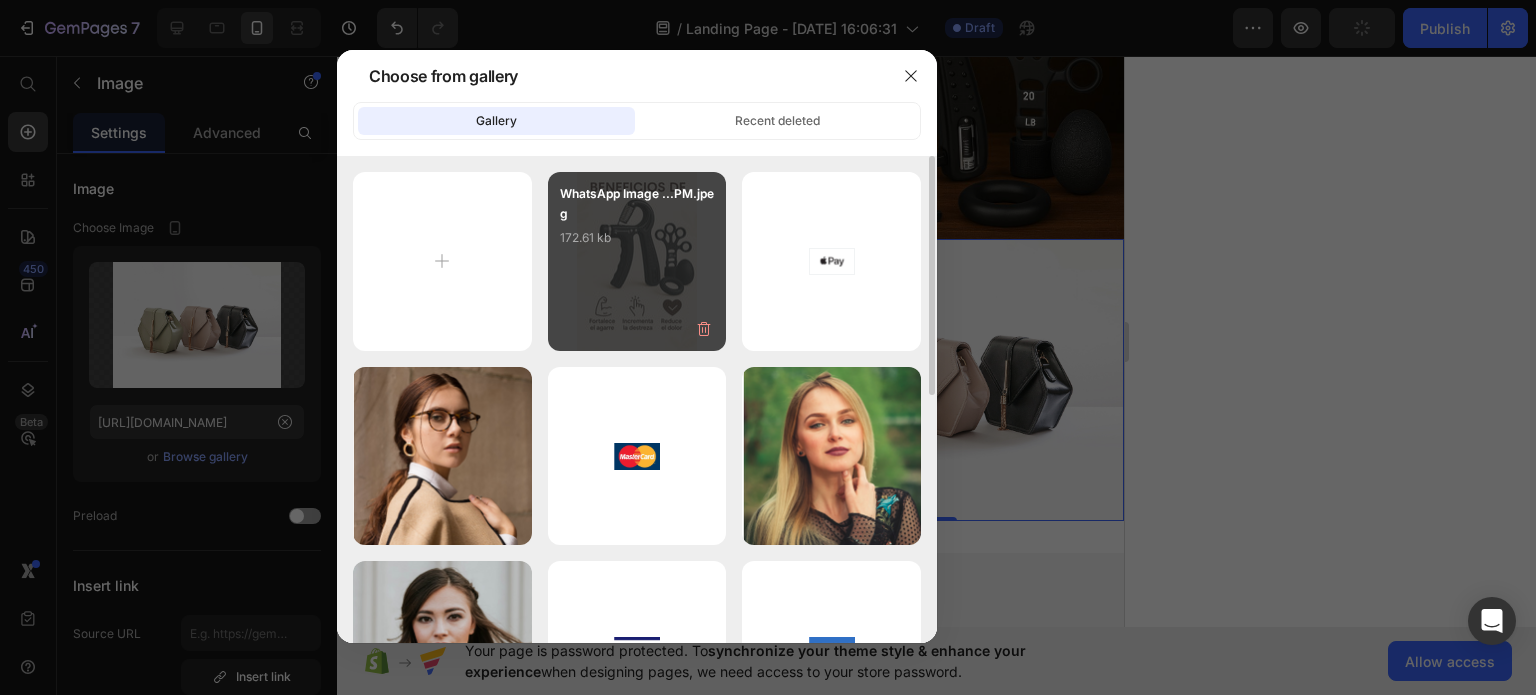 click on "WhatsApp Image ...PM.jpeg 172.61 kb" at bounding box center (637, 261) 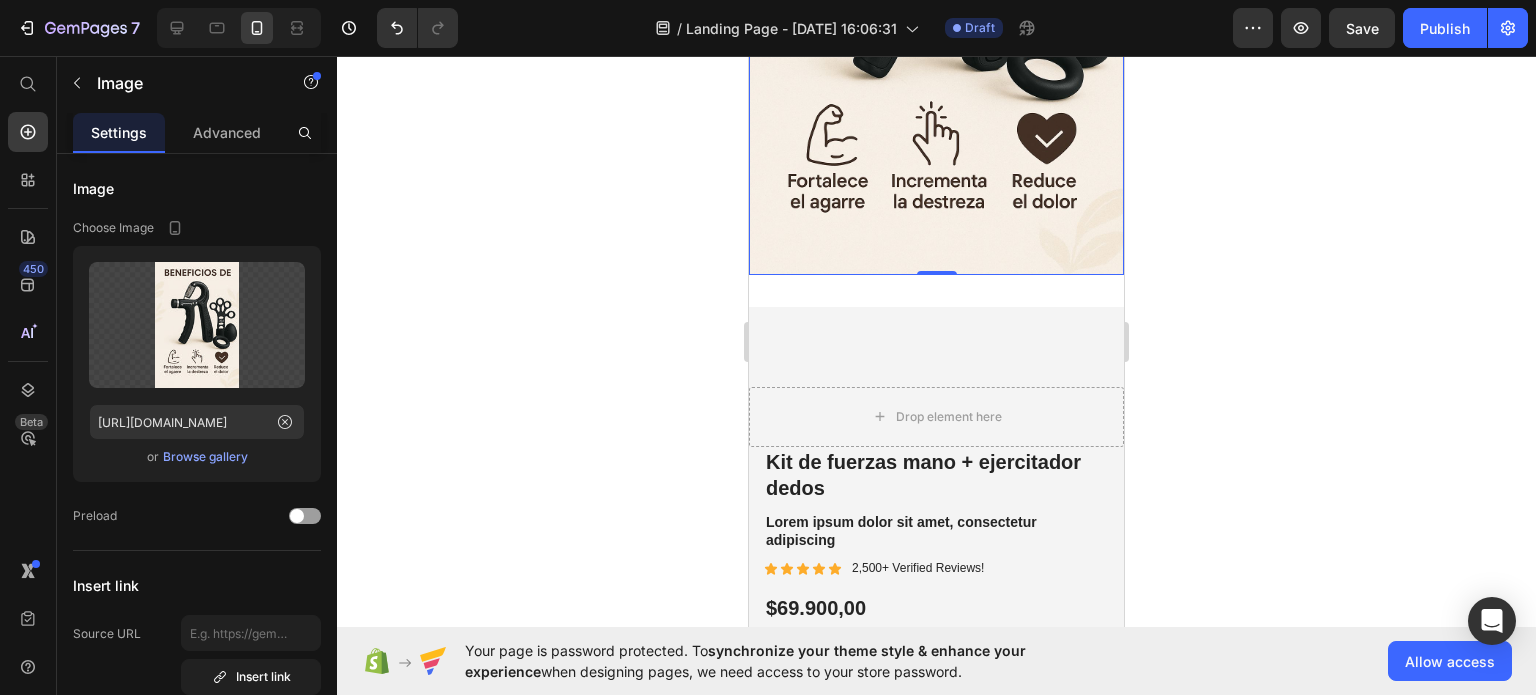 scroll, scrollTop: 879, scrollLeft: 0, axis: vertical 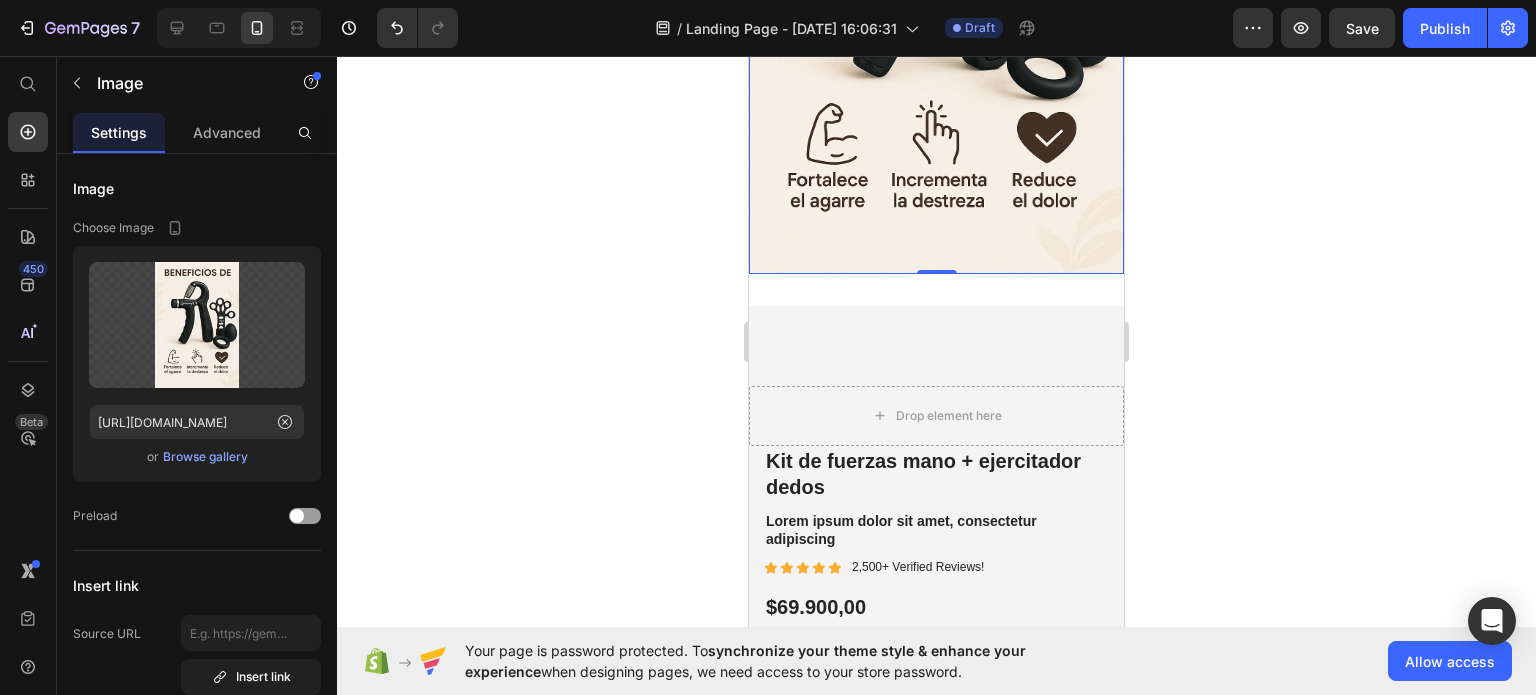 click on "Image Image   0 Section 1" at bounding box center [936, -238] 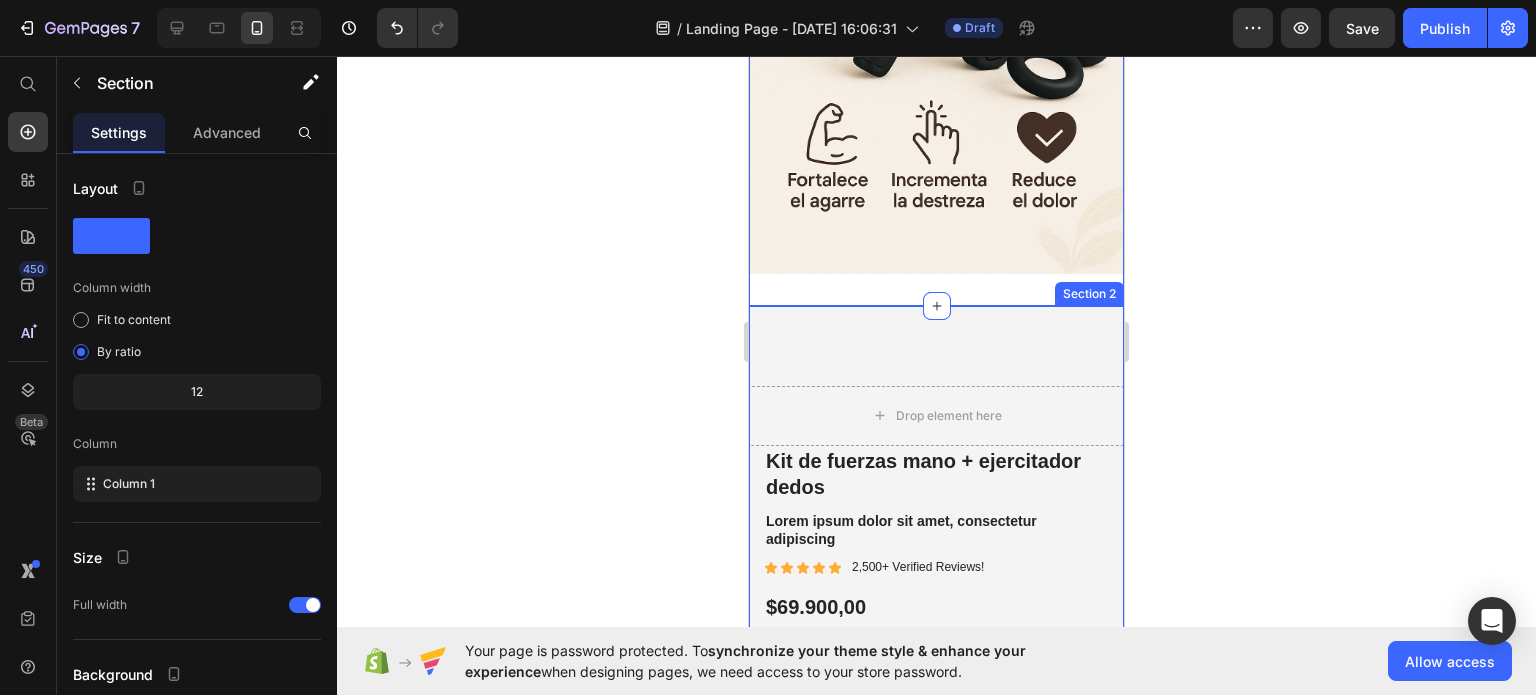 click on "Drop element here Best Seller Text Block Kit de fuerzas mano + ejercitador dedos Product Title Lorem ipsum dolor sit amet, consectetur adipiscing Text Block Icon Icon Icon Icon Icon Icon List 2,500+ Verified Reviews! Text Block Row $69.900,00 Product Price Bundle & Save Text Block This product has only default variant Product Variants & Swatches Seal Subscriptions Seal Subscriptions 15% off + Freeshipping + Skip & Cancel Anytime Text Block Add to cart Add to Cart Image Image Image Image Image Row Row Product Image But I must explain to you how  Text Block Image But I must explain to you how  Text Block Image But I must explain to you how  Text Block Image But I must explain to you how  Text Block Image But I must explain to you how  Text Block Carousel Icon Icon Icon Icon Icon Icon List [PERSON_NAME]  Verified Buyer Text Block Row Text Block Row Product Images Icon Icon Icon Icon Icon Icon List 500+  Reviews! Text Block Row Kit de fuerzas mano + ejercitador dedos Product Title Text Block" at bounding box center (936, 1171) 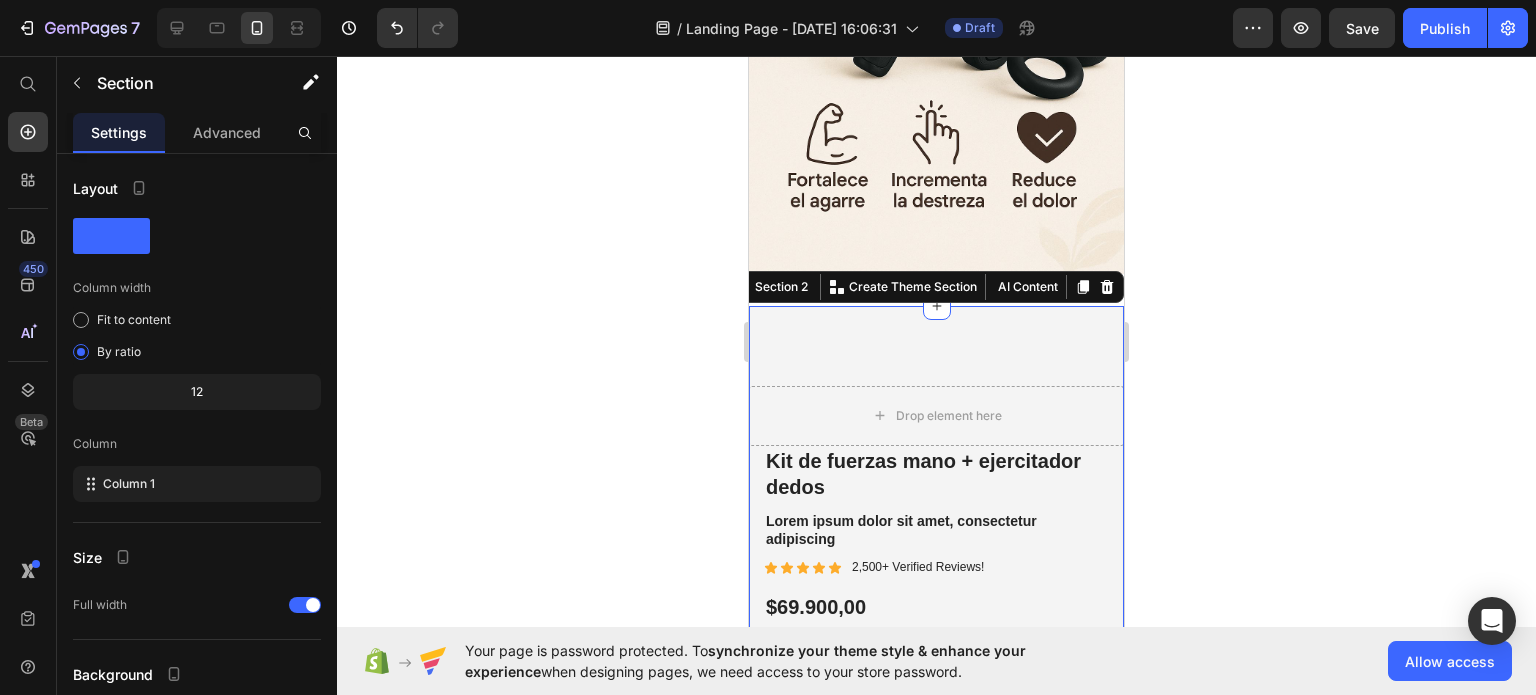click 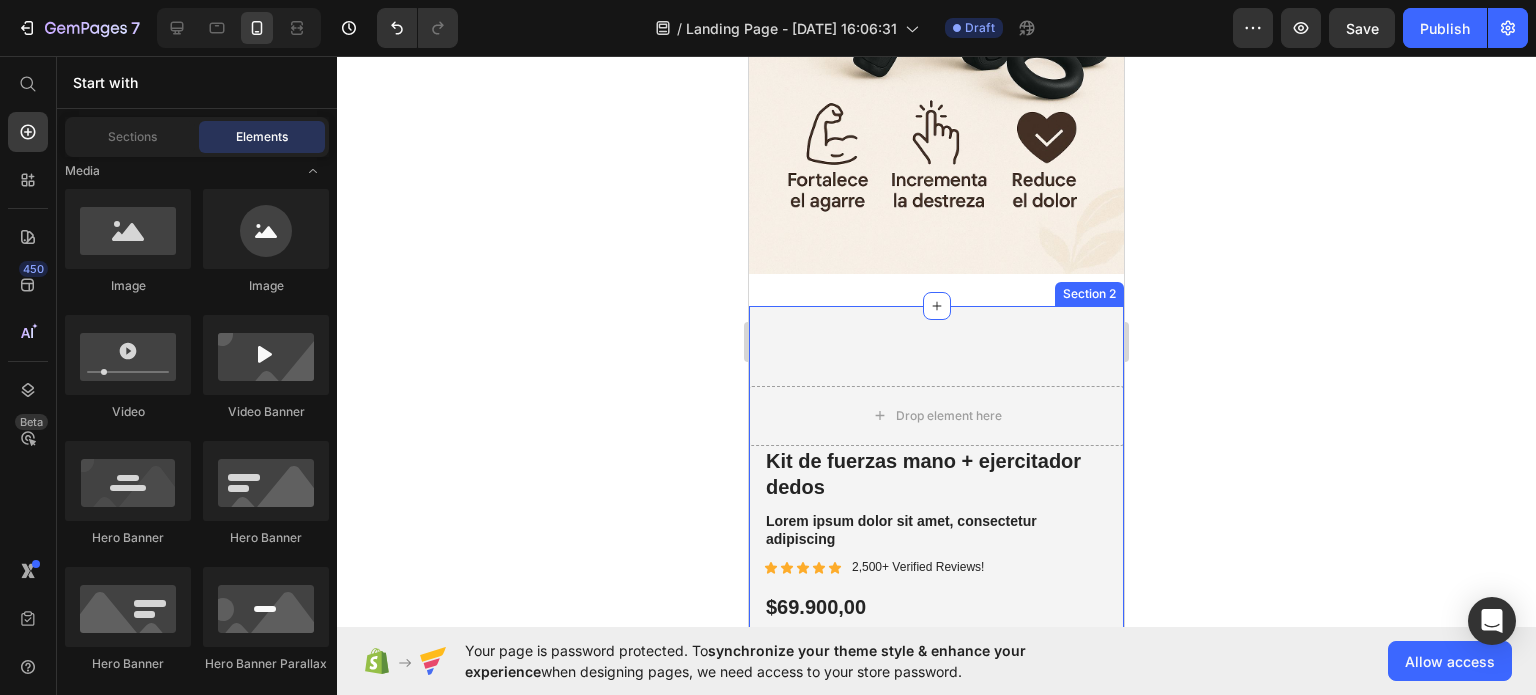 click on "Drop element here Best Seller Text Block Kit de fuerzas mano + ejercitador dedos Product Title Lorem ipsum dolor sit amet, consectetur adipiscing Text Block Icon Icon Icon Icon Icon Icon List 2,500+ Verified Reviews! Text Block Row $69.900,00 Product Price Bundle & Save Text Block This product has only default variant Product Variants & Swatches Seal Subscriptions Seal Subscriptions 15% off + Freeshipping + Skip & Cancel Anytime Text Block Add to cart Add to Cart Image Image Image Image Image Row Row Product Image But I must explain to you how  Text Block Image But I must explain to you how  Text Block Image But I must explain to you how  Text Block Image But I must explain to you how  Text Block Image But I must explain to you how  Text Block Carousel Icon Icon Icon Icon Icon Icon List [PERSON_NAME]  Verified Buyer Text Block Row Text Block Row Product Images Icon Icon Icon Icon Icon Icon List 500+  Reviews! Text Block Row Kit de fuerzas mano + ejercitador dedos Product Title Text Block" at bounding box center (936, 1171) 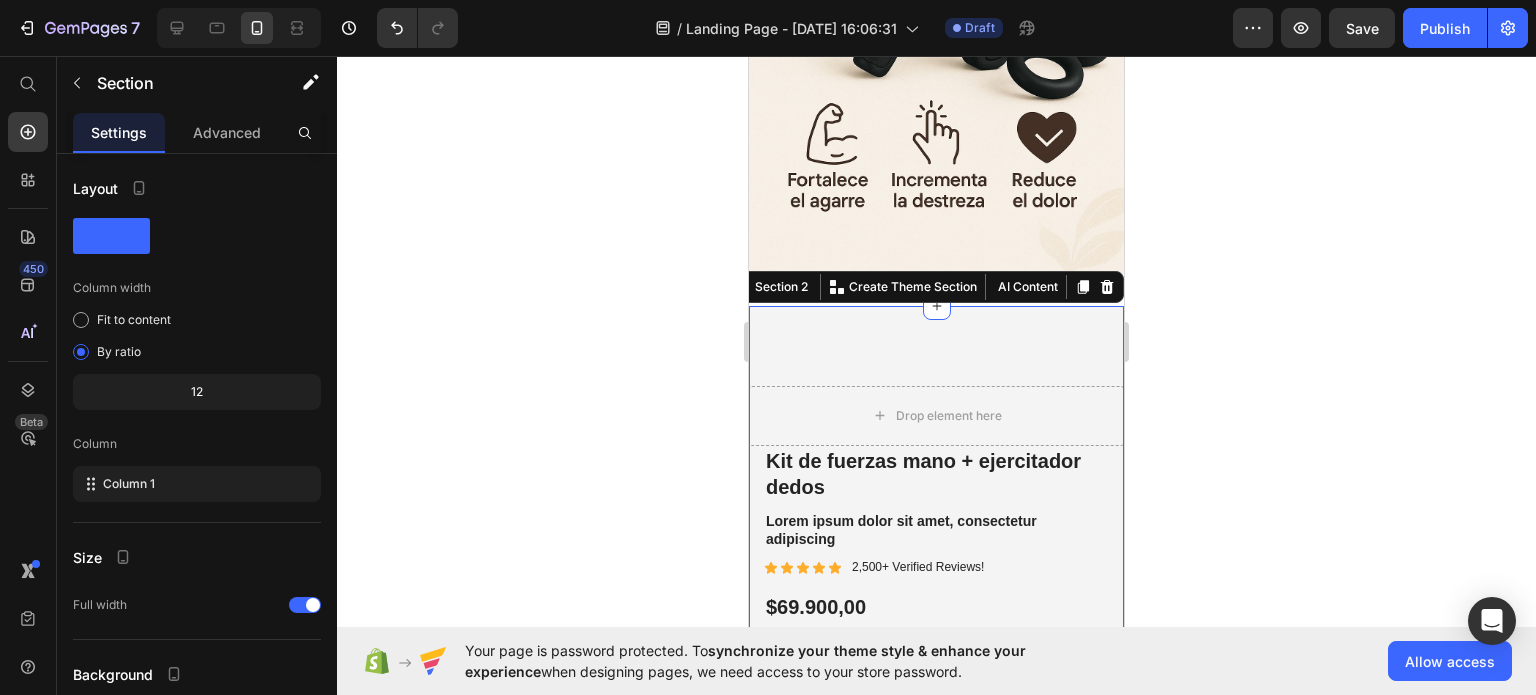 click 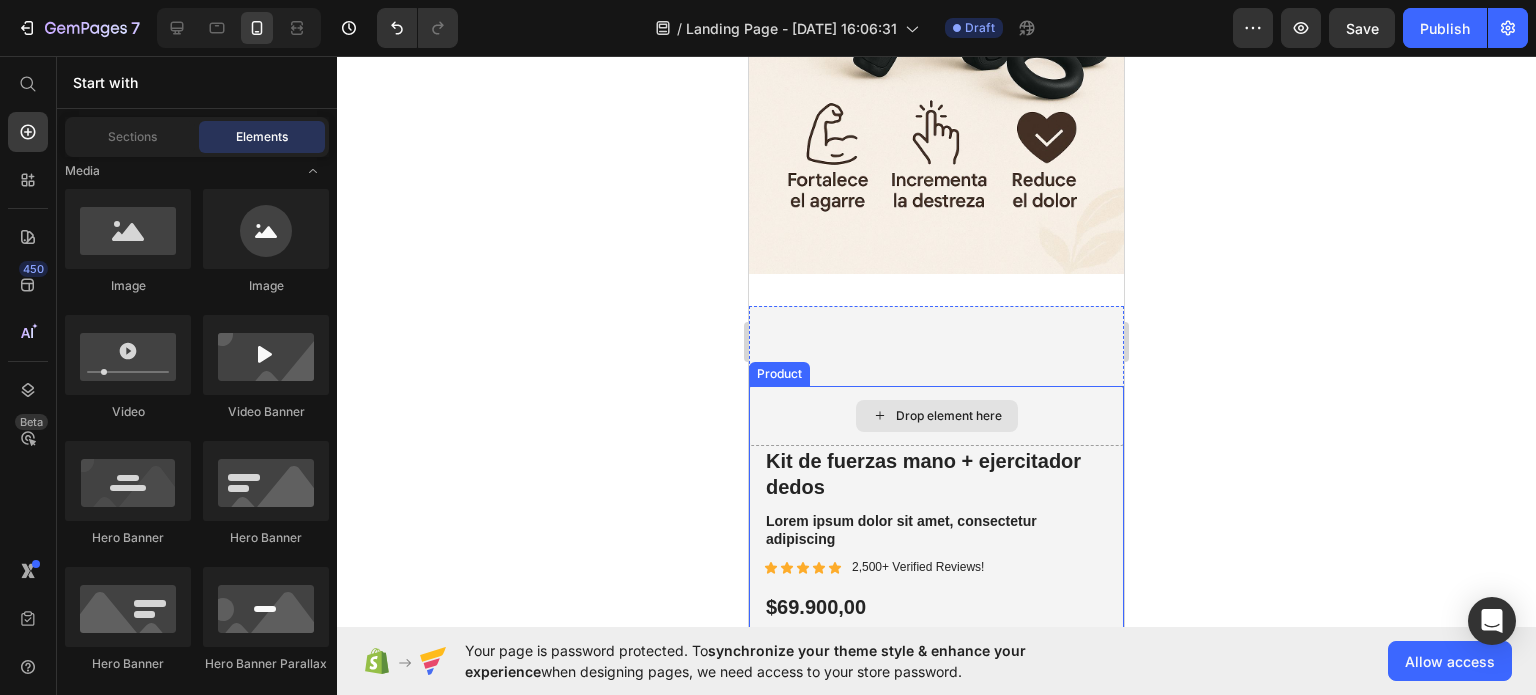 click on "Drop element here" at bounding box center (949, 416) 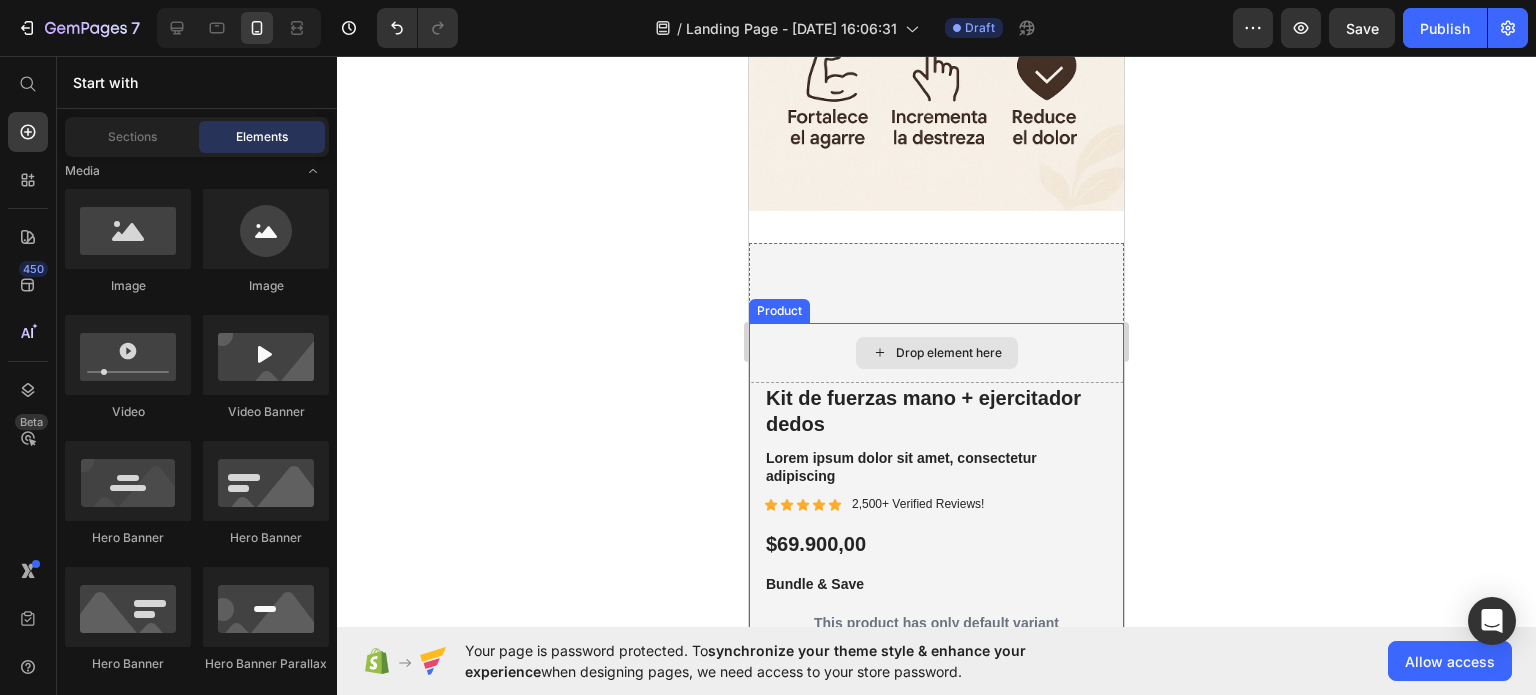scroll, scrollTop: 944, scrollLeft: 0, axis: vertical 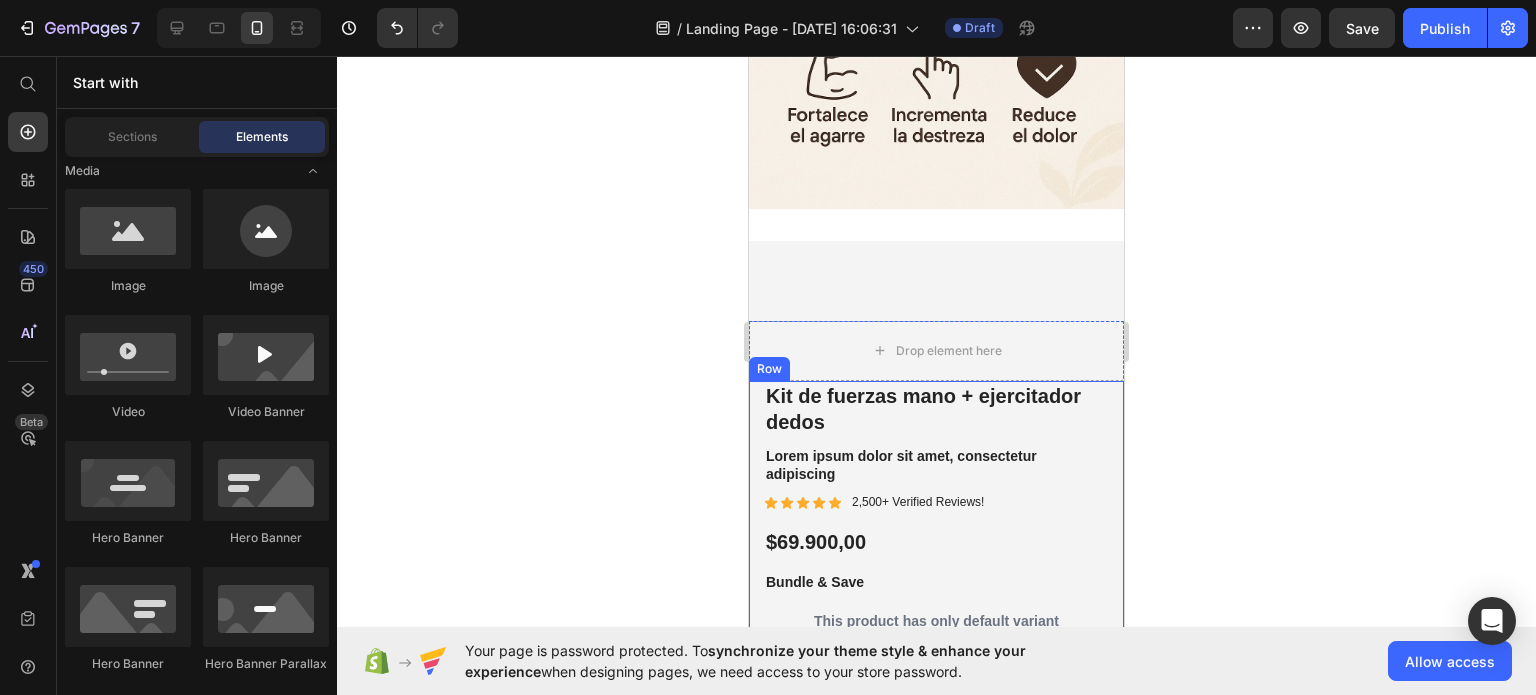 click on "Best Seller Text Block Kit de fuerzas mano + ejercitador dedos Product Title Lorem ipsum dolor sit amet, consectetur adipiscing Text Block Icon Icon Icon Icon Icon Icon List 2,500+ Verified Reviews! Text Block Row $69.900,00 Product Price Bundle & Save Text Block This product has only default variant Product Variants & Swatches Seal Subscriptions Seal Subscriptions 15% off + Freeshipping + Skip & Cancel Anytime Text Block Add to cart Add to Cart Image Image Image Image Image Row" at bounding box center (936, 601) 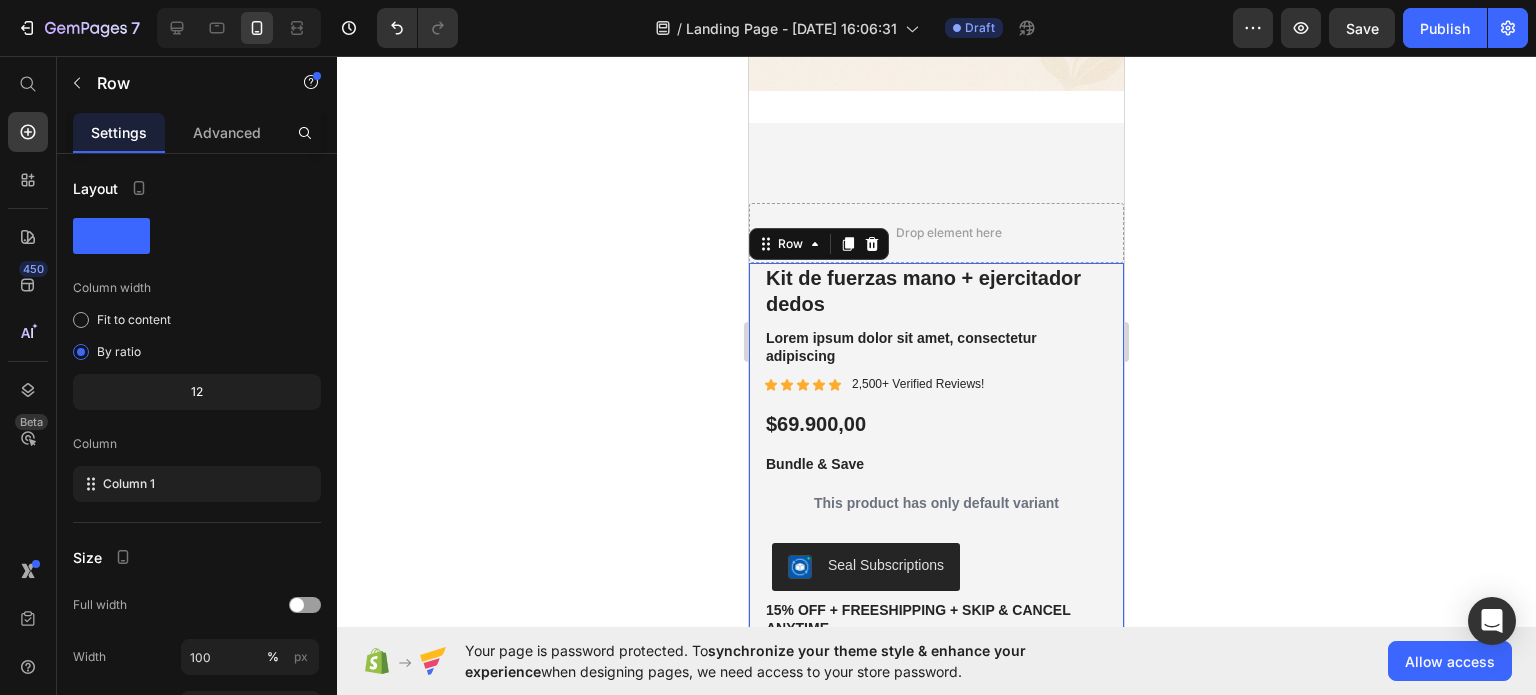 scroll, scrollTop: 1064, scrollLeft: 0, axis: vertical 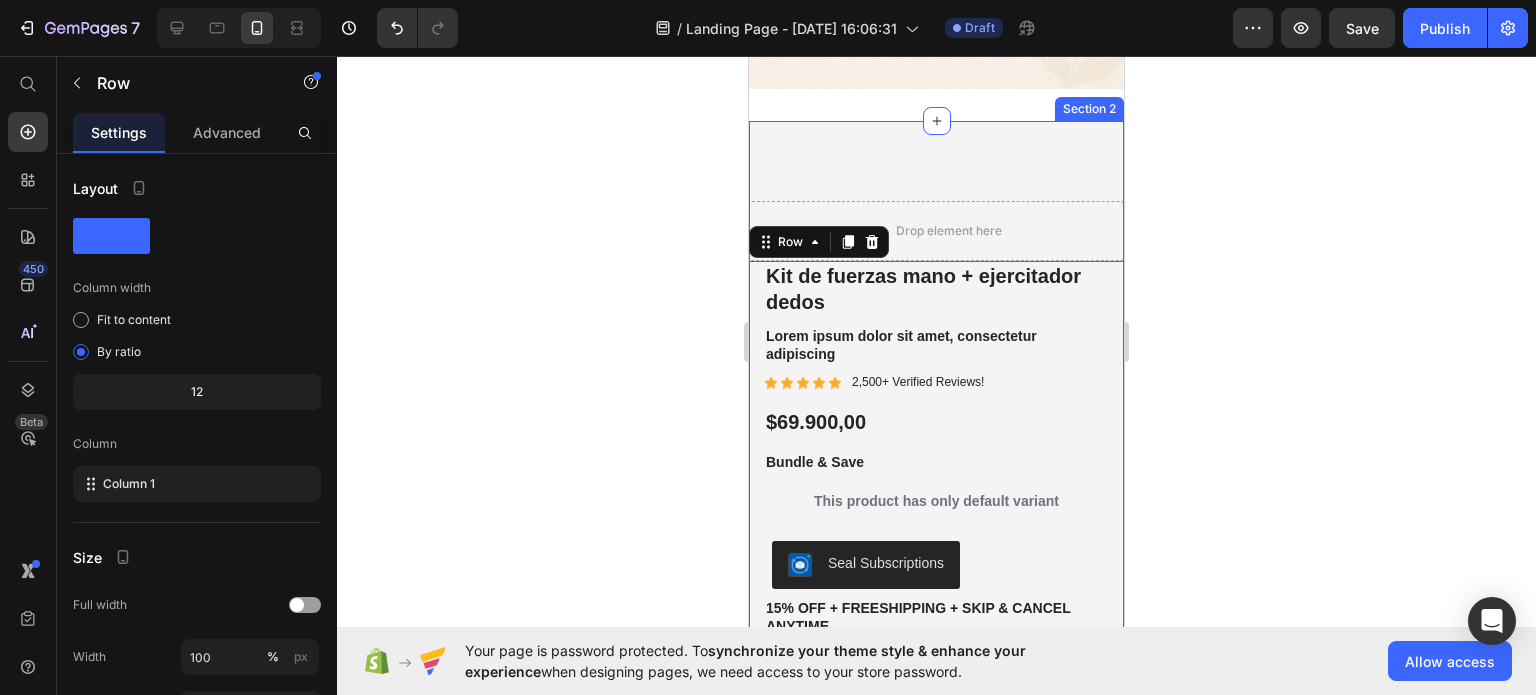 click on "Drop element here Best Seller Text Block Kit de fuerzas mano + ejercitador dedos Product Title Lorem ipsum dolor sit amet, consectetur adipiscing Text Block Icon Icon Icon Icon Icon Icon List 2,500+ Verified Reviews! Text Block Row $69.900,00 Product Price Bundle & Save Text Block This product has only default variant Product Variants & Swatches Seal Subscriptions Seal Subscriptions 15% off + Freeshipping + Skip & Cancel Anytime Text Block Add to cart Add to Cart Image Image Image Image Image Row Row   0 Product Image But I must explain to you how  Text Block Image But I must explain to you how  Text Block Image But I must explain to you how  Text Block Image But I must explain to you how  Text Block Image But I must explain to you how  Text Block Carousel Icon Icon Icon Icon Icon Icon List [PERSON_NAME]  Verified Buyer Text Block Row Text Block Row Product Images Icon Icon Icon Icon Icon Icon List 500+  Reviews! Text Block Row Kit de fuerzas mano + ejercitador dedos Product Title Add Row" at bounding box center [936, 986] 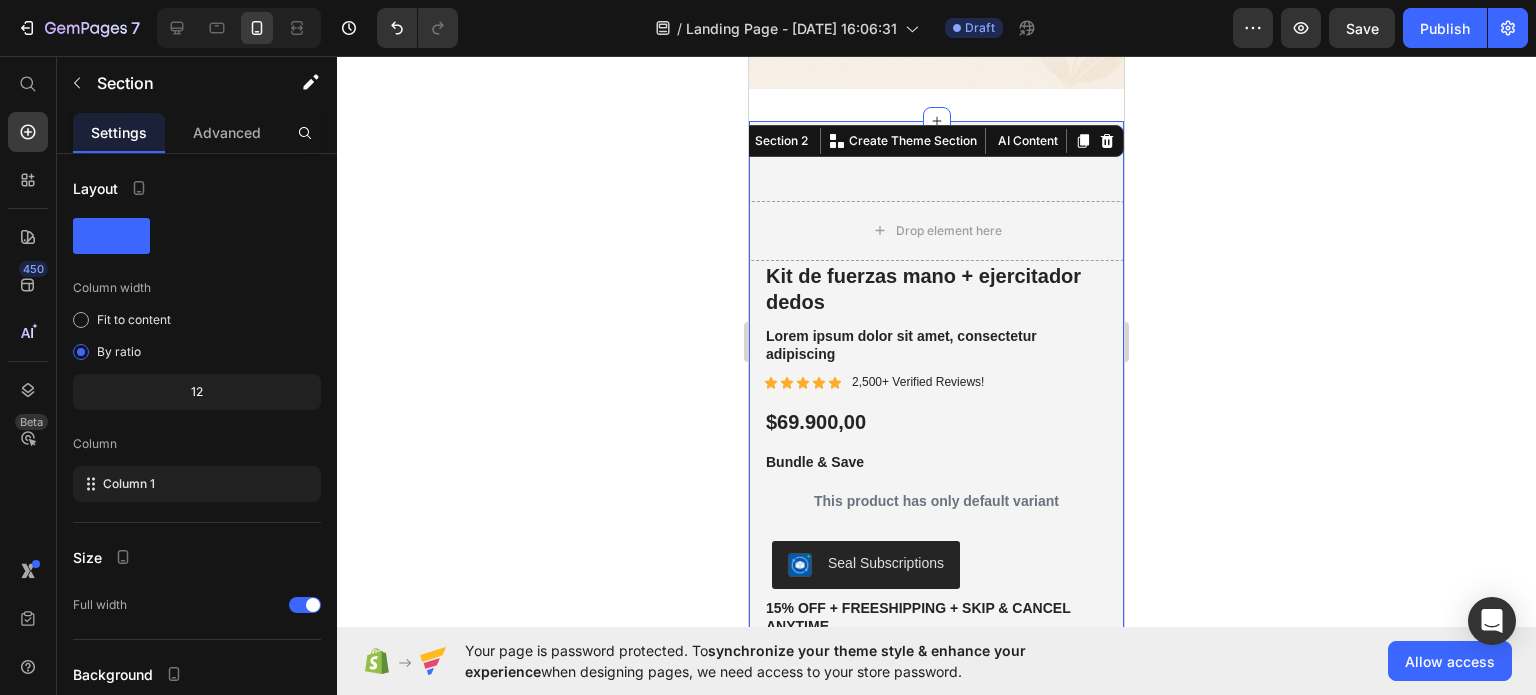 click on "Drop element here Best Seller Text Block Kit de fuerzas mano + ejercitador dedos Product Title Lorem ipsum dolor sit amet, consectetur adipiscing Text Block Icon Icon Icon Icon Icon Icon List 2,500+ Verified Reviews! Text Block Row $69.900,00 Product Price Bundle & Save Text Block This product has only default variant Product Variants & Swatches Seal Subscriptions Seal Subscriptions 15% off + Freeshipping + Skip & Cancel Anytime Text Block Add to cart Add to Cart Image Image Image Image Image Row Row Product Image But I must explain to you how  Text Block Image But I must explain to you how  Text Block Image But I must explain to you how  Text Block Image But I must explain to you how  Text Block Image But I must explain to you how  Text Block Carousel Icon Icon Icon Icon Icon Icon List [PERSON_NAME]  Verified Buyer Text Block Row Text Block Row Product Images Icon Icon Icon Icon Icon Icon List 500+  Reviews! Text Block Row Kit de fuerzas mano + ejercitador dedos Product Title Text Block" at bounding box center [936, 986] 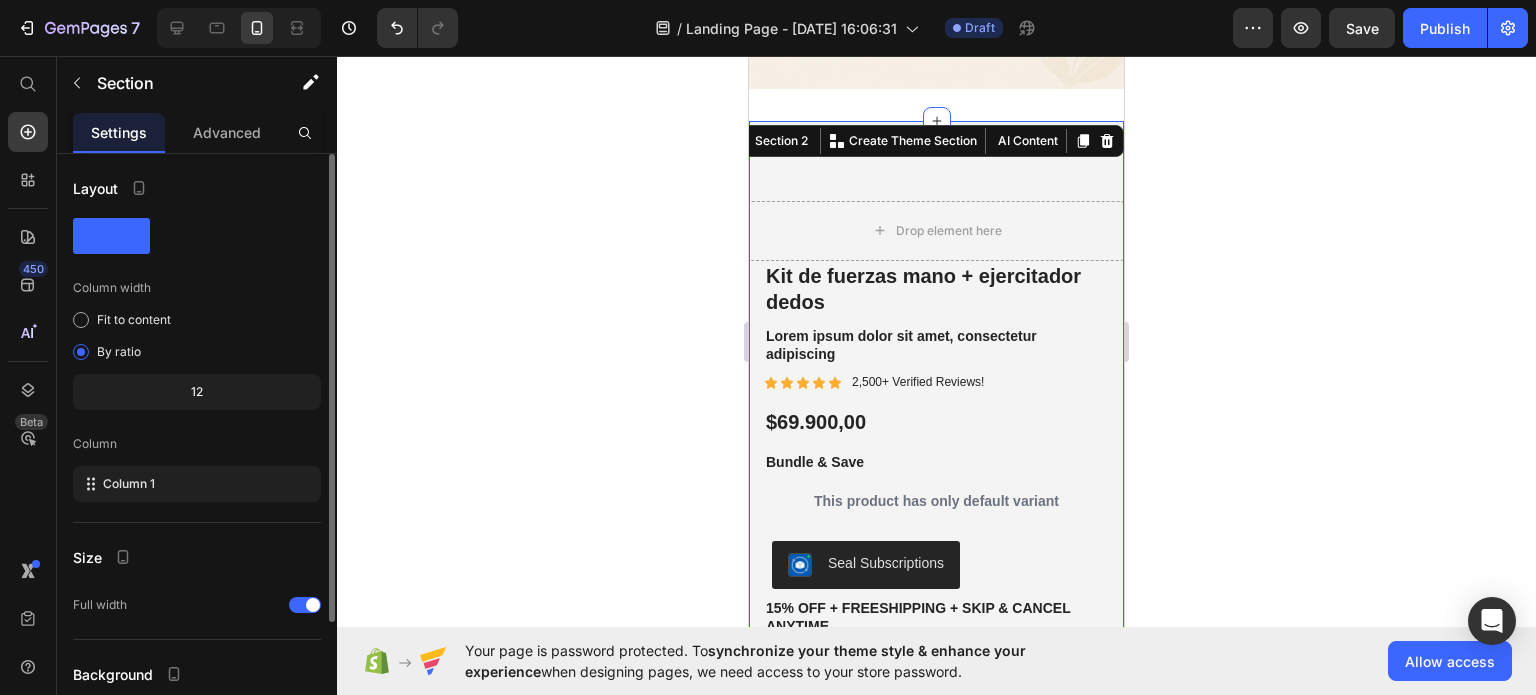 click 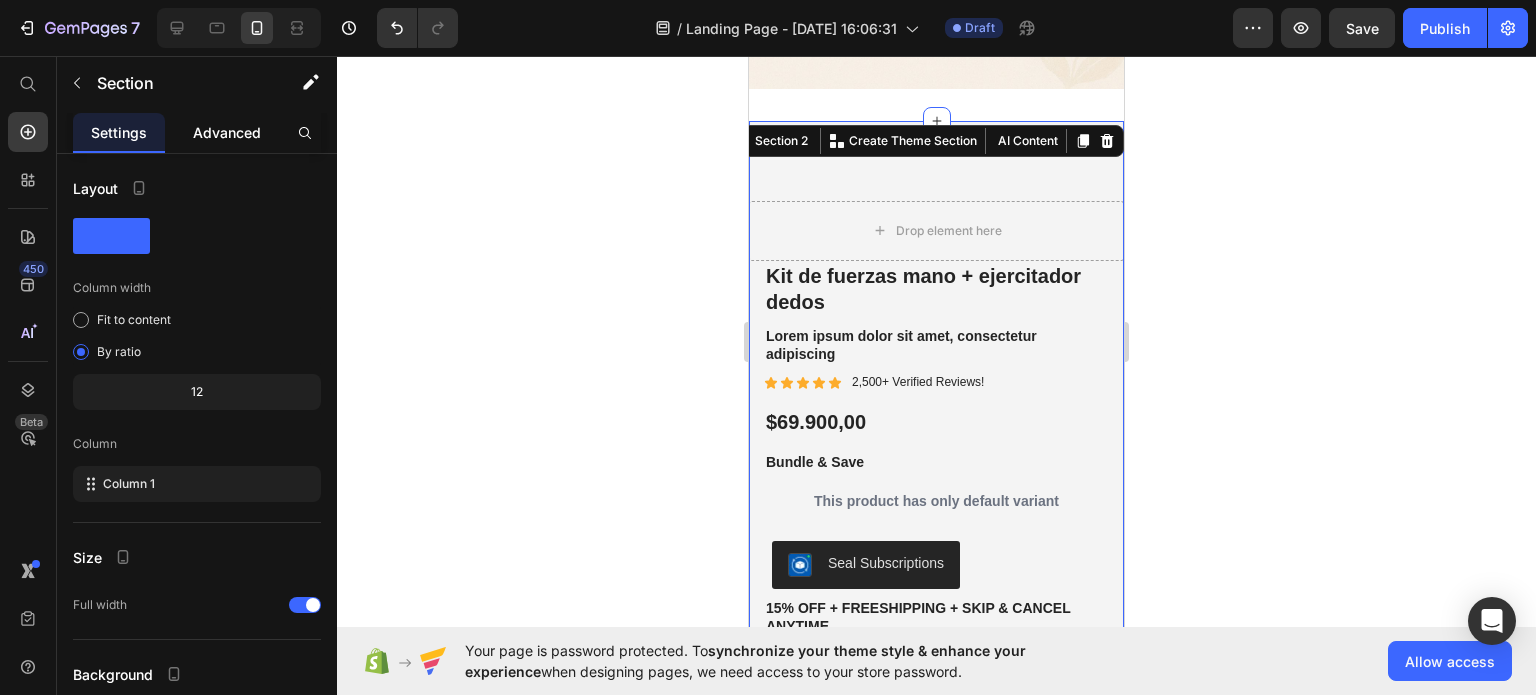 click on "Advanced" 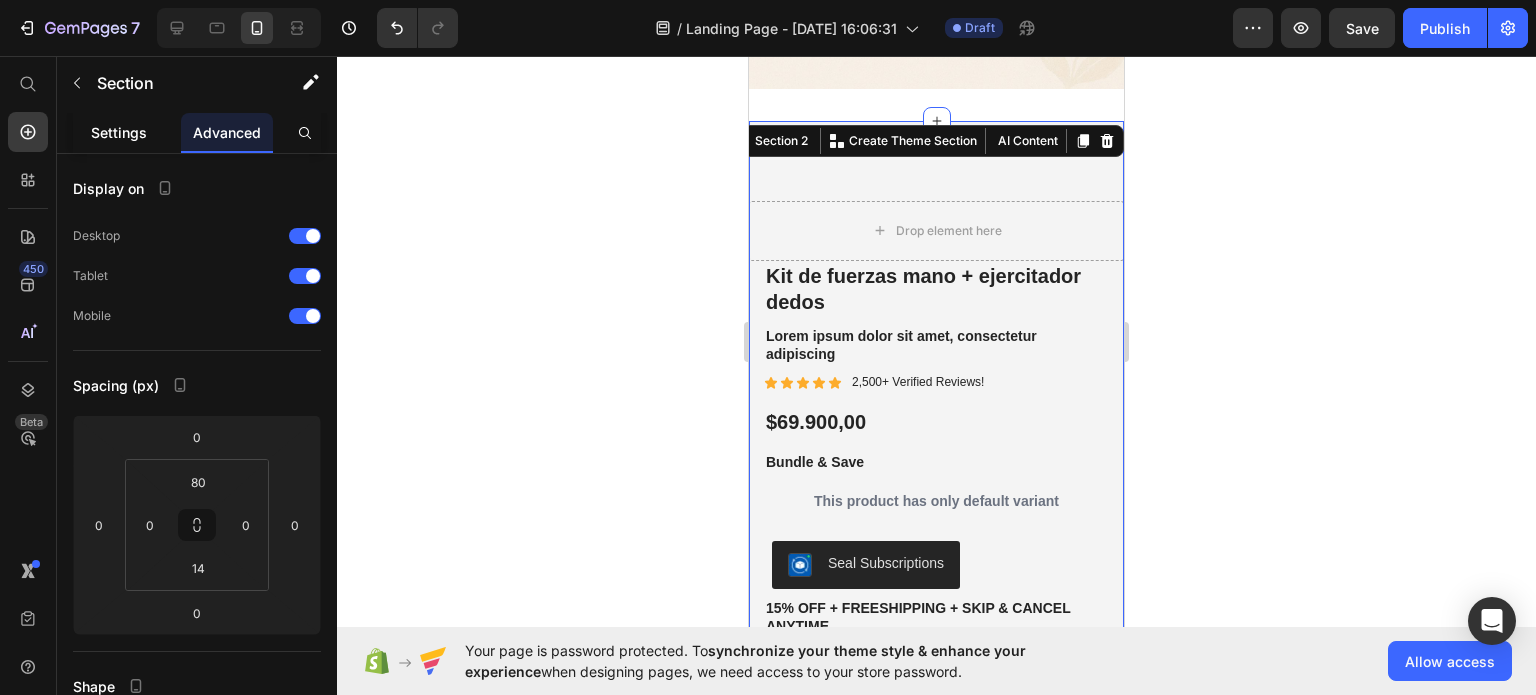 click on "Settings" 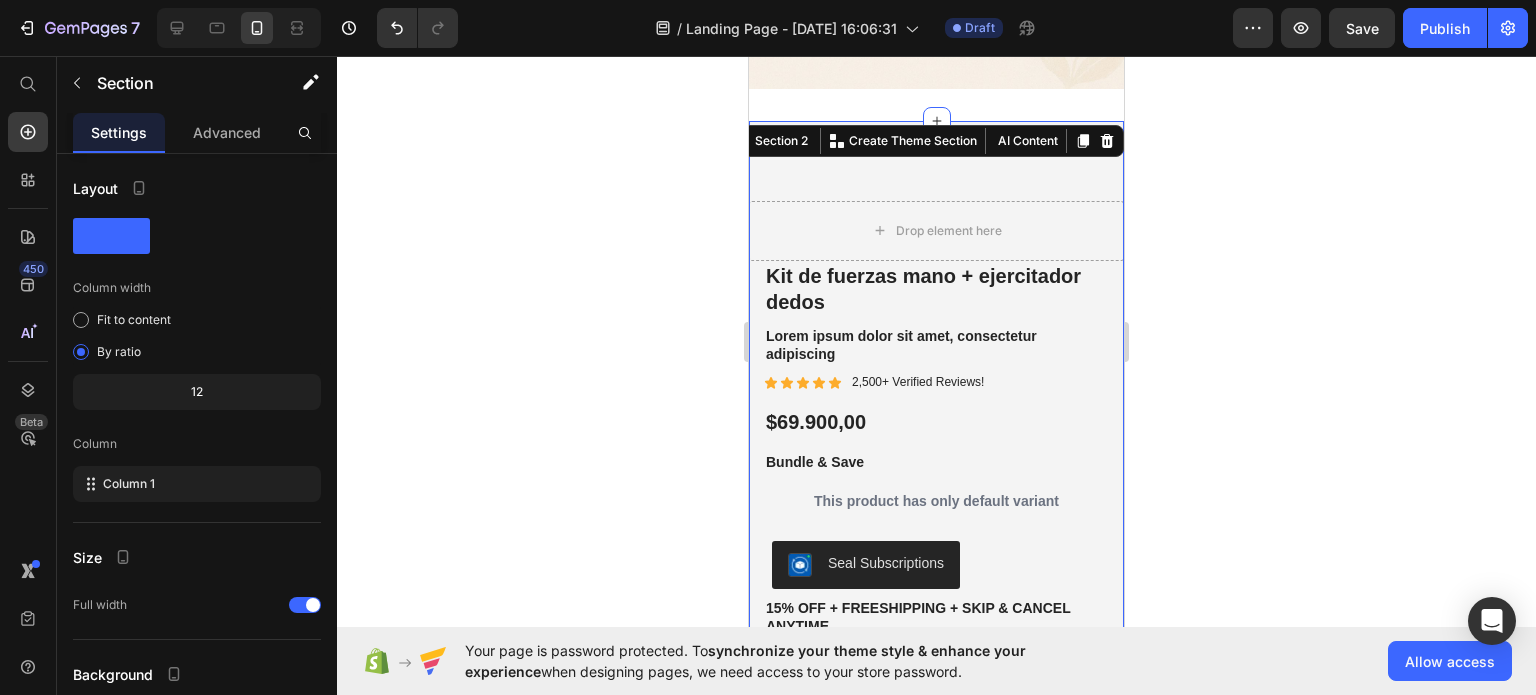 click 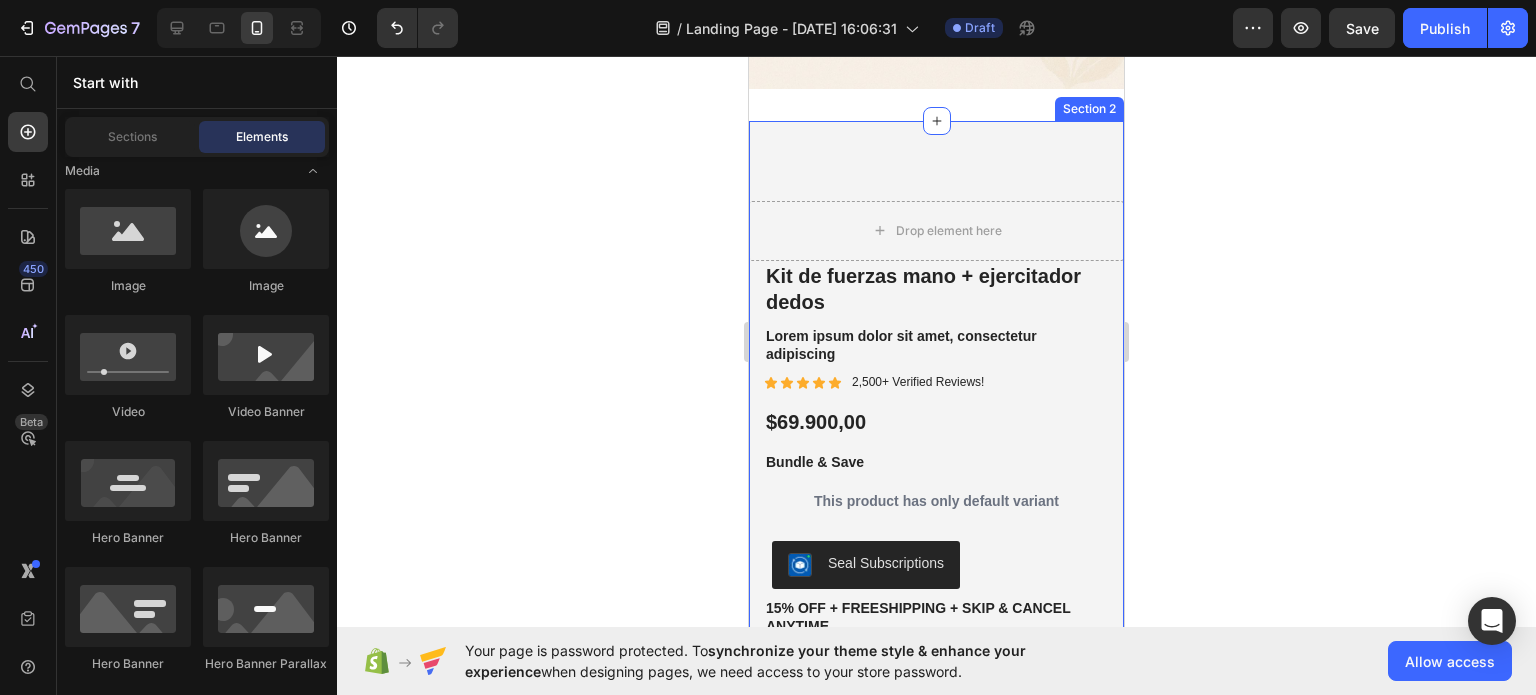click on "Drop element here Best Seller Text Block Kit de fuerzas mano + ejercitador dedos Product Title Lorem ipsum dolor sit amet, consectetur adipiscing Text Block Icon Icon Icon Icon Icon Icon List 2,500+ Verified Reviews! Text Block Row $69.900,00 Product Price Bundle & Save Text Block This product has only default variant Product Variants & Swatches Seal Subscriptions Seal Subscriptions 15% off + Freeshipping + Skip & Cancel Anytime Text Block Add to cart Add to Cart Image Image Image Image Image Row Row Product Image But I must explain to you how  Text Block Image But I must explain to you how  Text Block Image But I must explain to you how  Text Block Image But I must explain to you how  Text Block Image But I must explain to you how  Text Block Carousel Icon Icon Icon Icon Icon Icon List [PERSON_NAME]  Verified Buyer Text Block Row Text Block Row Product Images Icon Icon Icon Icon Icon Icon List 500+  Reviews! Text Block Row Kit de fuerzas mano + ejercitador dedos Product Title Text Block" at bounding box center [936, 986] 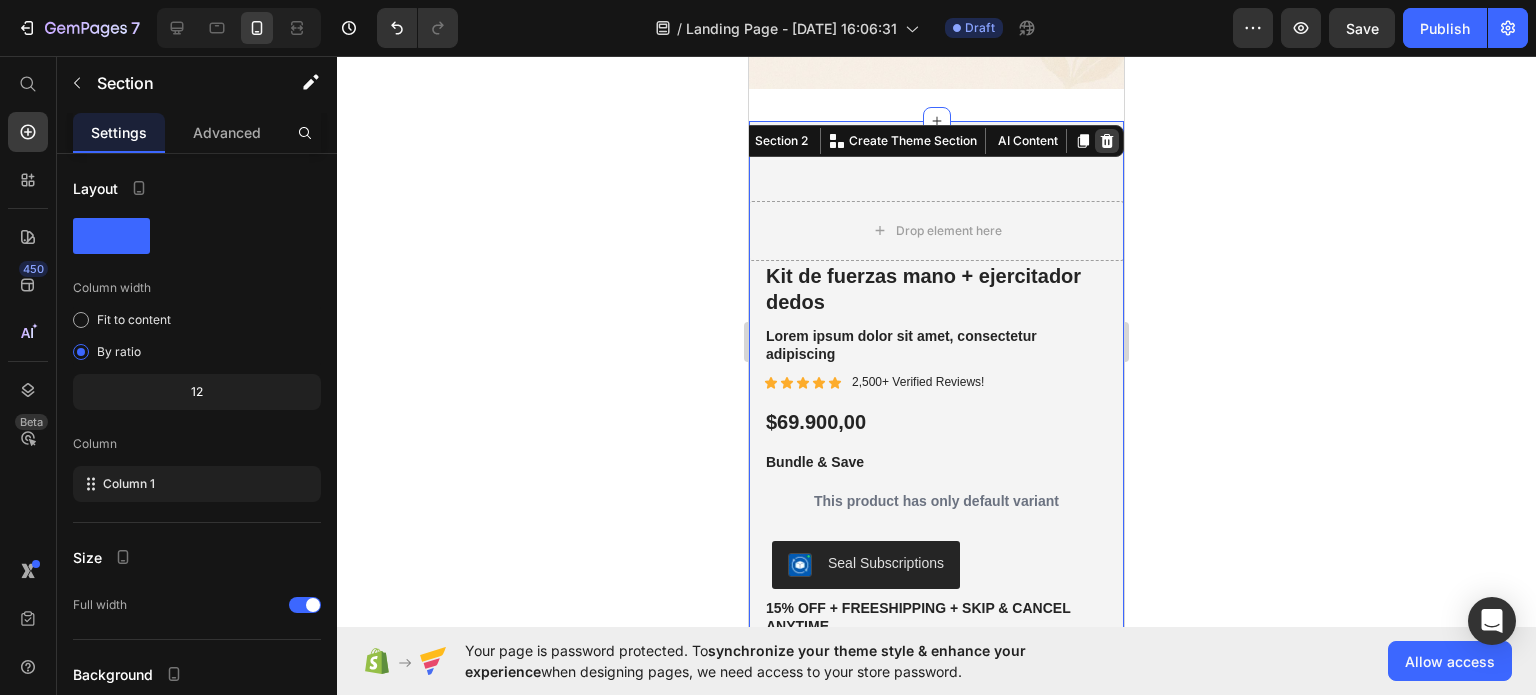 click 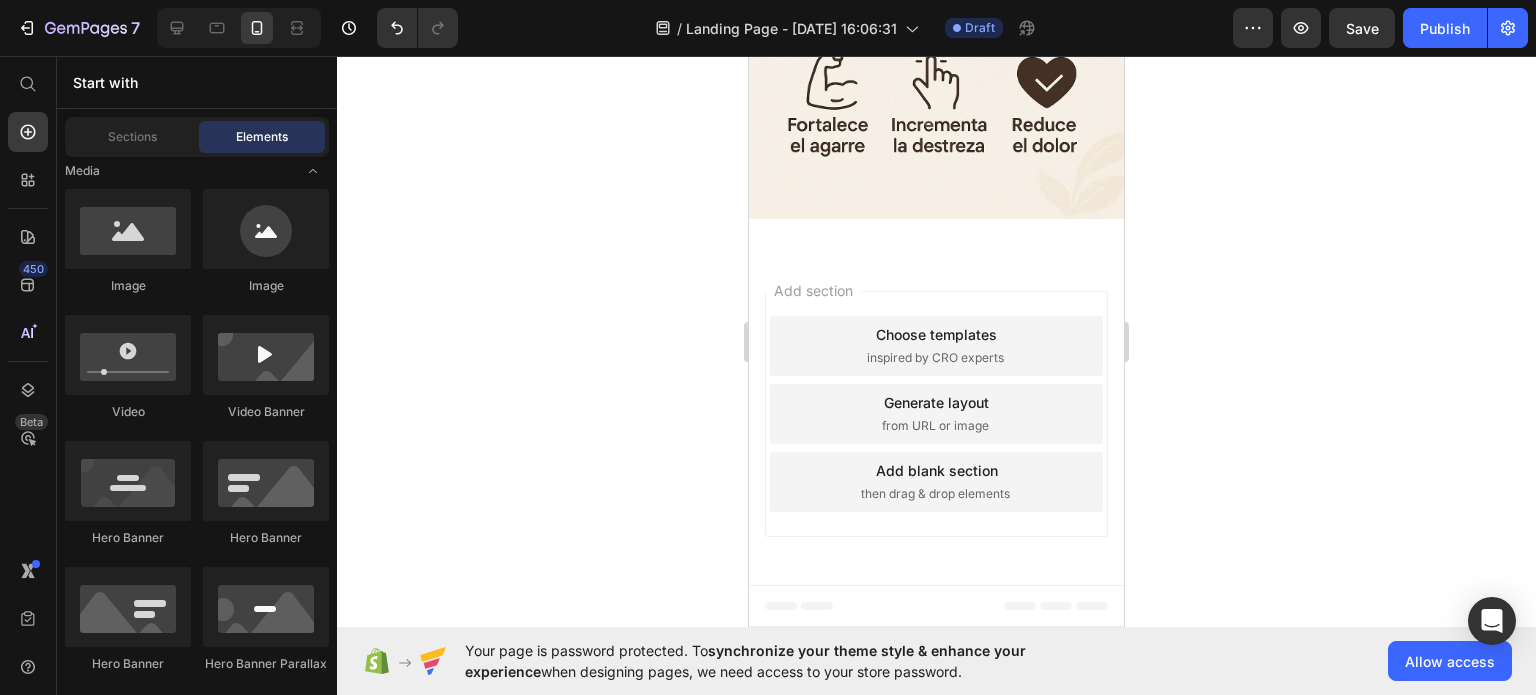 scroll, scrollTop: 796, scrollLeft: 0, axis: vertical 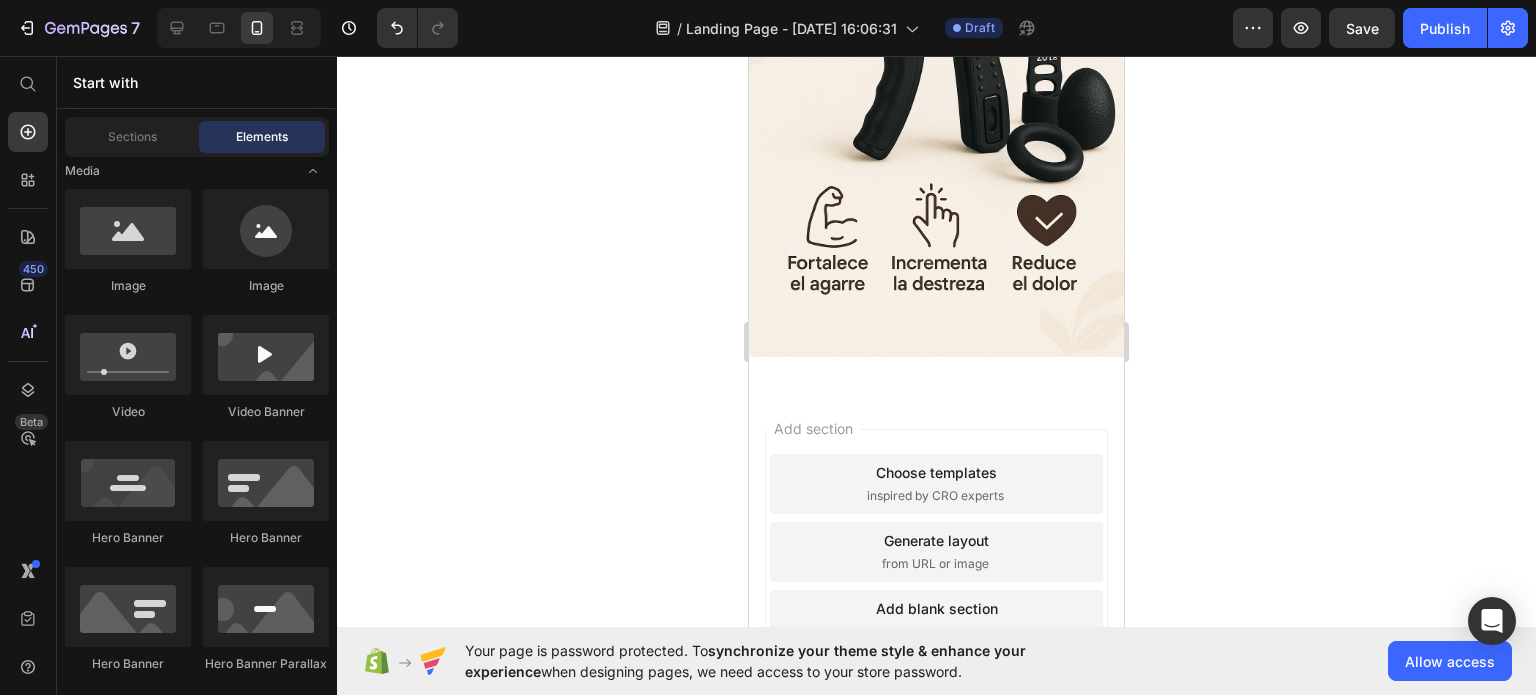 drag, startPoint x: 718, startPoint y: 411, endPoint x: 1253, endPoint y: 616, distance: 572.931 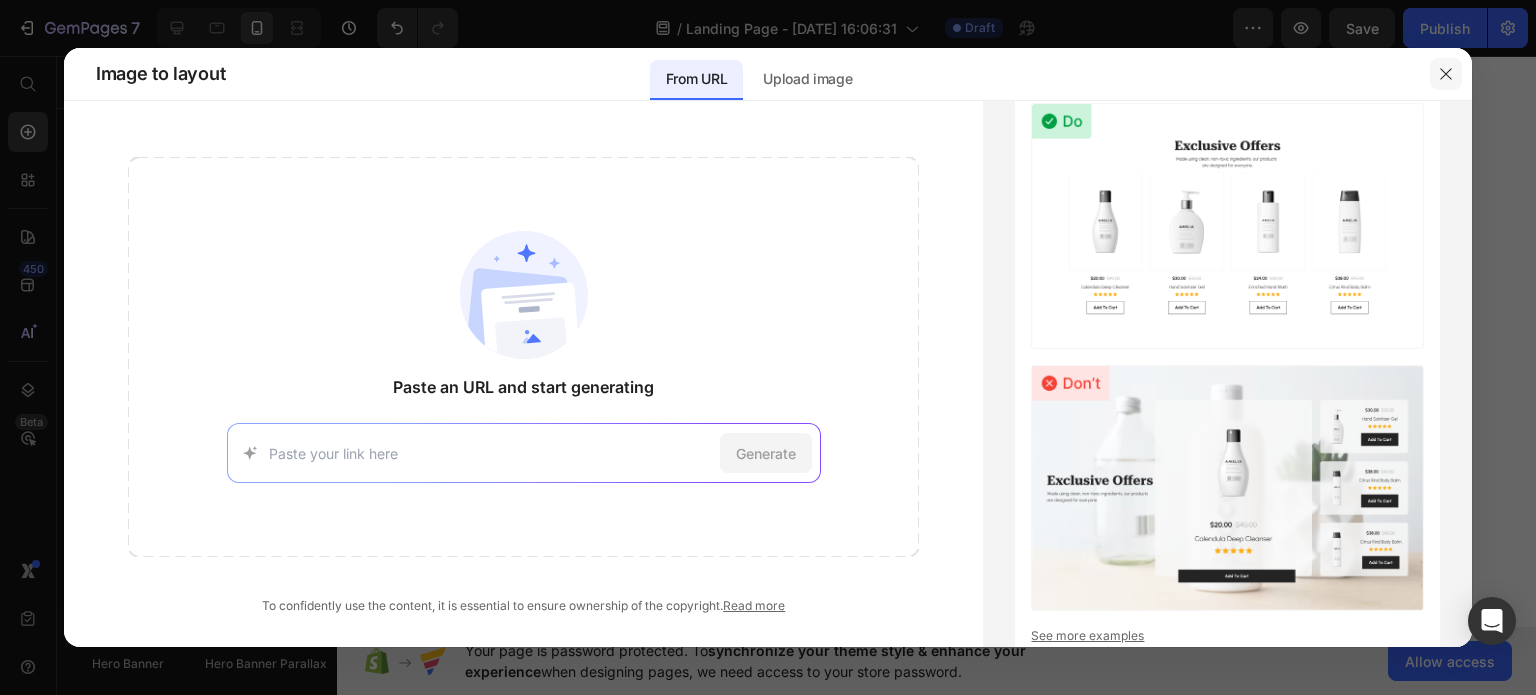 click at bounding box center [1446, 74] 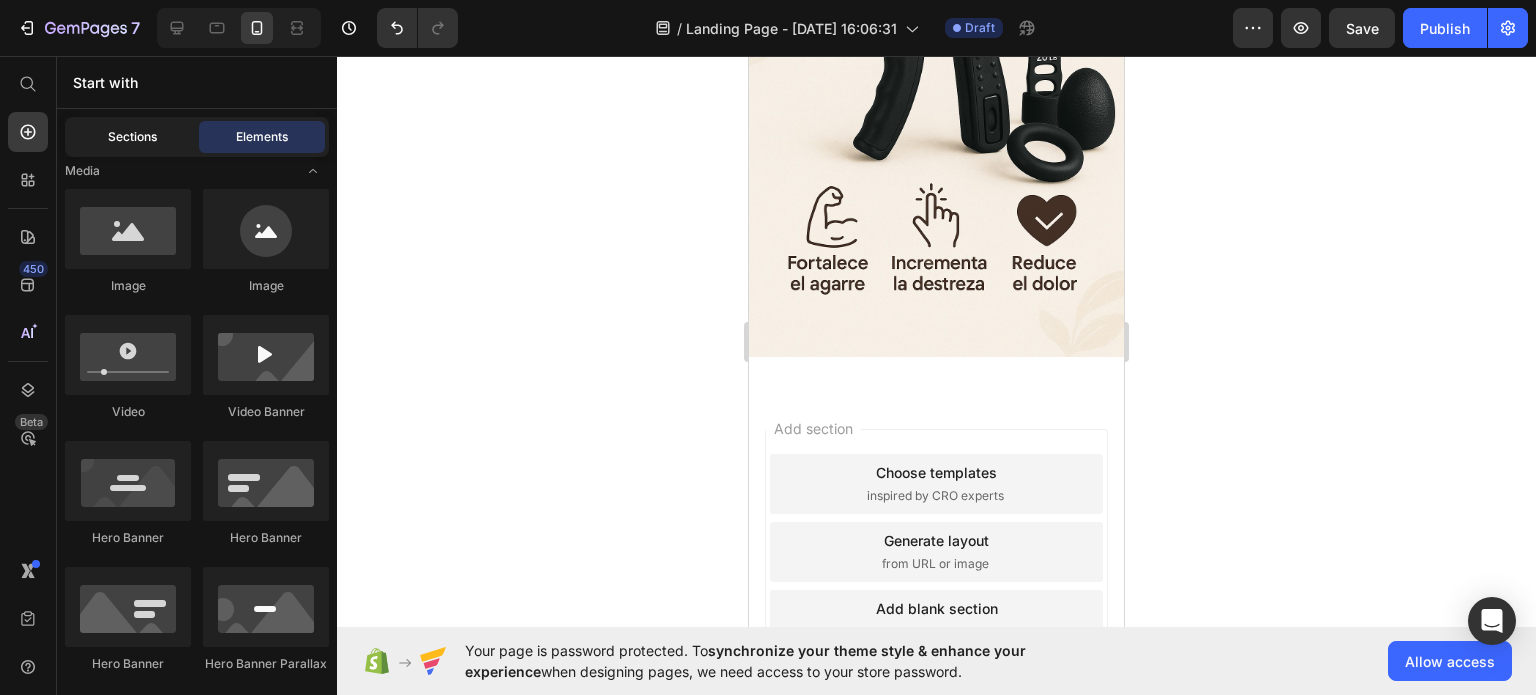 click on "Sections" 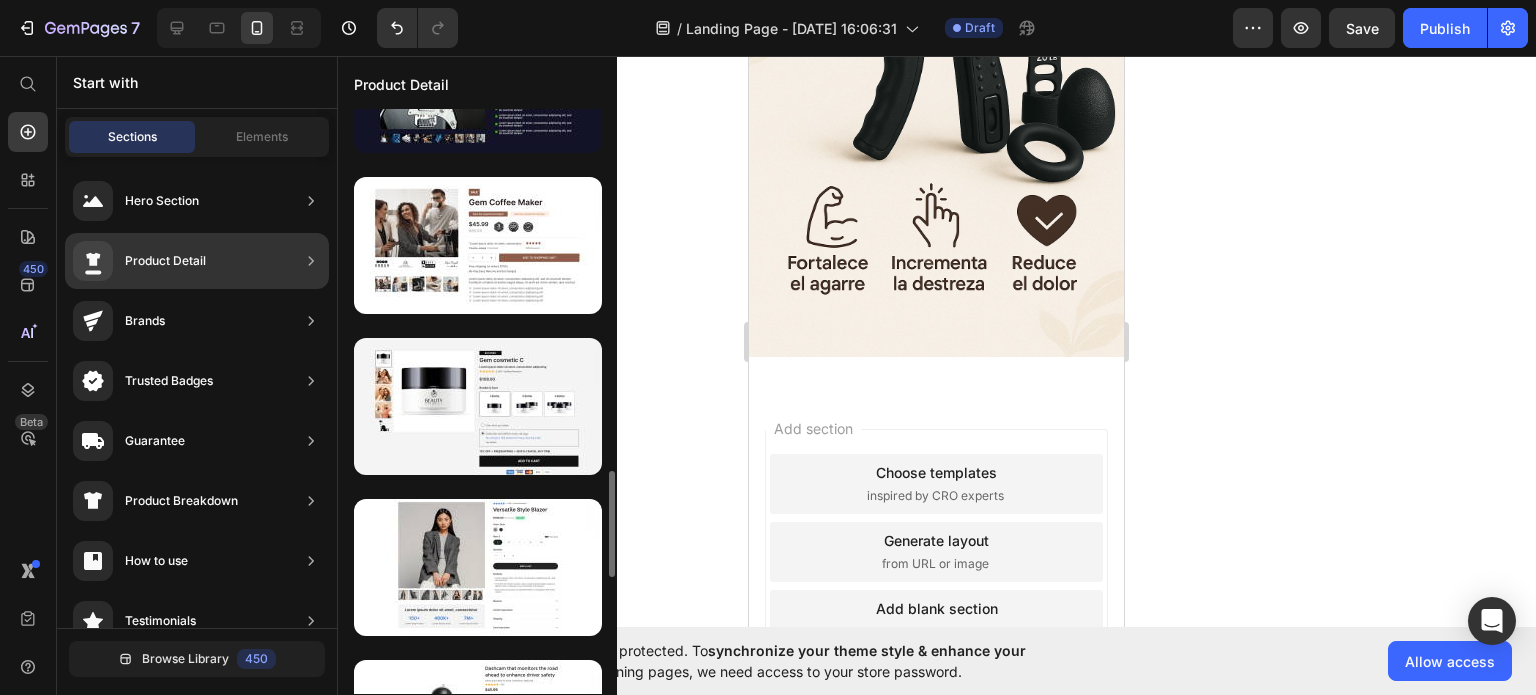 scroll, scrollTop: 2069, scrollLeft: 0, axis: vertical 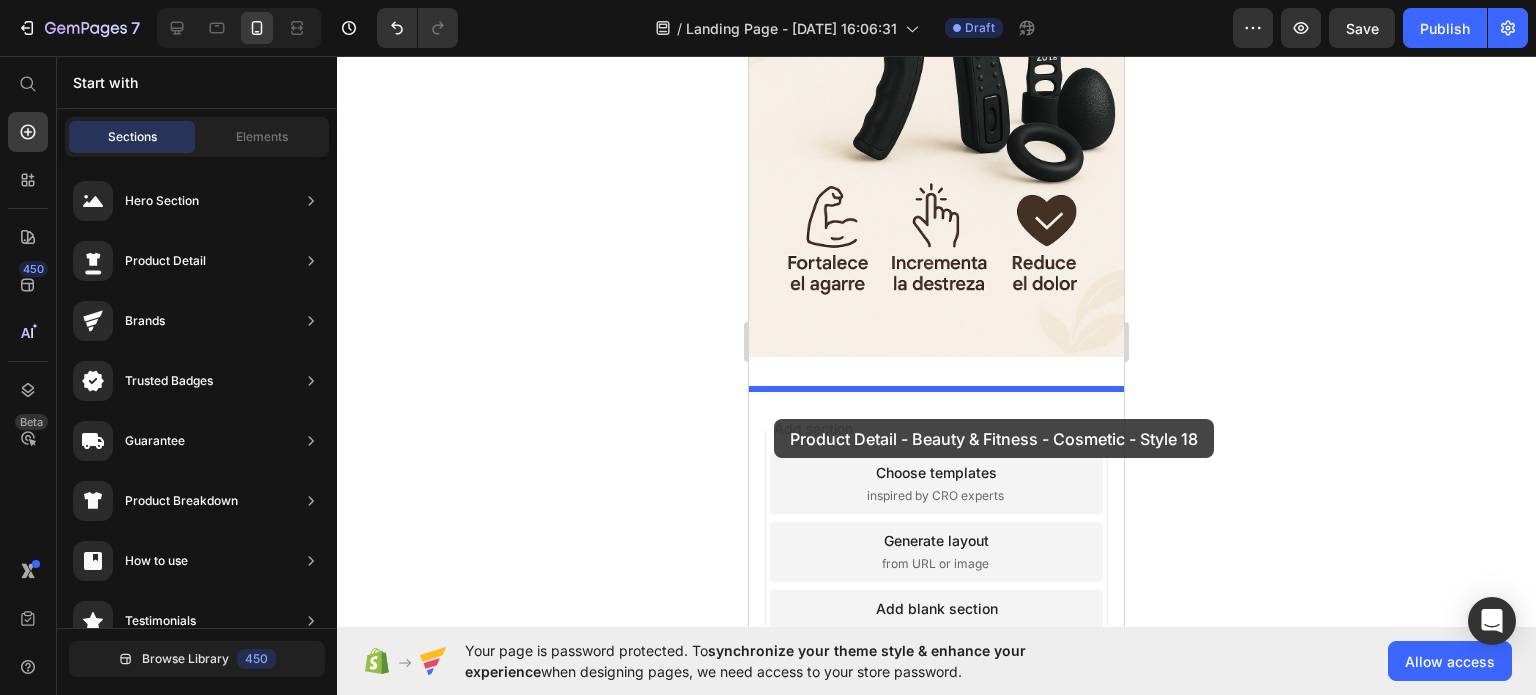drag, startPoint x: 1276, startPoint y: 419, endPoint x: 774, endPoint y: 419, distance: 502 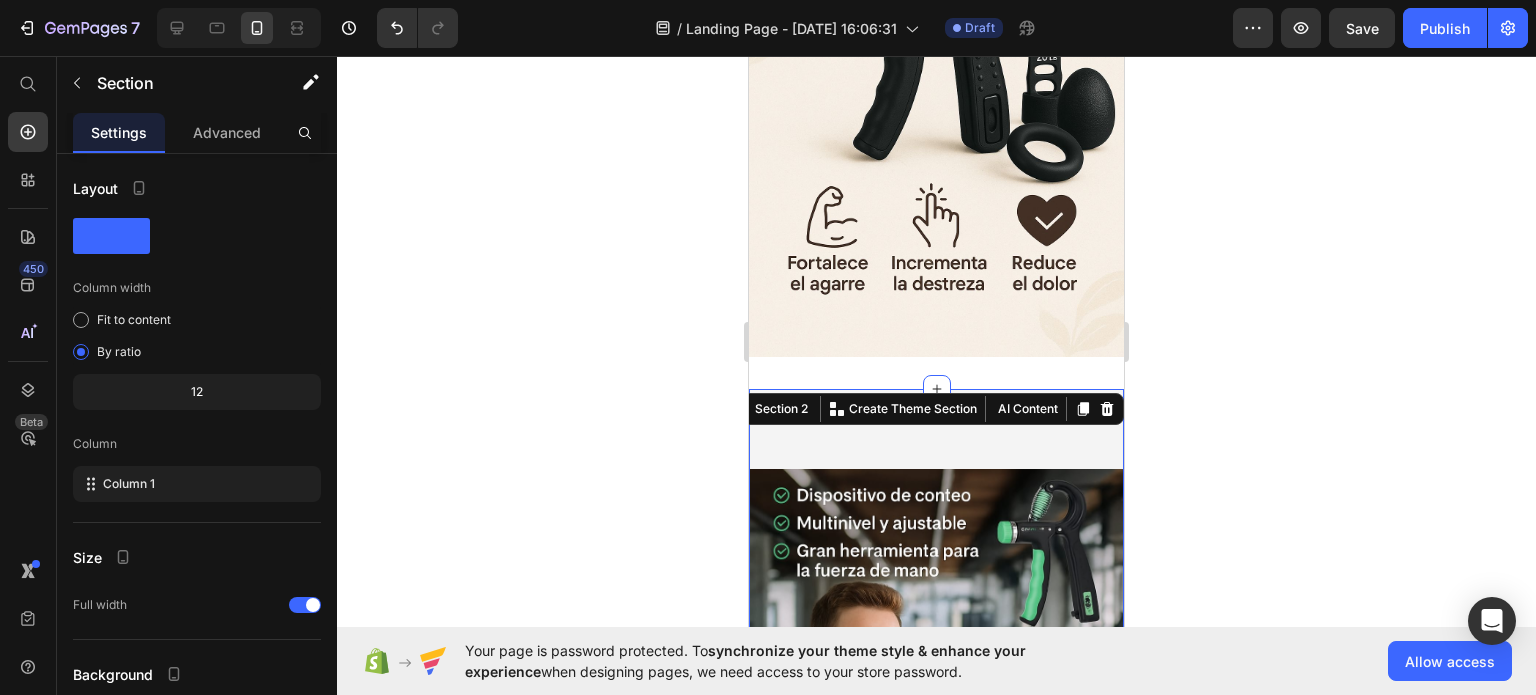 scroll, scrollTop: 1059, scrollLeft: 0, axis: vertical 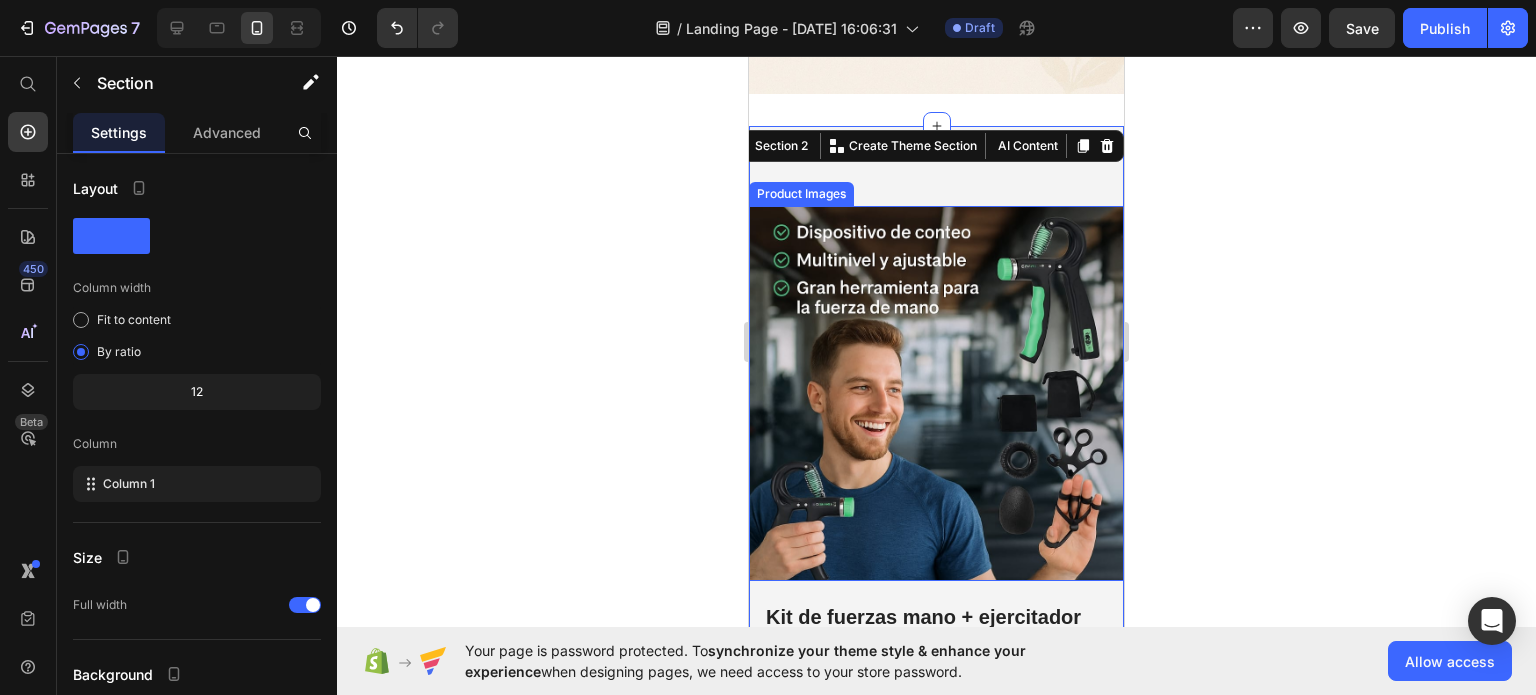 click at bounding box center (936, 393) 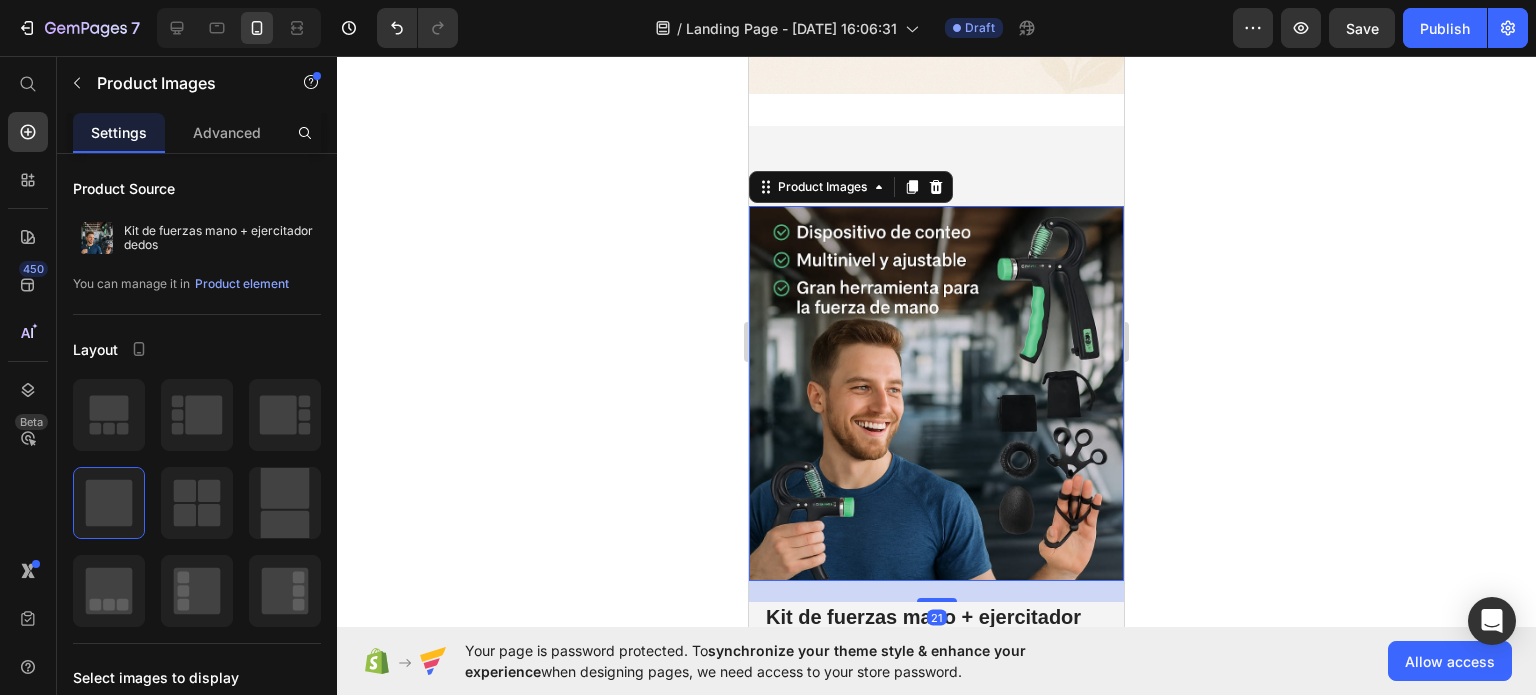 click at bounding box center (936, 393) 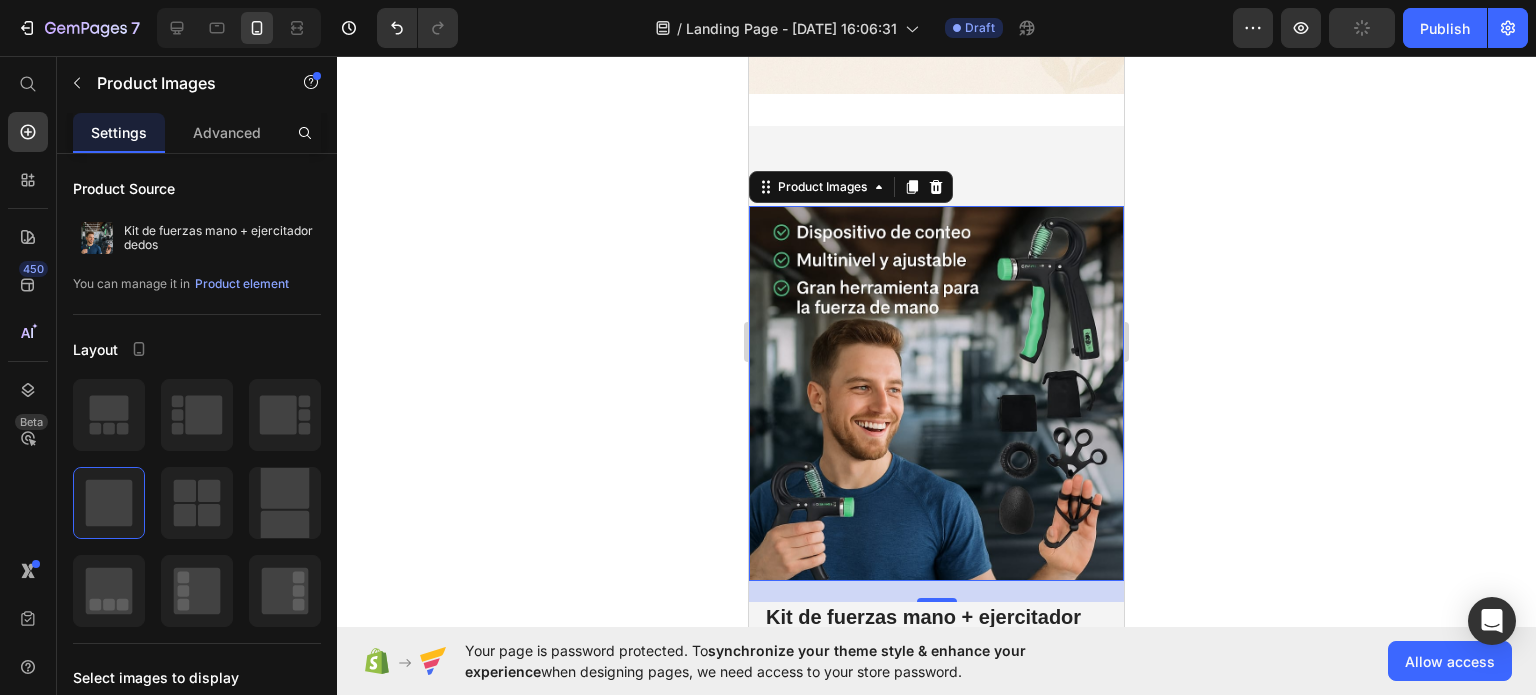 click at bounding box center (936, 393) 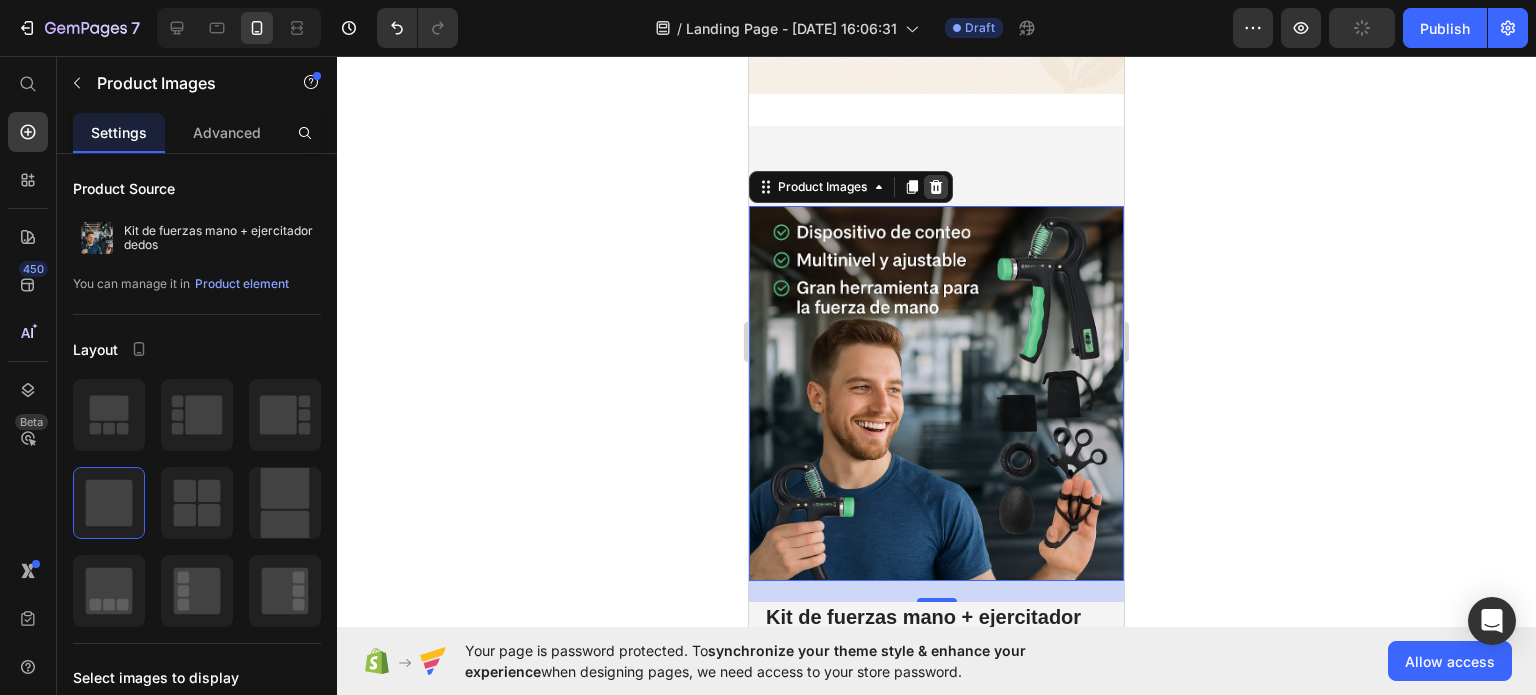 click 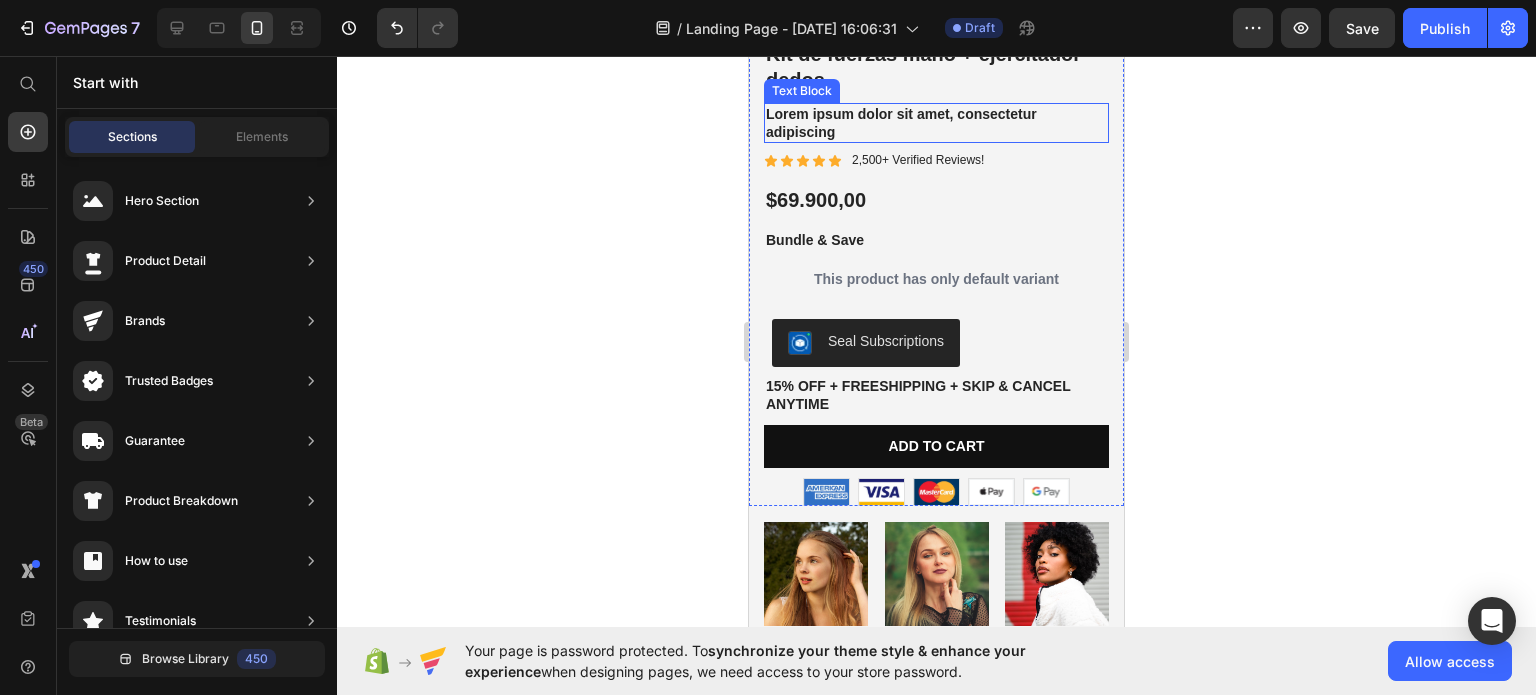 scroll, scrollTop: 1294, scrollLeft: 0, axis: vertical 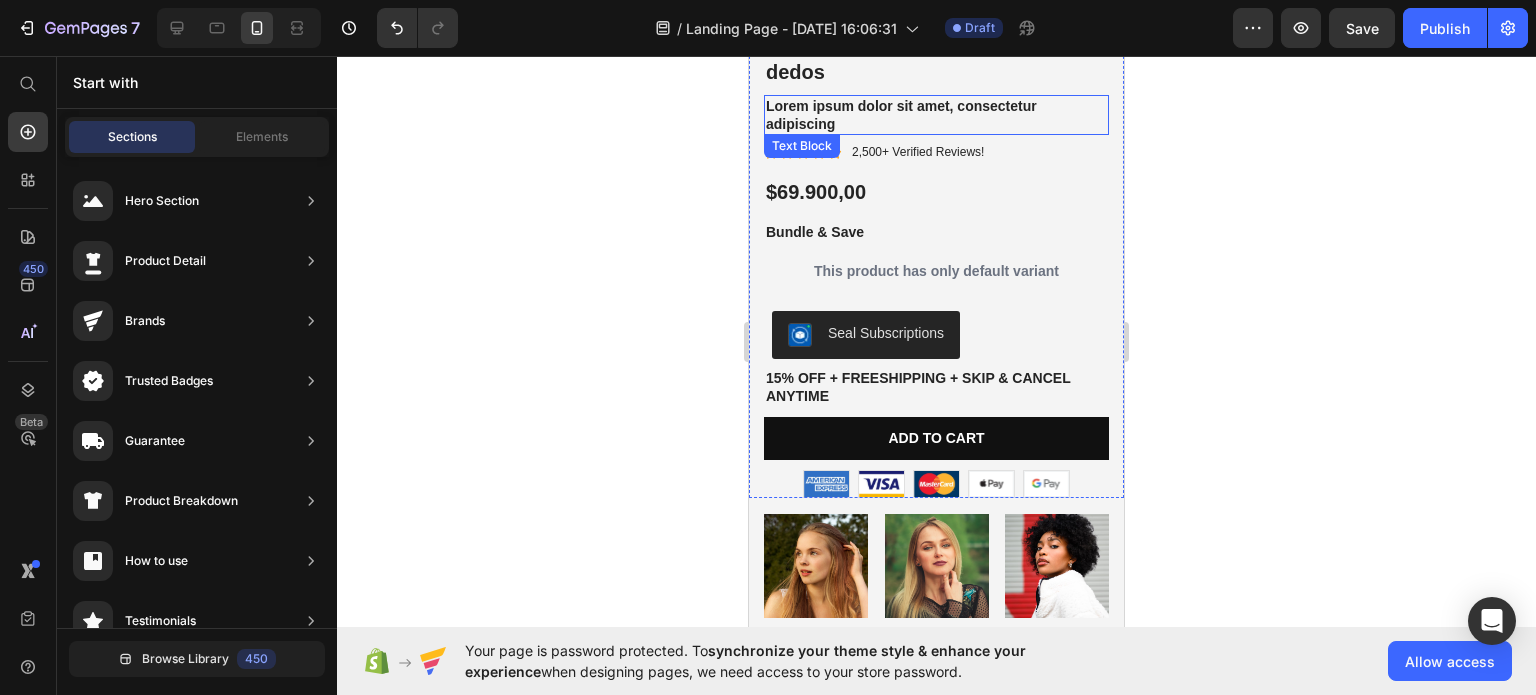 click on "Lorem ipsum dolor sit amet, consectetur adipiscing" at bounding box center [936, 115] 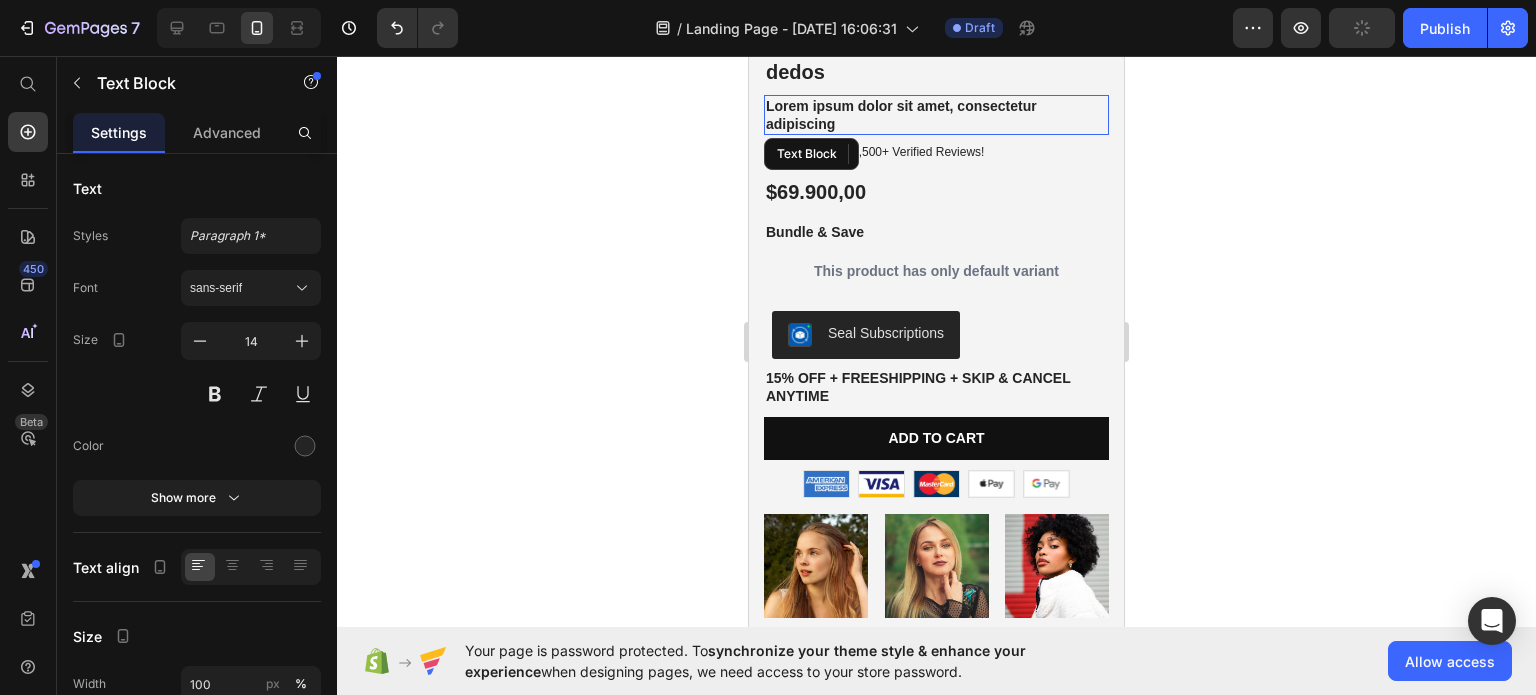 click on "Lorem ipsum dolor sit amet, consectetur adipiscing" at bounding box center (936, 115) 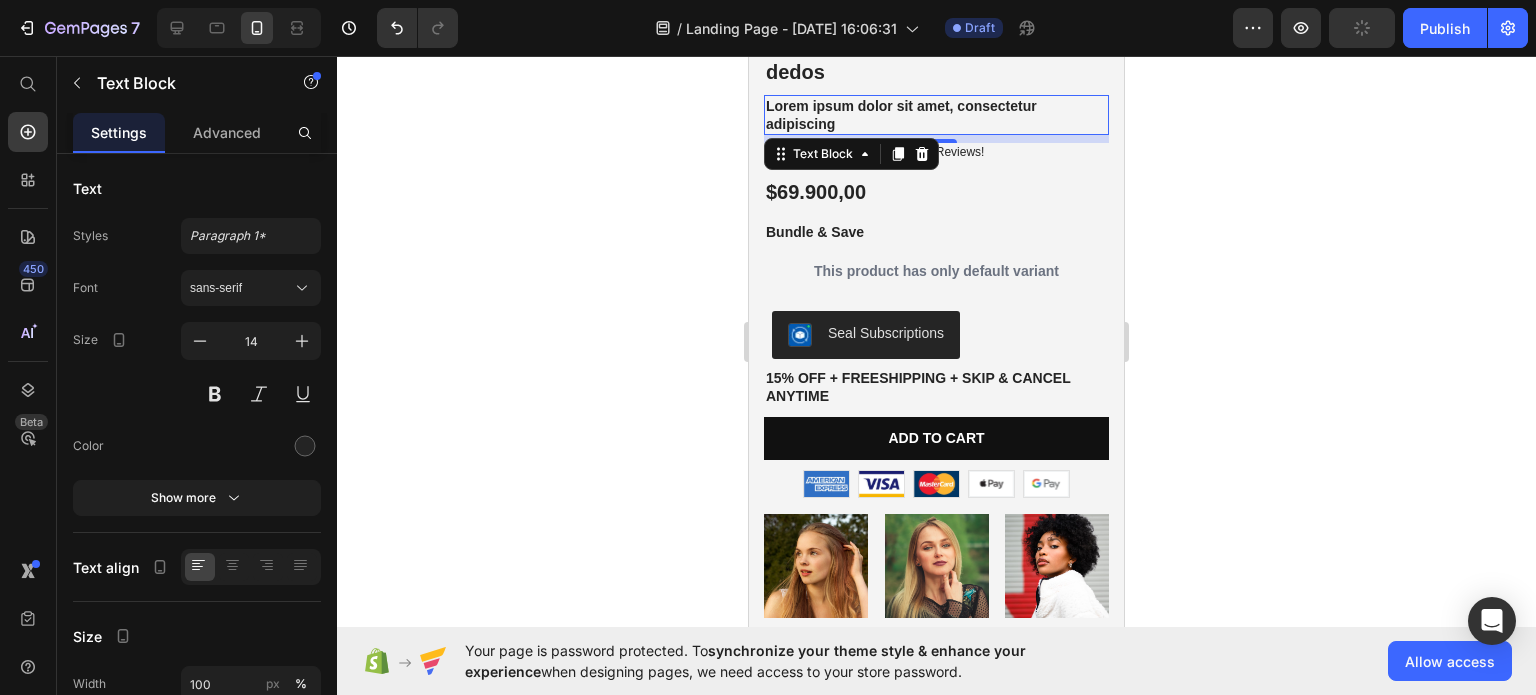 click on "Lorem ipsum dolor sit amet, consectetur adipiscing" at bounding box center [936, 115] 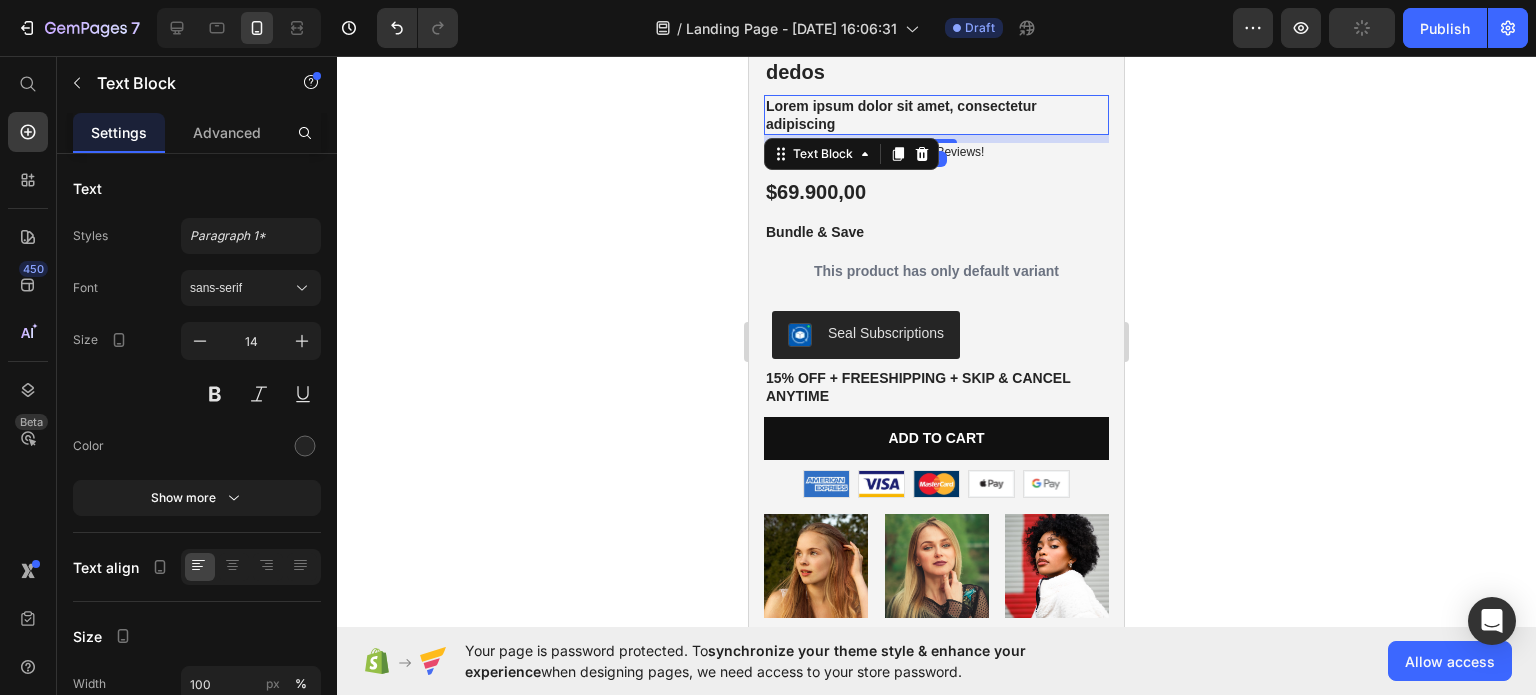 click on "Lorem ipsum dolor sit amet, consectetur adipiscing" at bounding box center [936, 115] 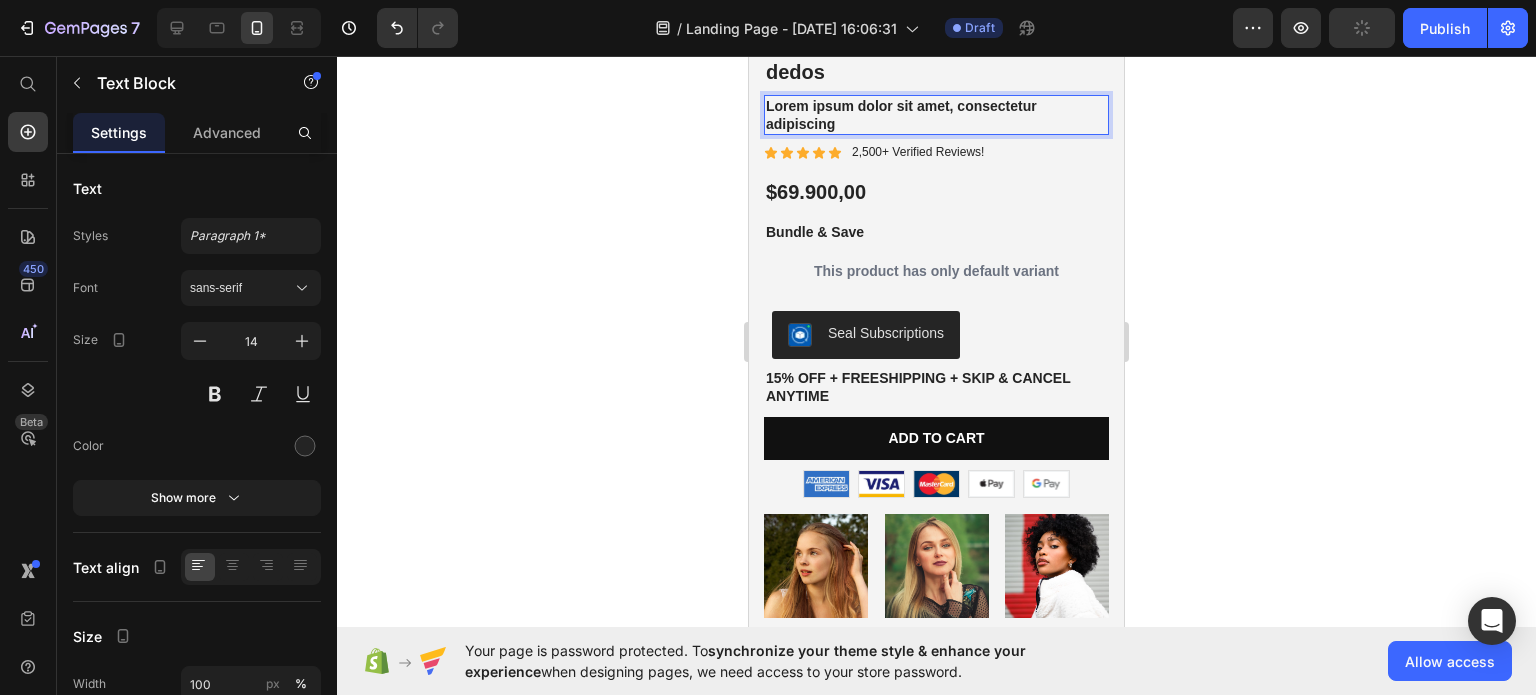 click on "Lorem ipsum dolor sit amet, consectetur adipiscing" at bounding box center [936, 115] 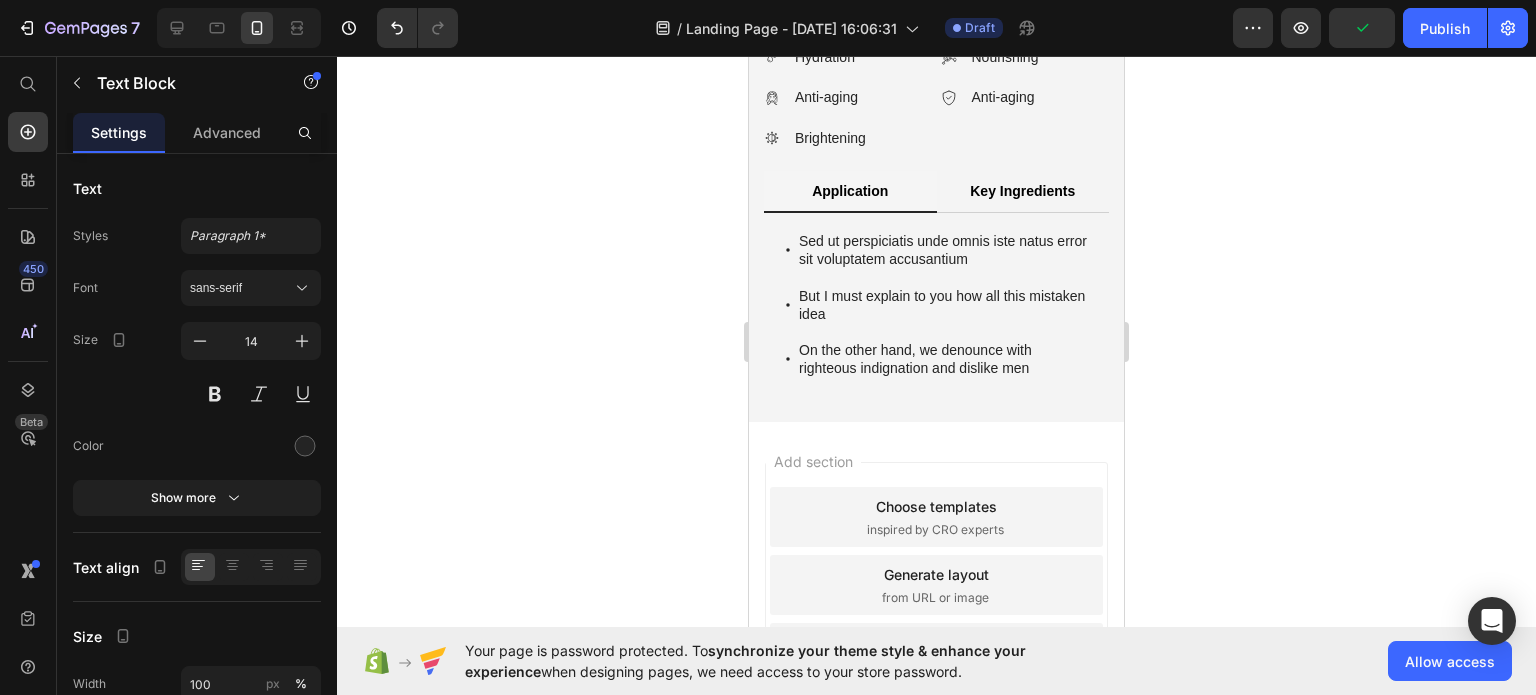 scroll, scrollTop: 2488, scrollLeft: 0, axis: vertical 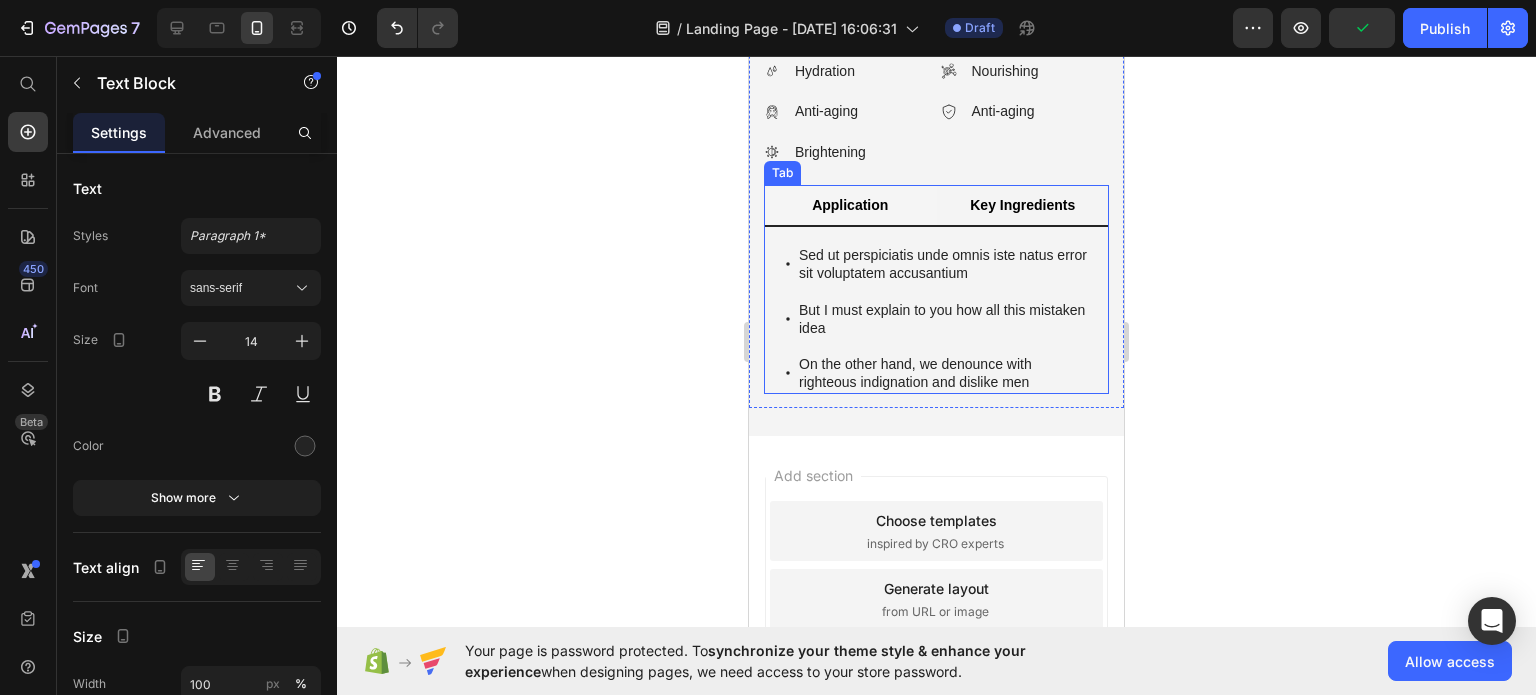 click on "Key Ingredients" at bounding box center (1023, 206) 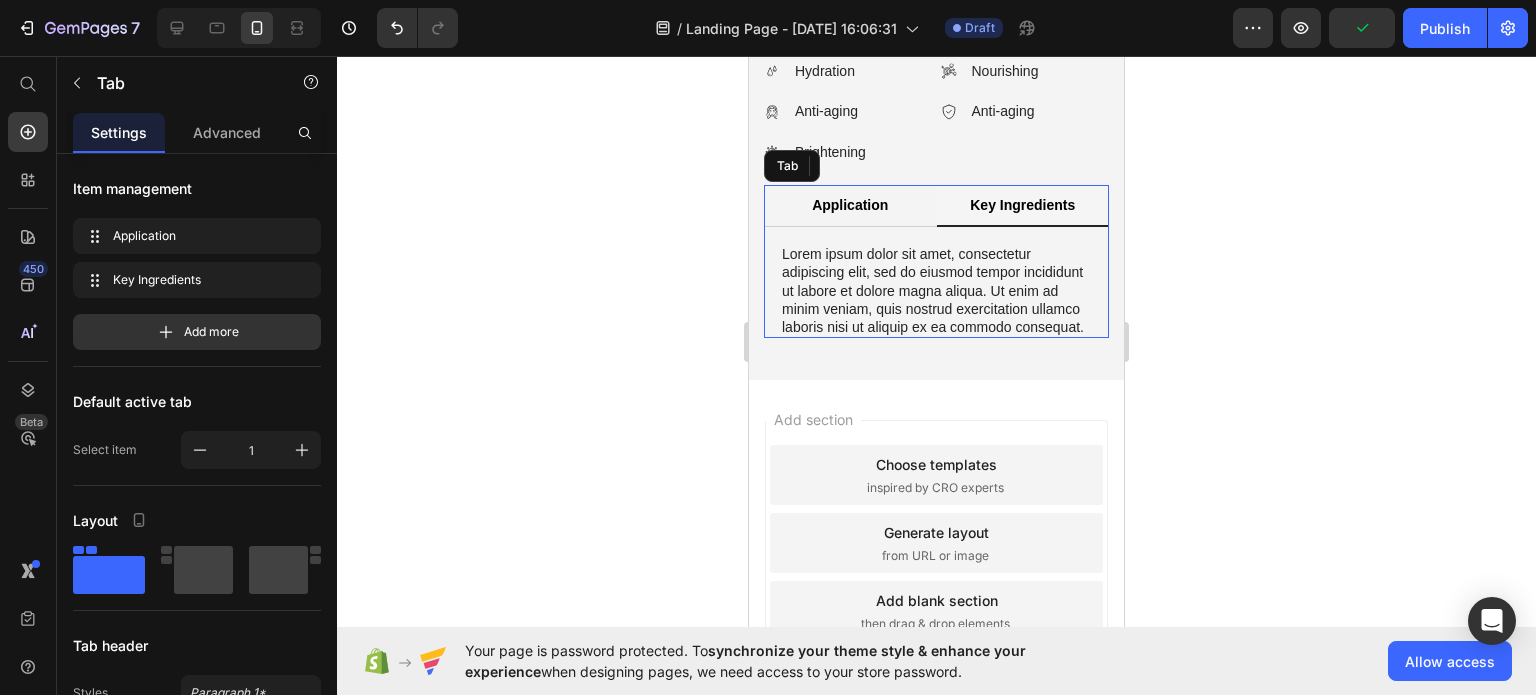 scroll, scrollTop: 2476, scrollLeft: 0, axis: vertical 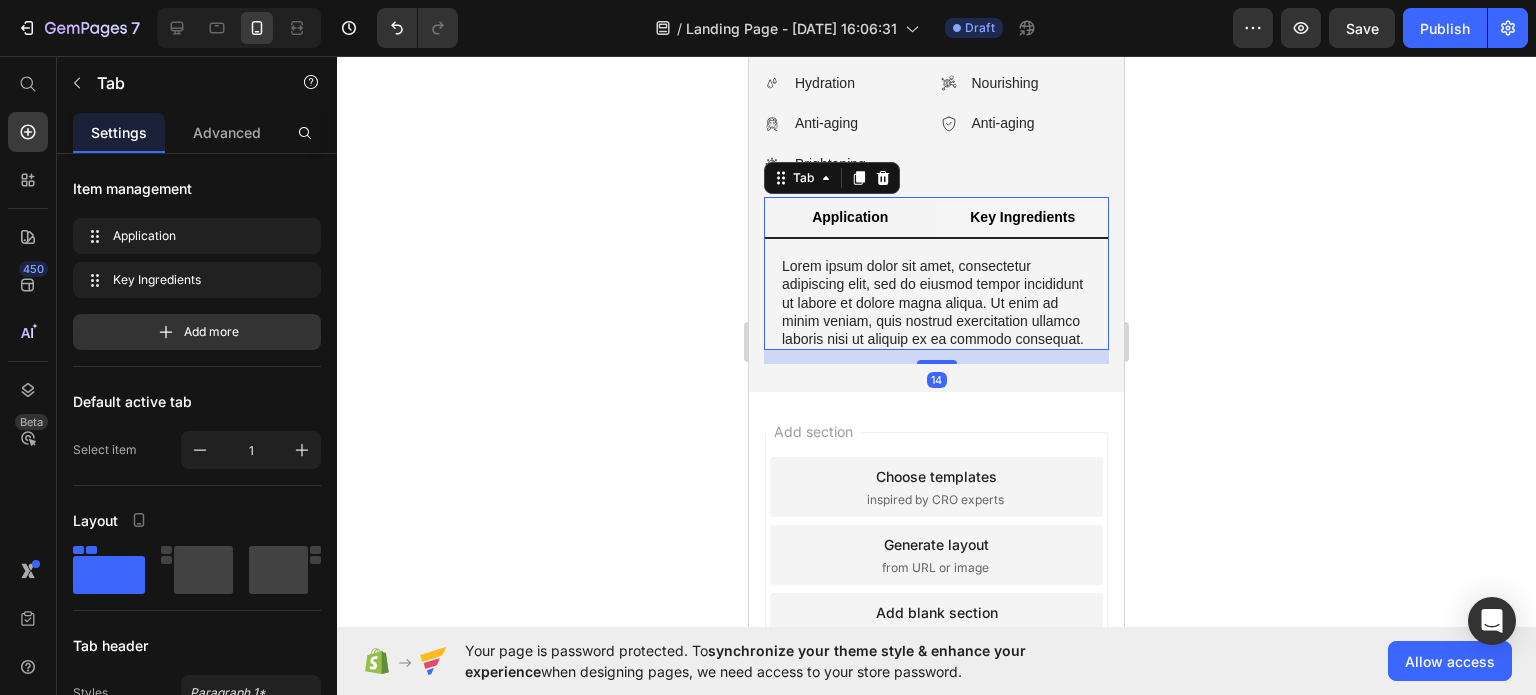 click on "Application" at bounding box center [850, 217] 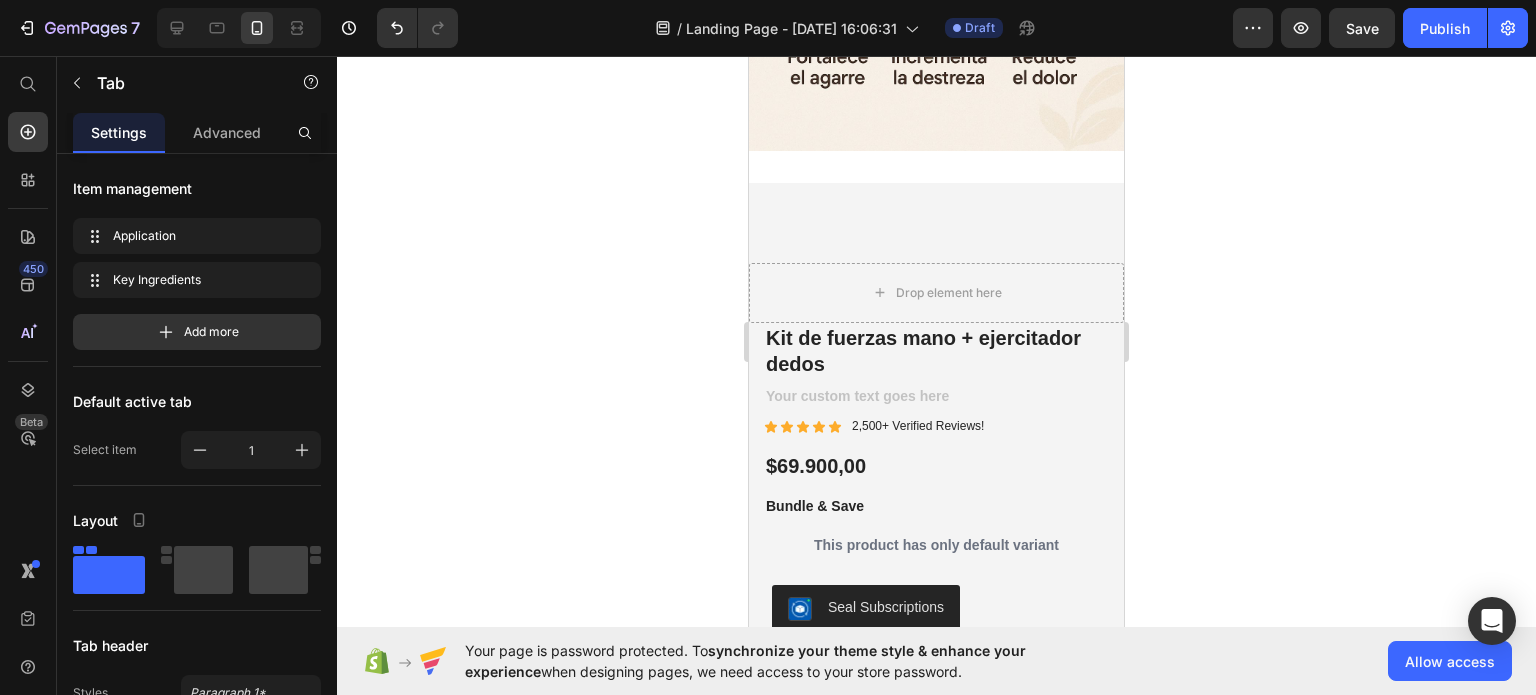 scroll, scrollTop: 1008, scrollLeft: 0, axis: vertical 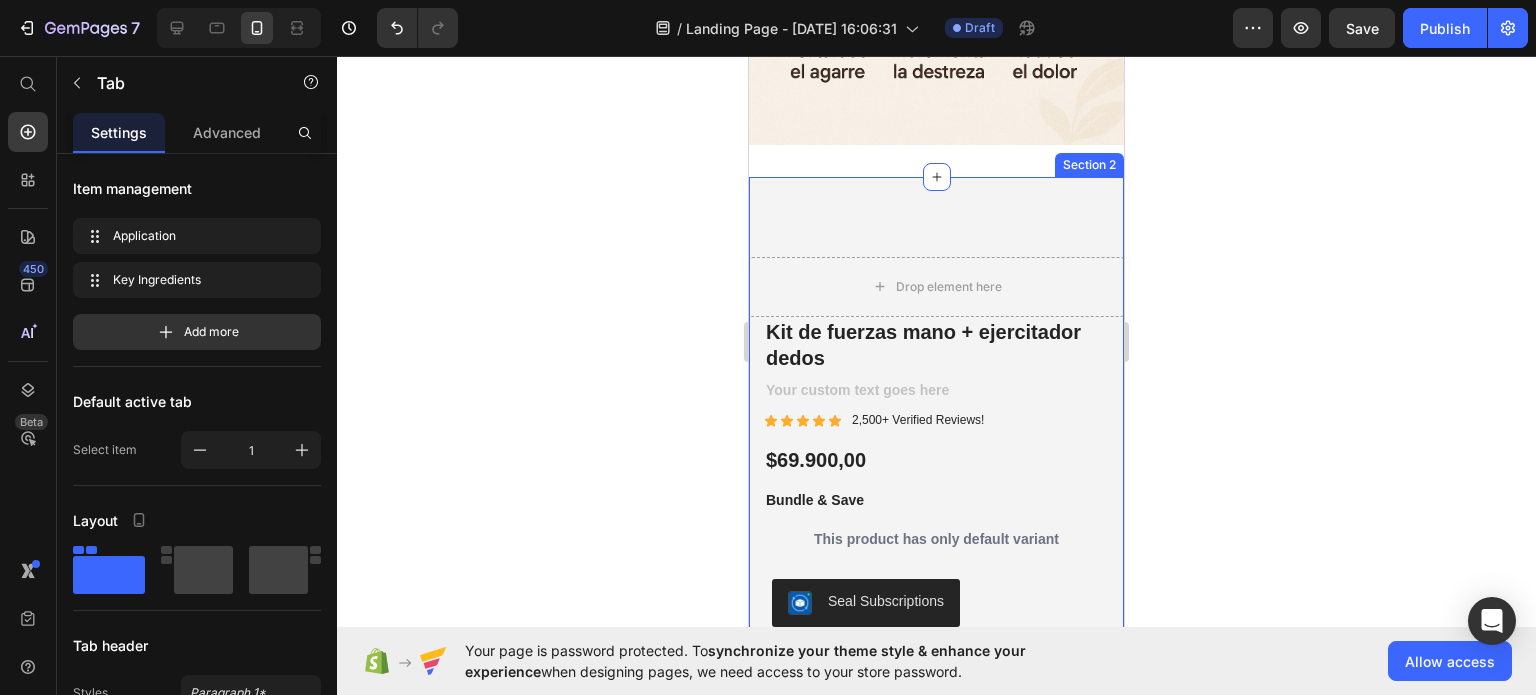 click on "Drop element here Best Seller Text Block Kit de fuerzas mano + ejercitador dedos Product Title Text Block Icon Icon Icon Icon Icon Icon List 2,500+ Verified Reviews! Text Block Row $69.900,00 Product Price Bundle & Save Text Block This product has only default variant Product Variants & Swatches Seal Subscriptions Seal Subscriptions 15% off + Freeshipping + Skip & Cancel Anytime Text Block Add to cart Add to Cart Image Image Image Image Image Row Row Product Image But I must explain to you how  Text Block Image But I must explain to you how  Text Block Image But I must explain to you how  Text Block Image But I must explain to you how  Text Block Image But I must explain to you how  Text Block Carousel Icon Icon Icon Icon Icon Icon List [PERSON_NAME]  Verified Buyer Text Block Row Text Block Row Product Images Icon Icon Icon Icon Icon Icon List 500+  Reviews! Text Block Row Kit de fuerzas mano + ejercitador dedos Product Title But I must explain to you how all this mistaken Text Block Add" at bounding box center [936, 1046] 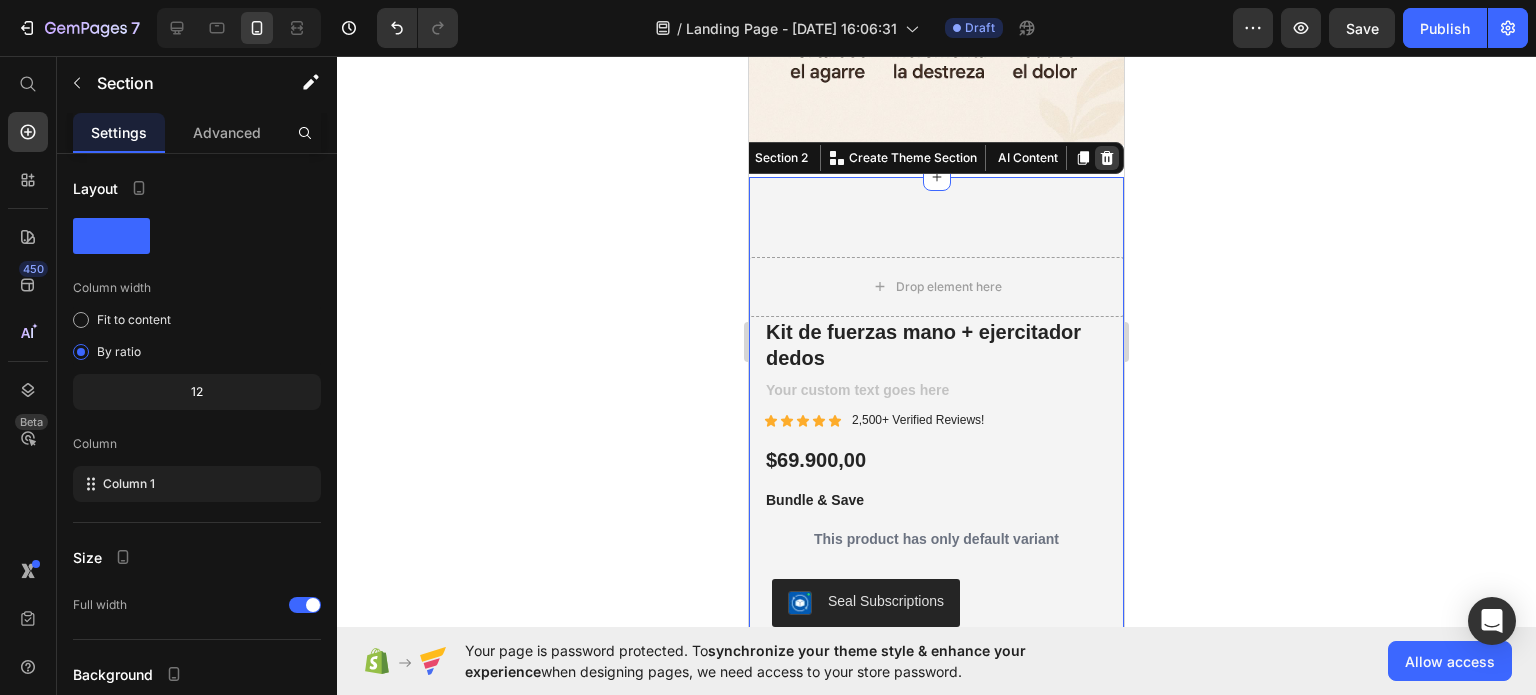 click 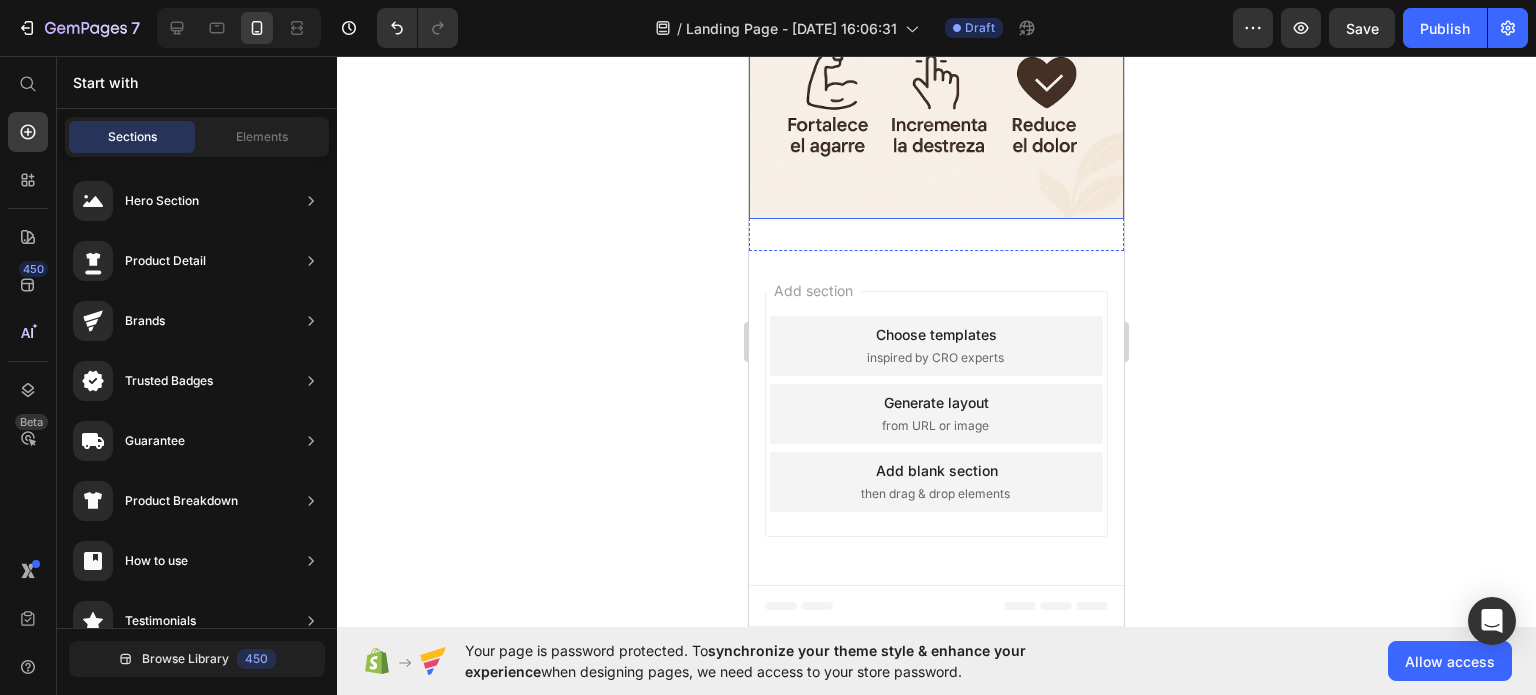 scroll, scrollTop: 796, scrollLeft: 0, axis: vertical 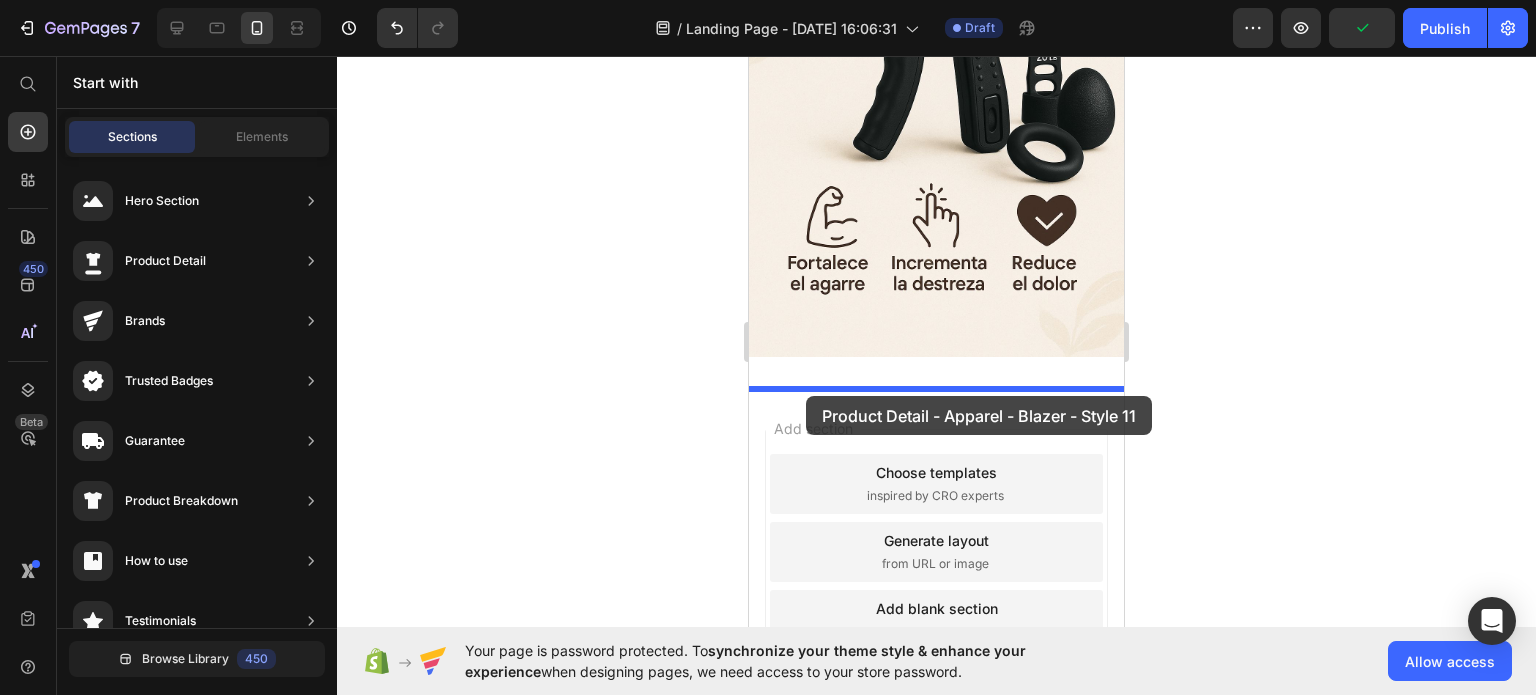 drag, startPoint x: 1242, startPoint y: 397, endPoint x: 806, endPoint y: 398, distance: 436.00116 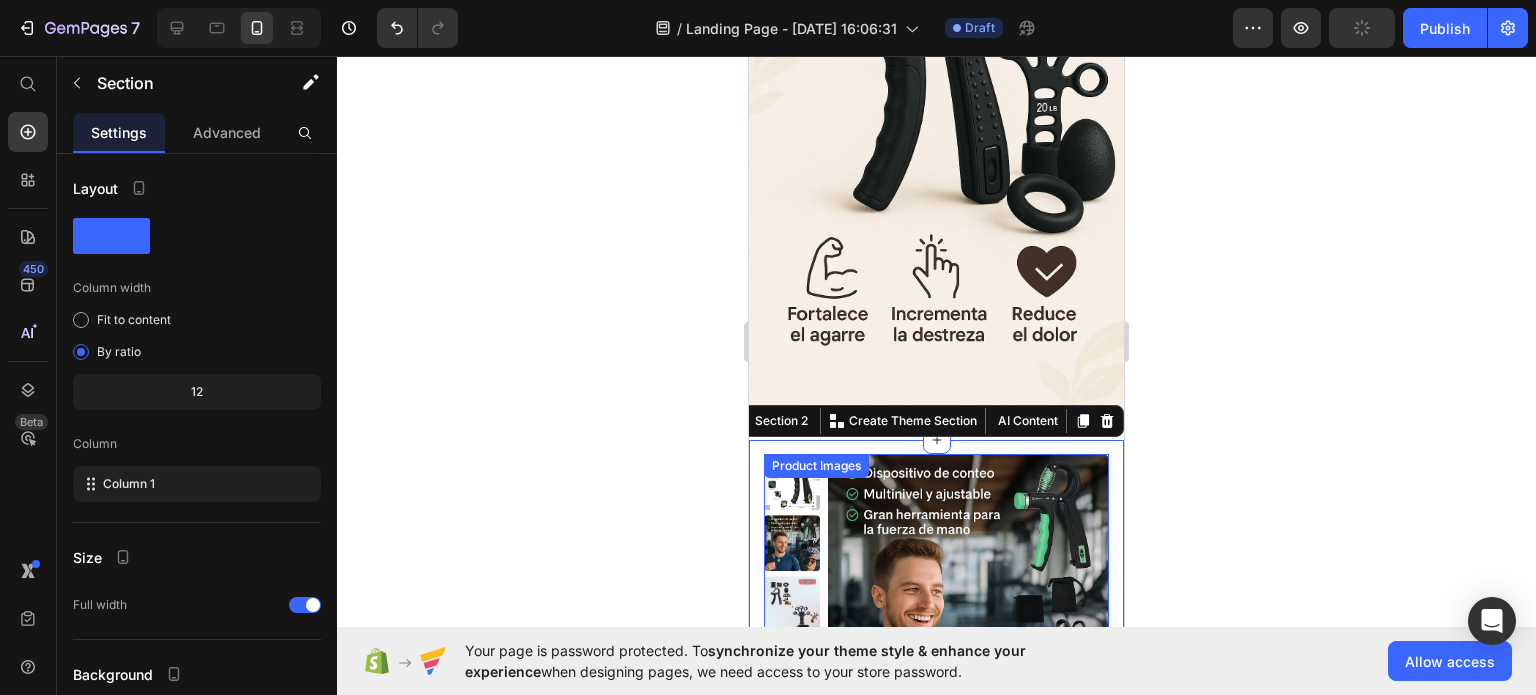 scroll, scrollTop: 738, scrollLeft: 0, axis: vertical 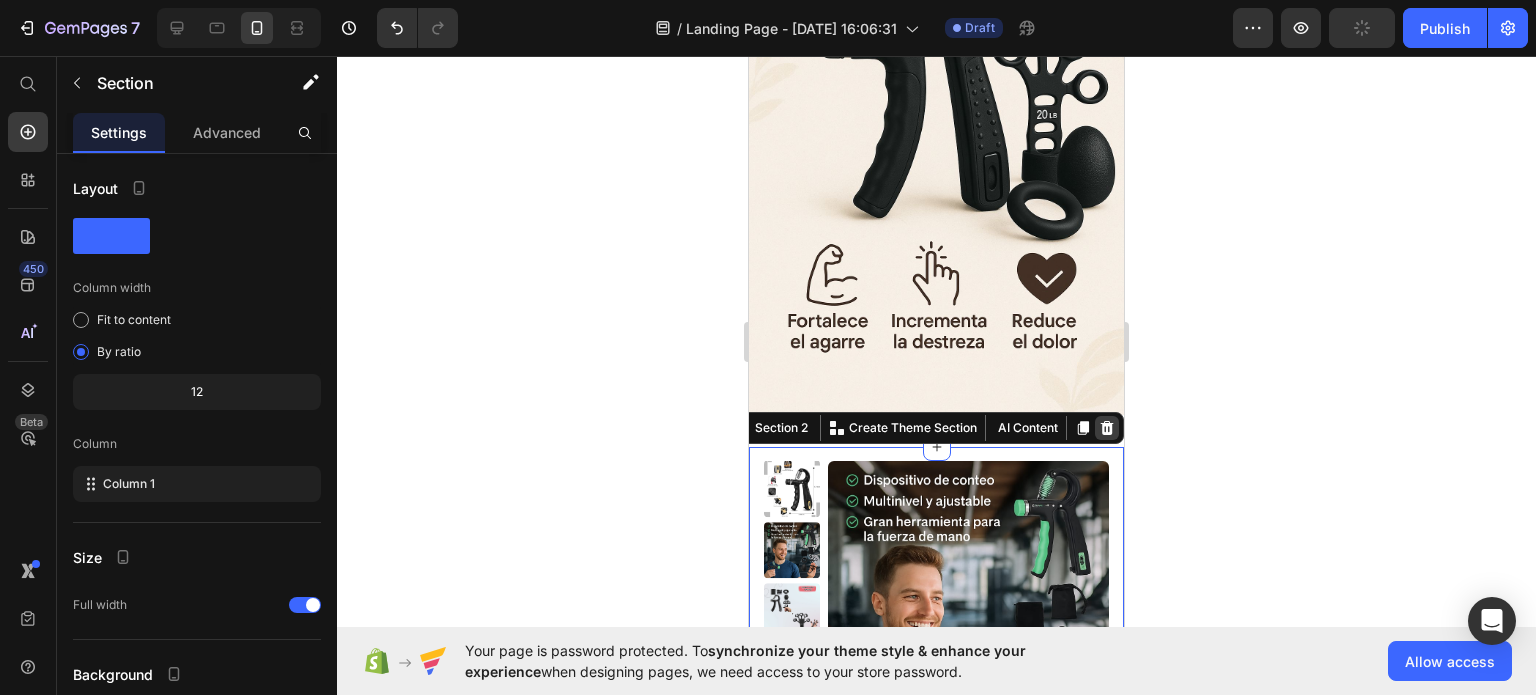 click 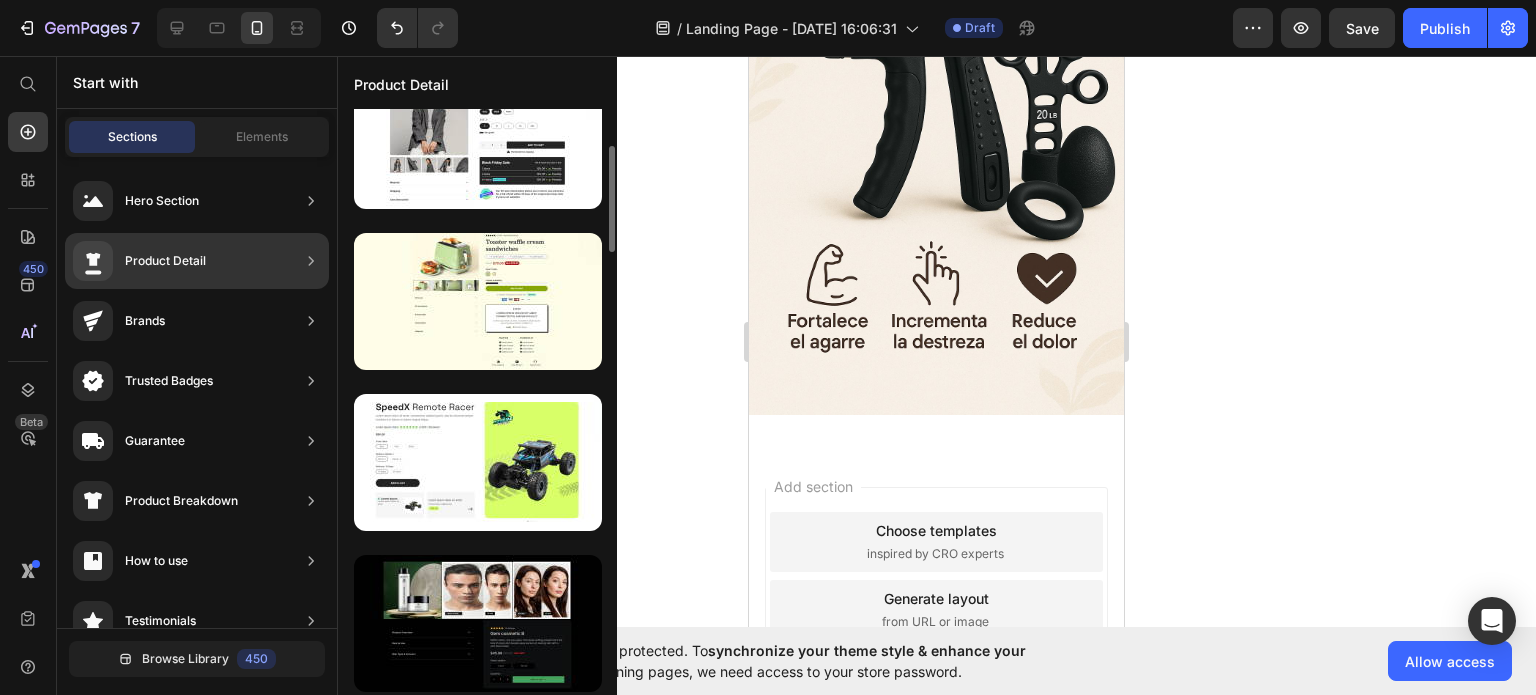 scroll, scrollTop: 0, scrollLeft: 0, axis: both 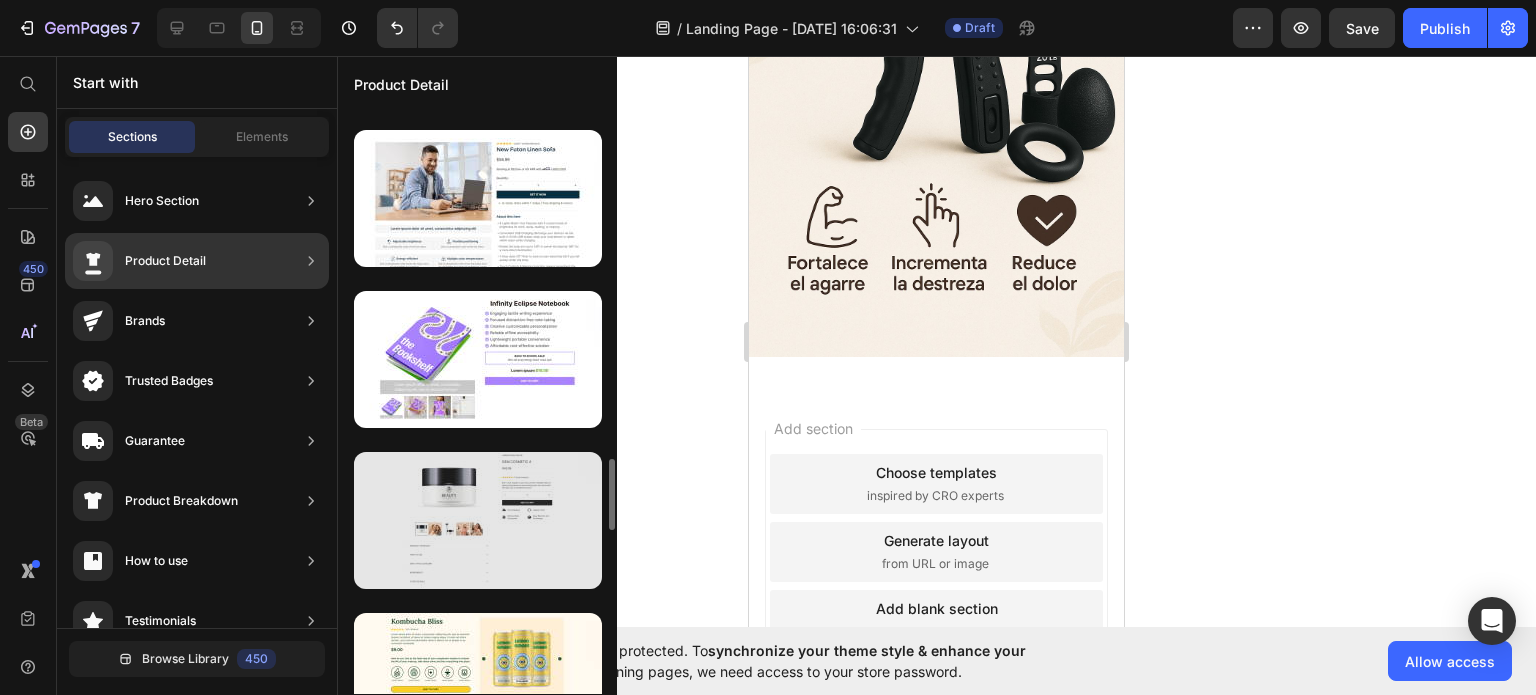 click at bounding box center (478, 520) 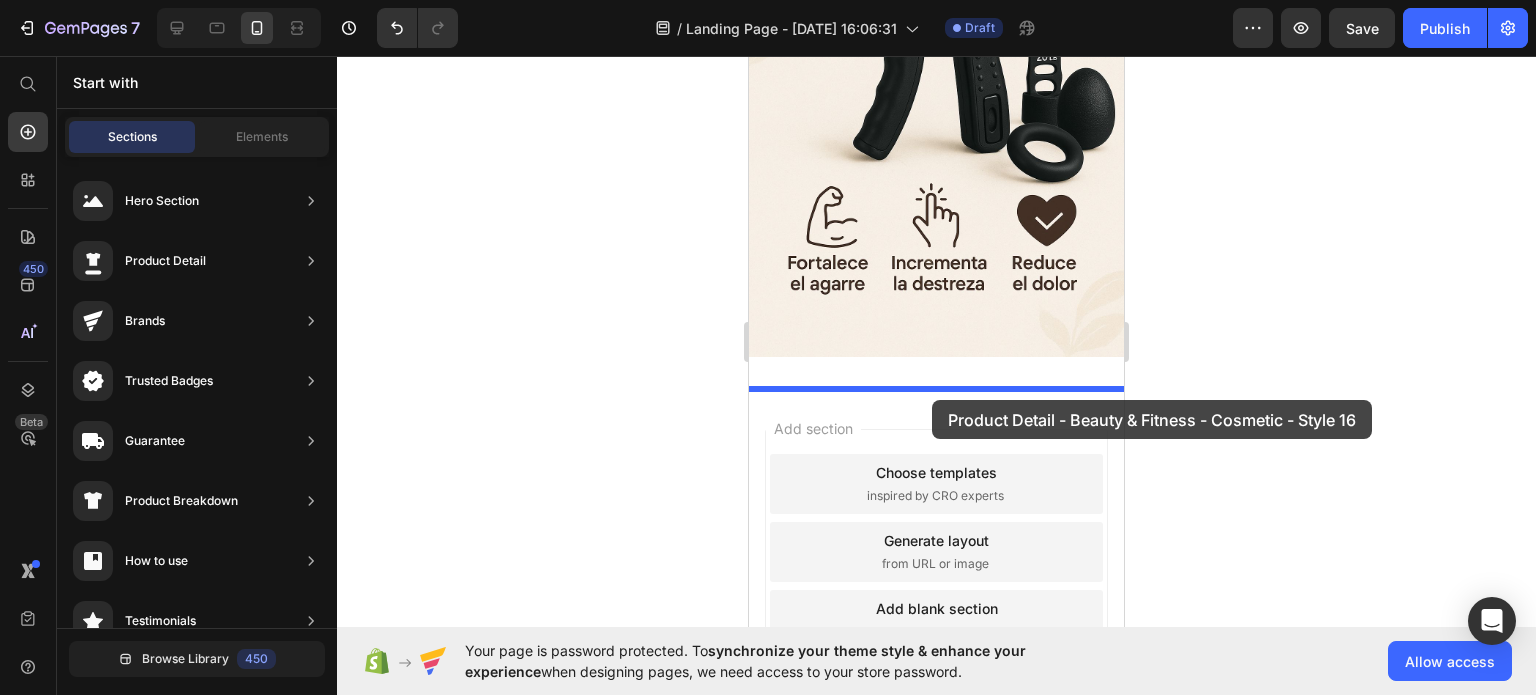 drag, startPoint x: 1226, startPoint y: 560, endPoint x: 932, endPoint y: 400, distance: 334.7178 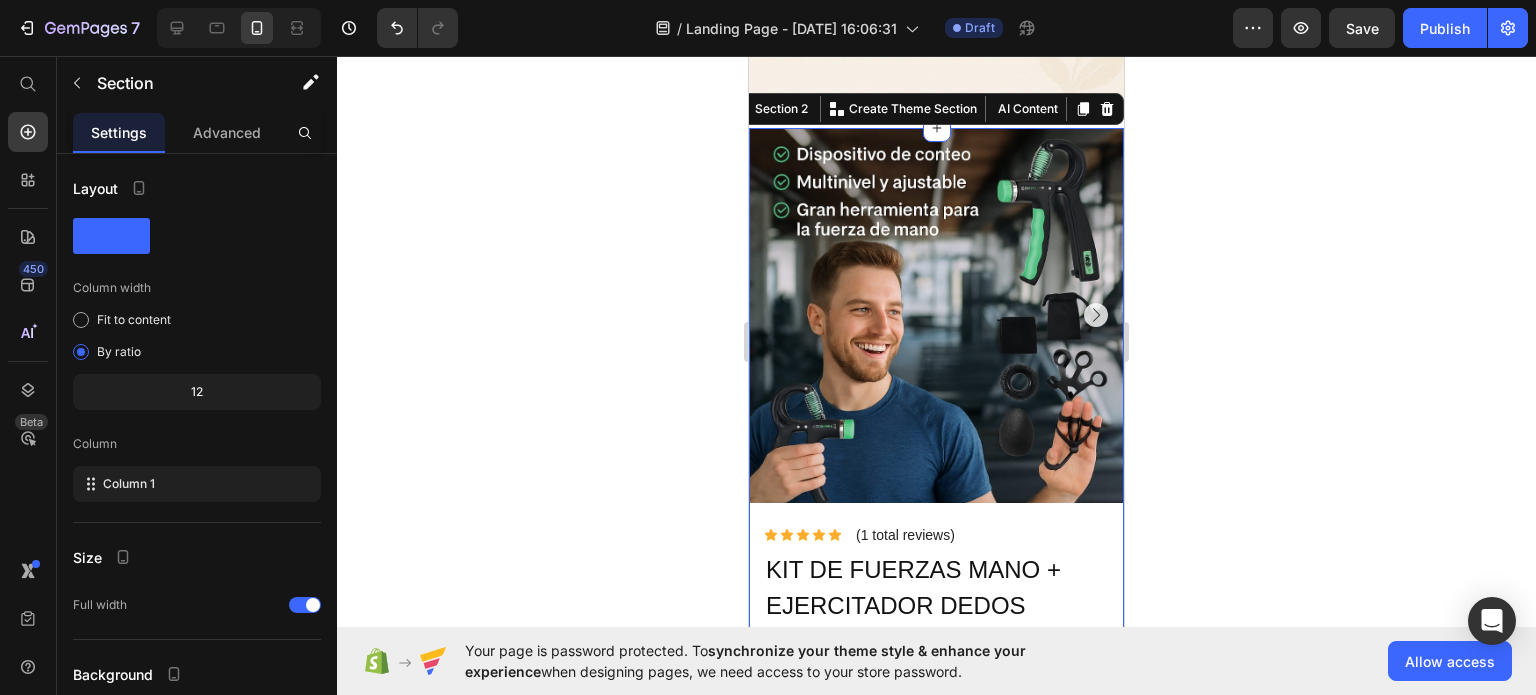 scroll, scrollTop: 1059, scrollLeft: 0, axis: vertical 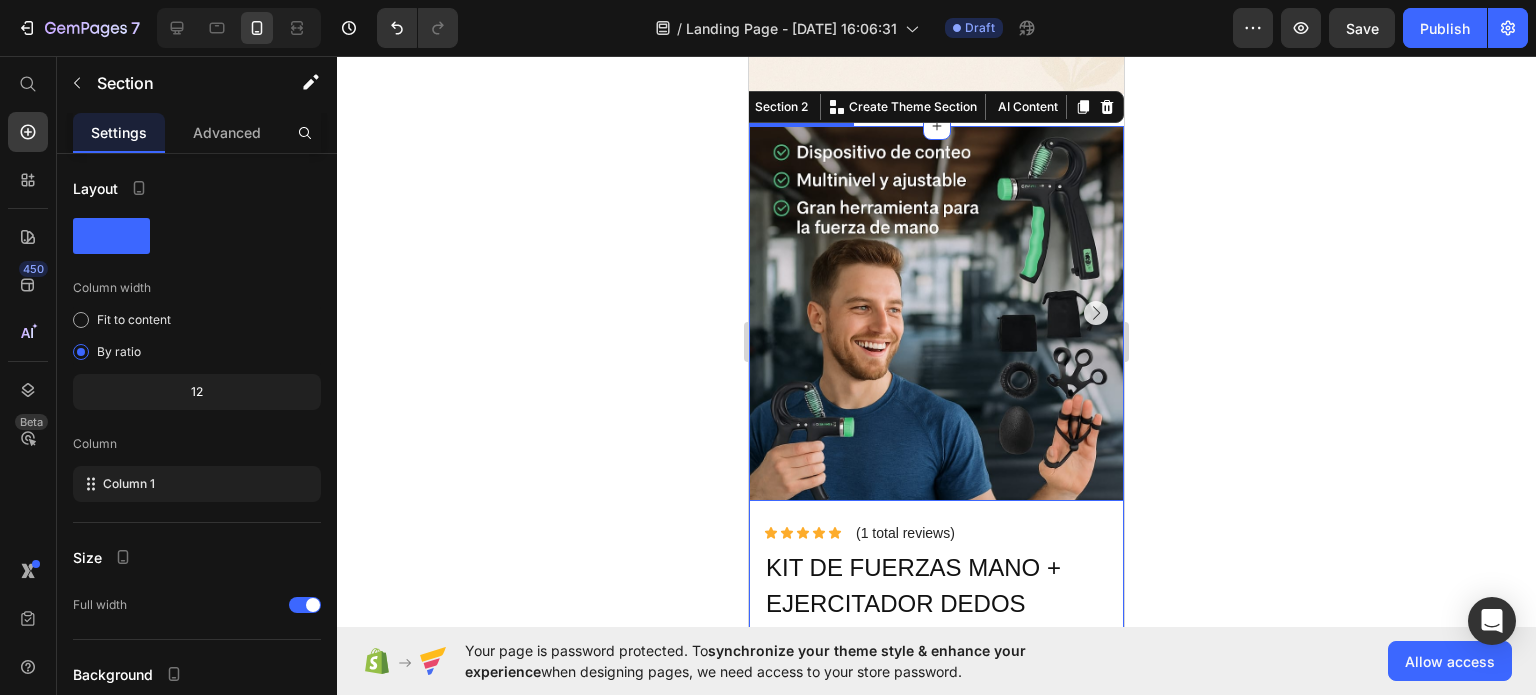 click at bounding box center (936, 313) 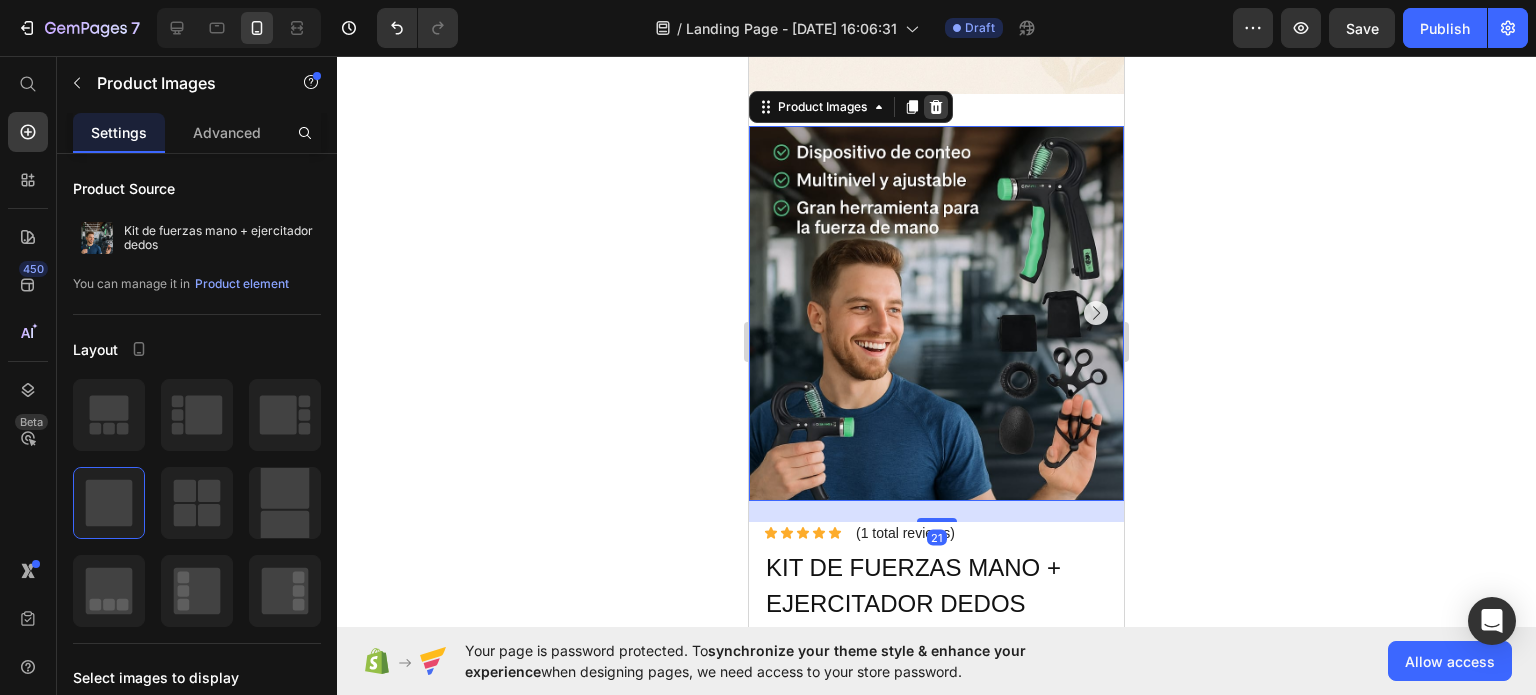 click 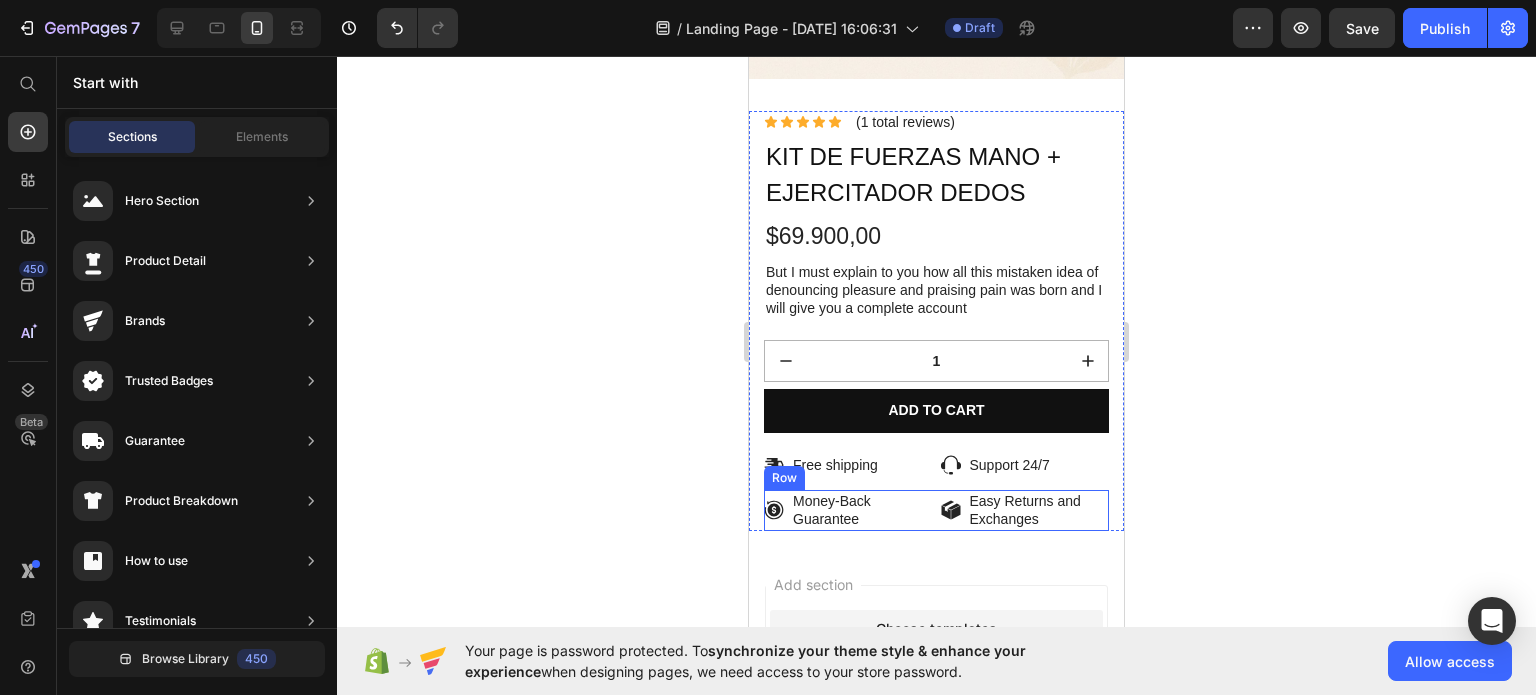 scroll, scrollTop: 985, scrollLeft: 0, axis: vertical 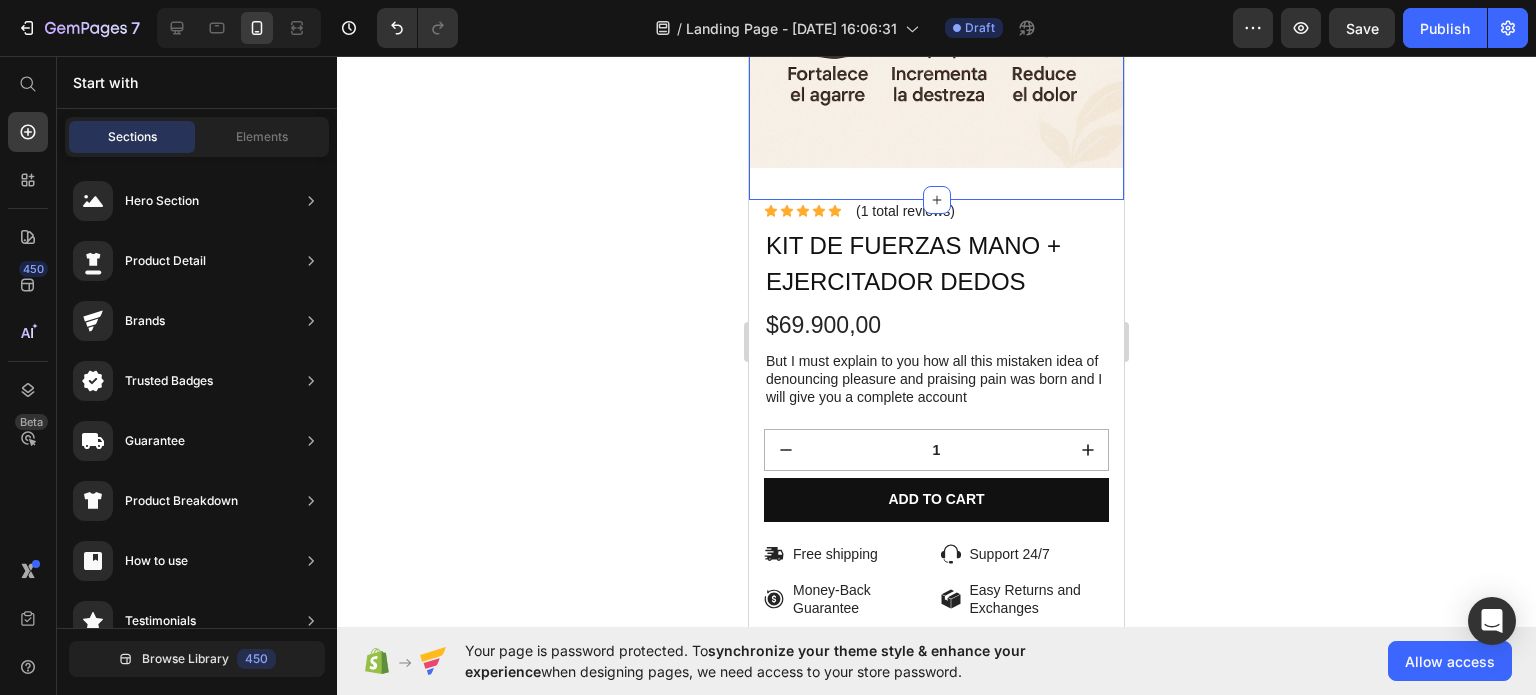click on "Image Image Section 1   You can create reusable sections Create Theme Section AI Content Write with GemAI What would you like to describe here? Tone and Voice Persuasive Product Show more Generate" at bounding box center [936, -344] 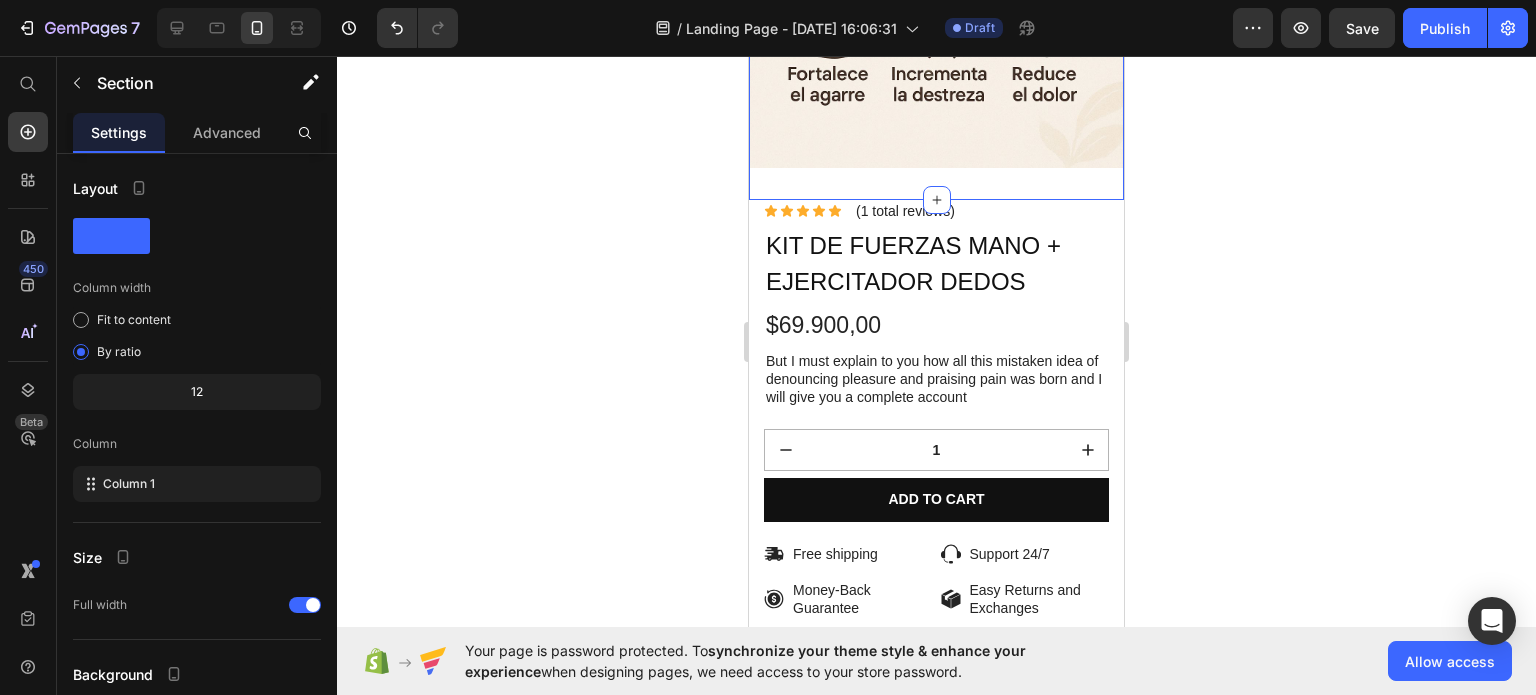 click 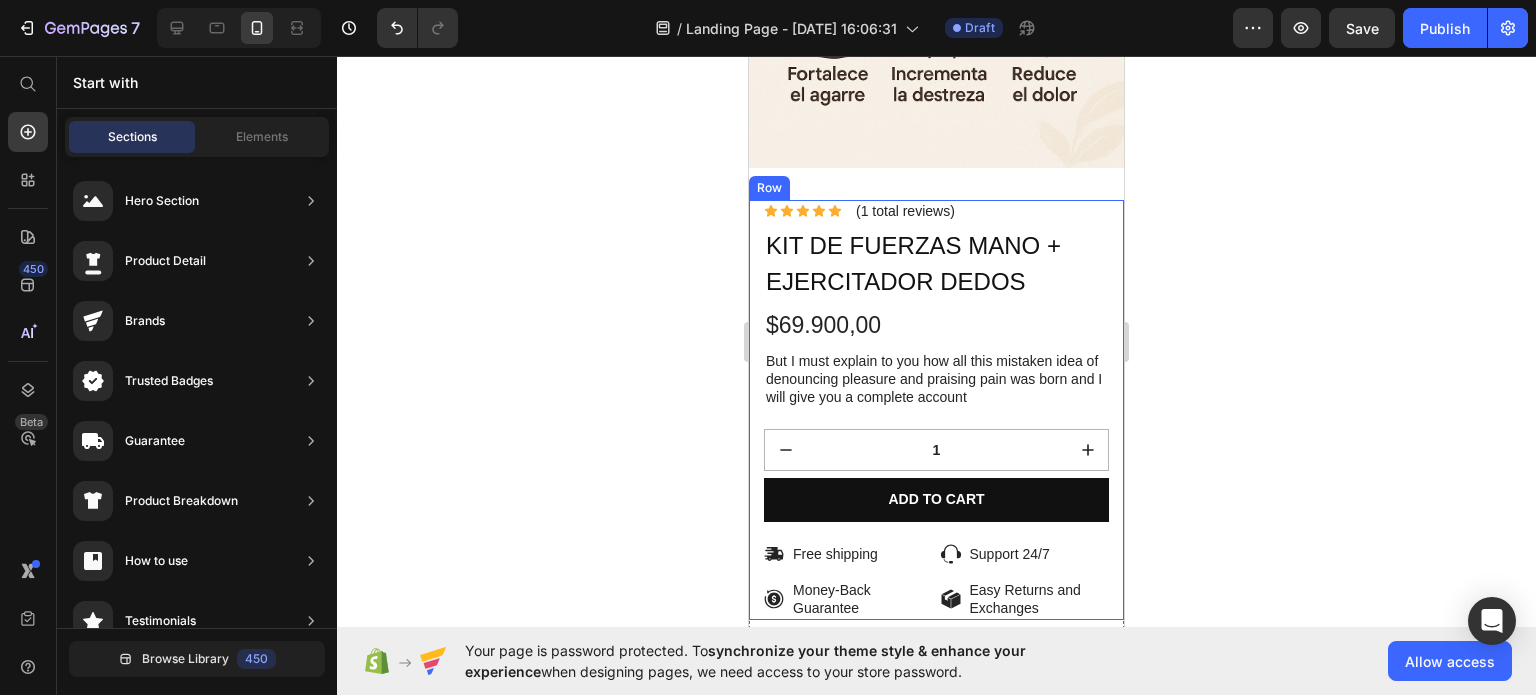 click on "Lorem ipsum dolor Text Block Icon Icon Icon Icon Icon Icon List (1 total reviews) Text Block Row Kit de fuerzas mano + ejercitador dedos Product Title $69.900,00 Product Price Icon Icon Icon Icon Icon Icon List (1 total reviews) Text Block Row But I must explain to you how all this mistaken idea of denouncing pleasure and praising pain was born and I will give you a complete account Text Block 1 Product Quantity Add to cart Add to Cart
Icon Free shipping  Text Block Row
Icon Support 24/7 Text [GEOGRAPHIC_DATA]
Icon Money-Back Guarantee Text Block Row
Icon Easy Returns and Exchanges Text Block [GEOGRAPHIC_DATA]" at bounding box center (936, 410) 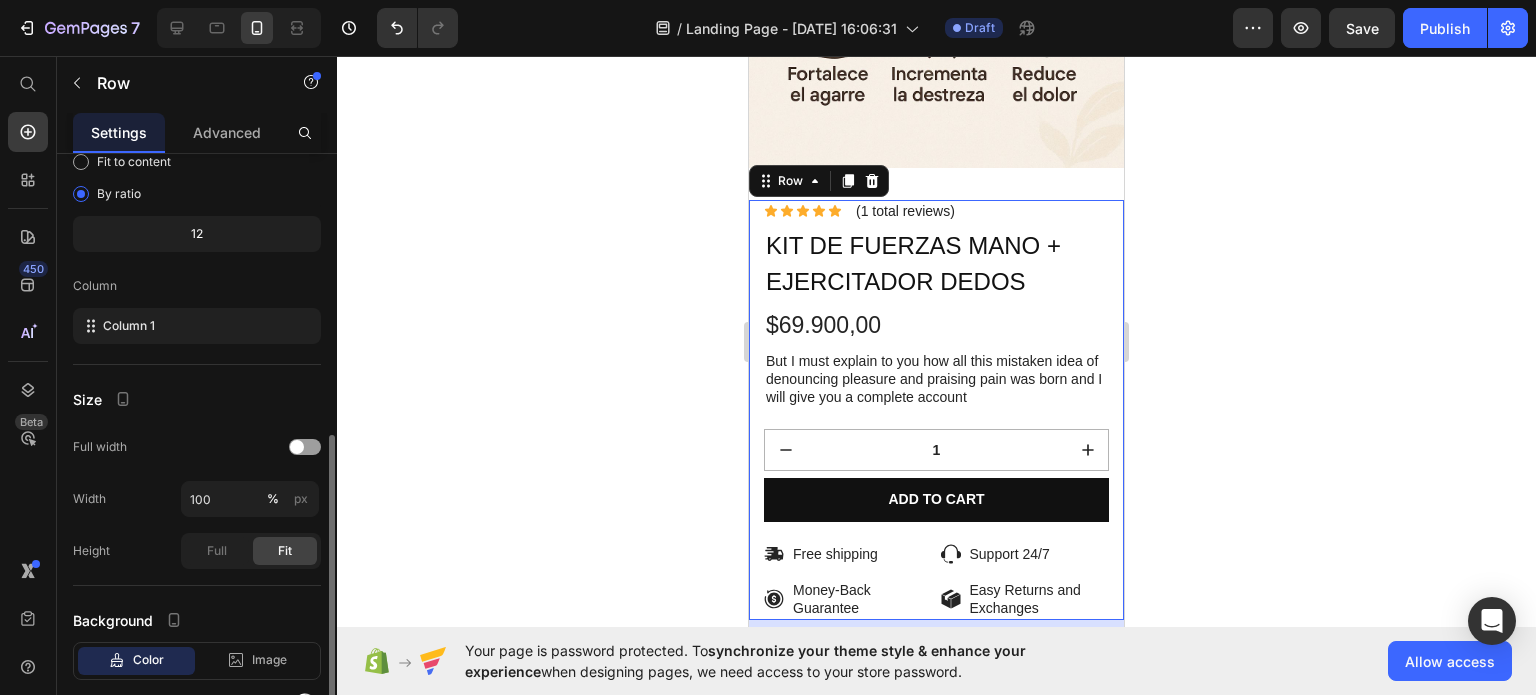 scroll, scrollTop: 268, scrollLeft: 0, axis: vertical 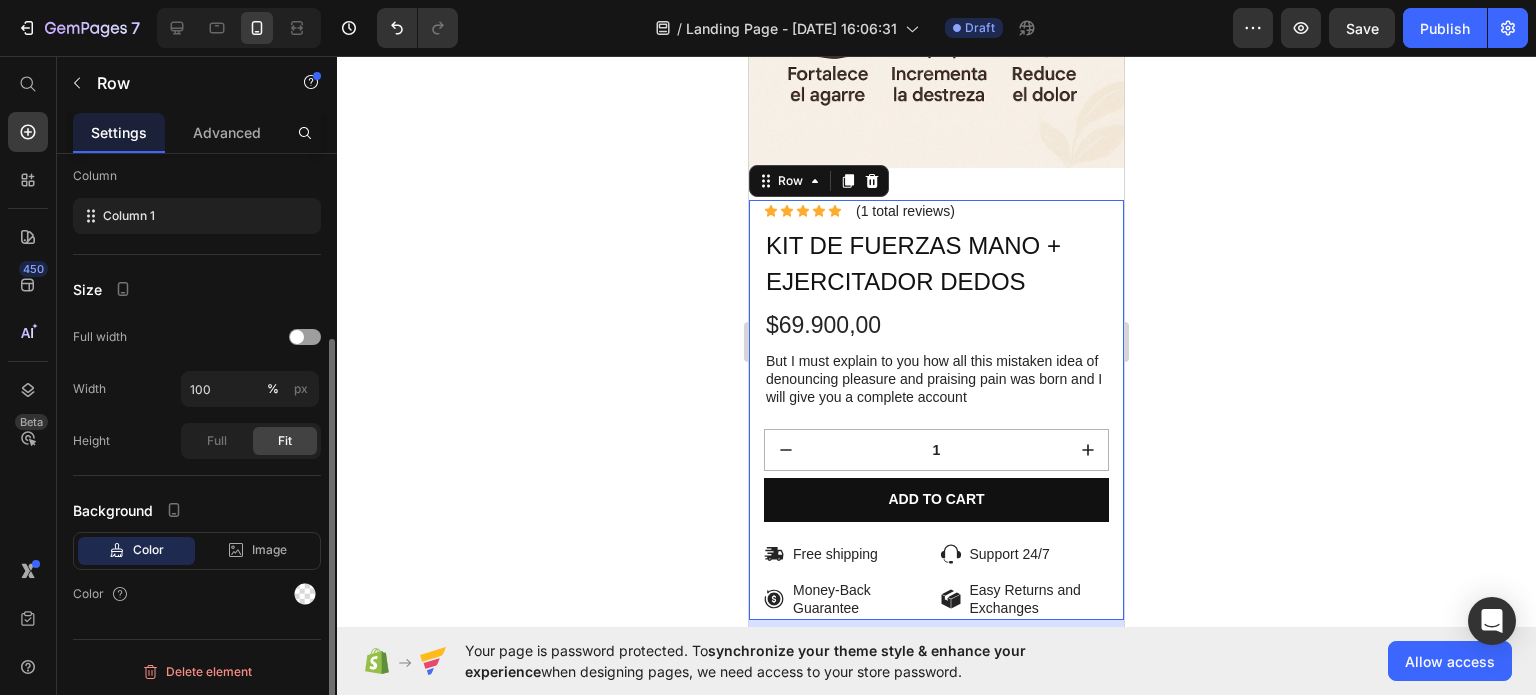 click on "Color" at bounding box center [148, 550] 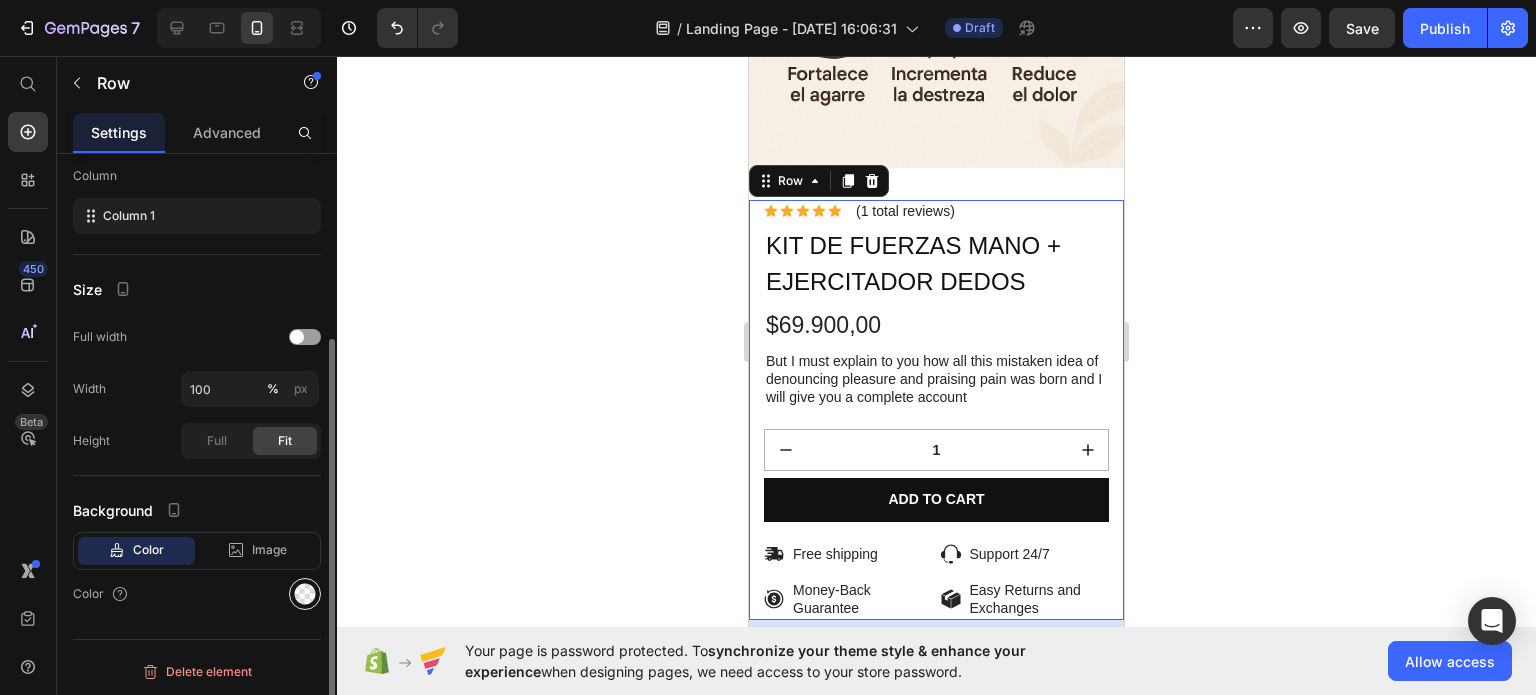 click at bounding box center (305, 594) 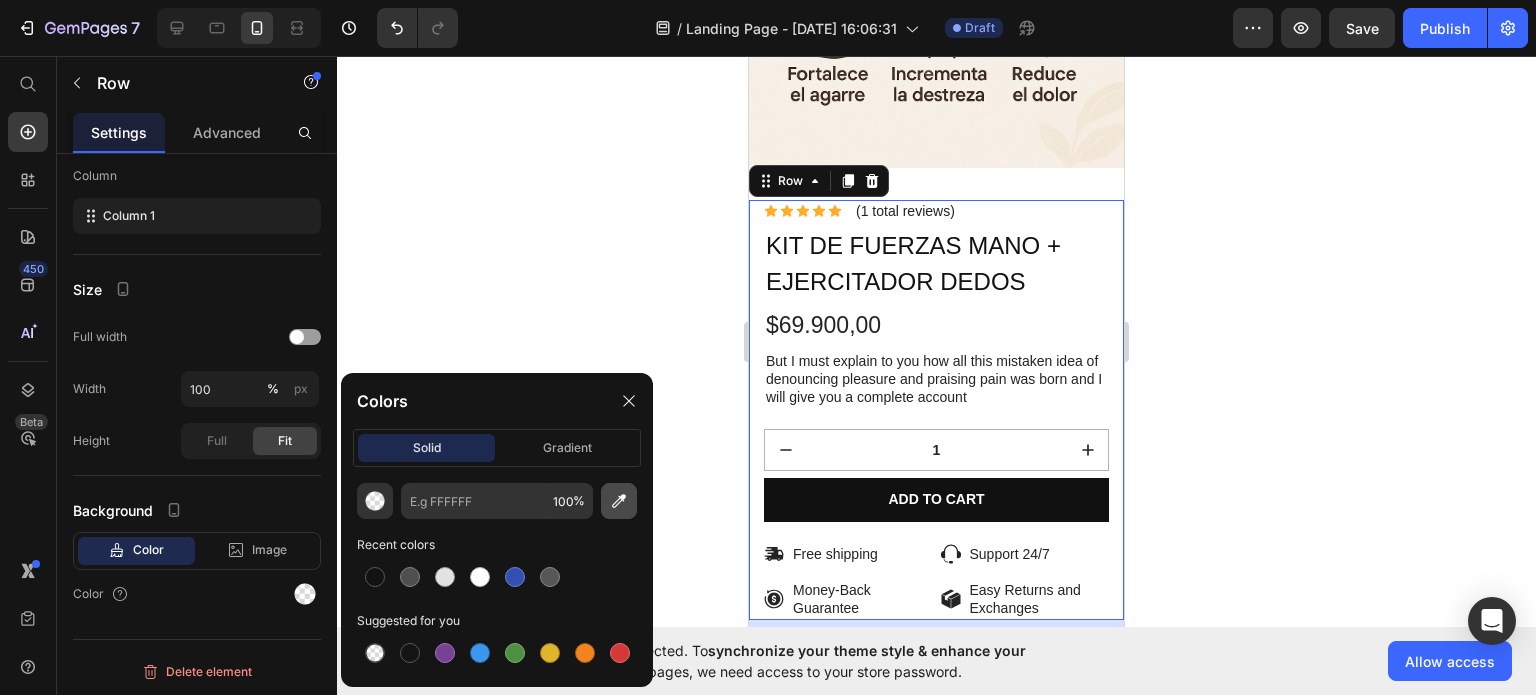 click 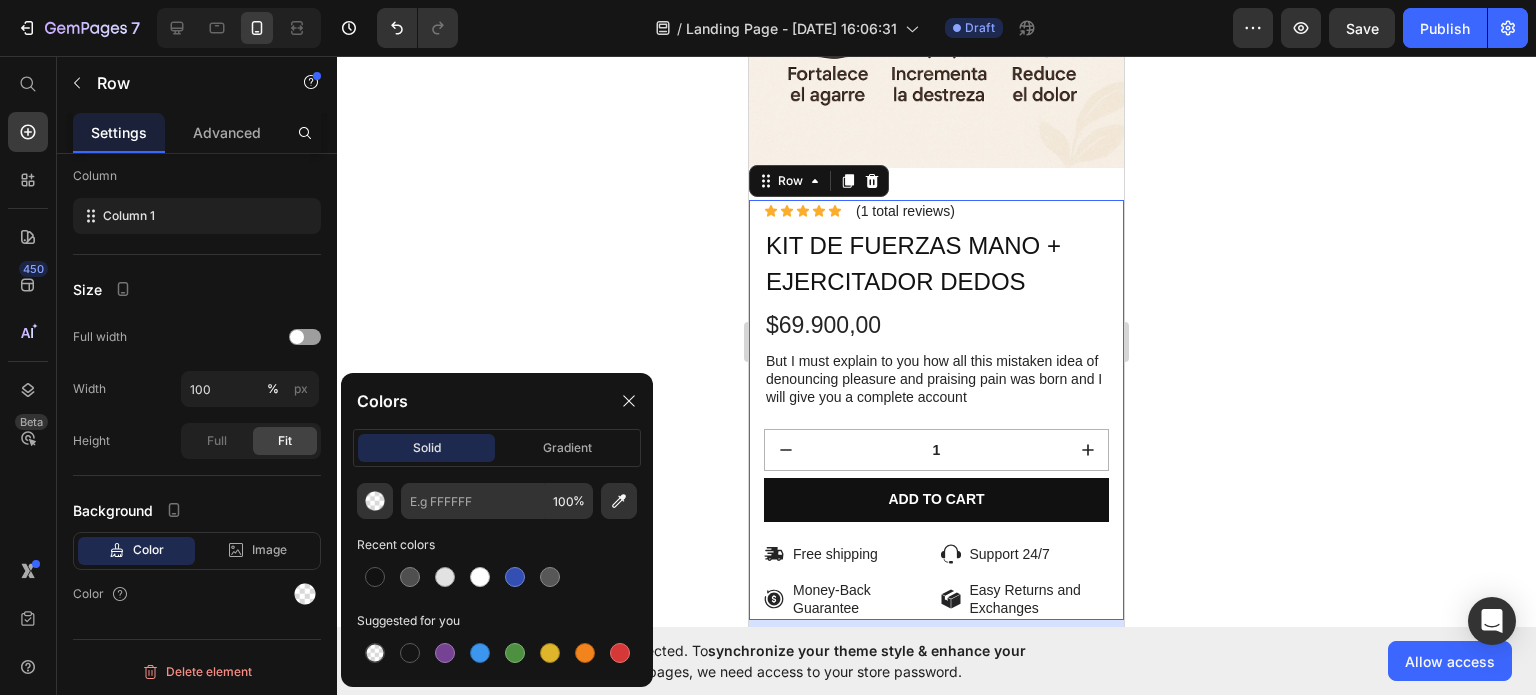 type on "F7F0E5" 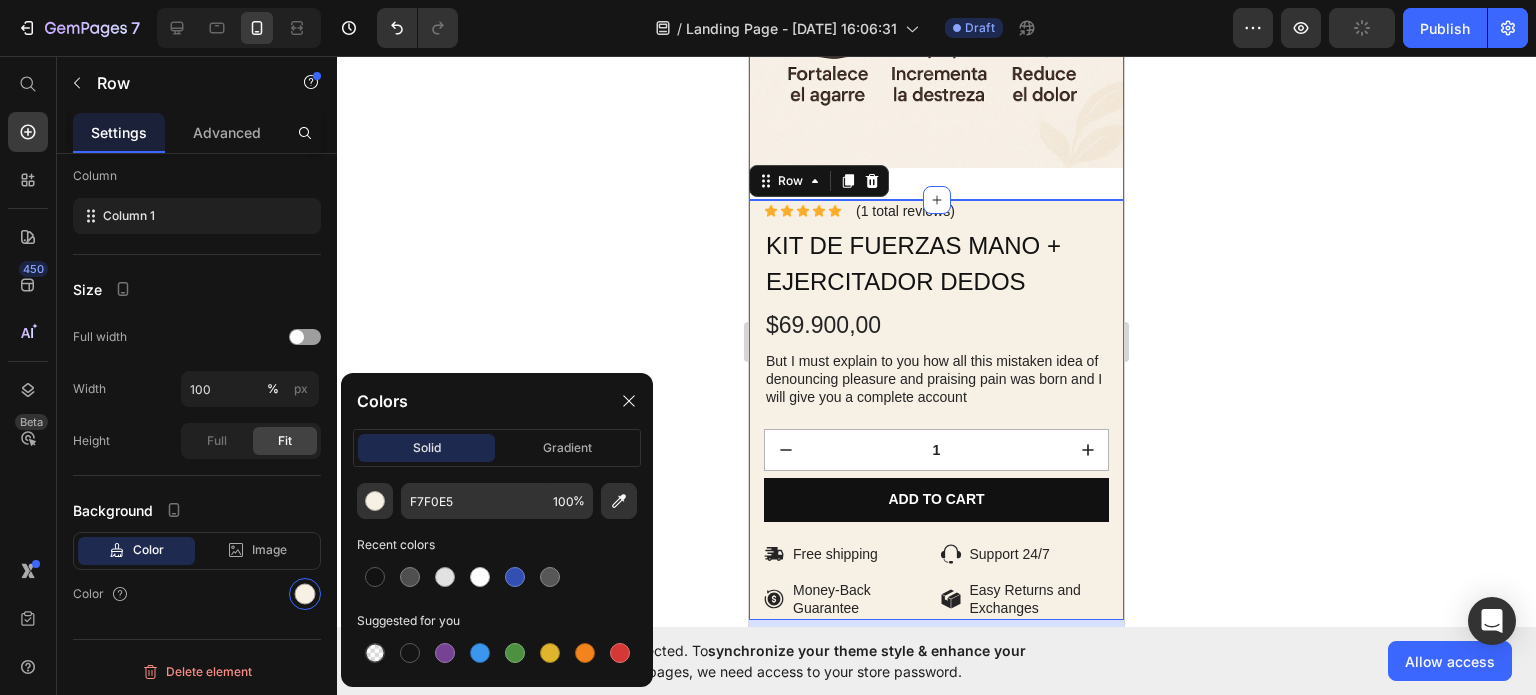 click on "Image Image Section 1" at bounding box center (936, -344) 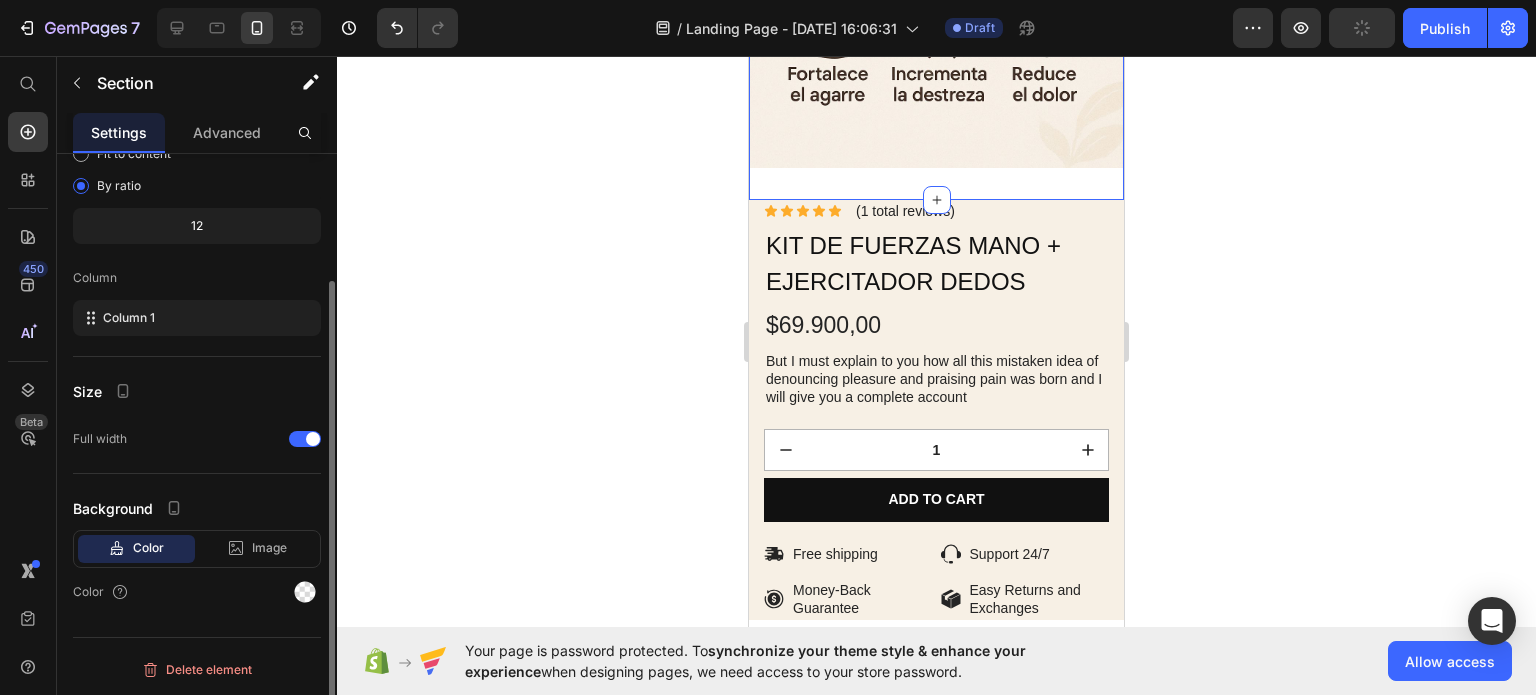 scroll, scrollTop: 0, scrollLeft: 0, axis: both 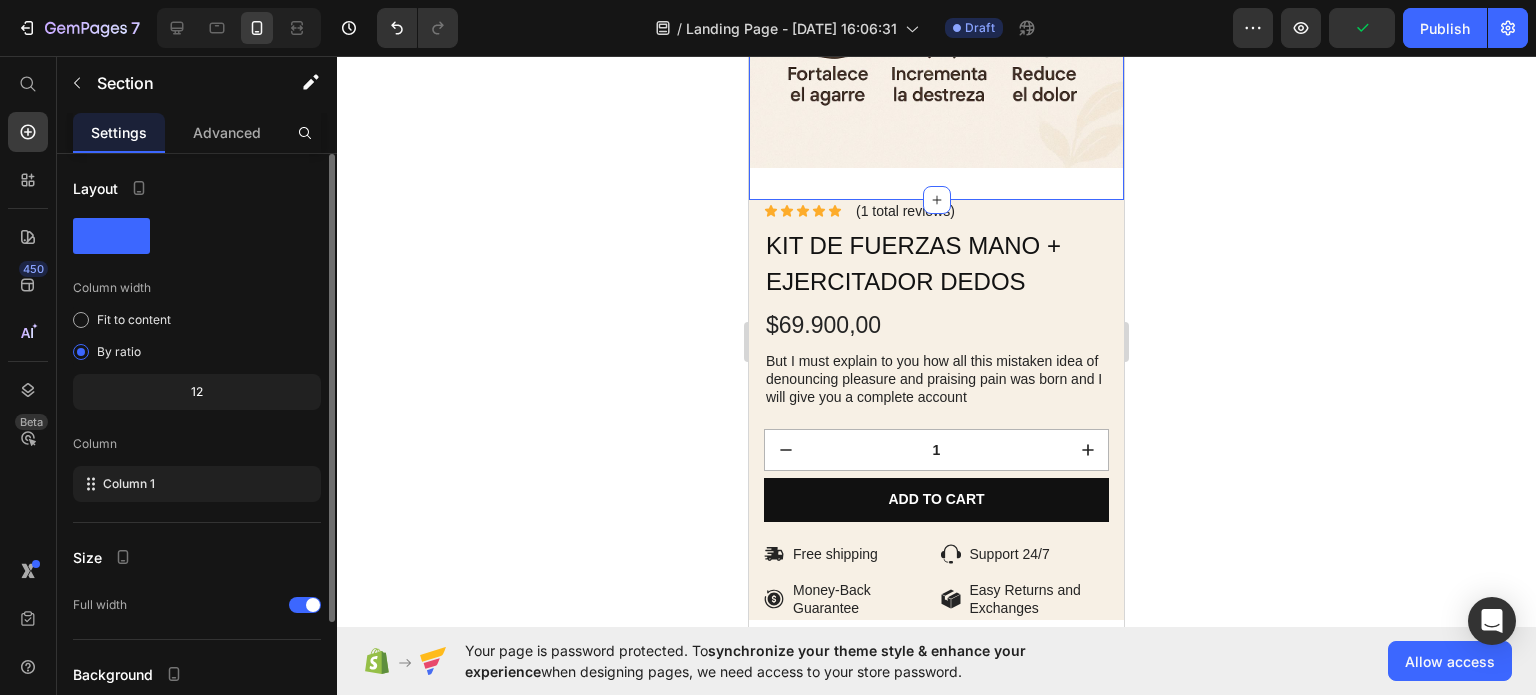 click on "Image Image Section 1   You can create reusable sections Create Theme Section AI Content Write with GemAI What would you like to describe here? Tone and Voice Persuasive Product Kit de fuerzas mano + ejercitador dedos Show more Generate" at bounding box center [936, -344] 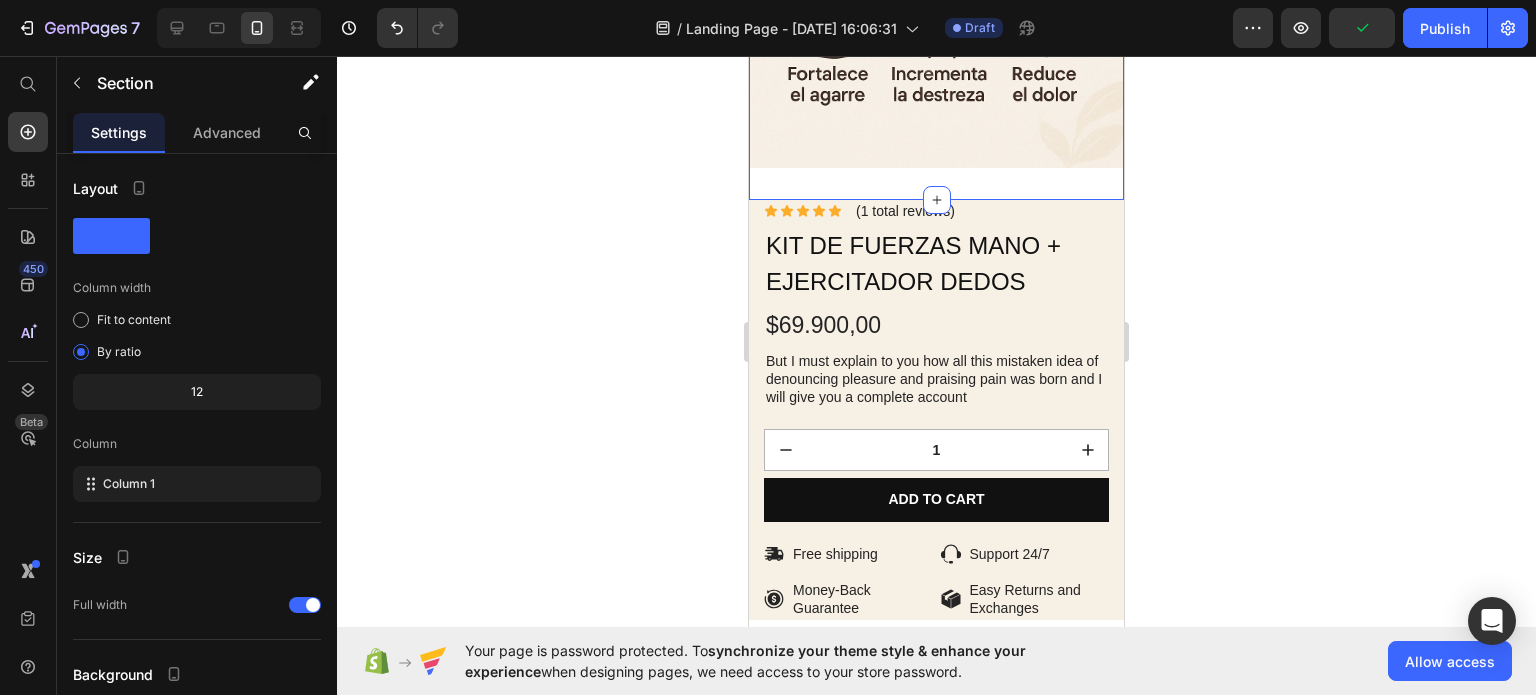 click on "Image Image Section 1   You can create reusable sections Create Theme Section AI Content Write with GemAI What would you like to describe here? Tone and Voice Persuasive Product Kit de fuerzas mano + ejercitador dedos Show more Generate" at bounding box center (936, -344) 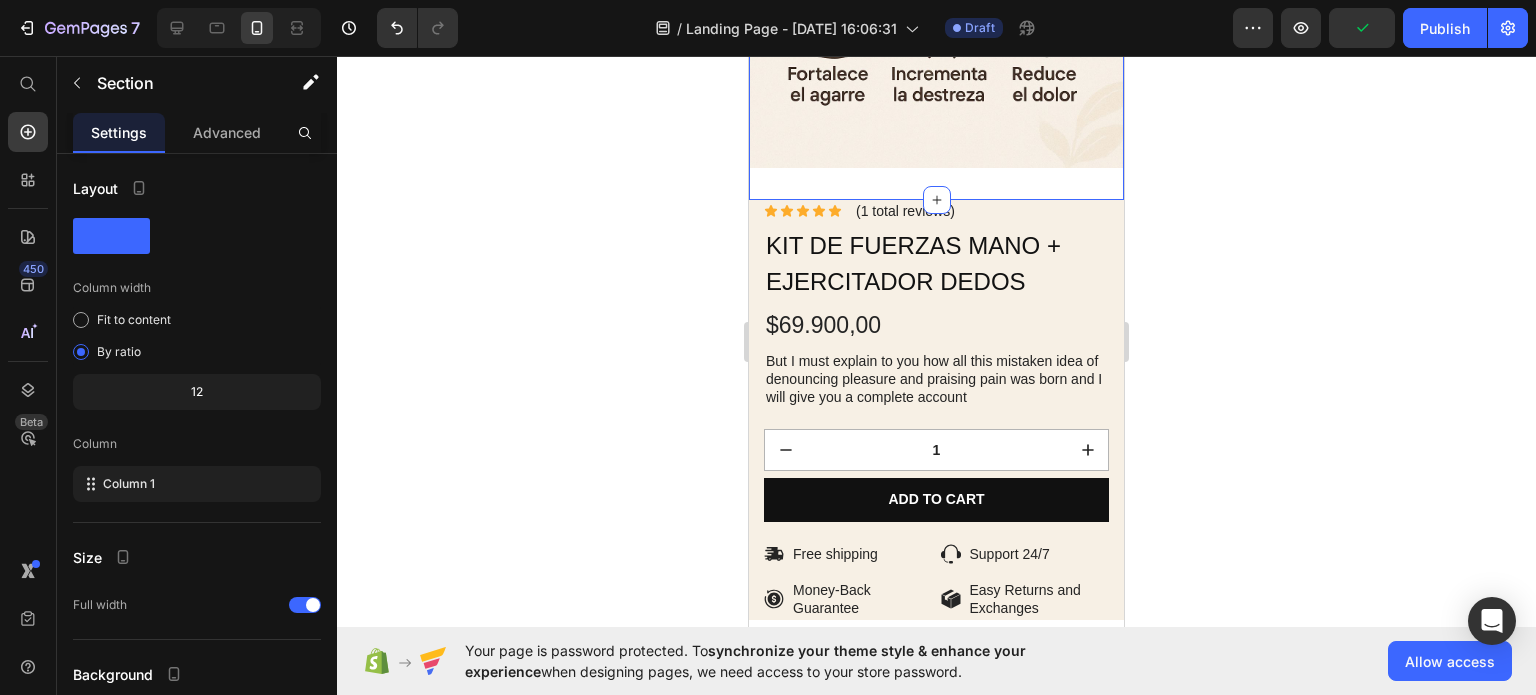 click 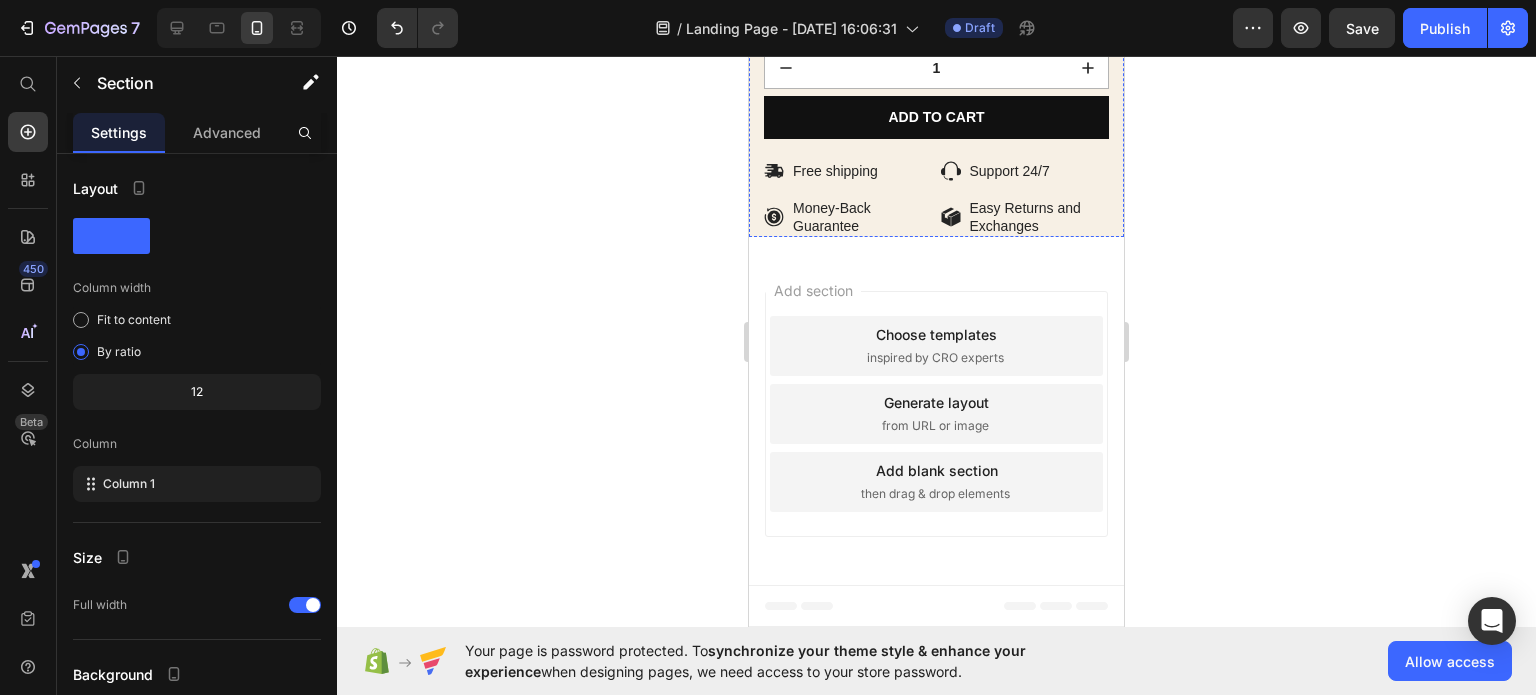 scroll, scrollTop: 0, scrollLeft: 0, axis: both 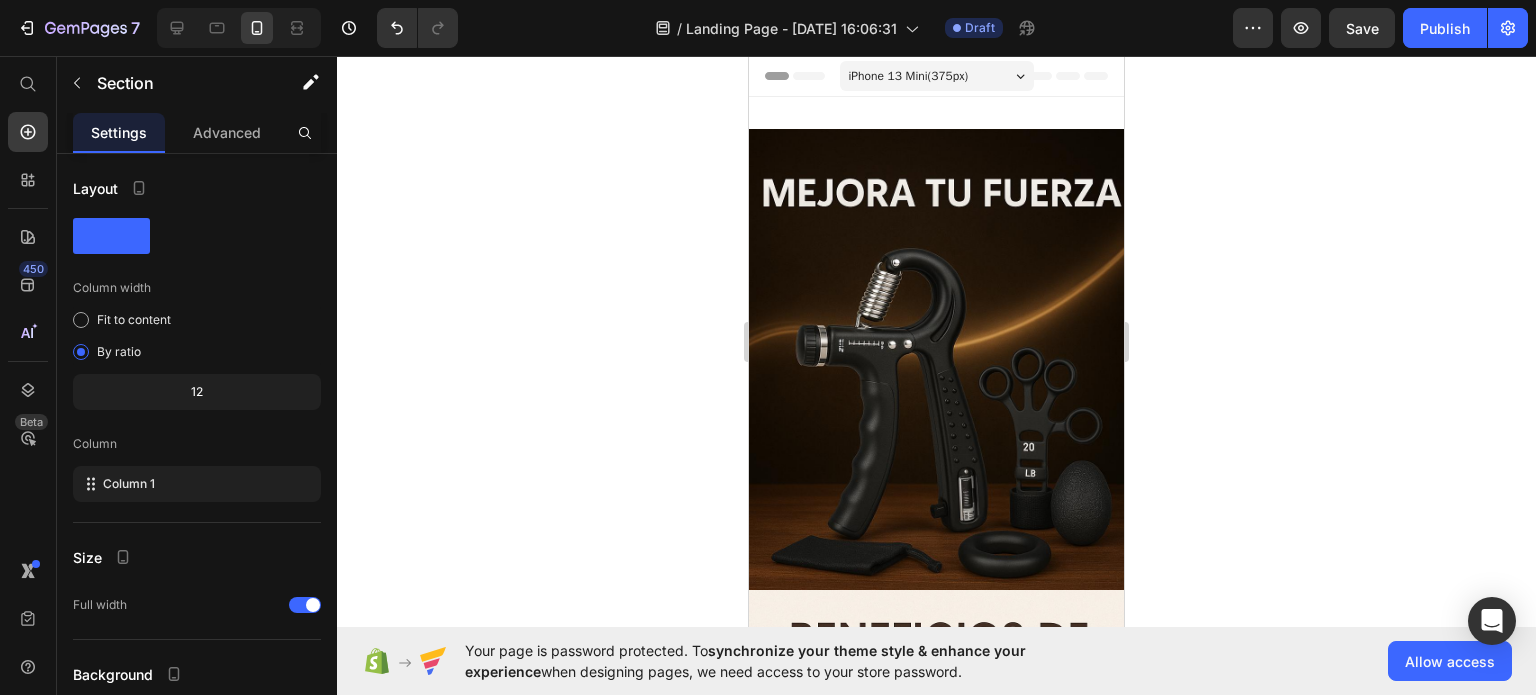 click 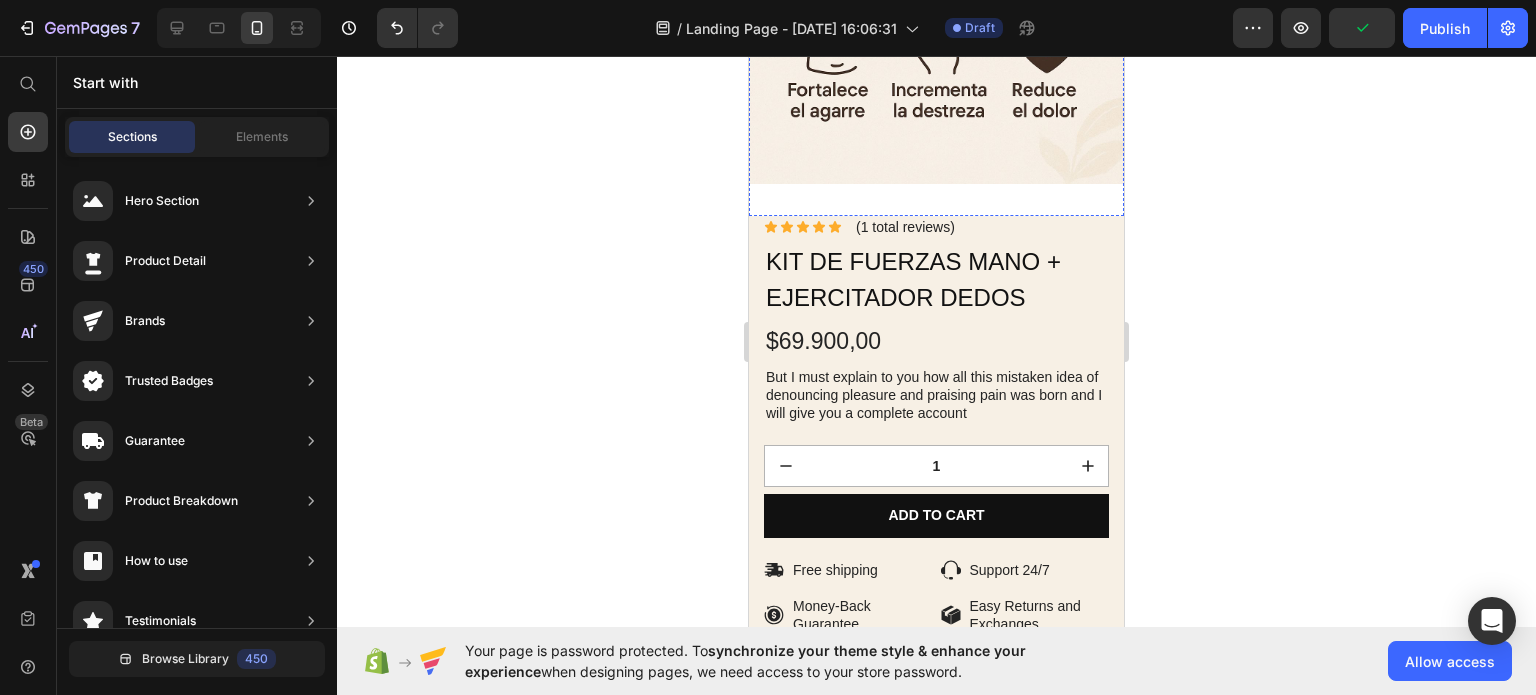 scroll, scrollTop: 968, scrollLeft: 0, axis: vertical 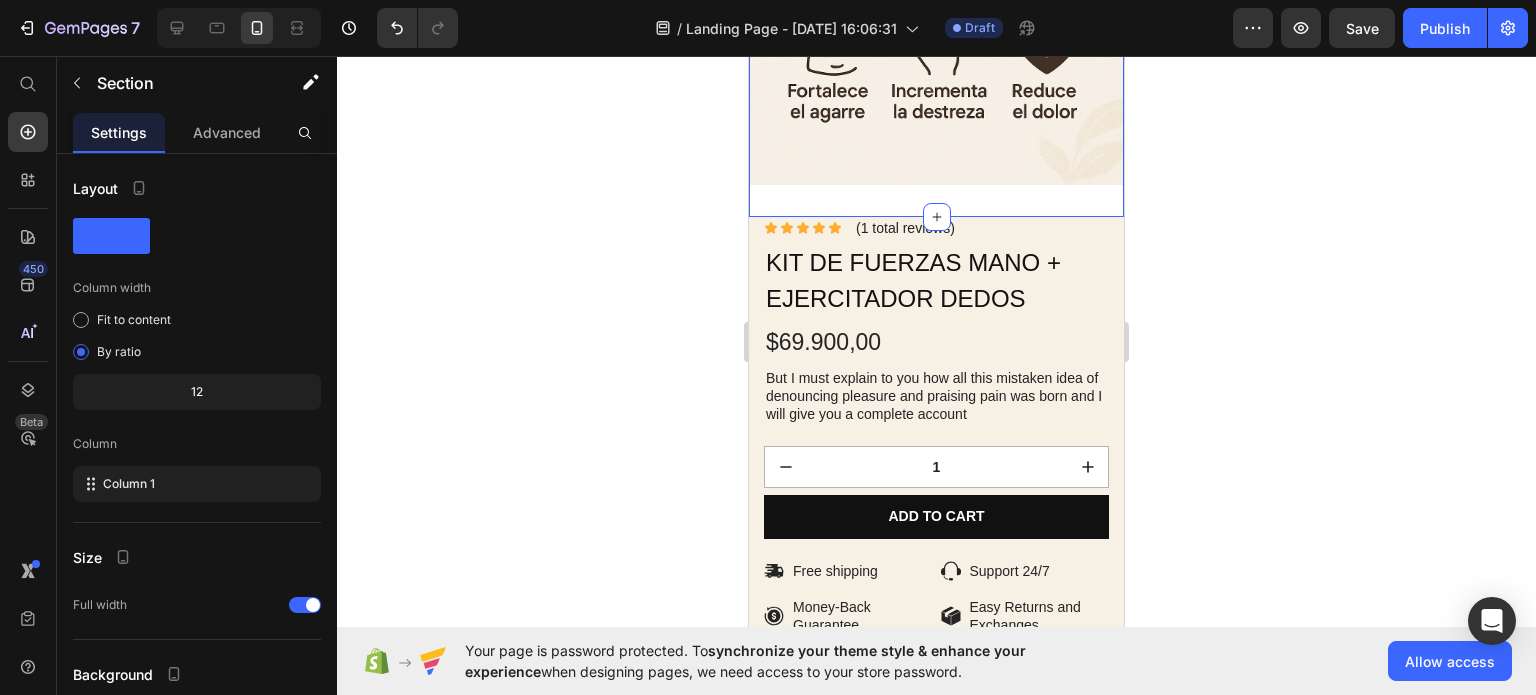 click on "Image Image Section 1" at bounding box center [936, -327] 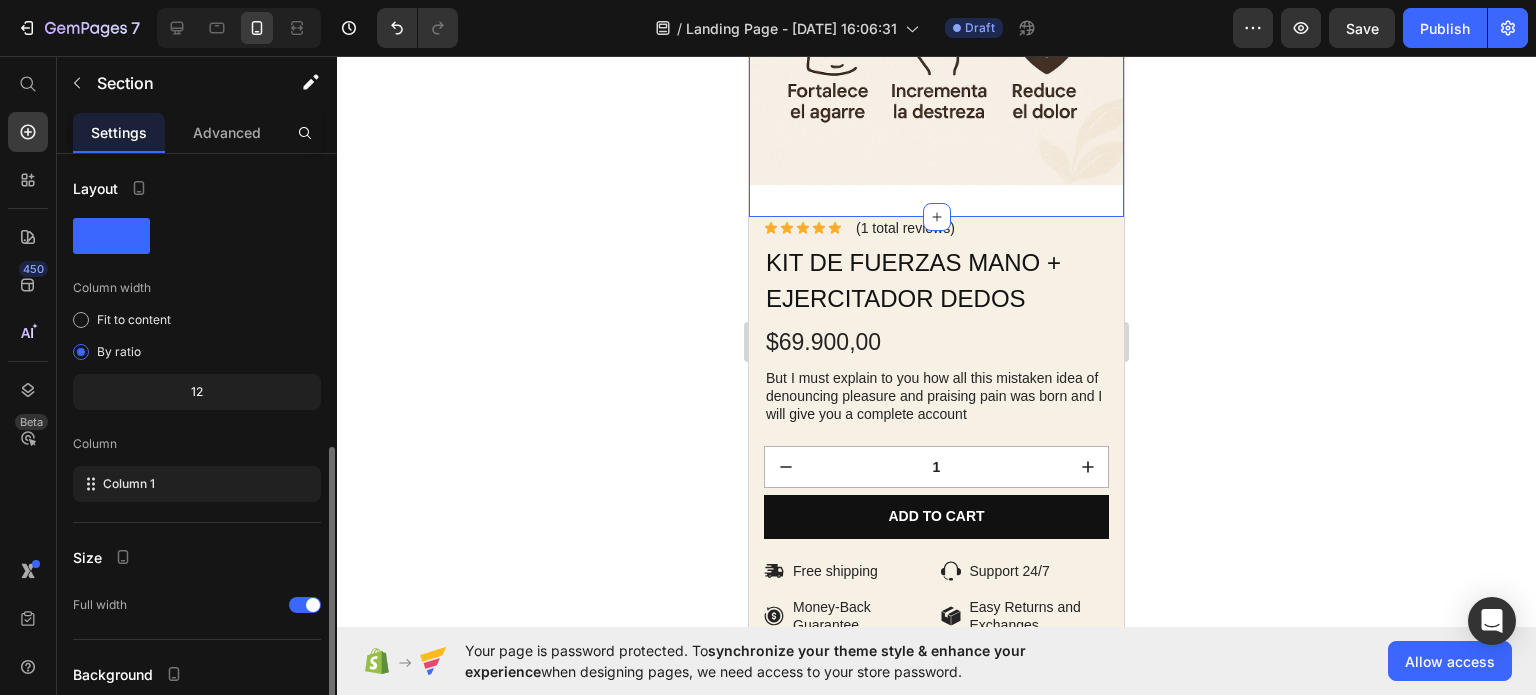 scroll, scrollTop: 164, scrollLeft: 0, axis: vertical 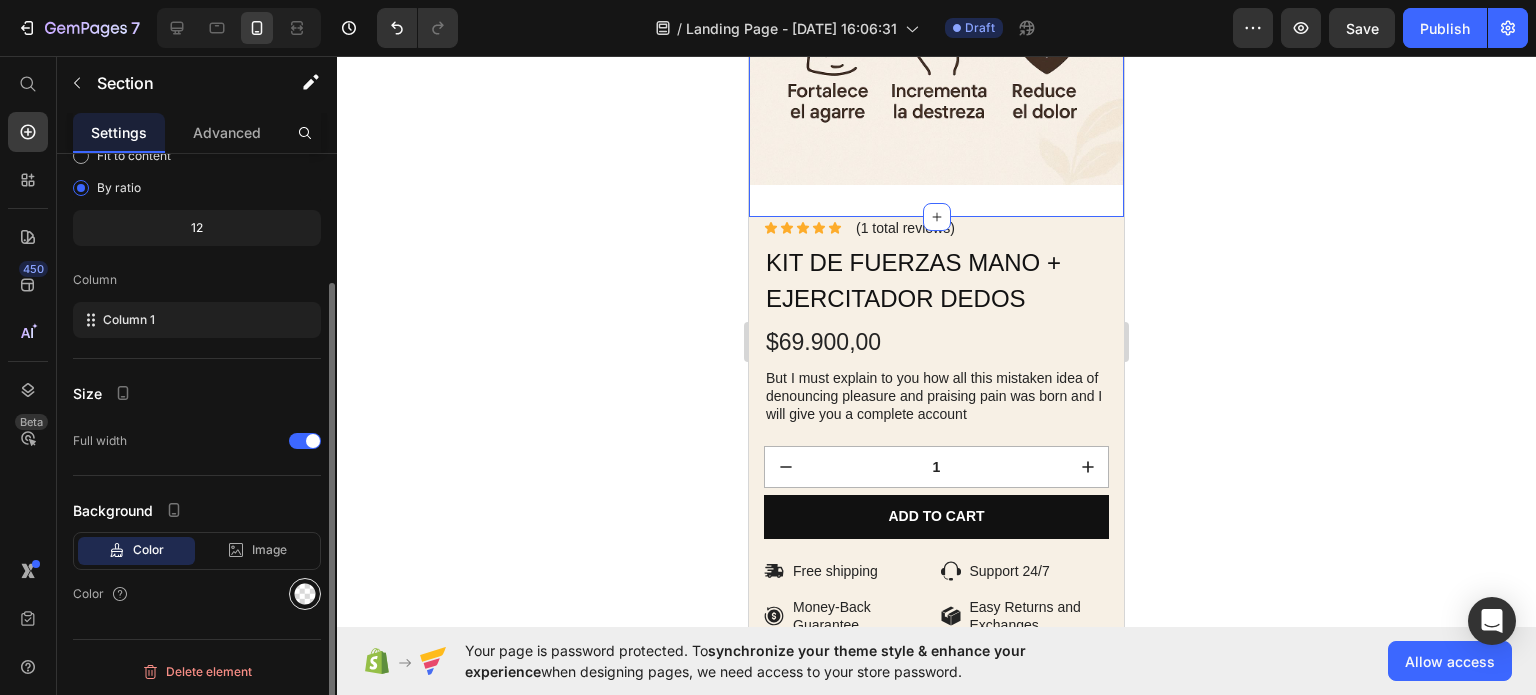 click at bounding box center (305, 594) 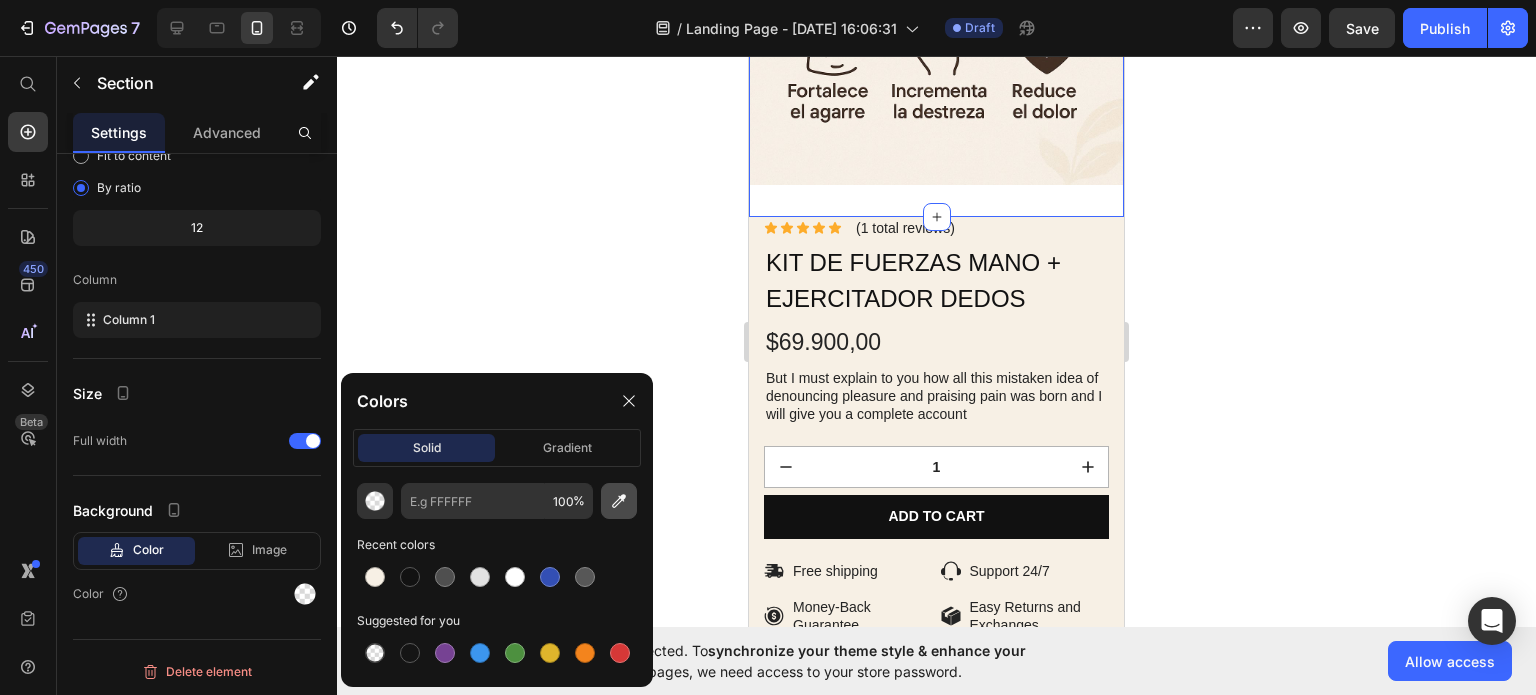 click 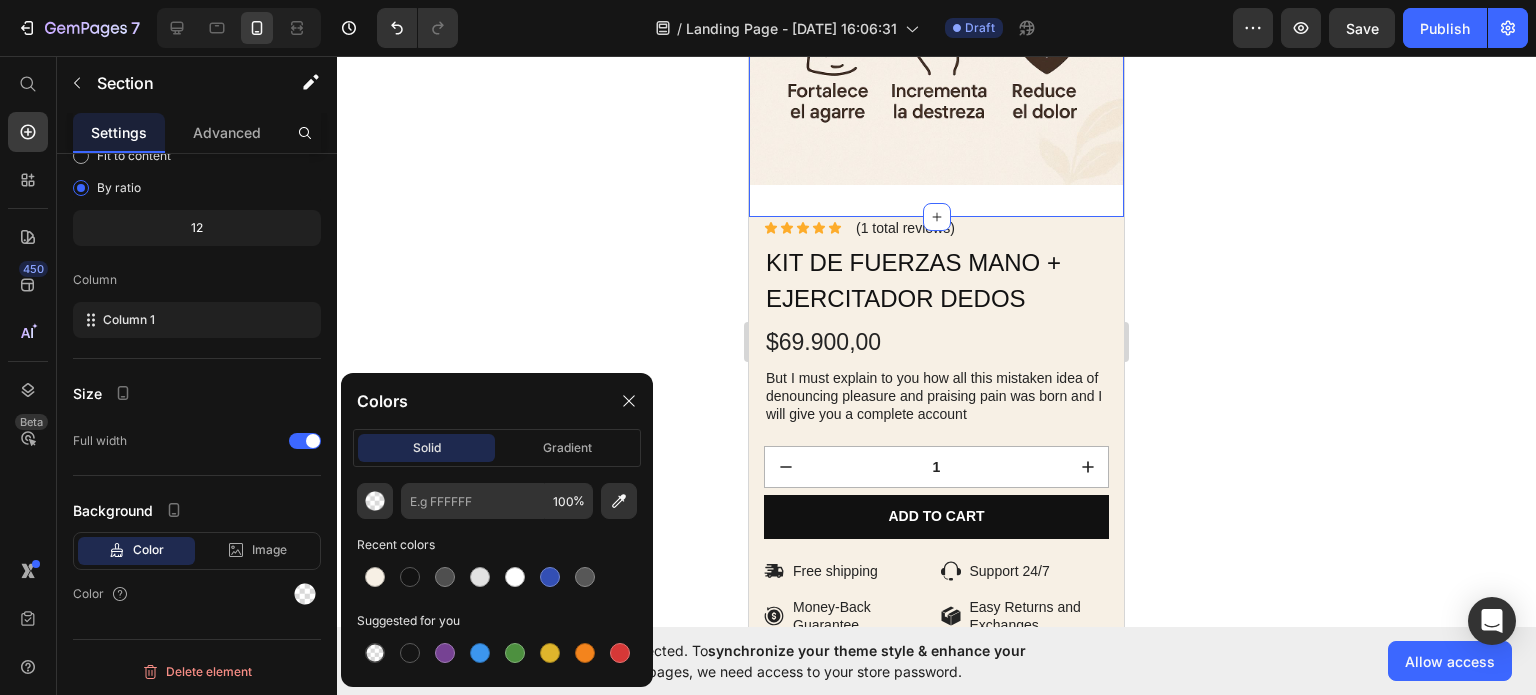 type on "F7F0E5" 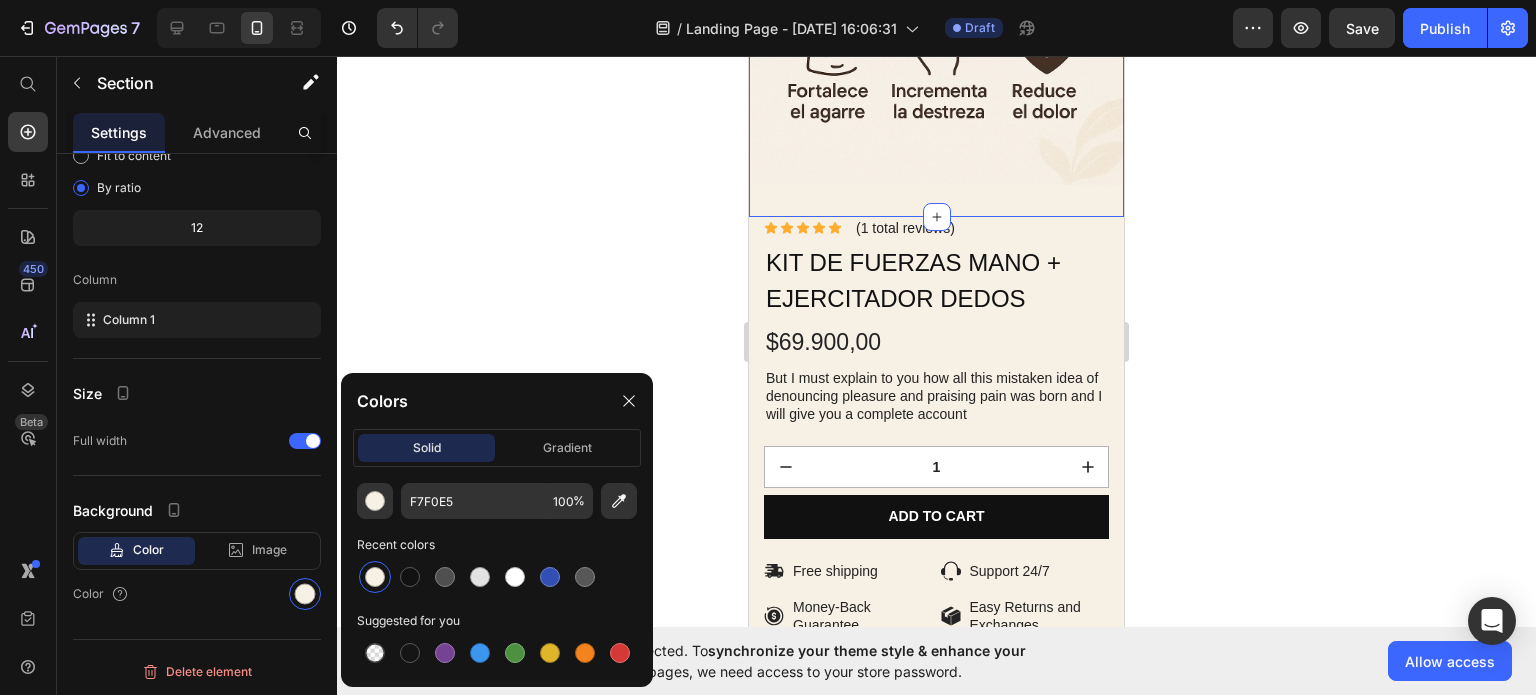 click 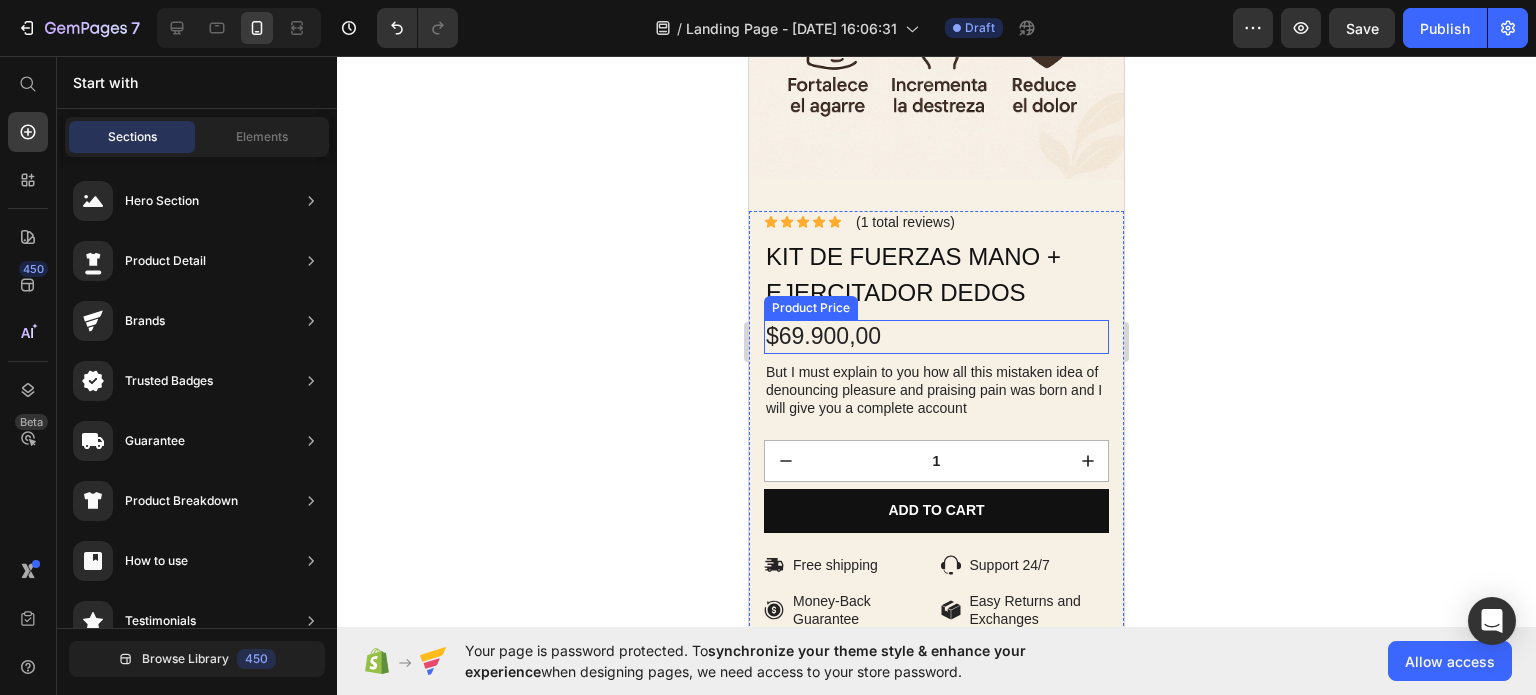 scroll, scrollTop: 980, scrollLeft: 0, axis: vertical 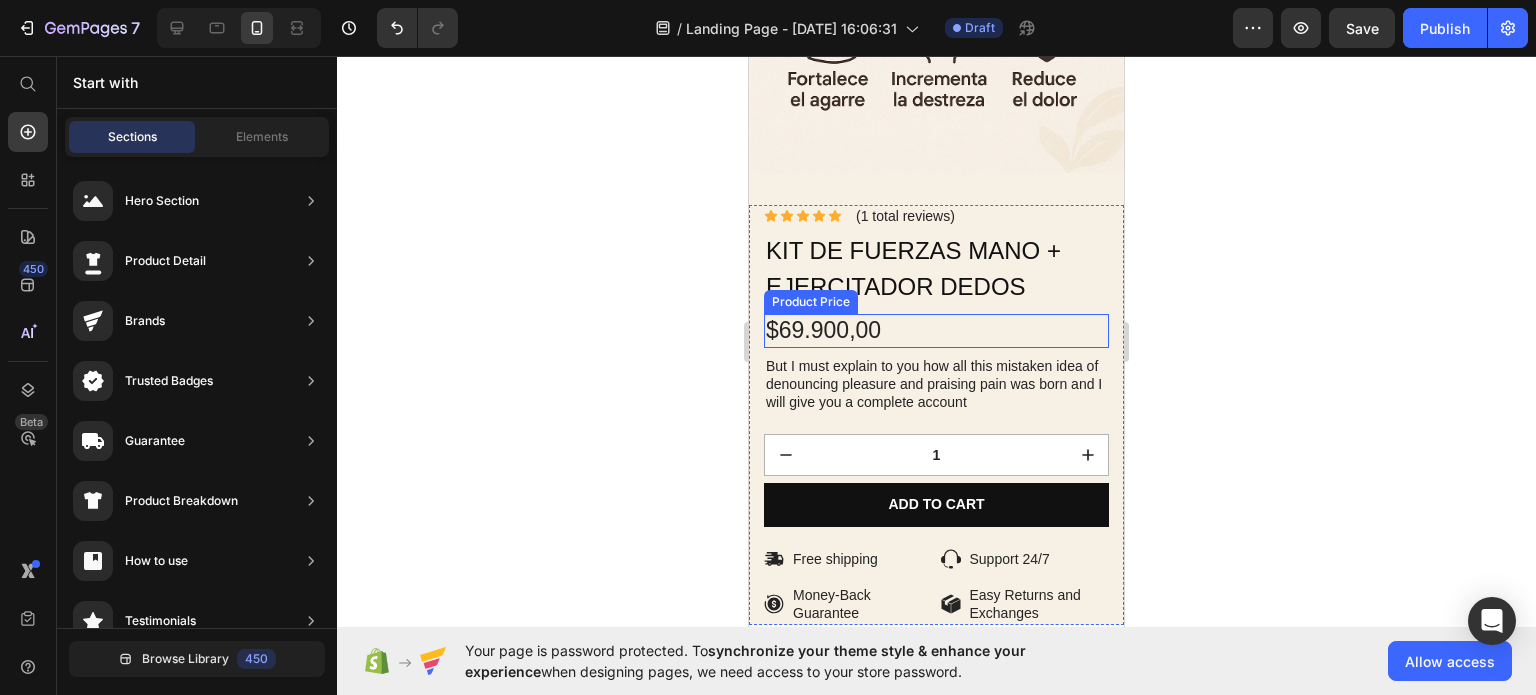 click on "$69.900,00" at bounding box center [936, 331] 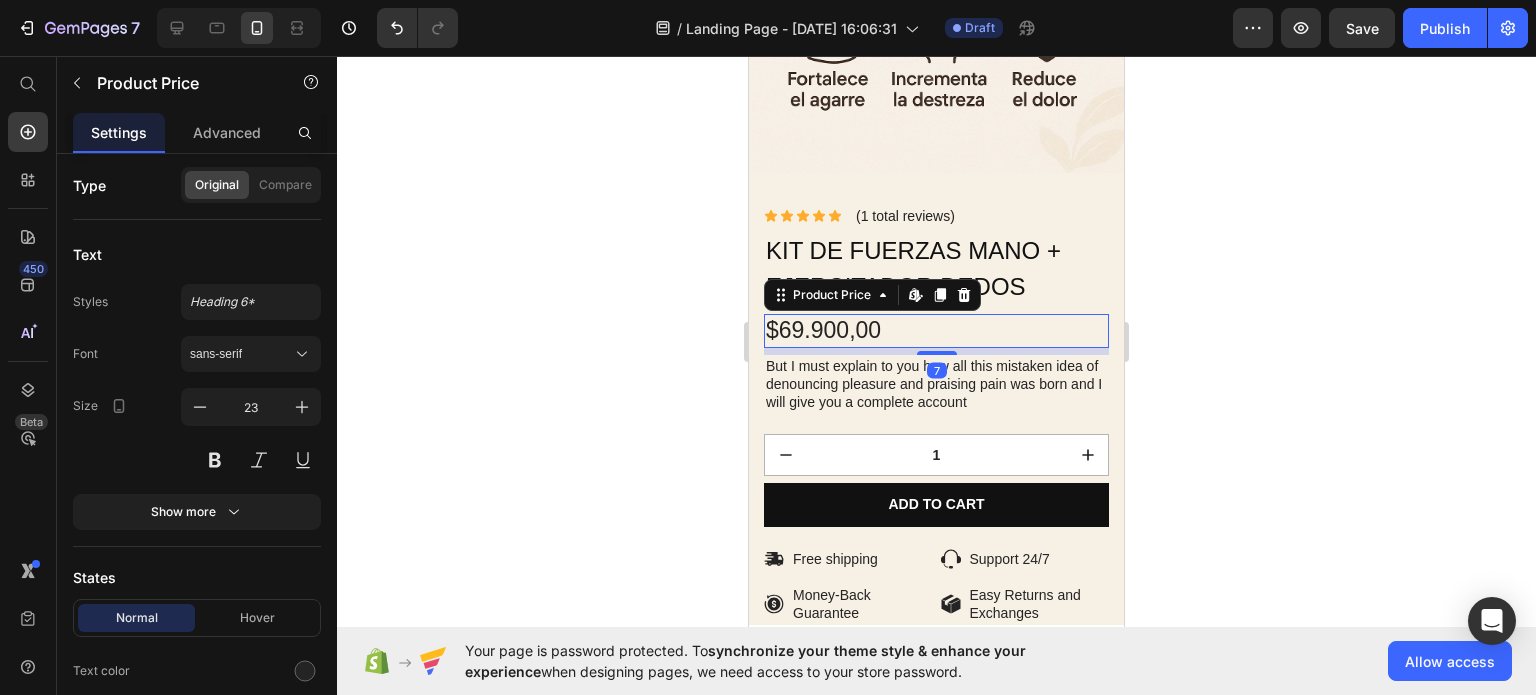 click on "$69.900,00" at bounding box center [936, 331] 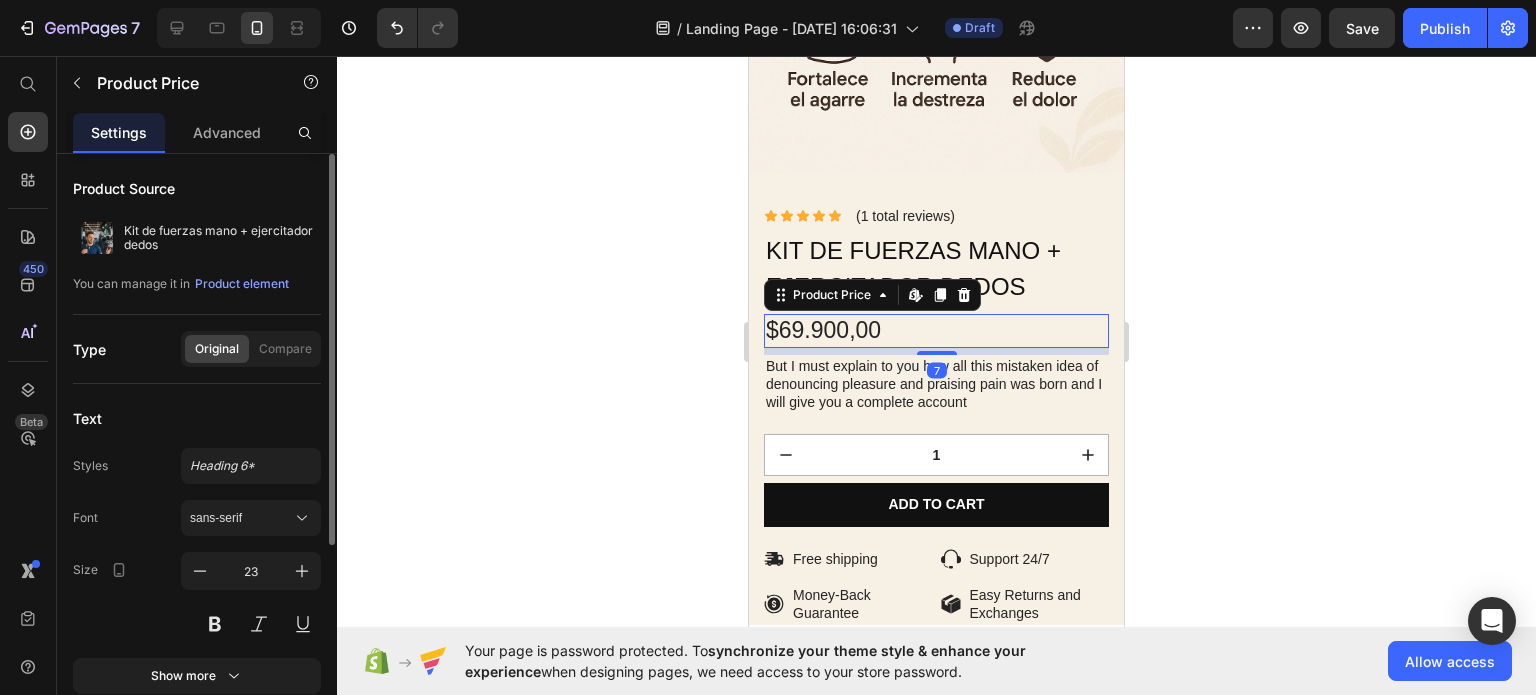 click on "$69.900,00" at bounding box center (936, 331) 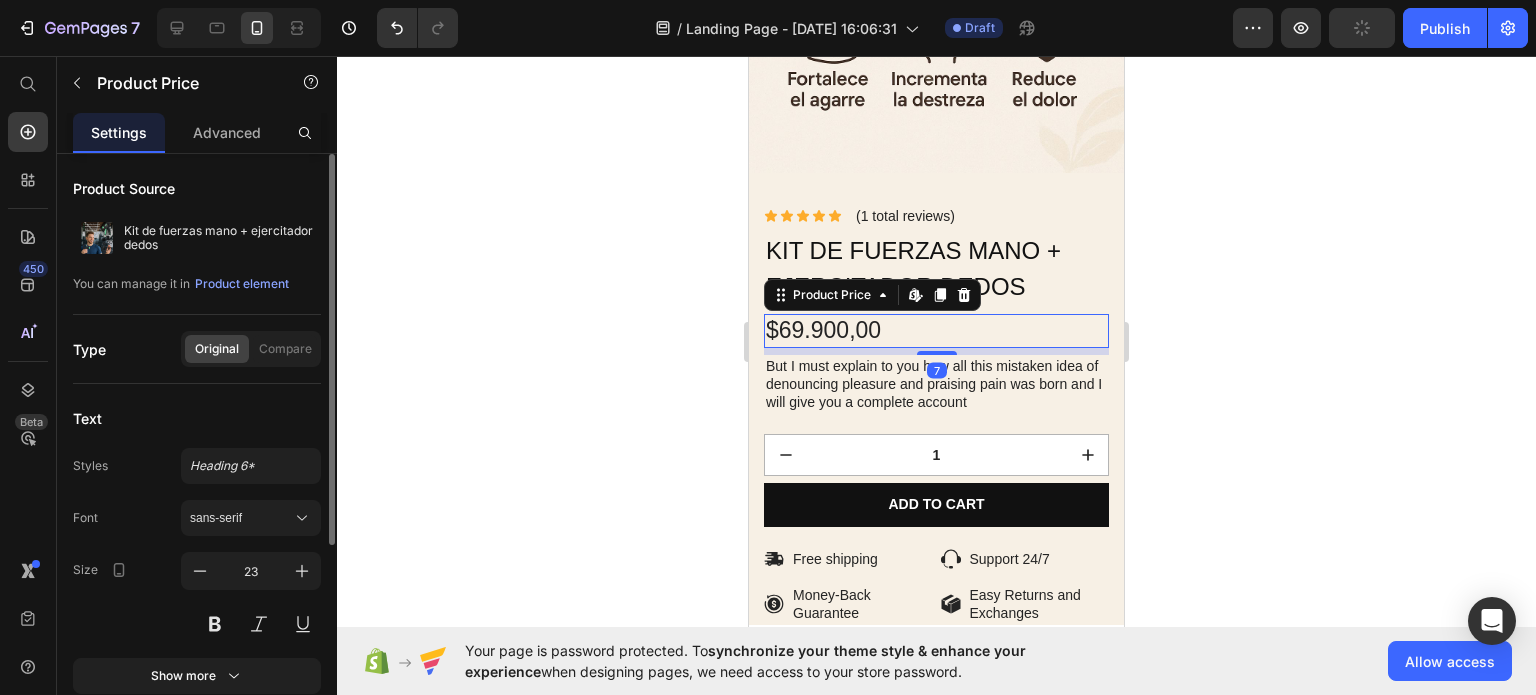 click on "$69.900,00" at bounding box center [936, 331] 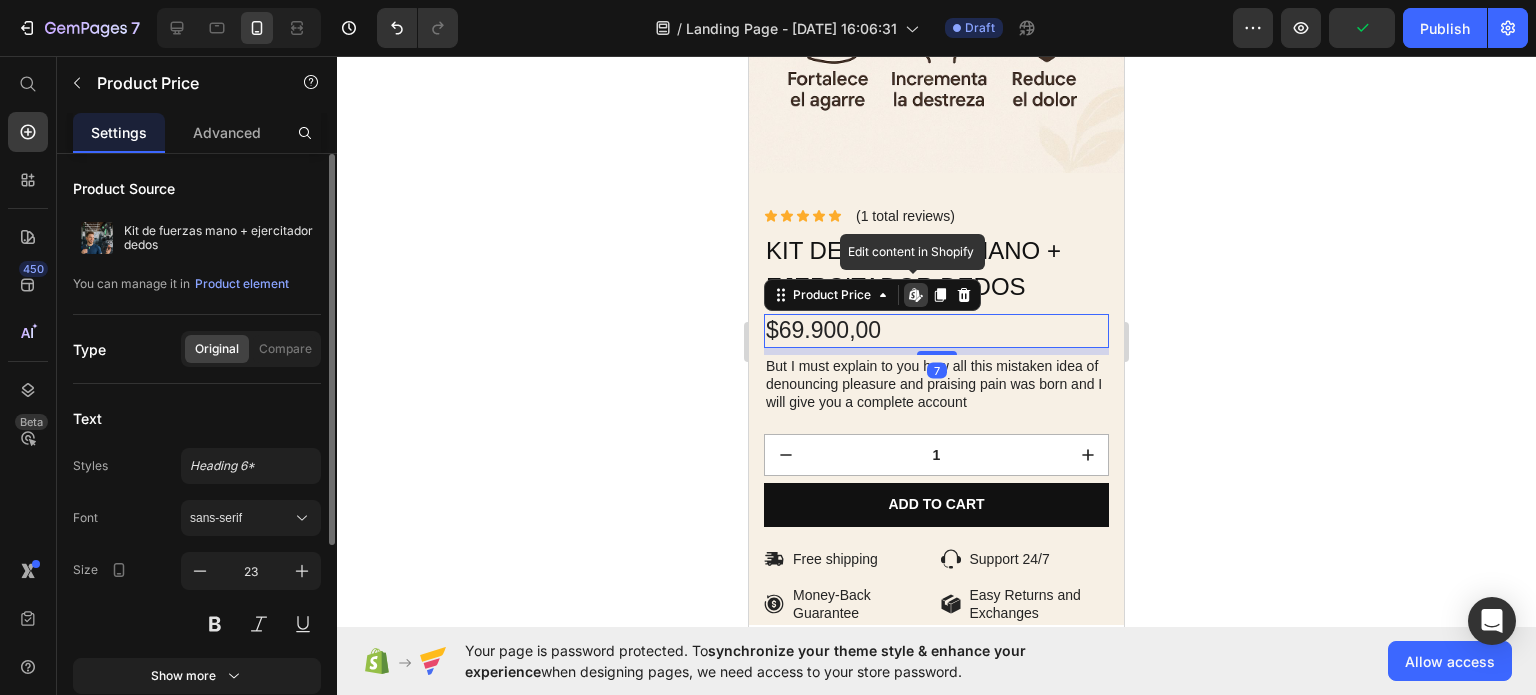 click on "$69.900,00" at bounding box center [936, 331] 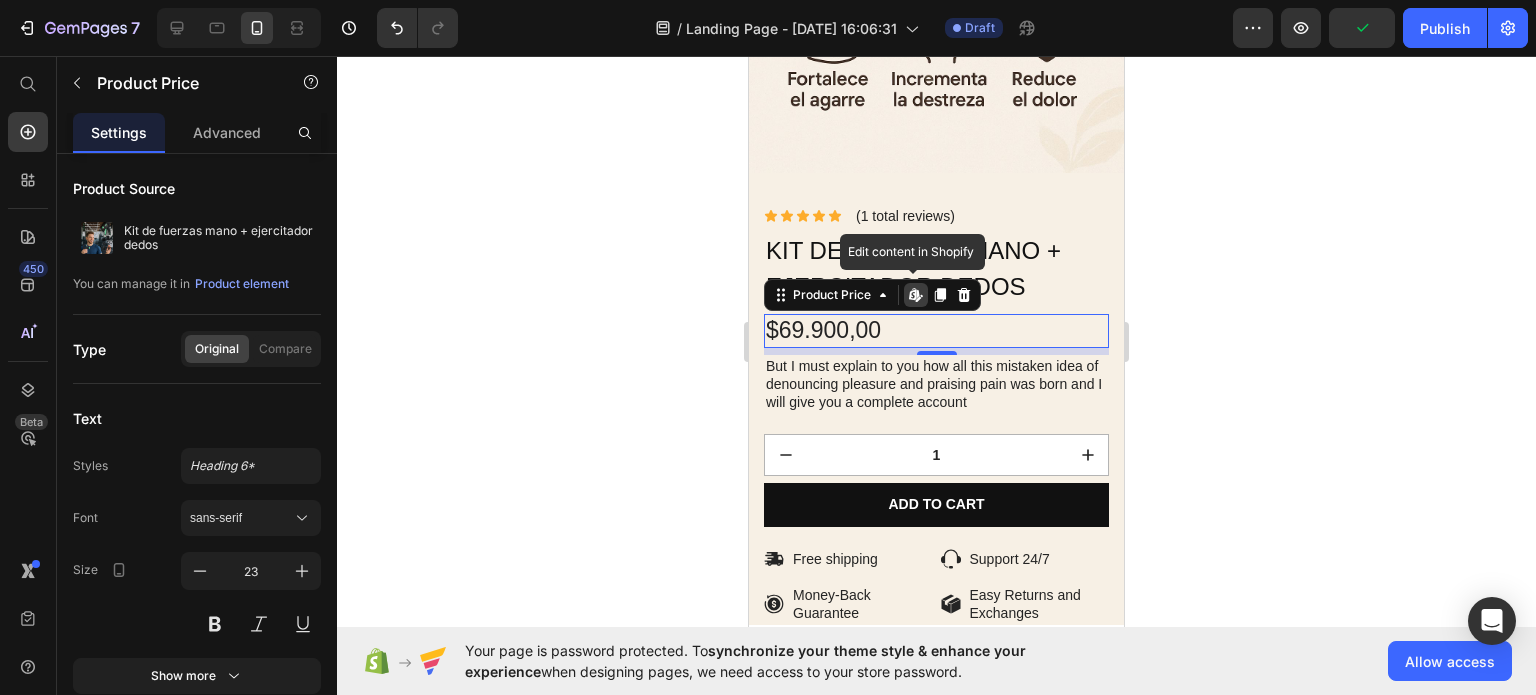click on "$69.900,00" at bounding box center [936, 331] 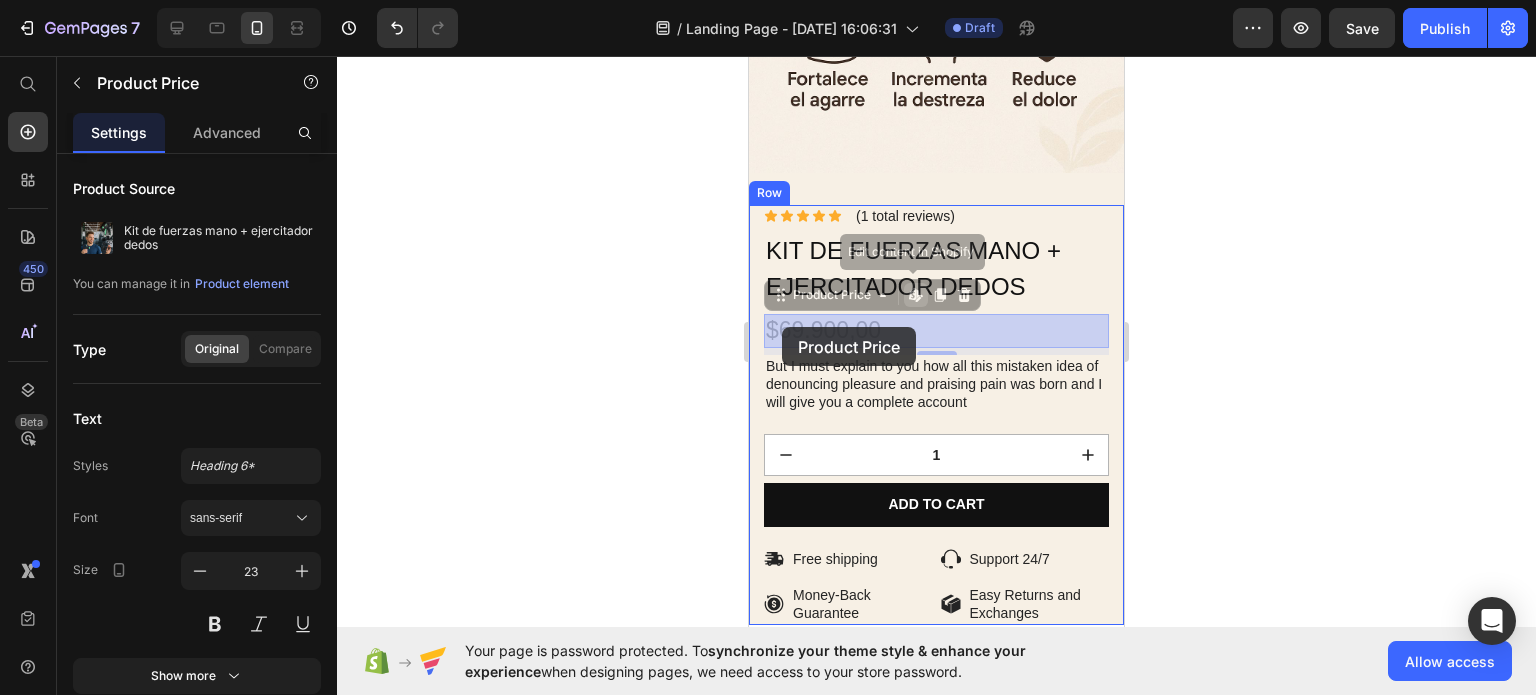 drag, startPoint x: 901, startPoint y: 331, endPoint x: 783, endPoint y: 327, distance: 118.06778 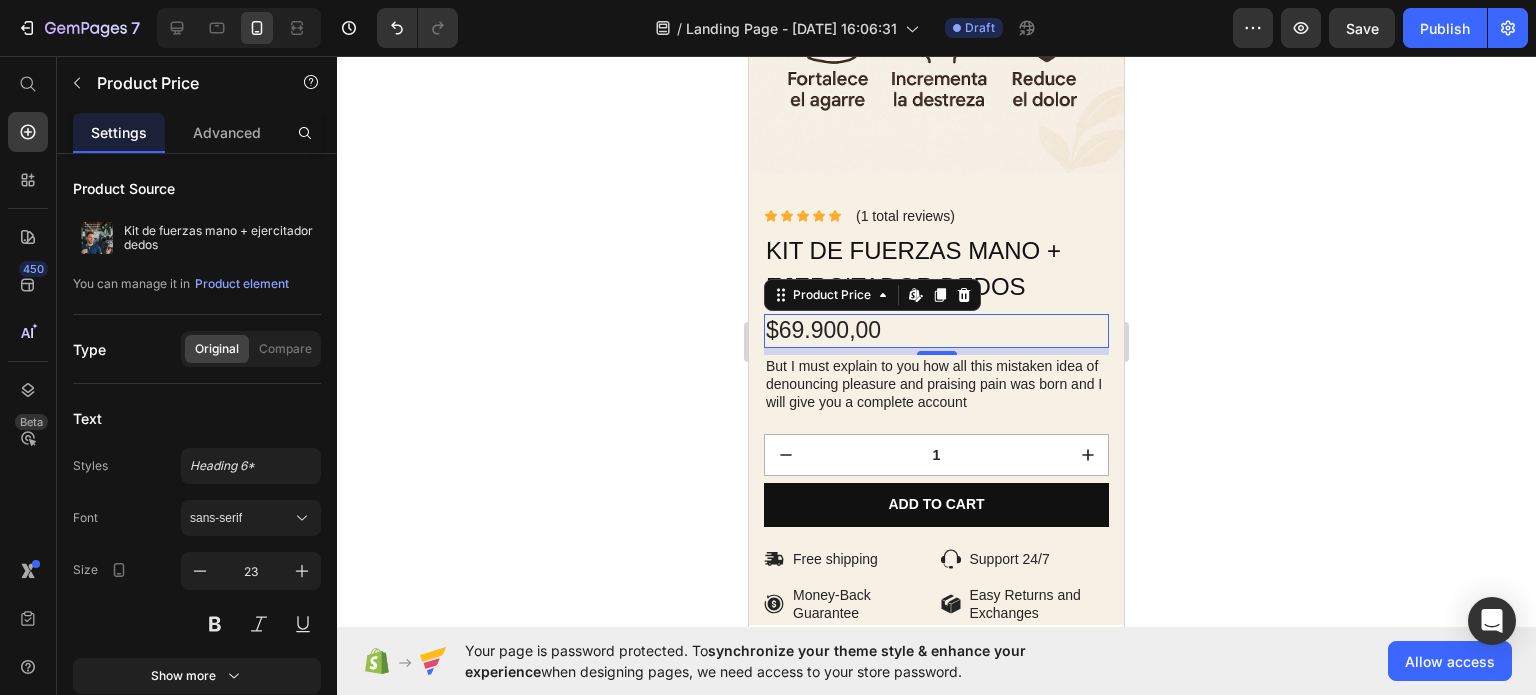 click on "$69.900,00" at bounding box center [936, 331] 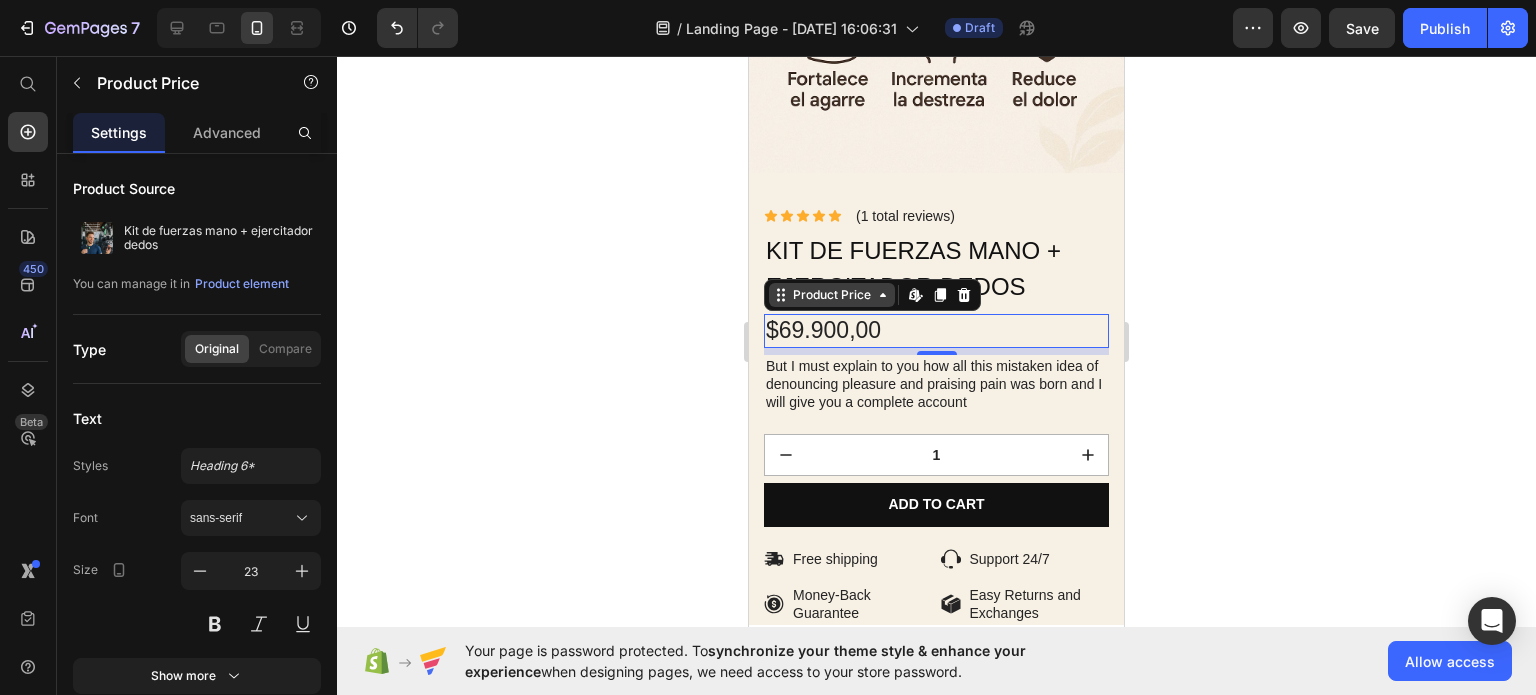 click 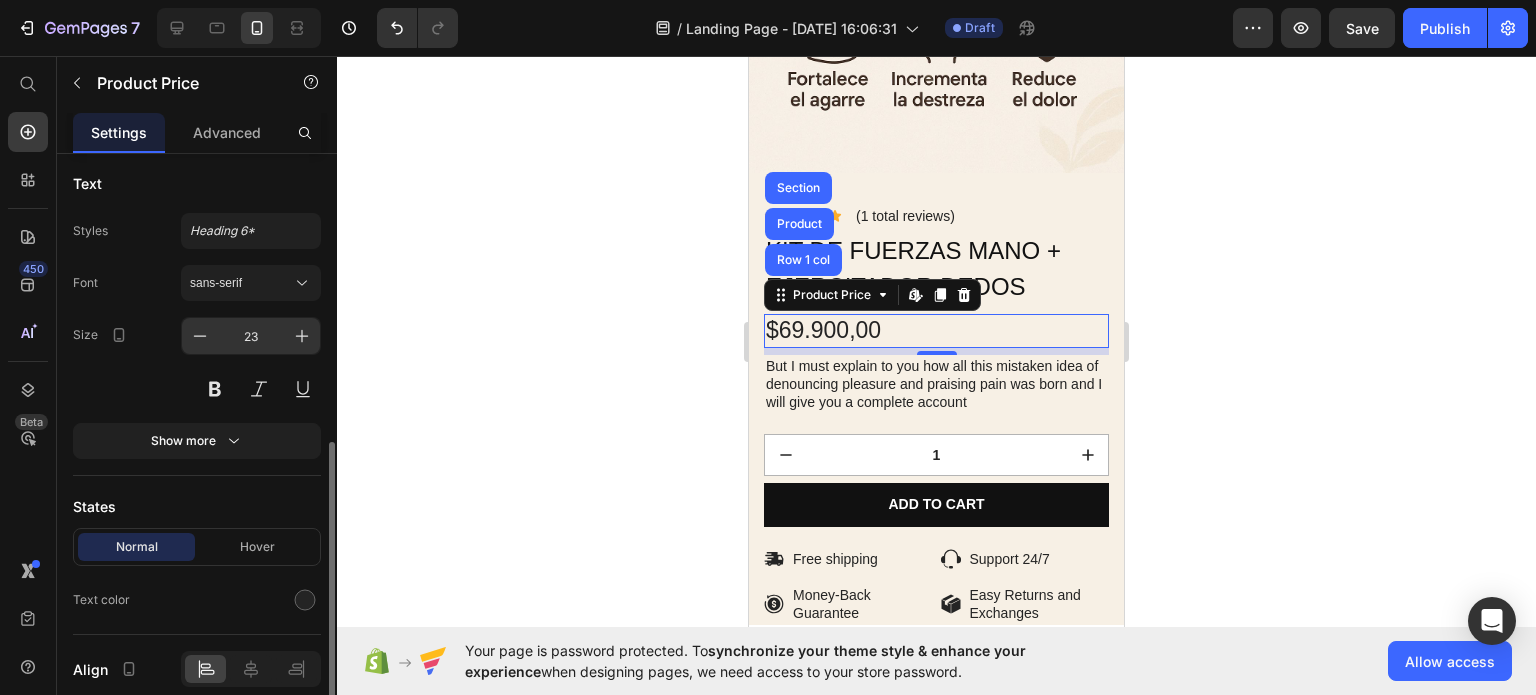 scroll, scrollTop: 316, scrollLeft: 0, axis: vertical 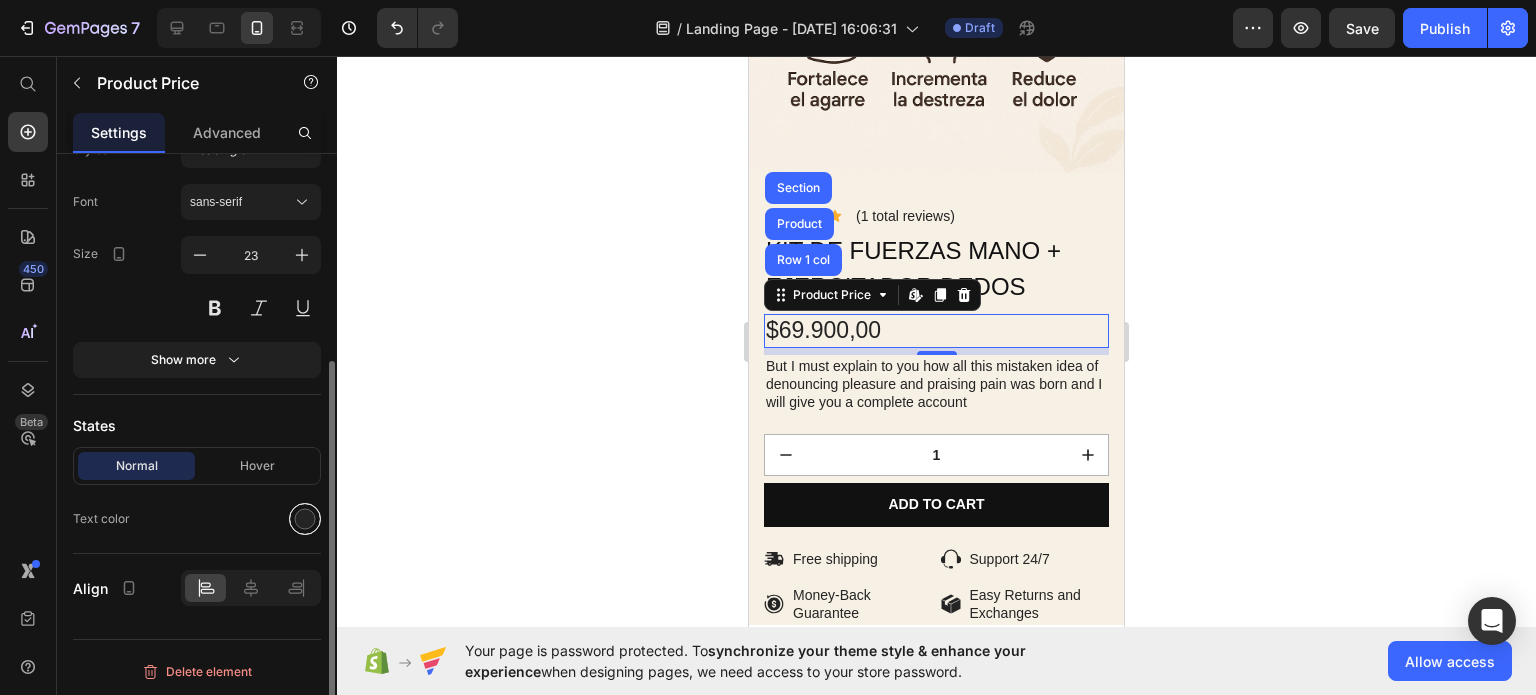 click at bounding box center [305, 519] 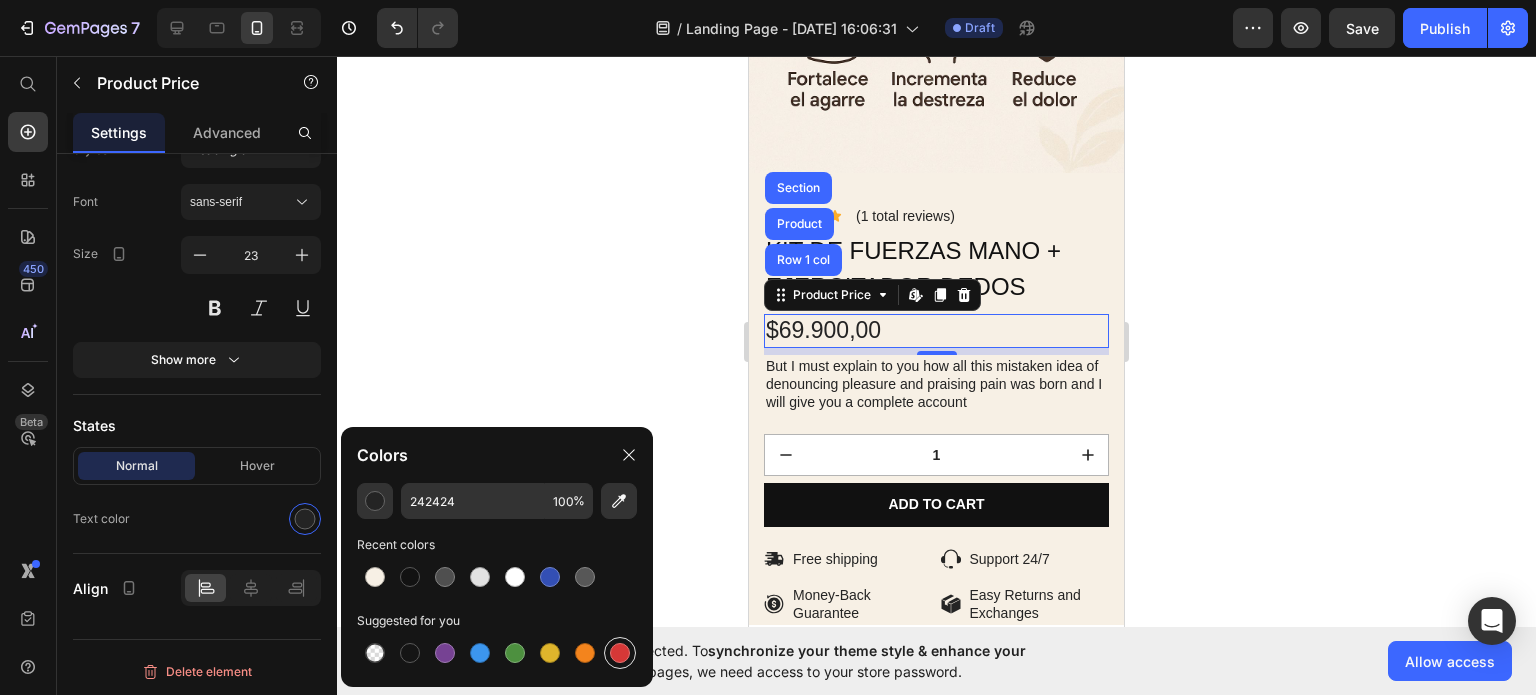 click at bounding box center (620, 653) 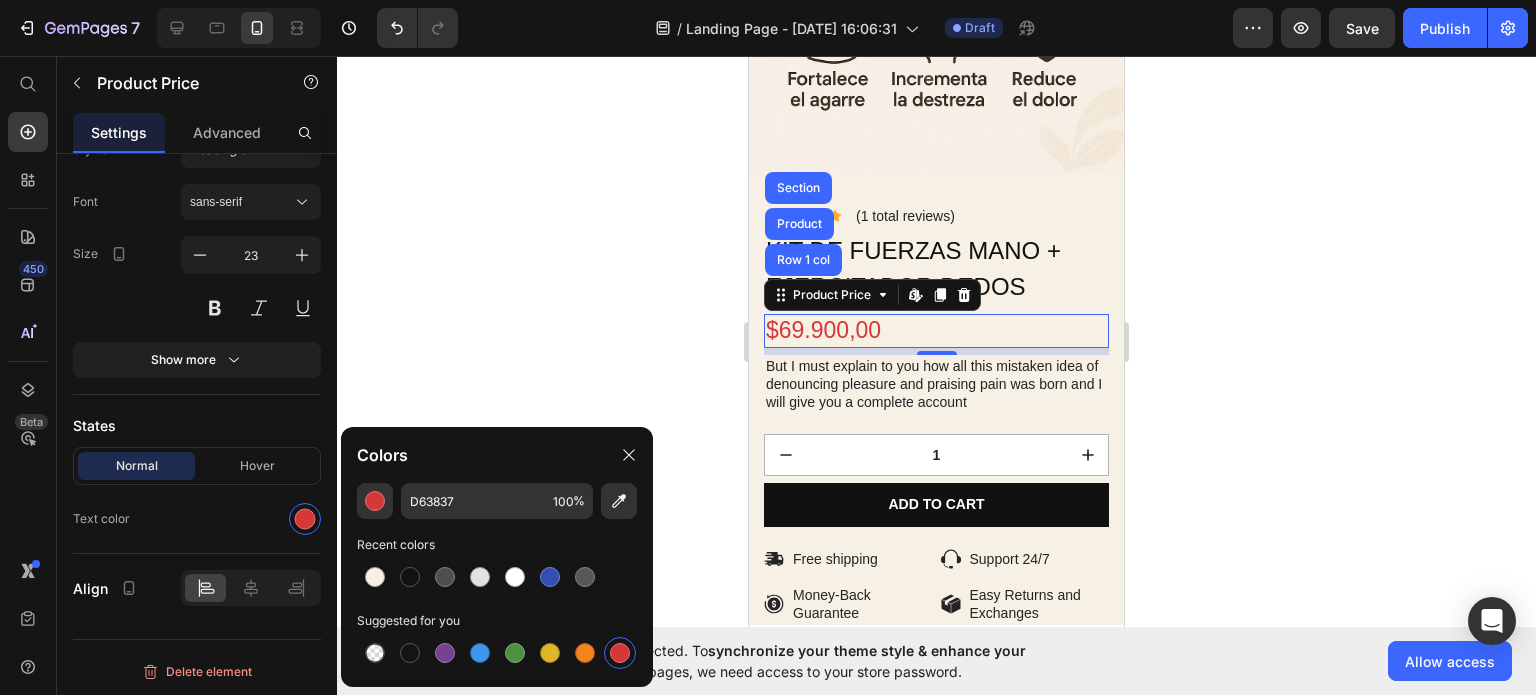 click 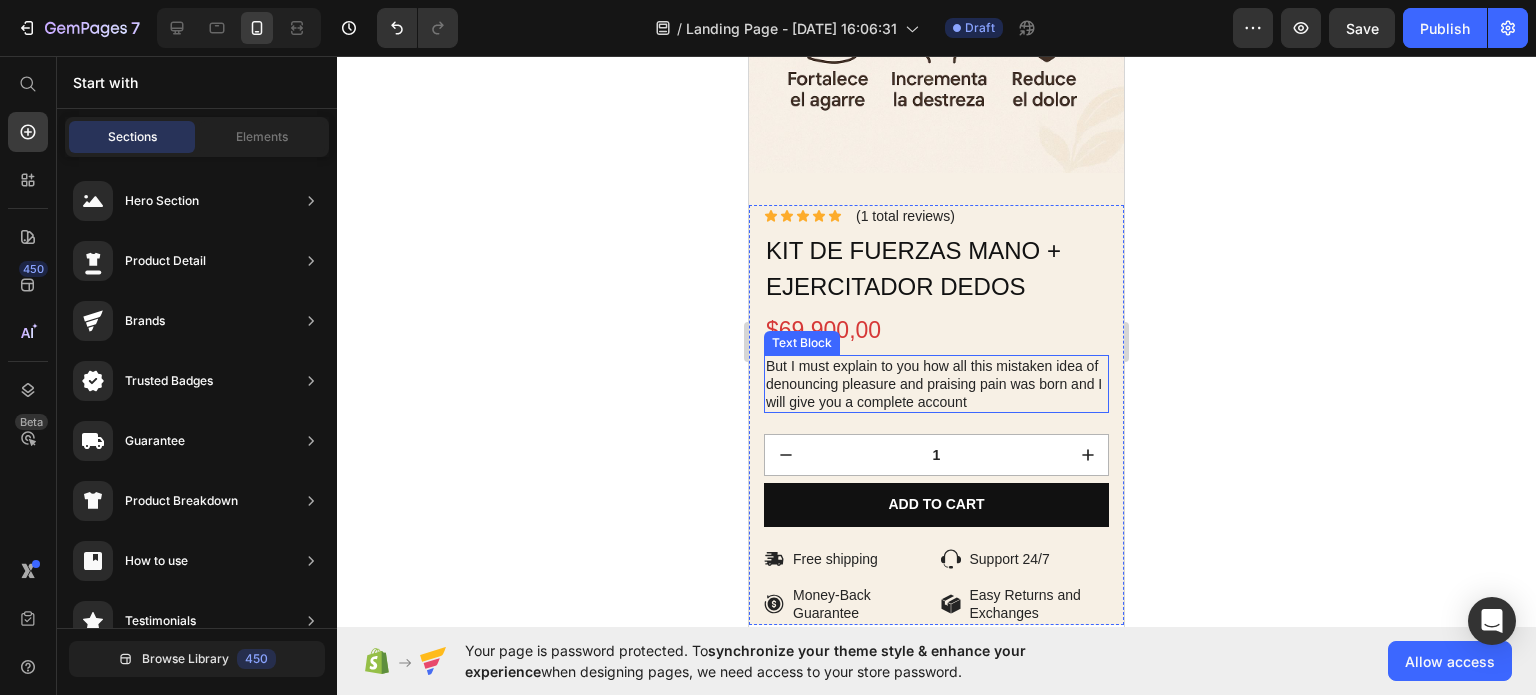 click on "But I must explain to you how all this mistaken idea of denouncing pleasure and praising pain was born and I will give you a complete account" at bounding box center (936, 384) 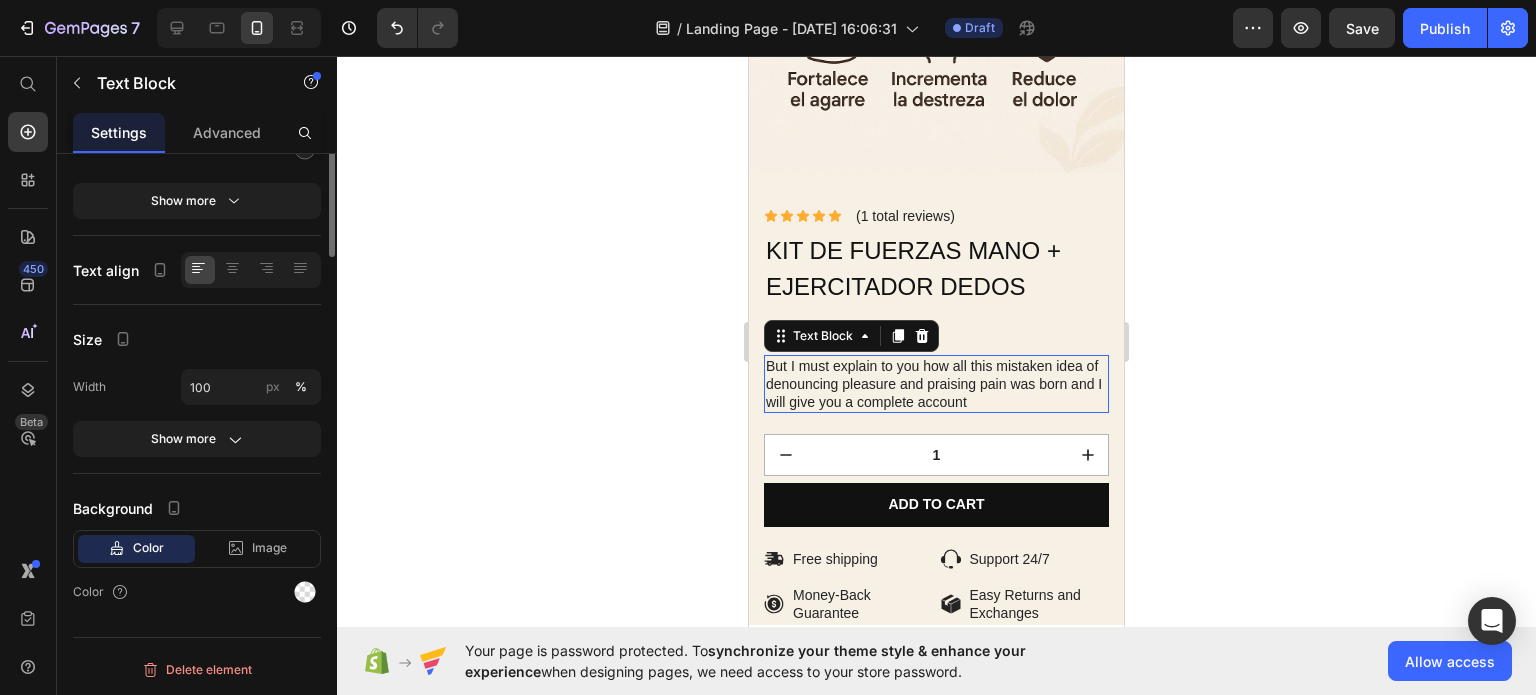 scroll, scrollTop: 0, scrollLeft: 0, axis: both 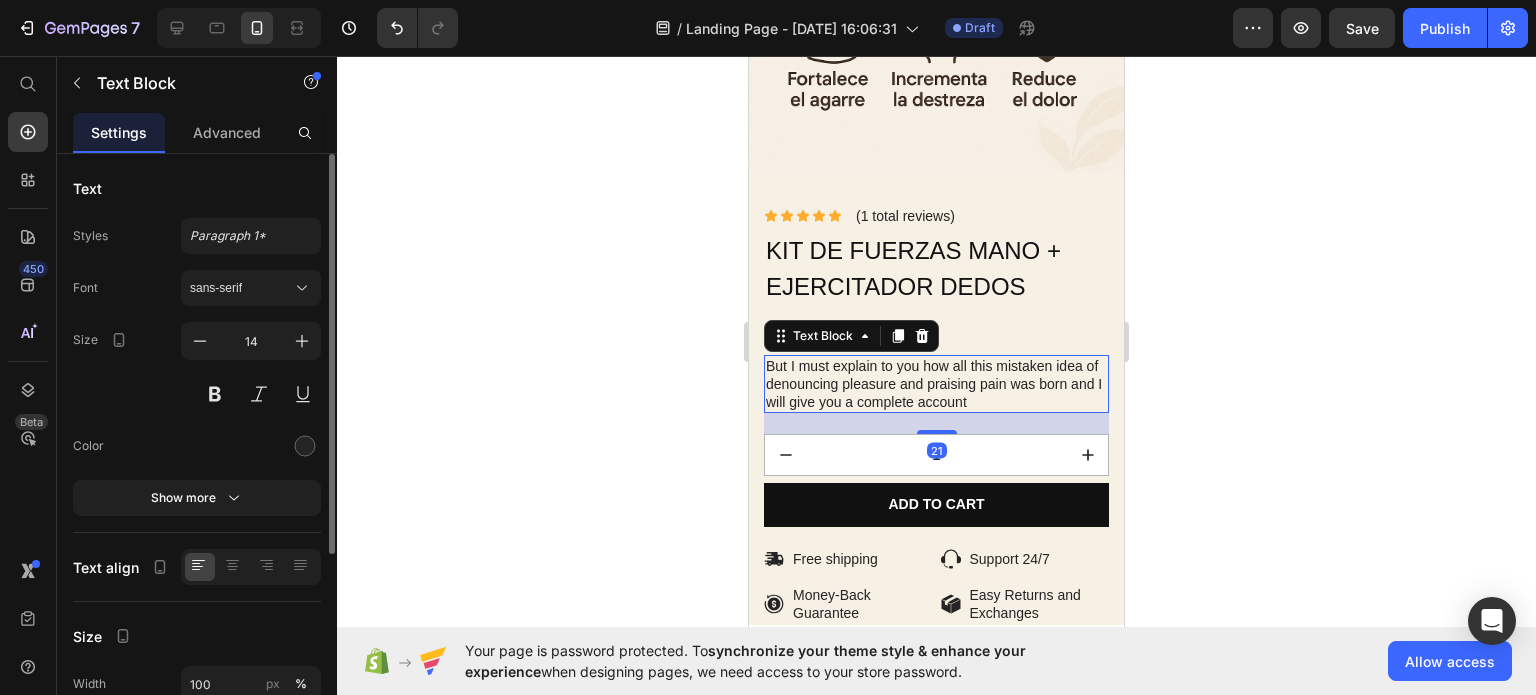 click on "But I must explain to you how all this mistaken idea of denouncing pleasure and praising pain was born and I will give you a complete account" at bounding box center (936, 384) 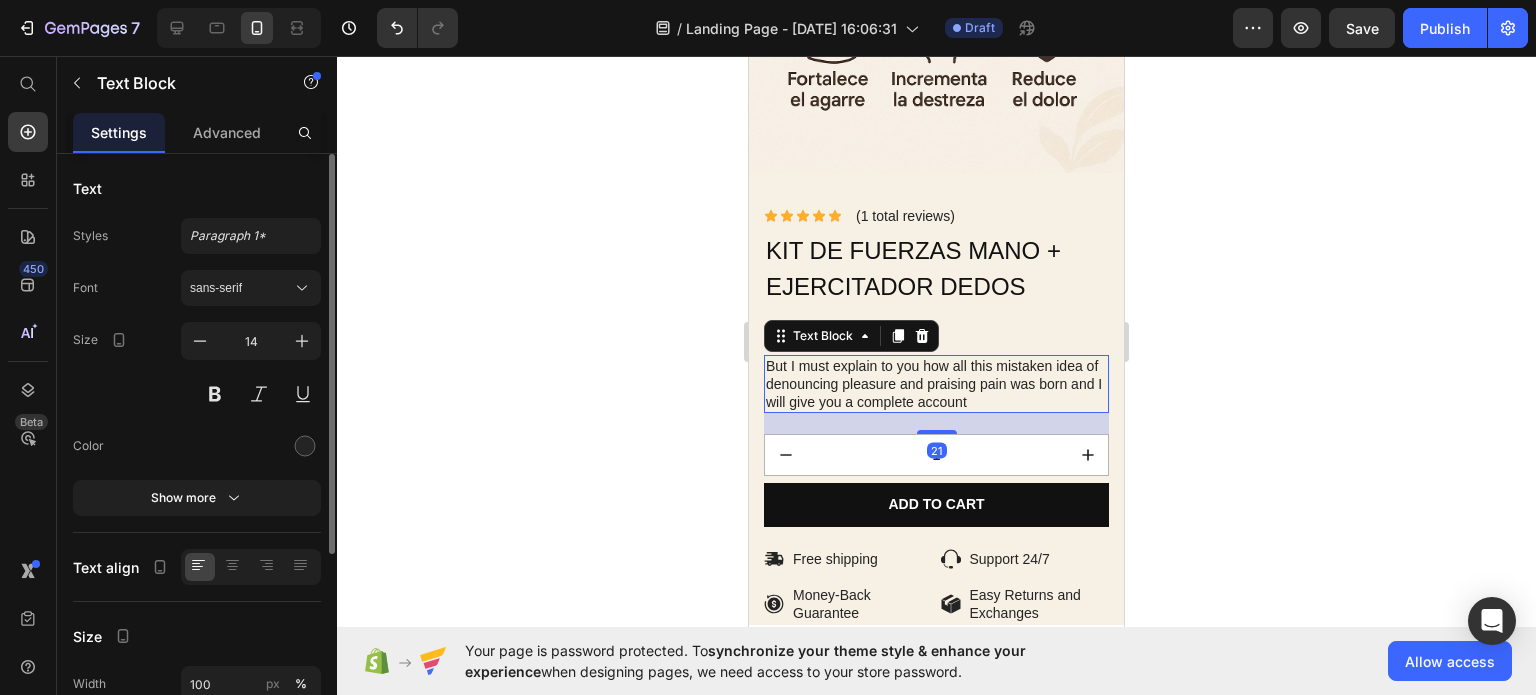 click on "But I must explain to you how all this mistaken idea of denouncing pleasure and praising pain was born and I will give you a complete account" at bounding box center (936, 384) 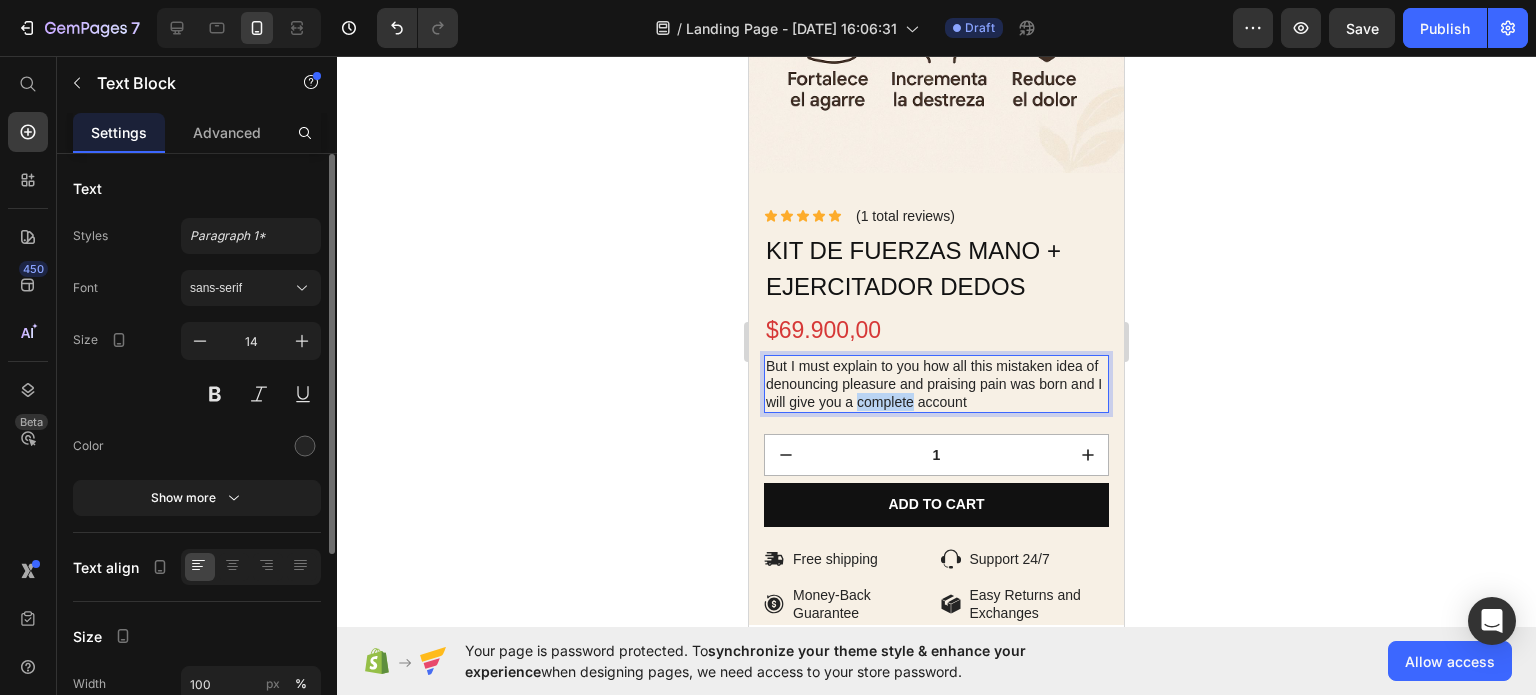 click on "But I must explain to you how all this mistaken idea of denouncing pleasure and praising pain was born and I will give you a complete account" at bounding box center [936, 384] 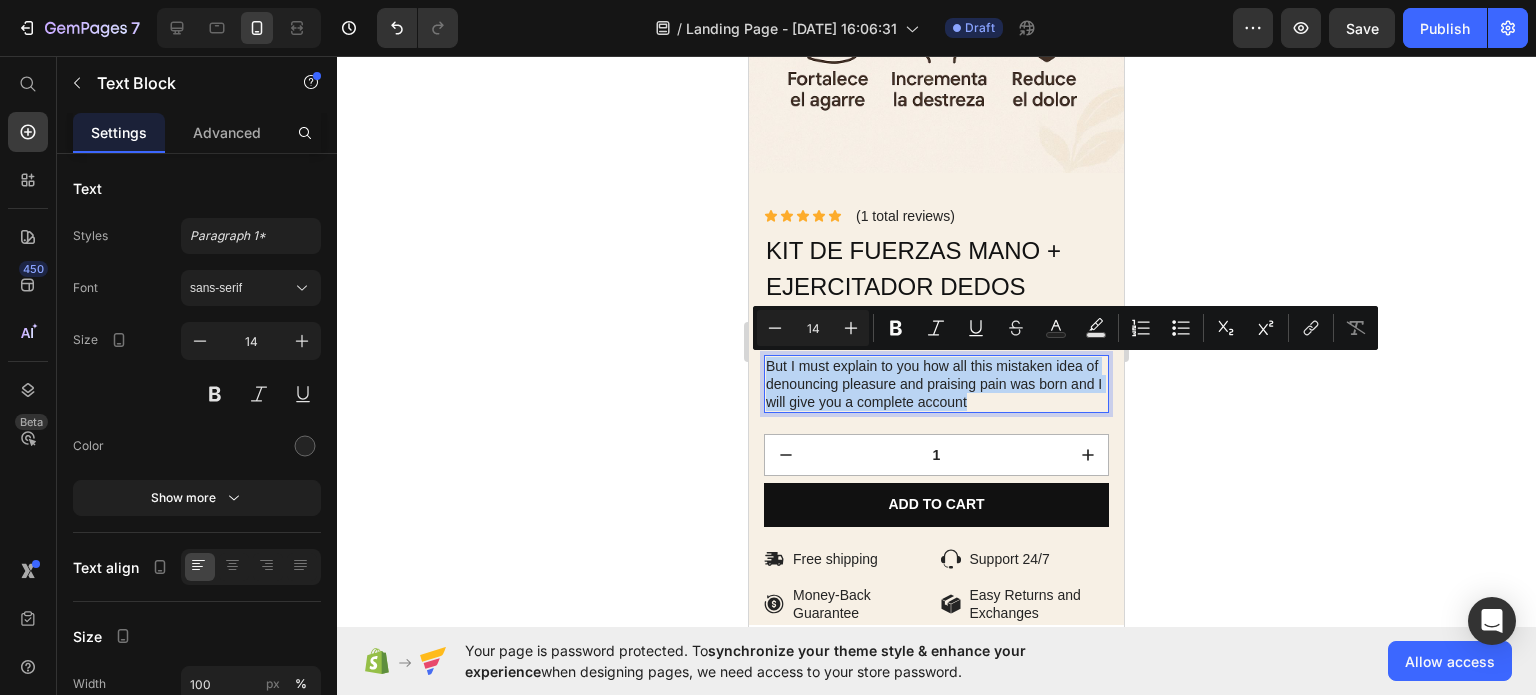 click on "But I must explain to you how all this mistaken idea of denouncing pleasure and praising pain was born and I will give you a complete account" at bounding box center [936, 384] 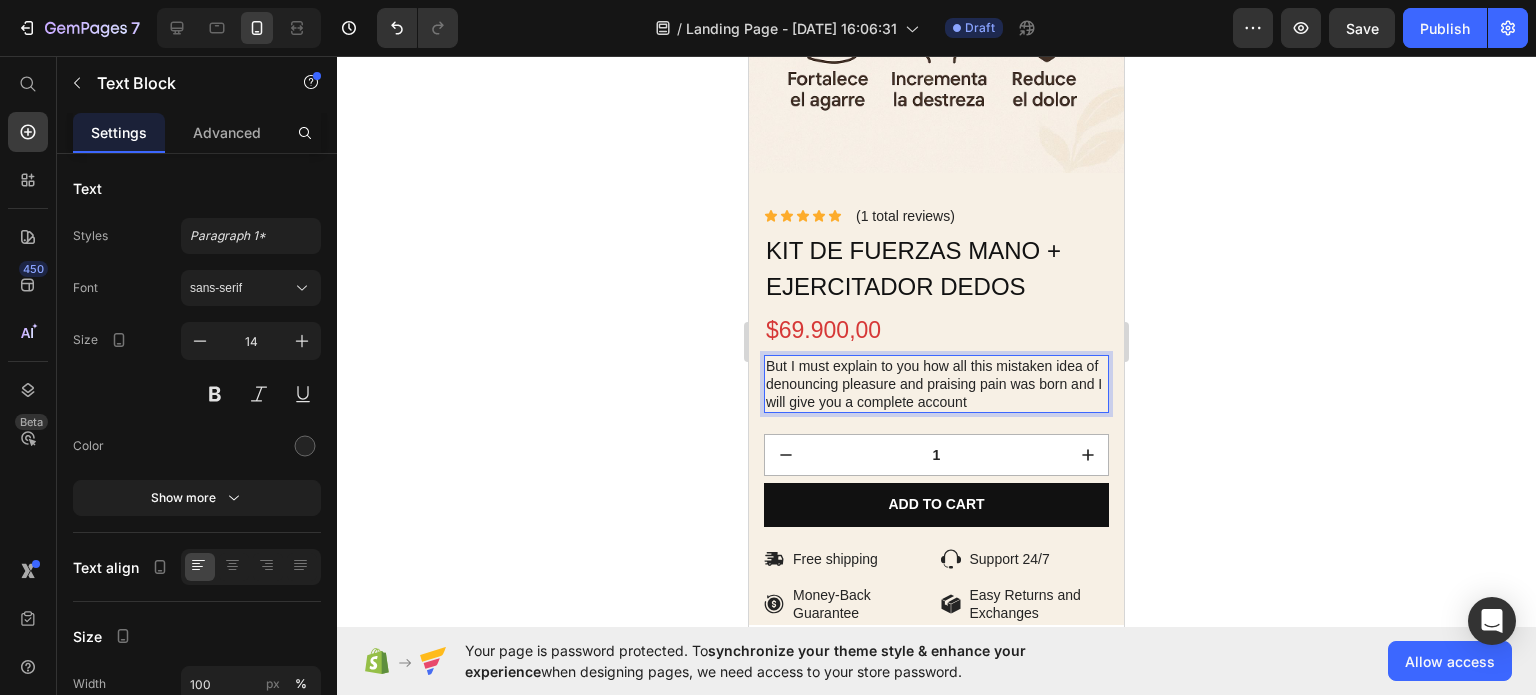 click on "But I must explain to you how all this mistaken idea of denouncing pleasure and praising pain was born and I will give you a complete account" at bounding box center [936, 384] 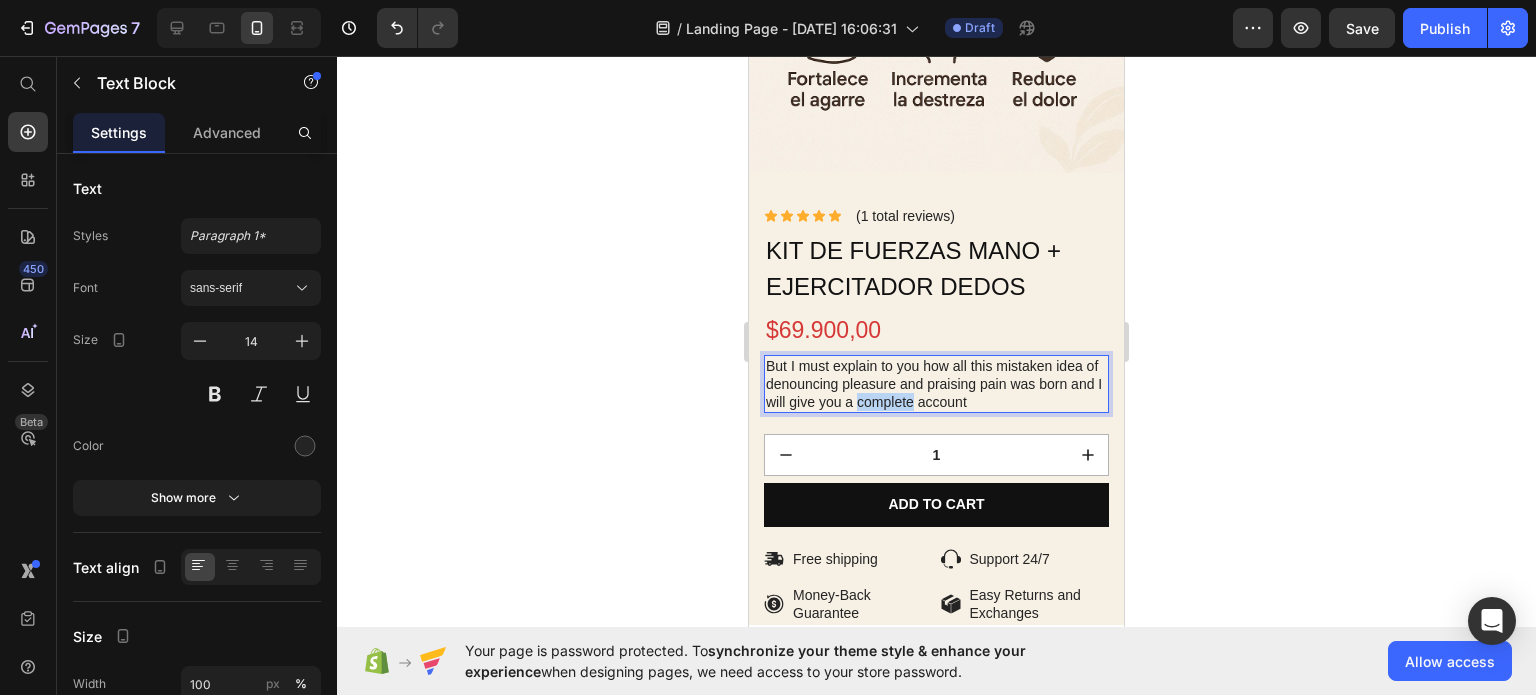 click on "But I must explain to you how all this mistaken idea of denouncing pleasure and praising pain was born and I will give you a complete account" at bounding box center [936, 384] 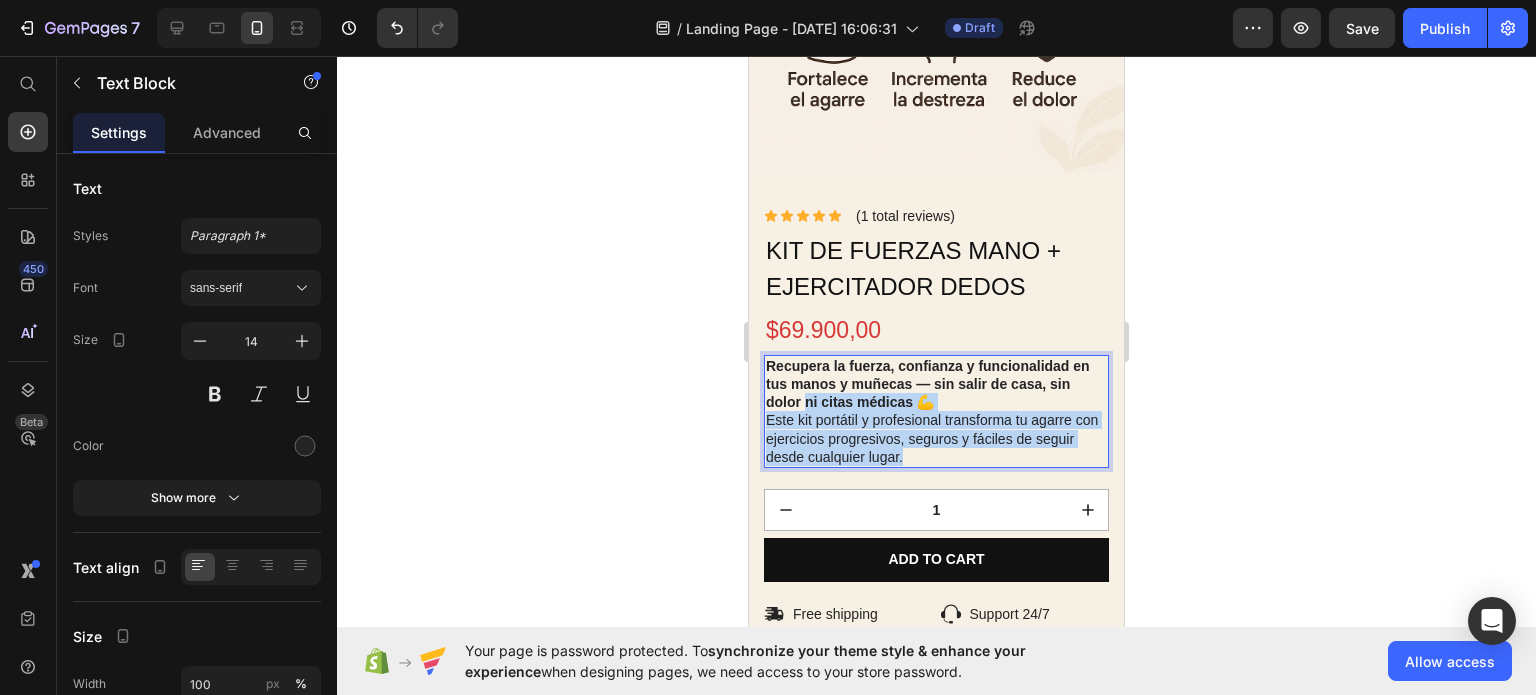 drag, startPoint x: 928, startPoint y: 460, endPoint x: 796, endPoint y: 393, distance: 148.0304 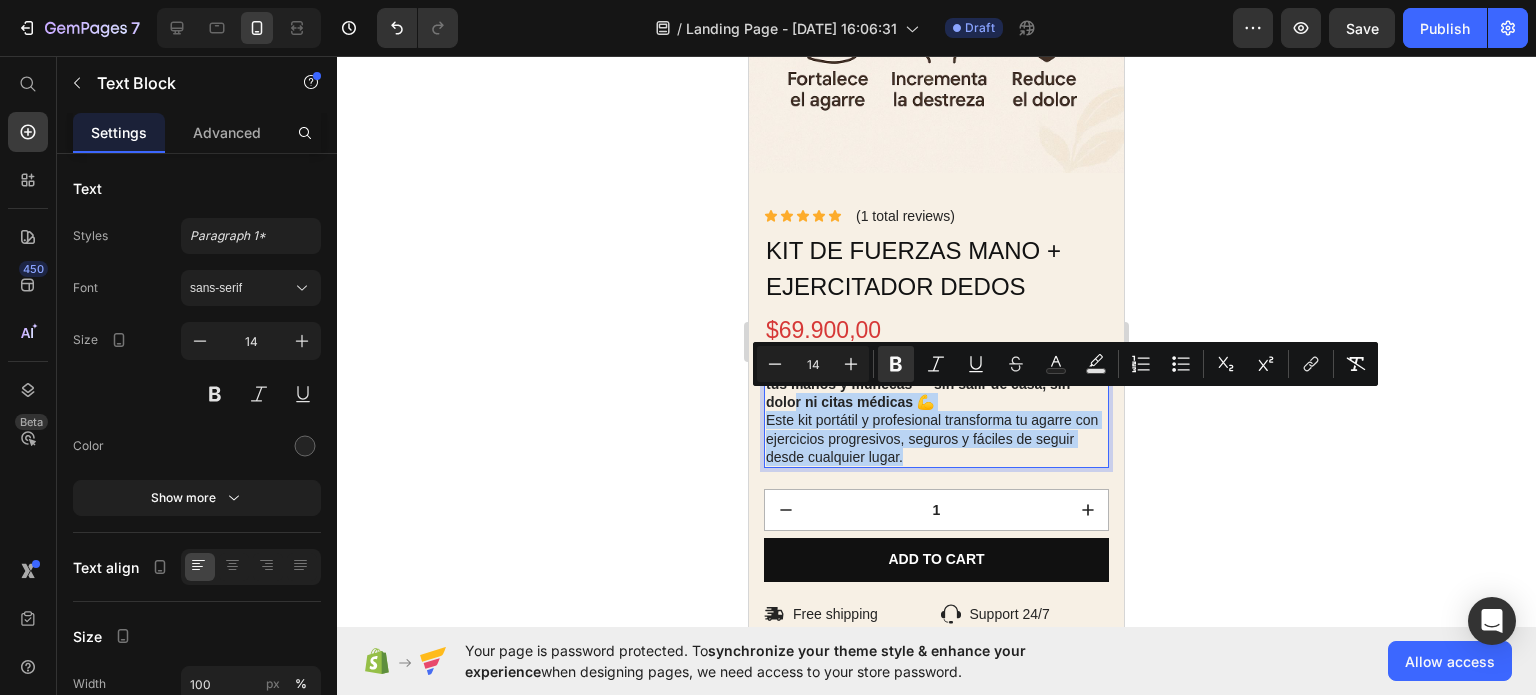 click on "Recupera la fuerza, confianza y funcionalidad en tus manos y muñecas — sin salir de casa, sin dolor ni citas médicas 💪" at bounding box center [928, 384] 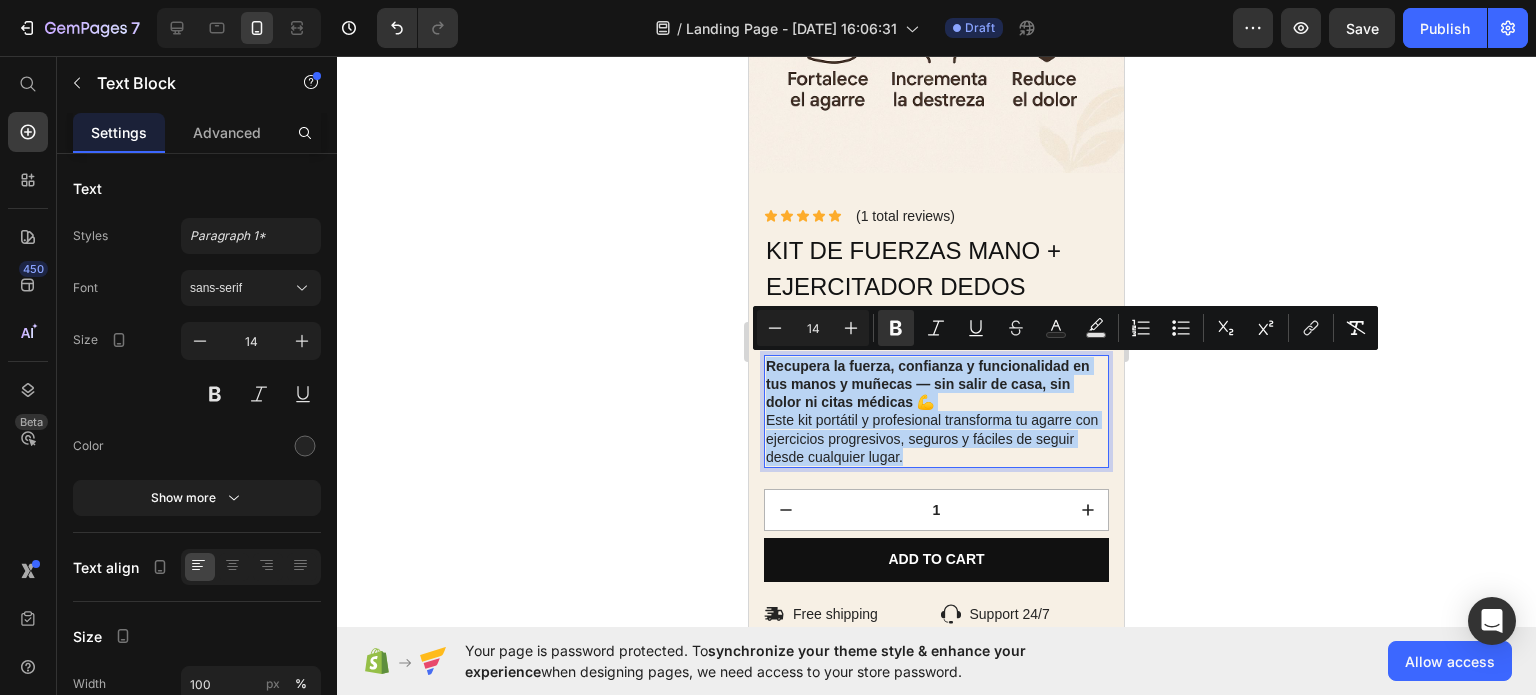 drag, startPoint x: 913, startPoint y: 460, endPoint x: 745, endPoint y: 355, distance: 198.1136 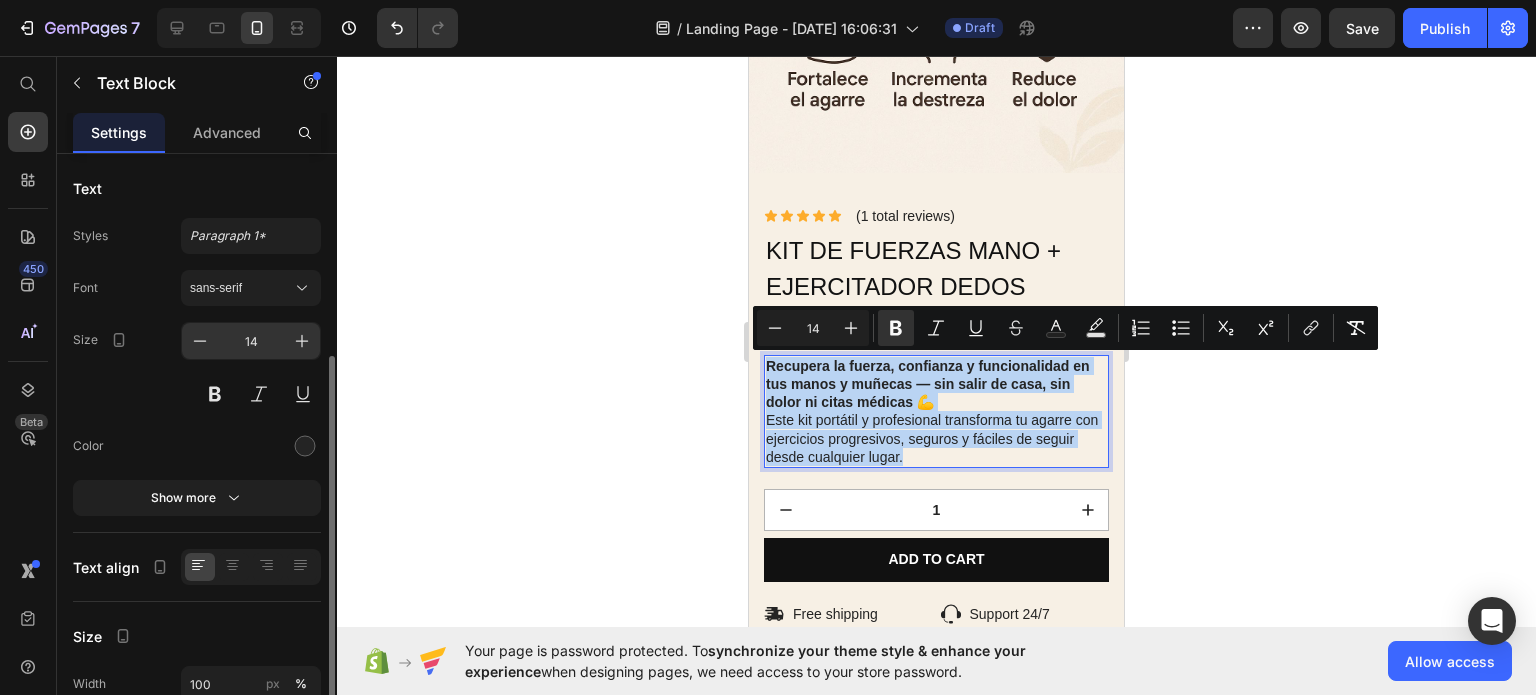 scroll, scrollTop: 122, scrollLeft: 0, axis: vertical 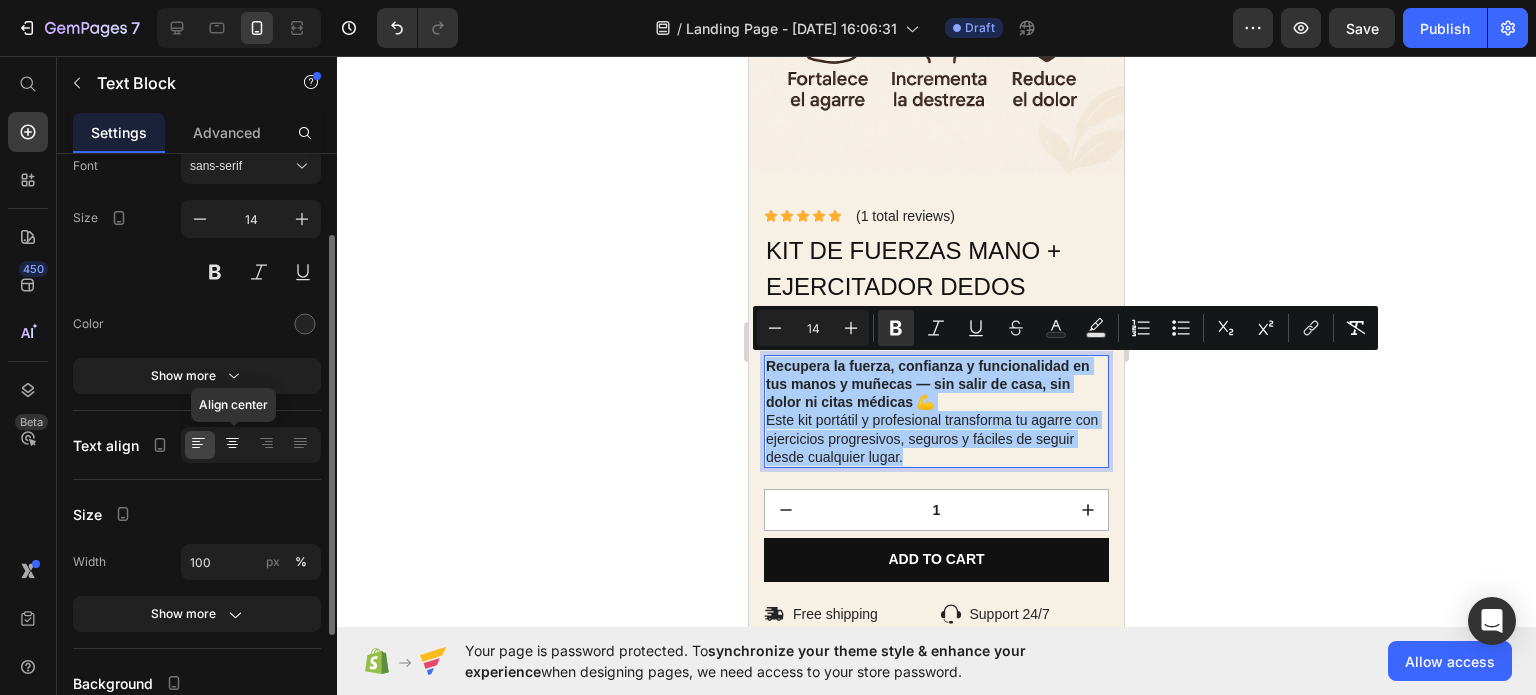 click 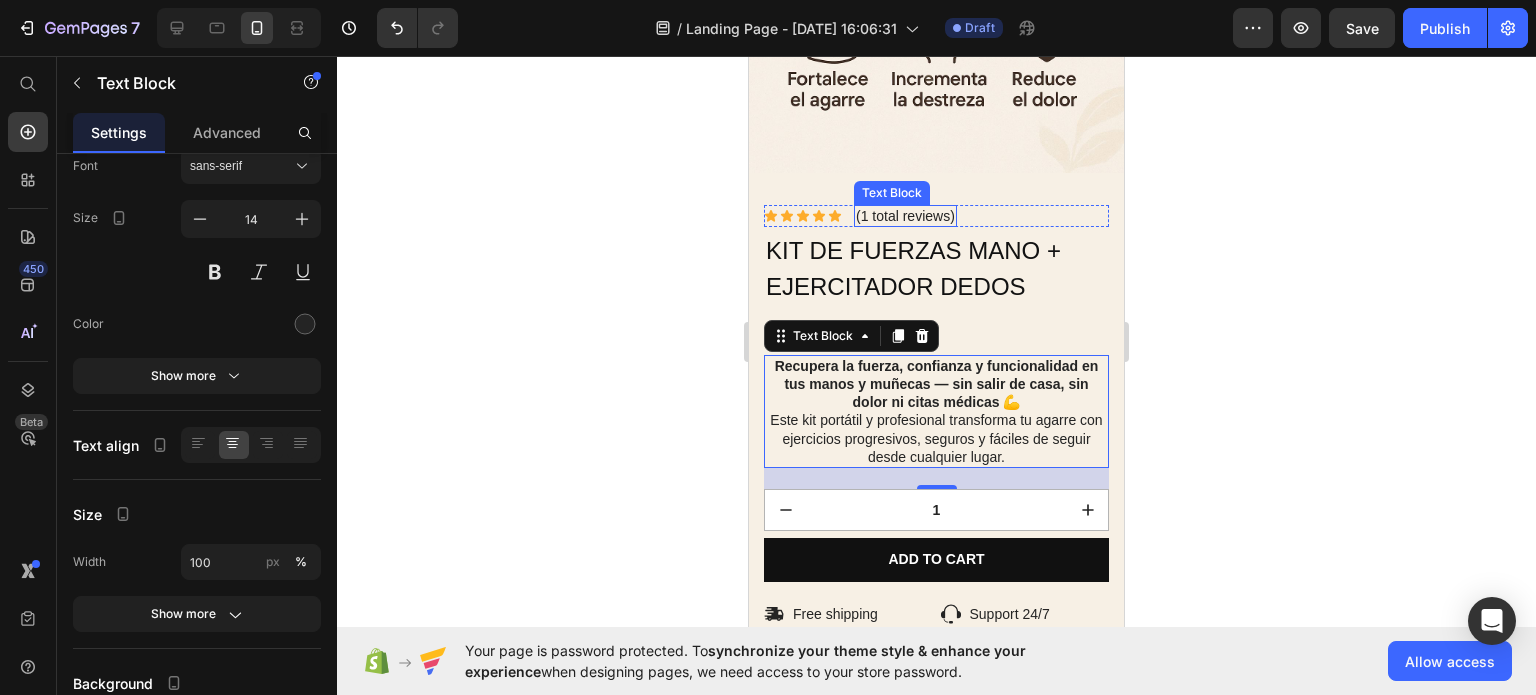 click on "(1 total reviews)" at bounding box center (905, 216) 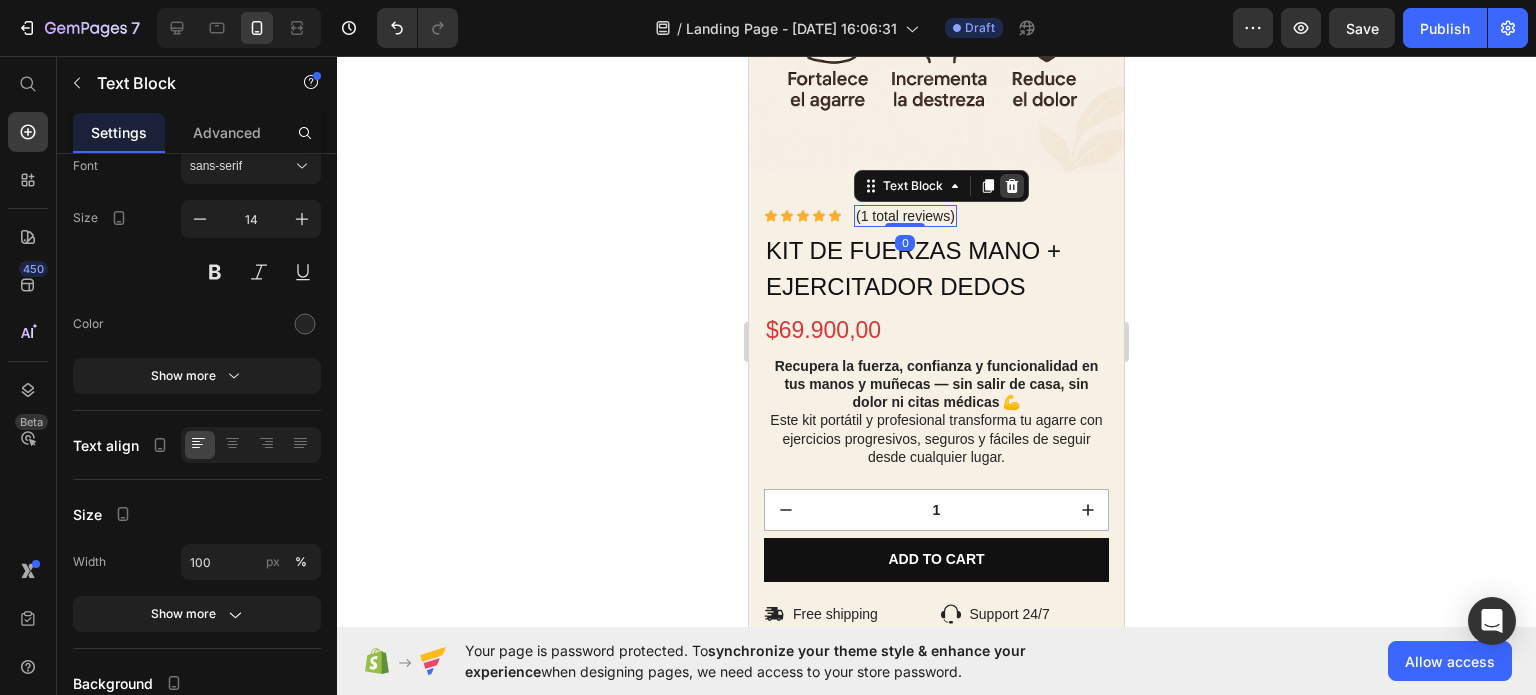 click 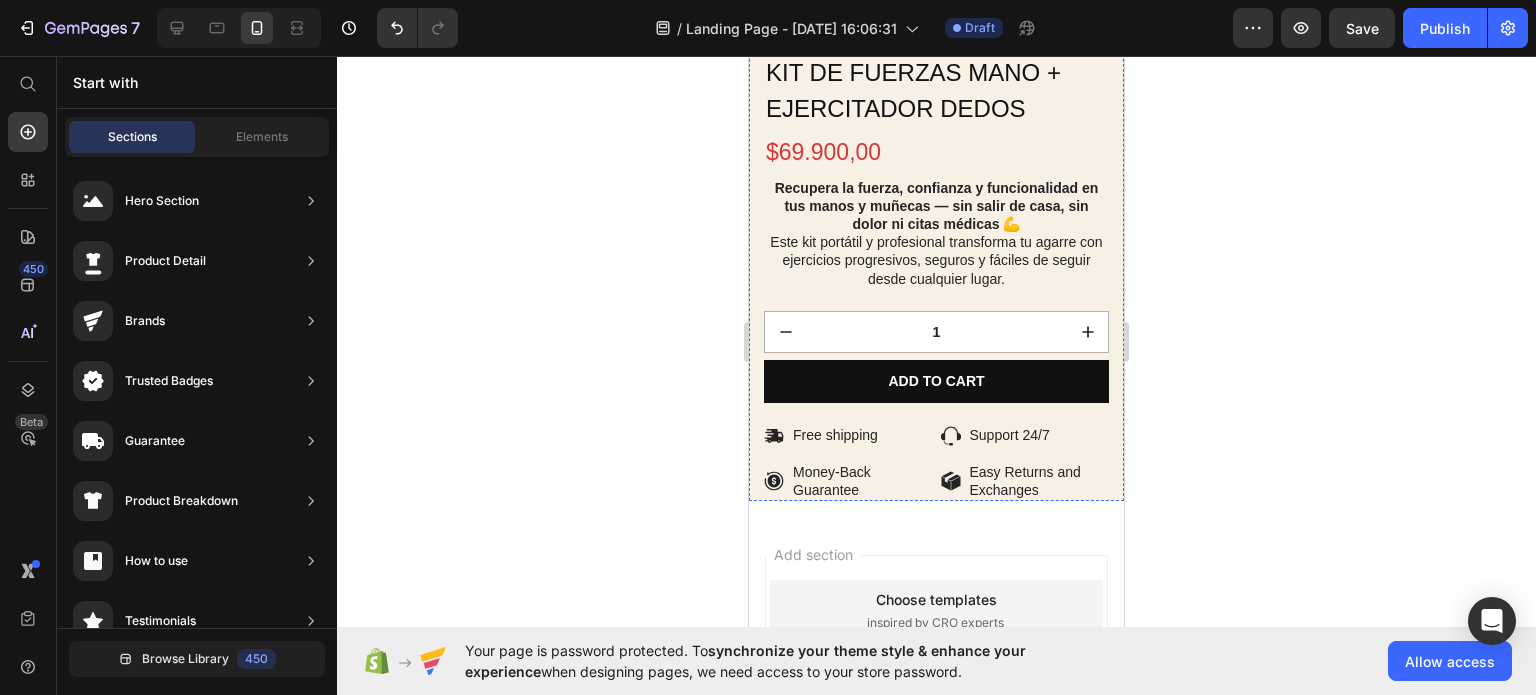 scroll, scrollTop: 1201, scrollLeft: 0, axis: vertical 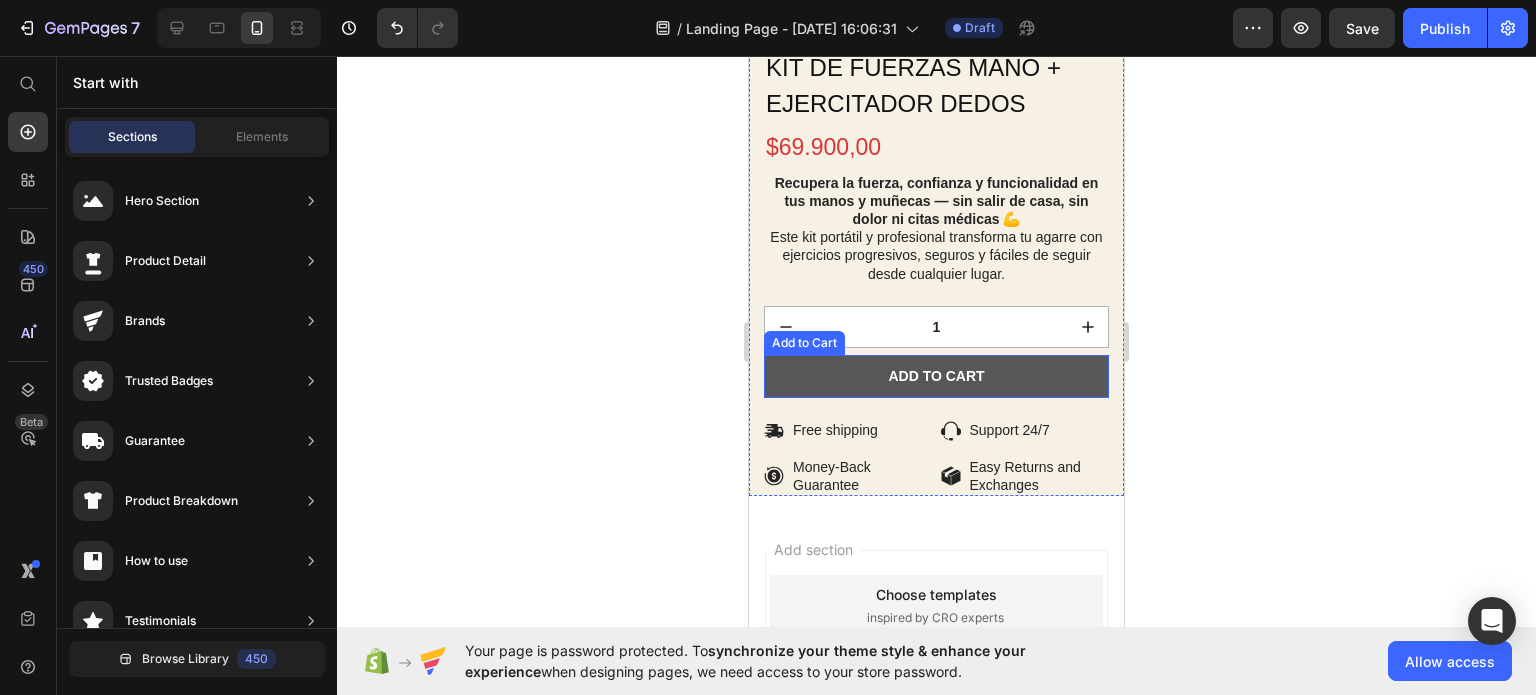 click on "Add to cart" at bounding box center (936, 377) 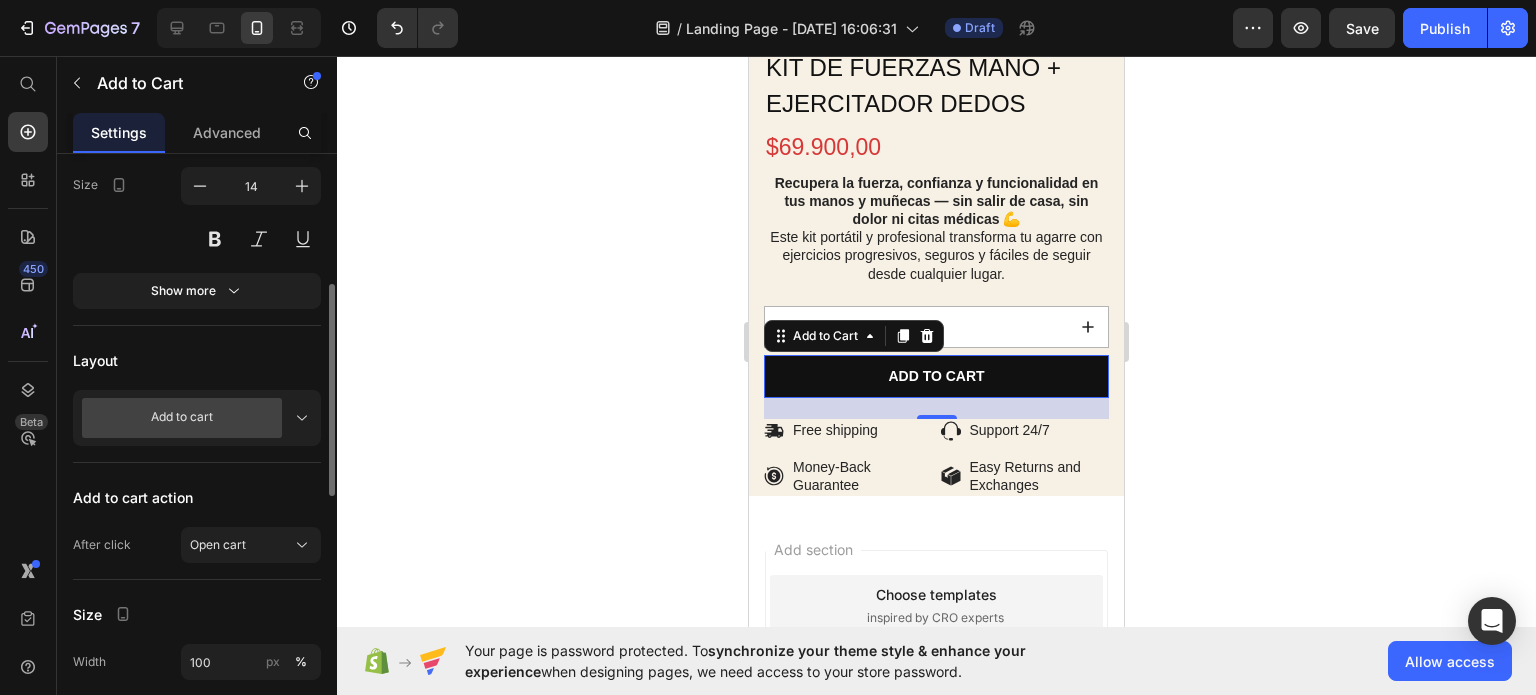 scroll, scrollTop: 357, scrollLeft: 0, axis: vertical 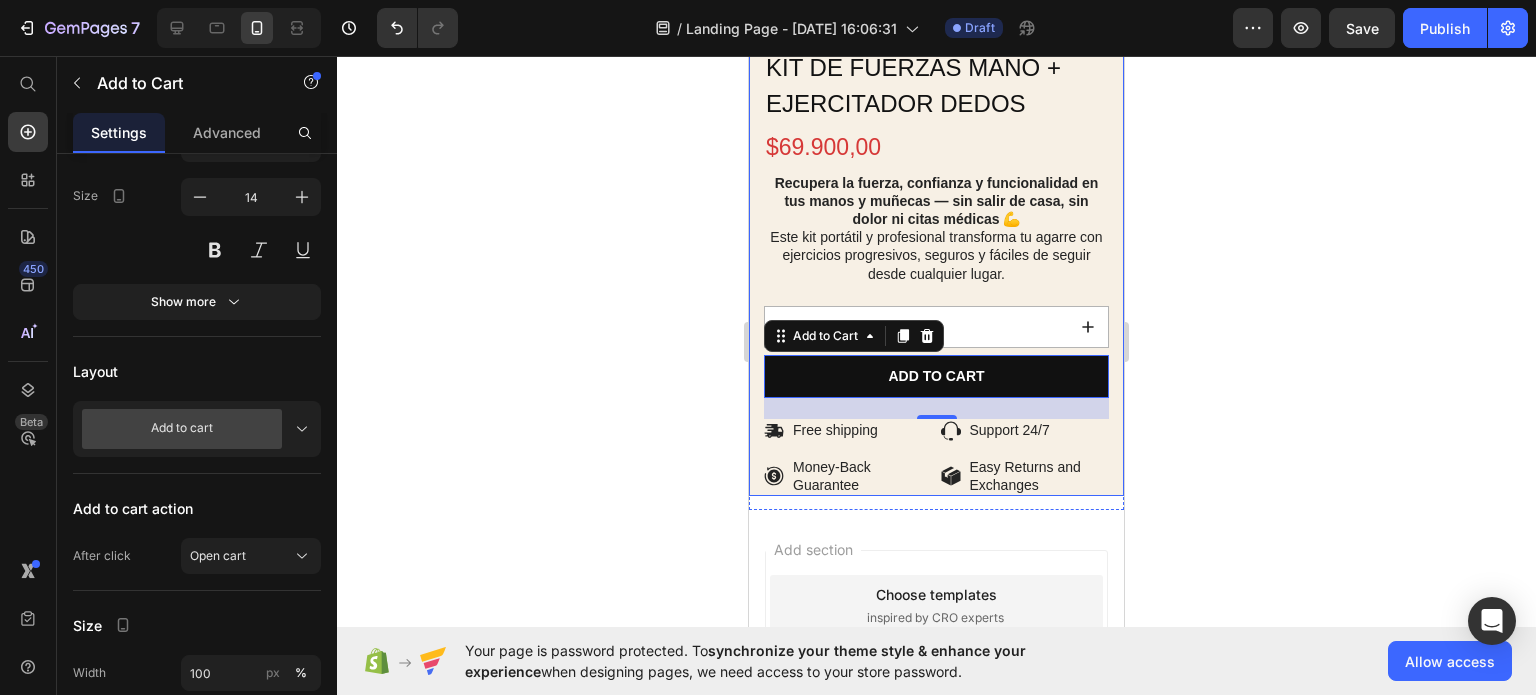 click on "Lorem ipsum dolor Text Block Icon Icon Icon Icon Icon Icon List
Drop element here Row Kit de fuerzas mano + ejercitador dedos Product Title $69.900,00 Product Price Icon Icon Icon Icon Icon Icon List (1 total reviews) Text Block Row Recupera la fuerza, confianza y funcionalidad en tus manos y muñecas — sin salir de casa, sin dolor ni citas médicas 💪 Este kit portátil y profesional transforma tu agarre con ejercicios progresivos, seguros y fáciles de seguir desde cualquier lugar. Text Block 1 Product Quantity Add to cart Add to Cart   21
Icon Free shipping  Text Block Row
Icon Support 24/7 Text [GEOGRAPHIC_DATA]
Icon Money-Back Guarantee Text Block Row
Icon Easy Returns and Exchanges Text Block Row Row" at bounding box center [936, 240] 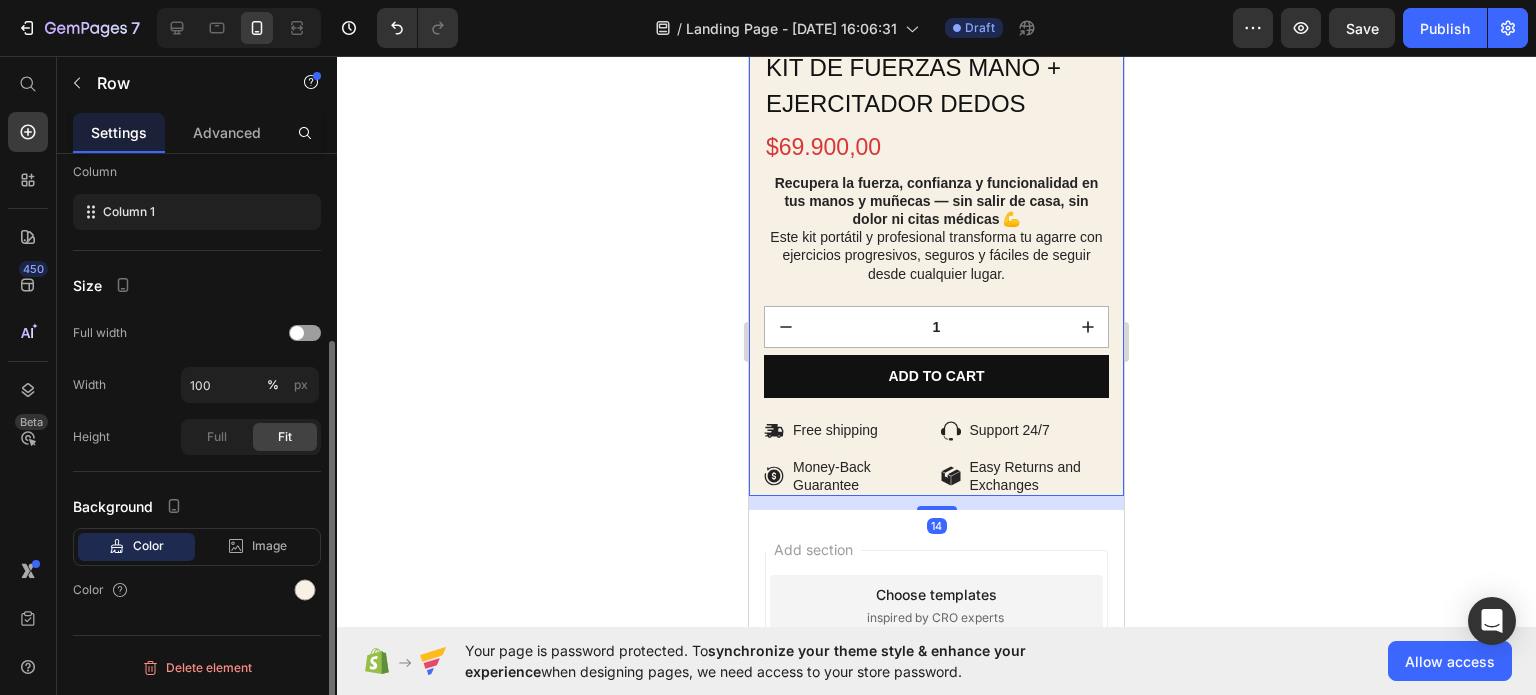 scroll, scrollTop: 0, scrollLeft: 0, axis: both 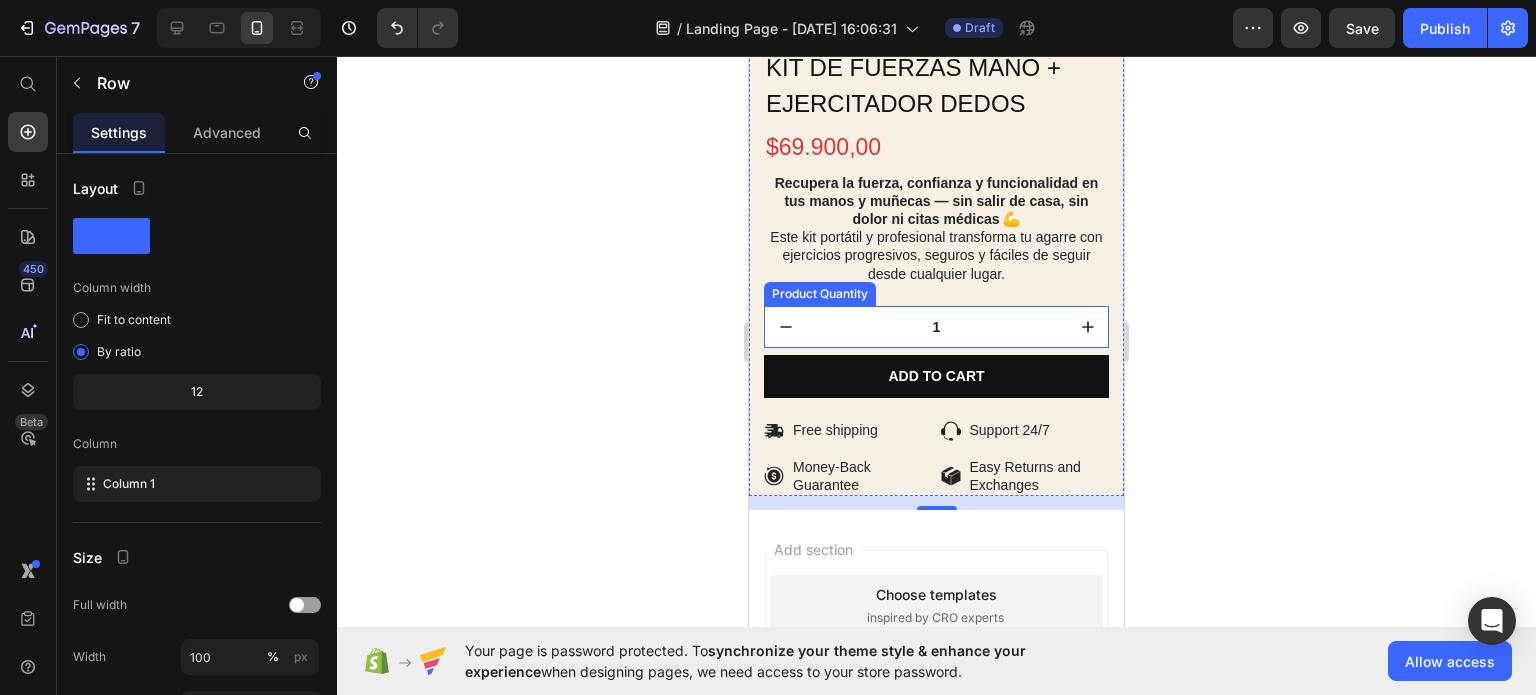 click on "1" at bounding box center (936, 327) 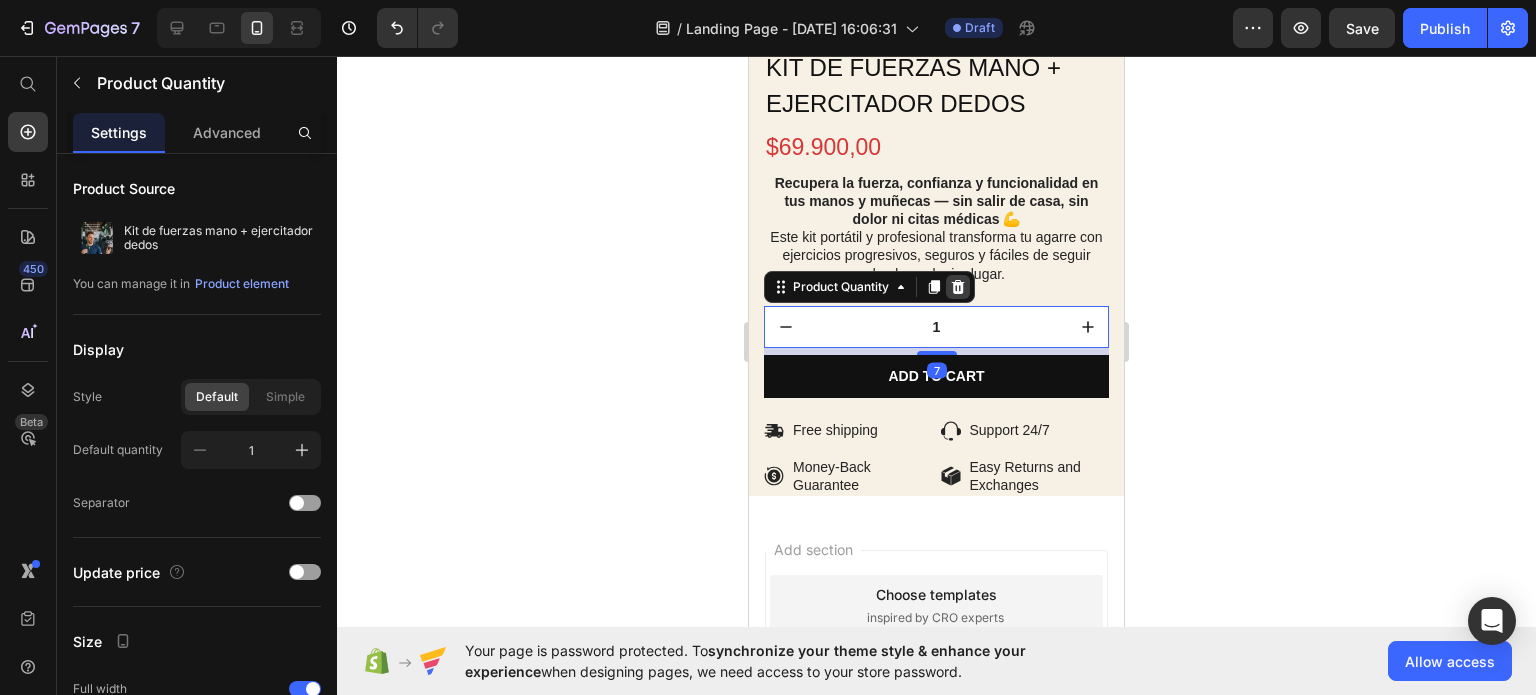 click at bounding box center [958, 287] 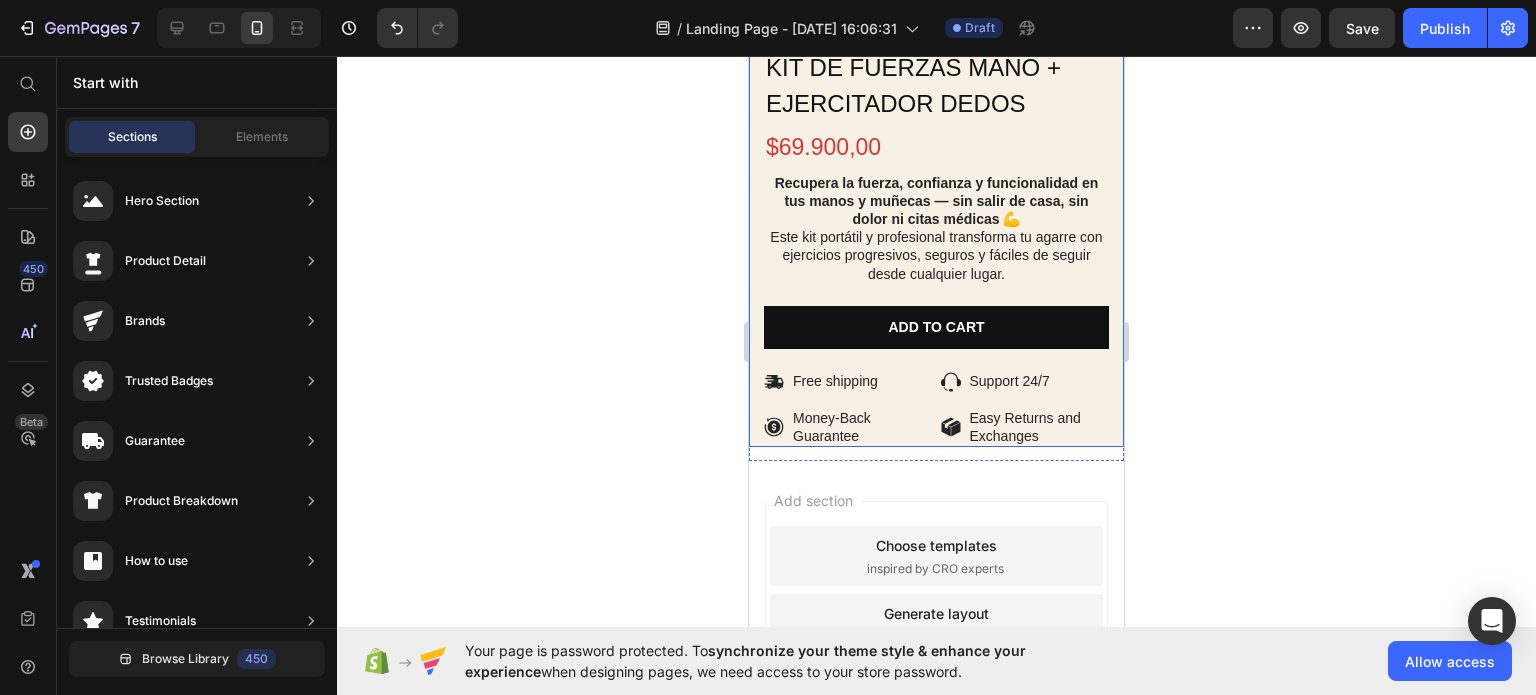 click on "Add to cart" at bounding box center [936, 328] 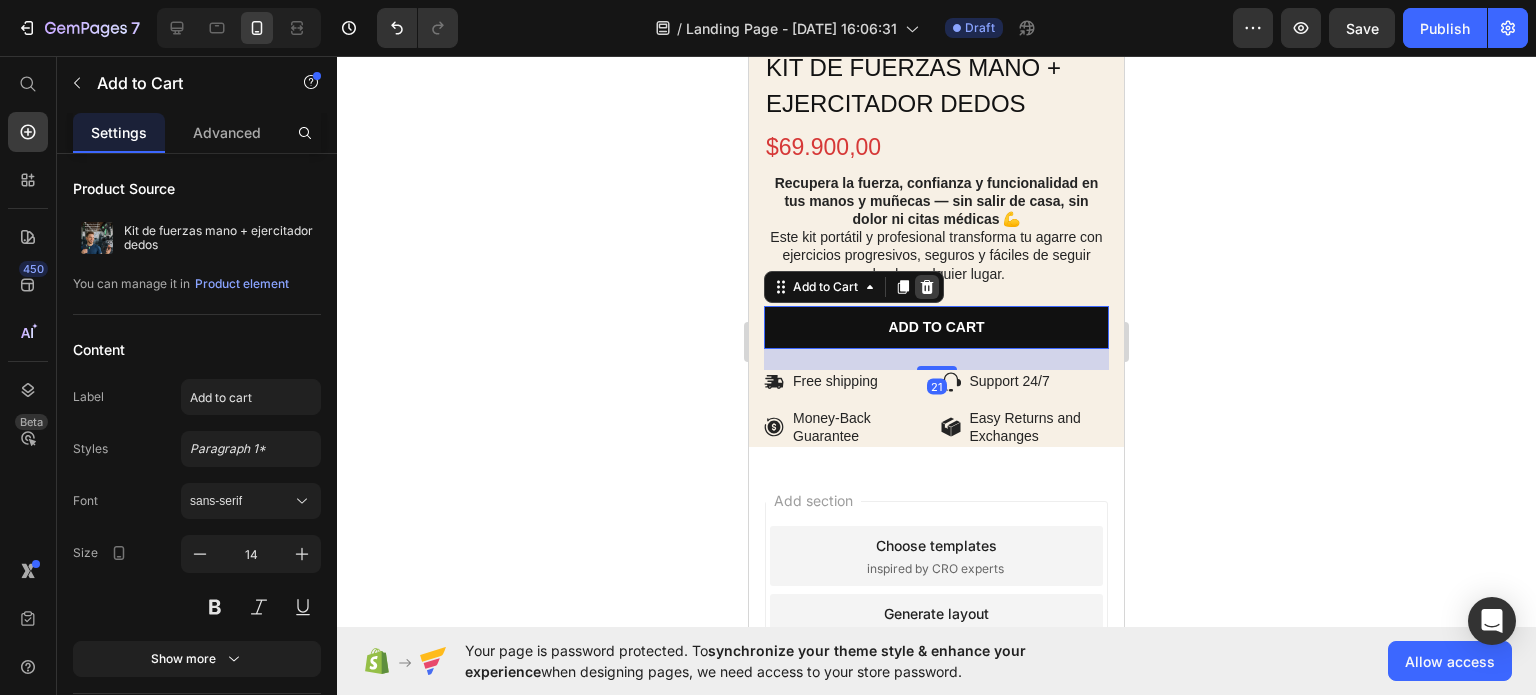 click 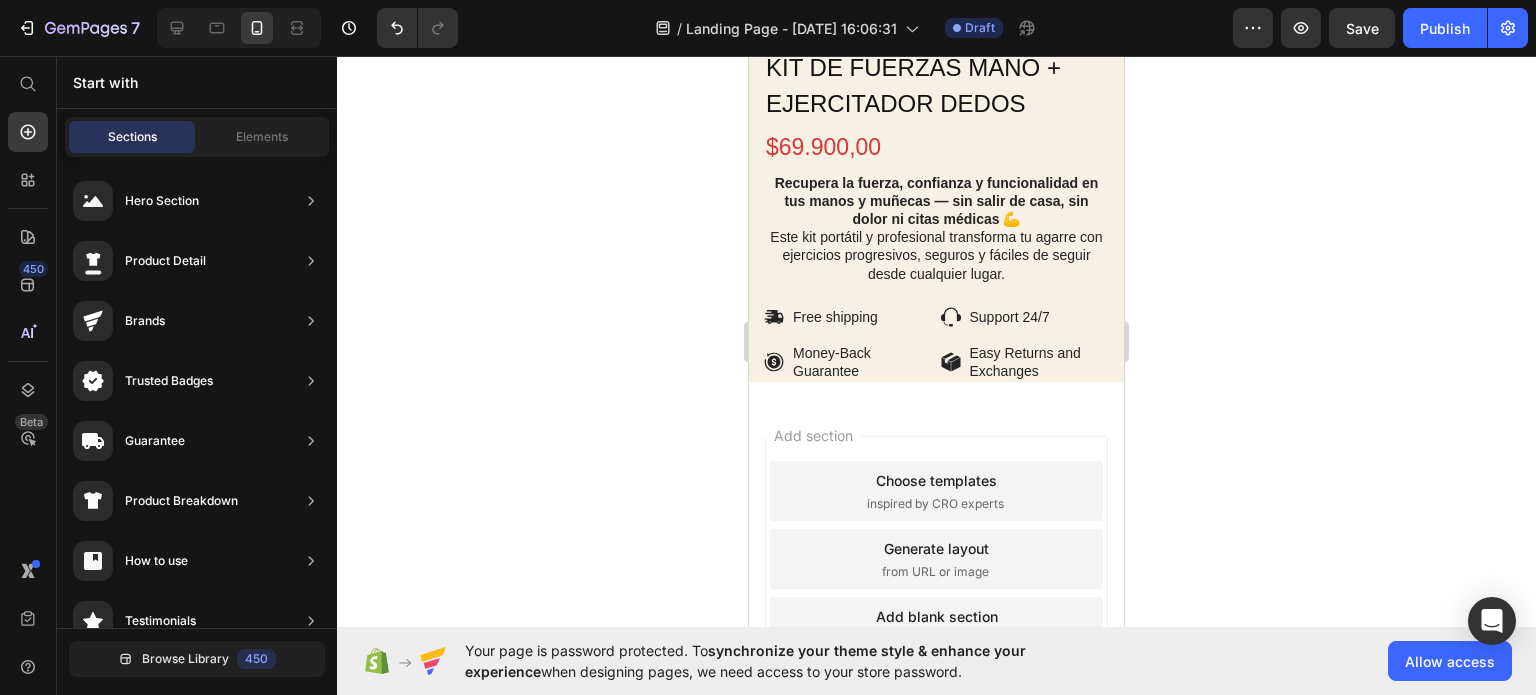 scroll, scrollTop: 1012, scrollLeft: 0, axis: vertical 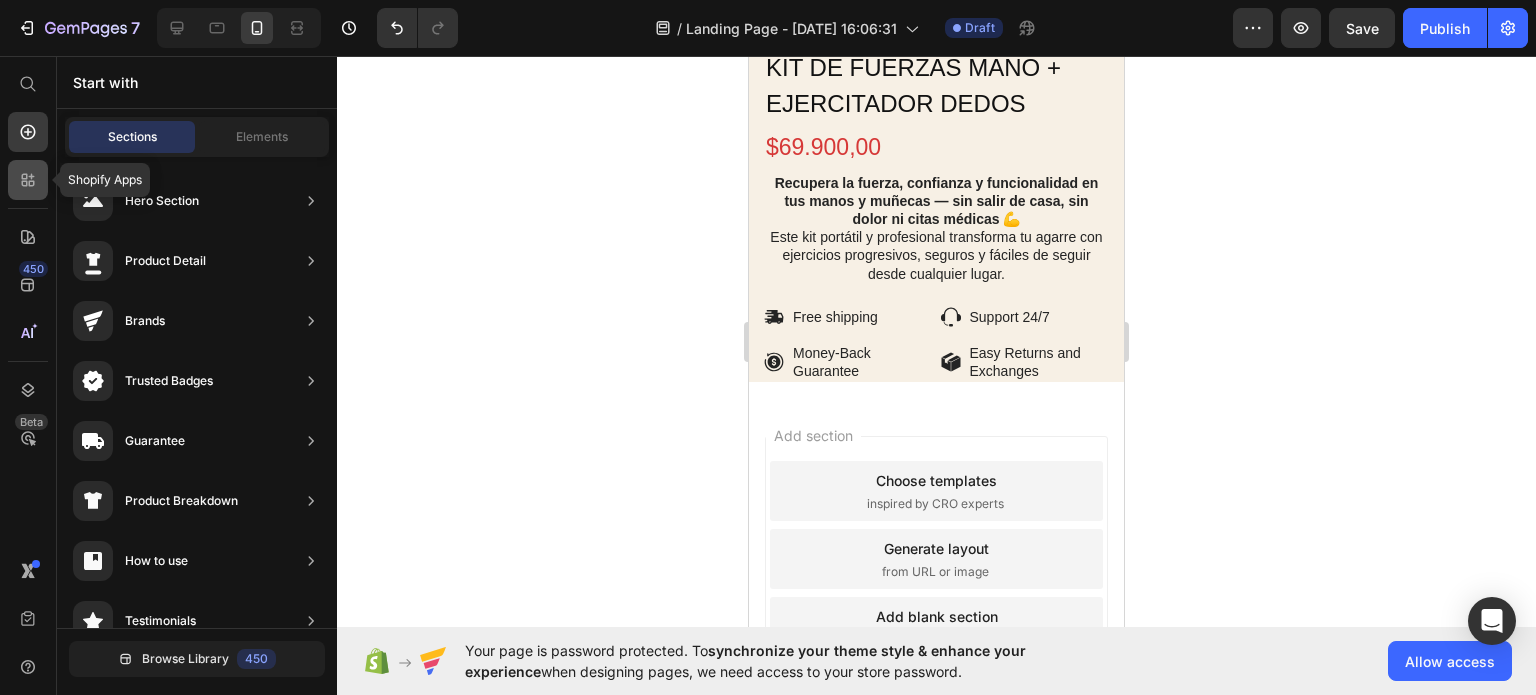 click 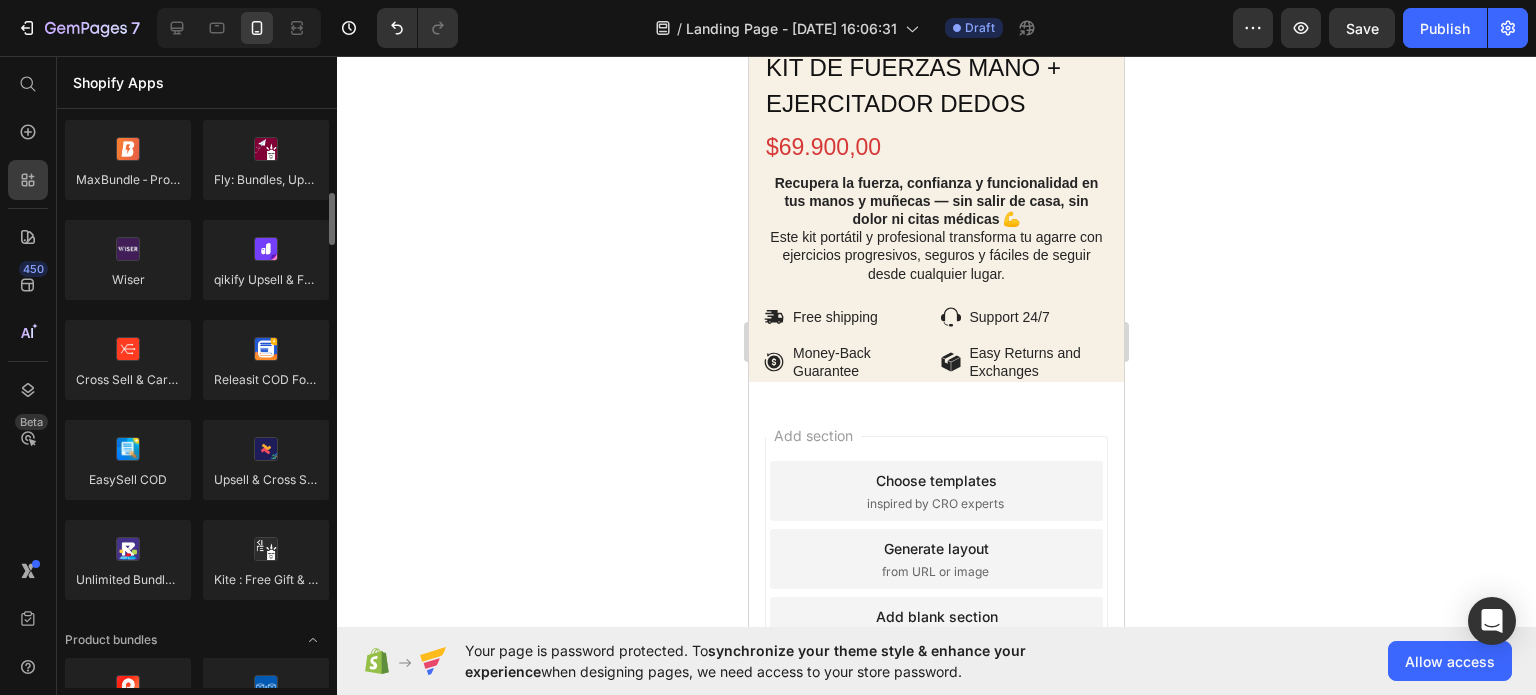 scroll, scrollTop: 881, scrollLeft: 0, axis: vertical 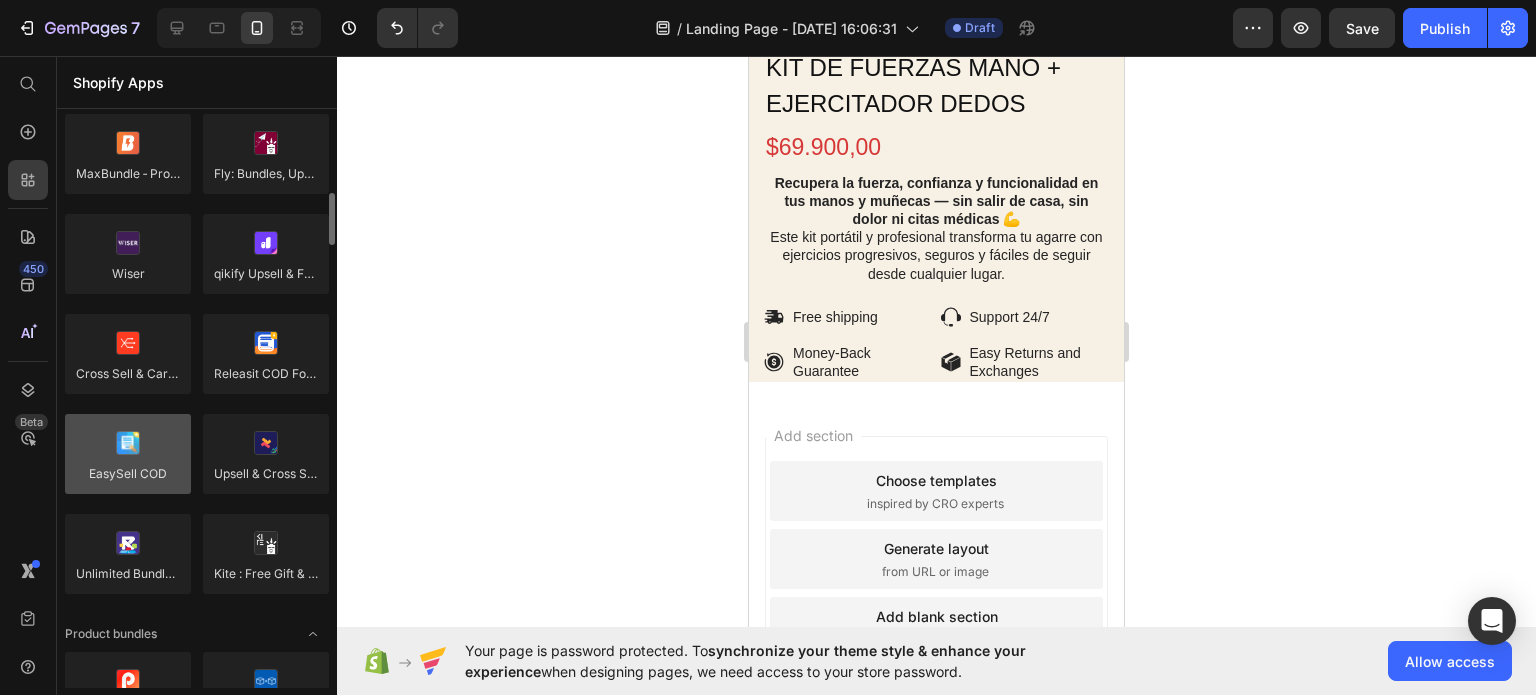 click at bounding box center [128, 454] 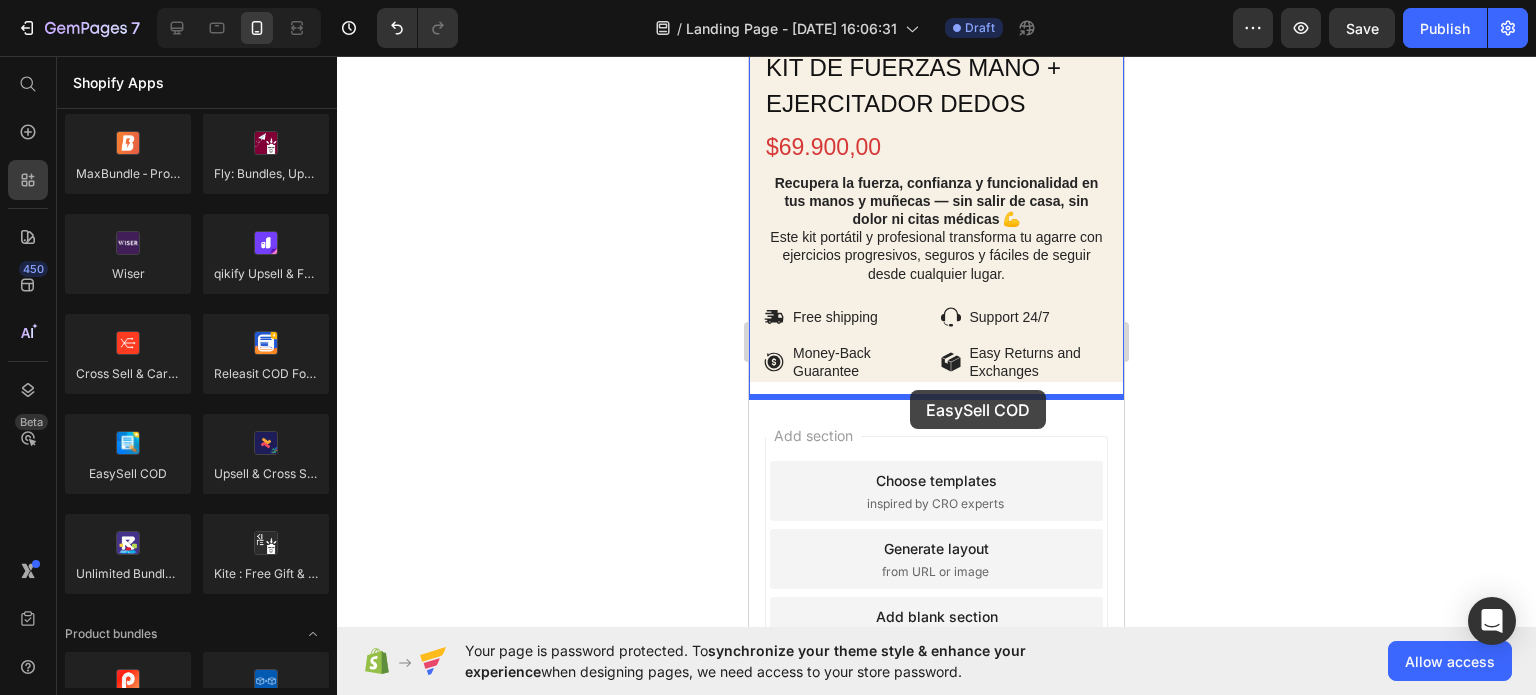 drag, startPoint x: 878, startPoint y: 519, endPoint x: 910, endPoint y: 390, distance: 132.90974 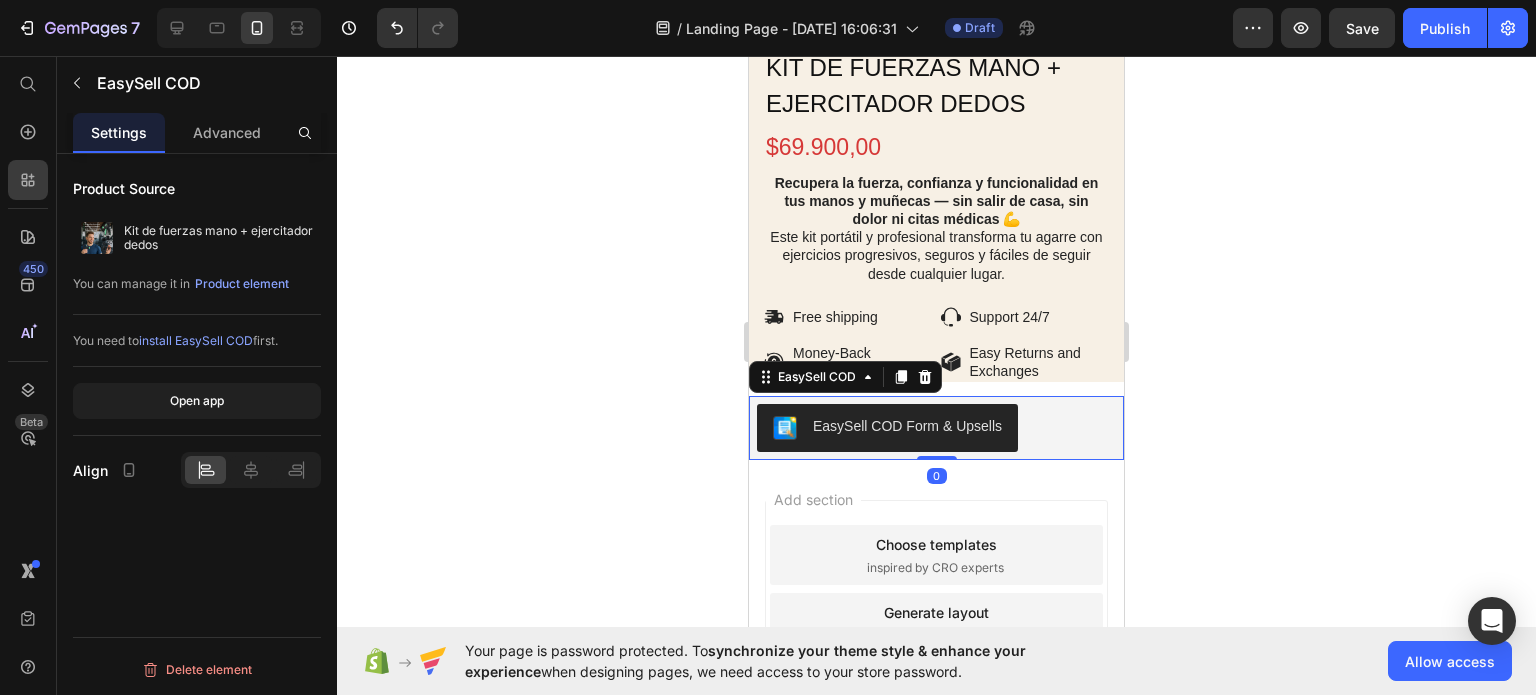 click 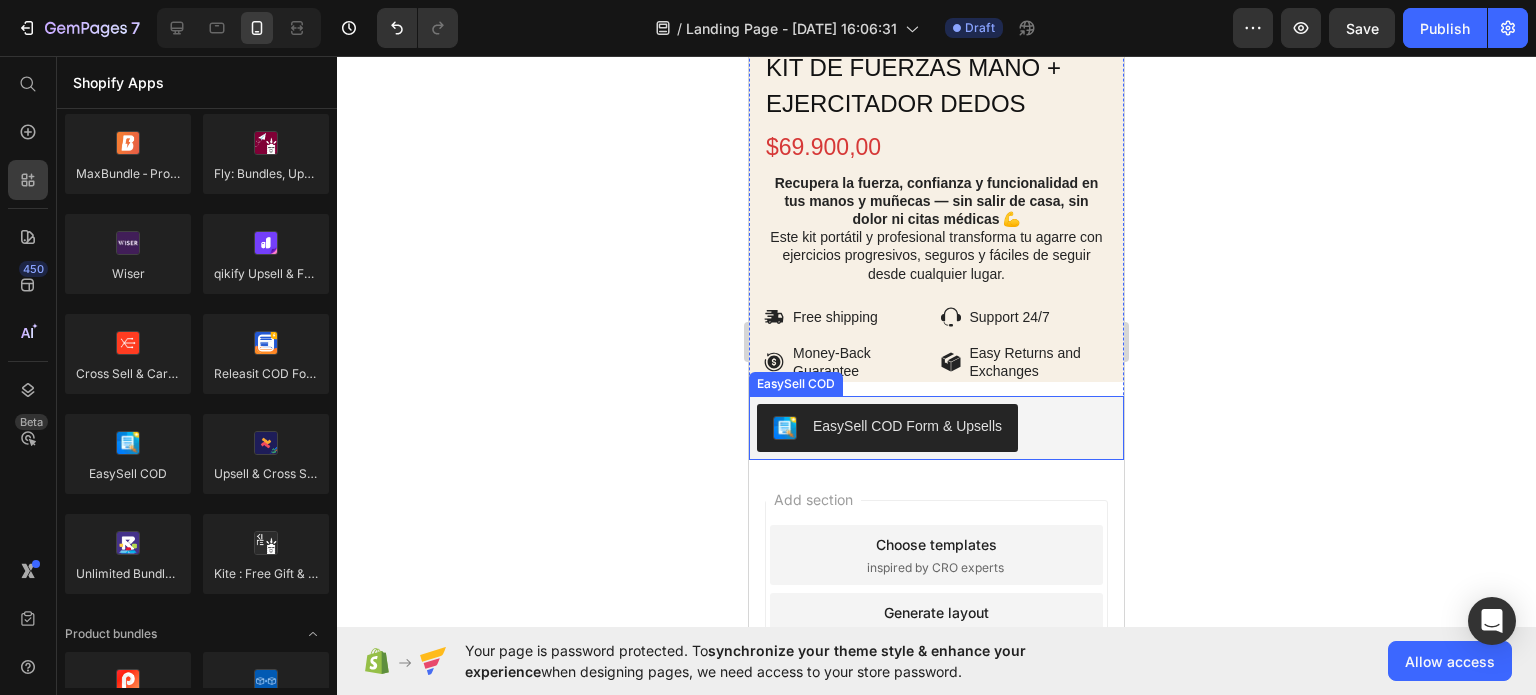 click on "EasySell COD Form & Upsells" at bounding box center [936, 428] 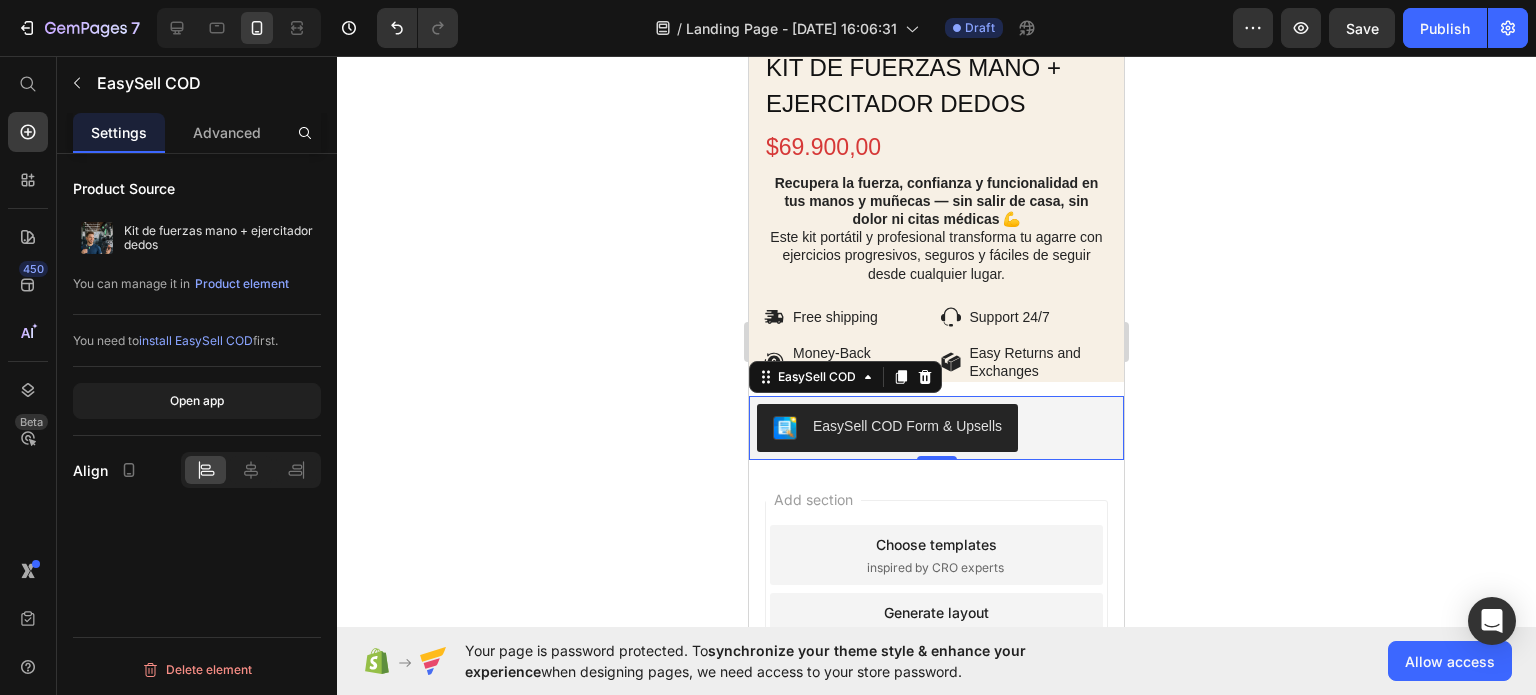 click on "Product Source Kit de fuerzas mano + ejercitador dedos  You can manage it in   Product element   You need to  install EasySell COD  first.   Open app  Align  Delete element" at bounding box center (197, 453) 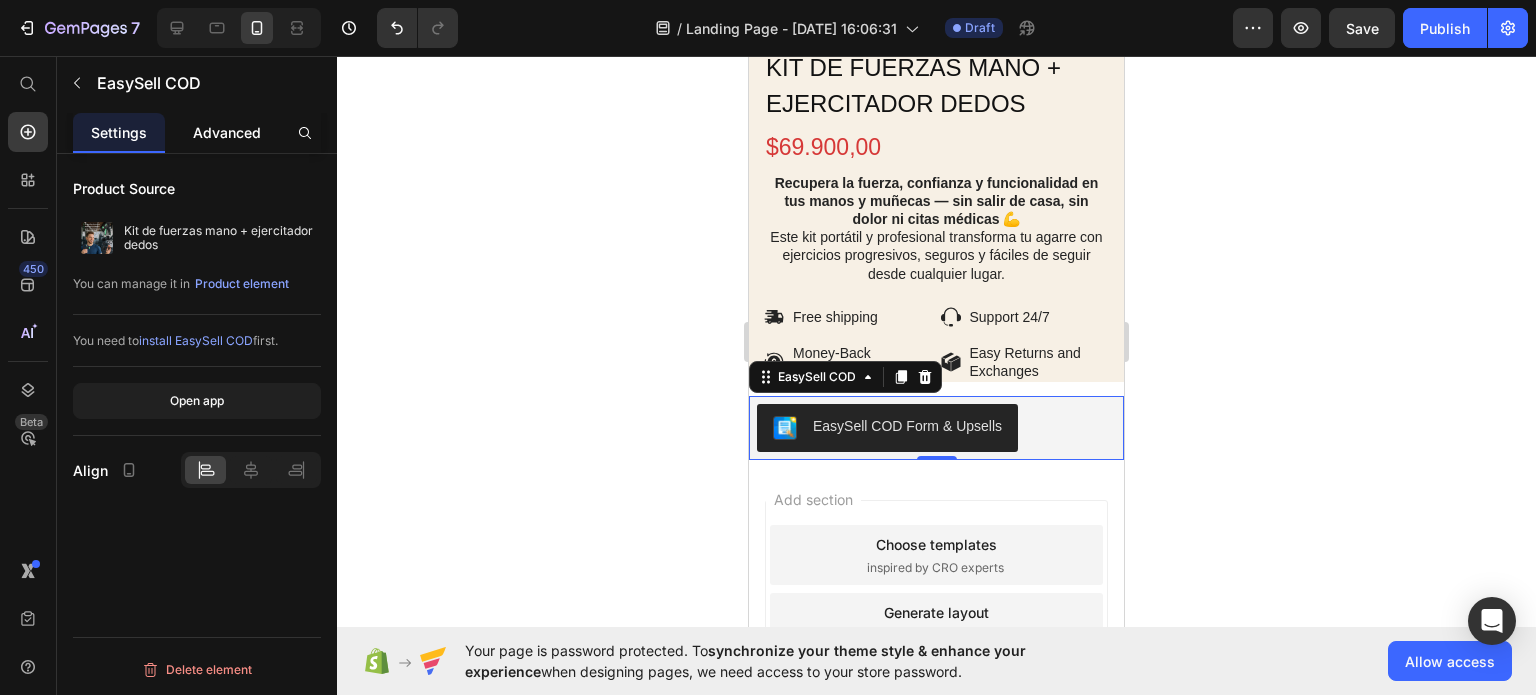 click on "Advanced" 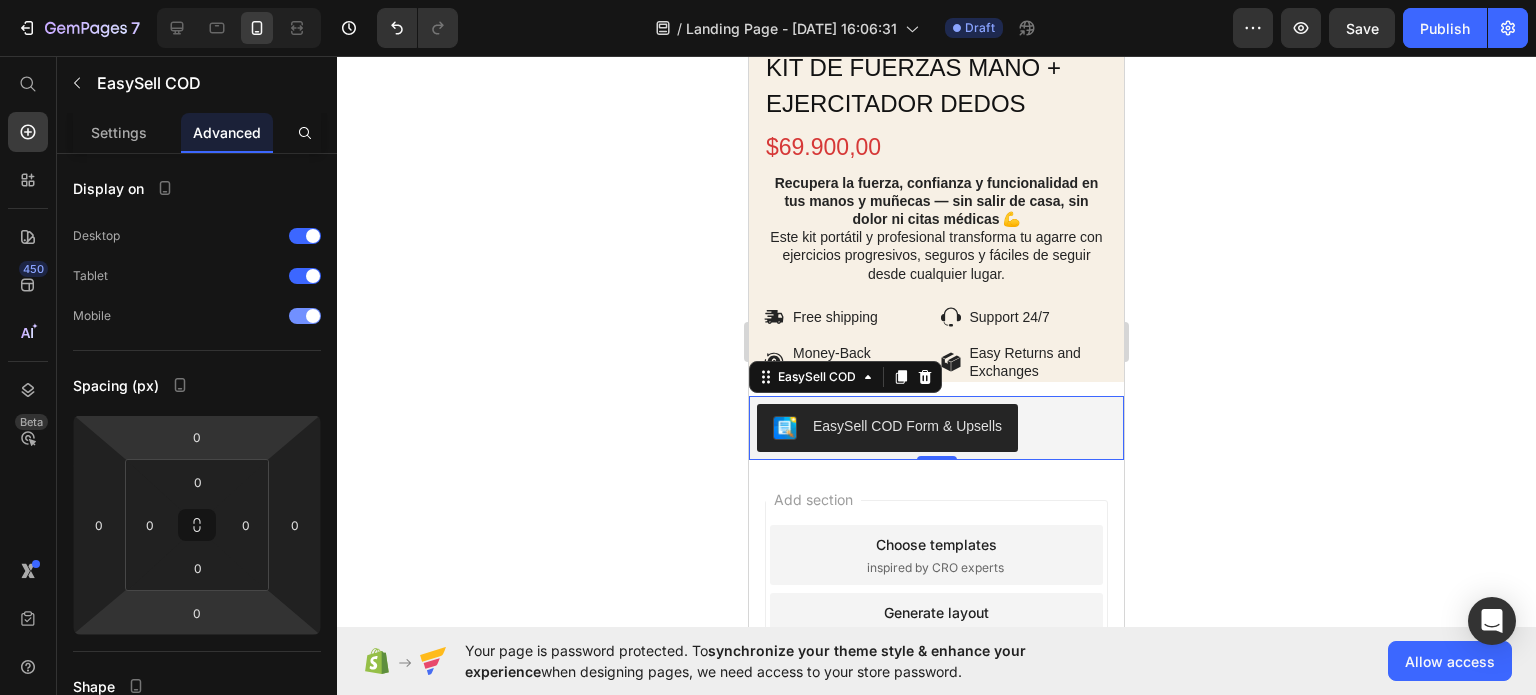 scroll, scrollTop: 398, scrollLeft: 0, axis: vertical 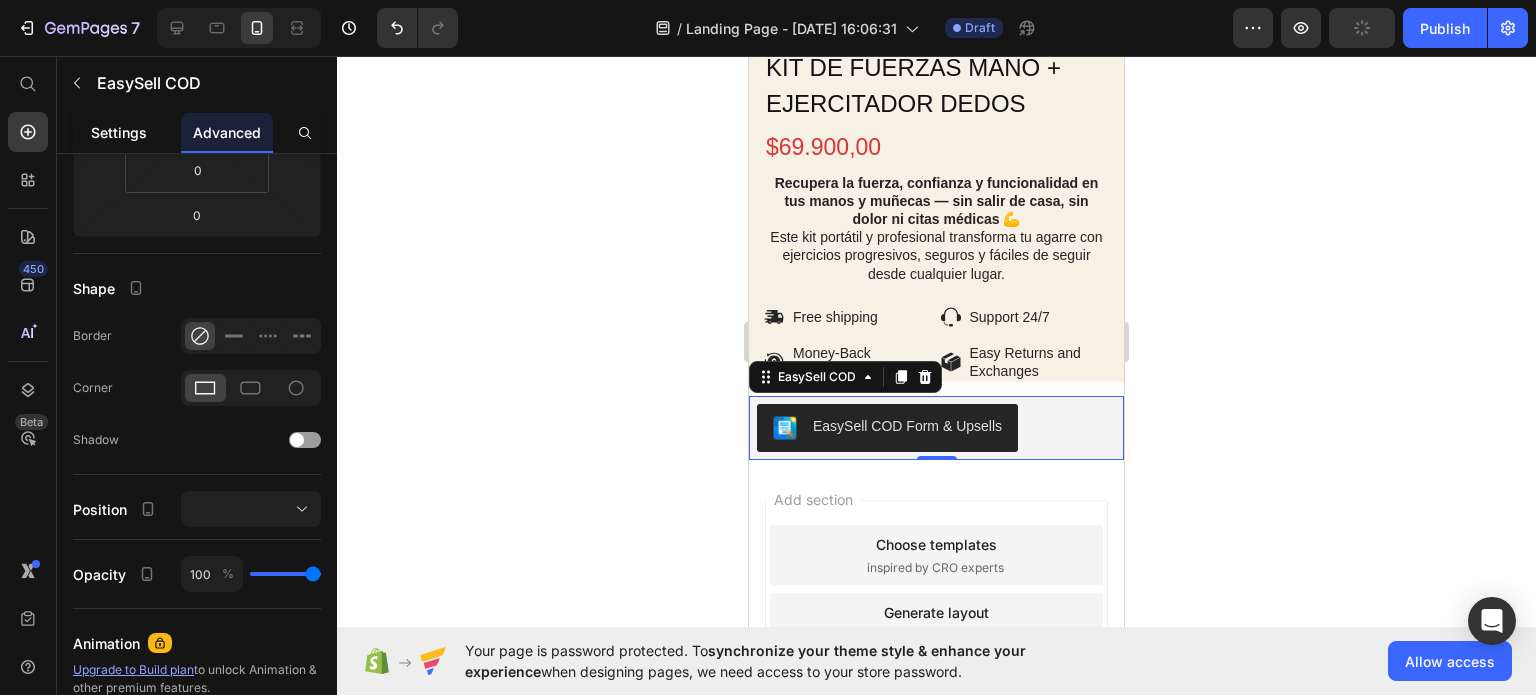 click on "Settings" at bounding box center [119, 132] 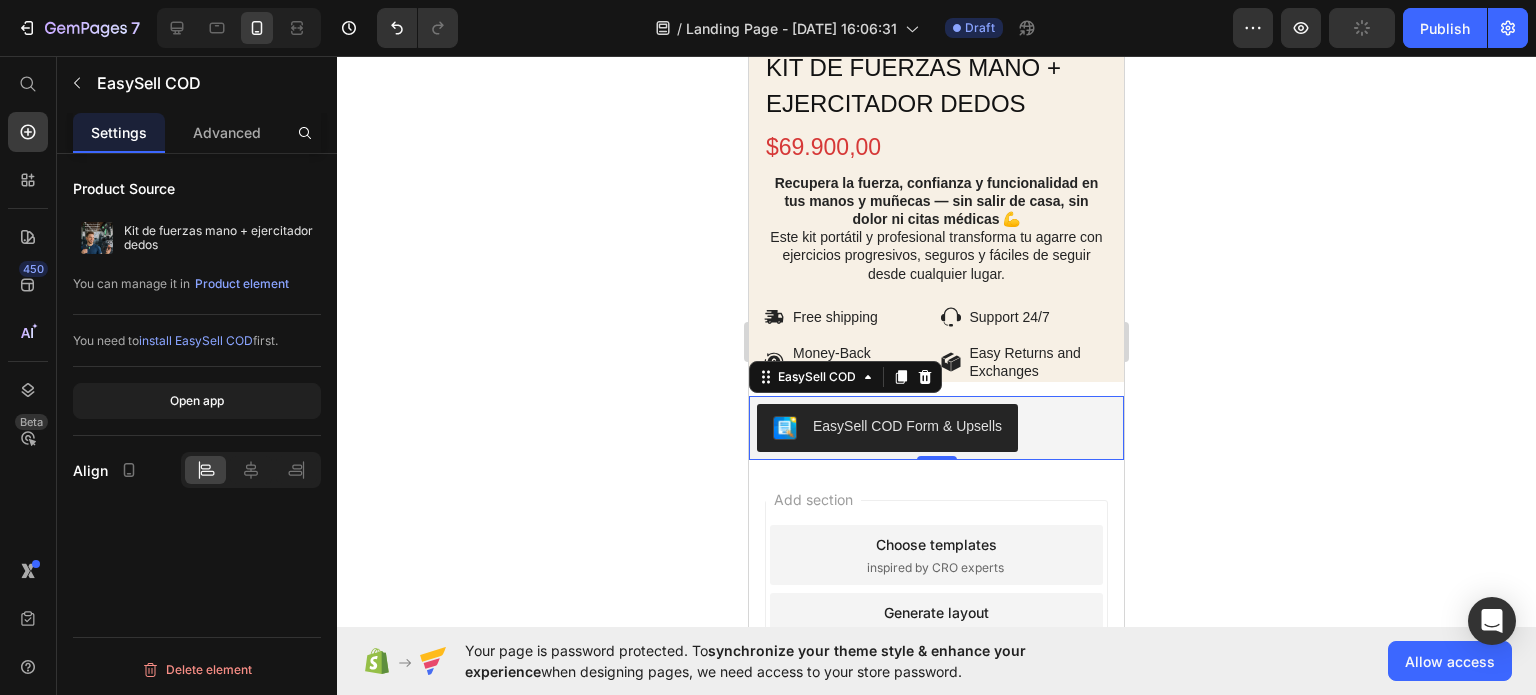 scroll, scrollTop: 0, scrollLeft: 0, axis: both 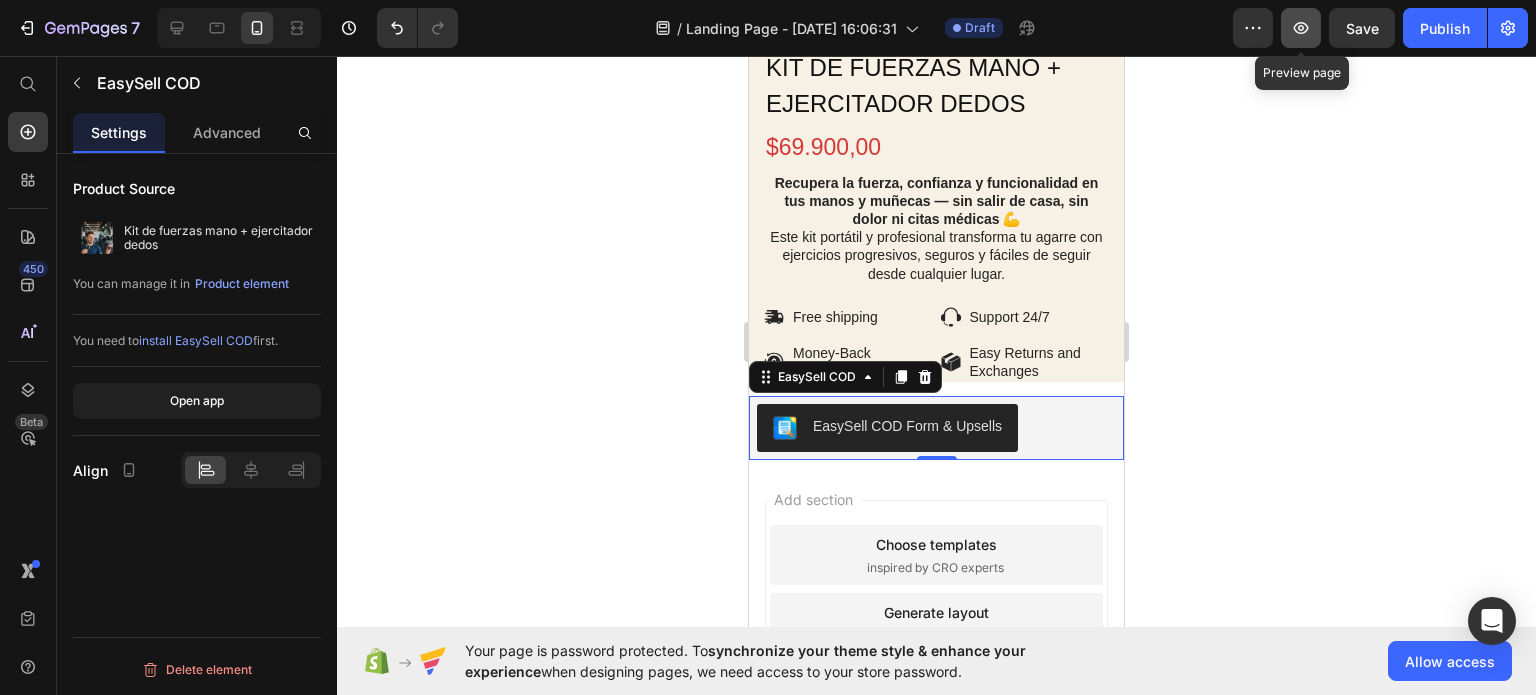 click 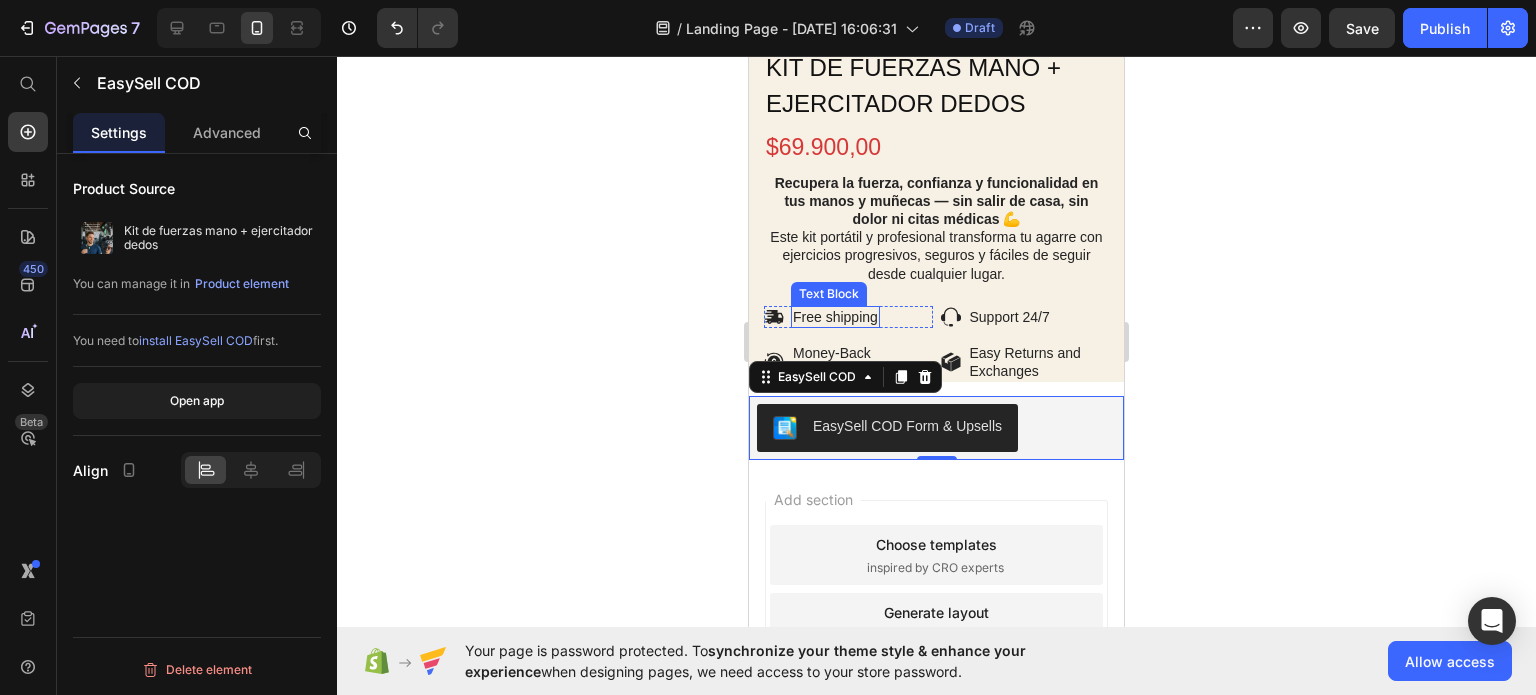 click on "Free shipping" at bounding box center [835, 317] 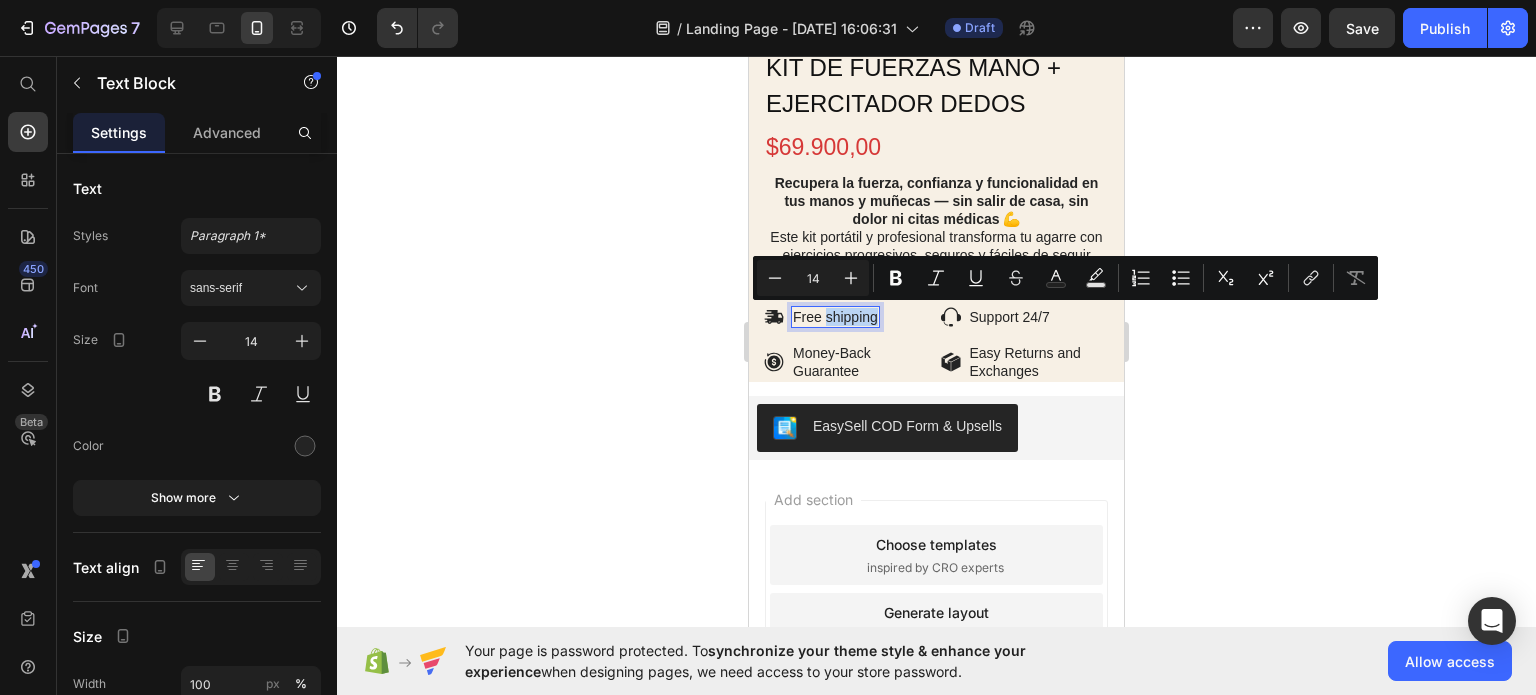 click on "Free shipping" at bounding box center (835, 317) 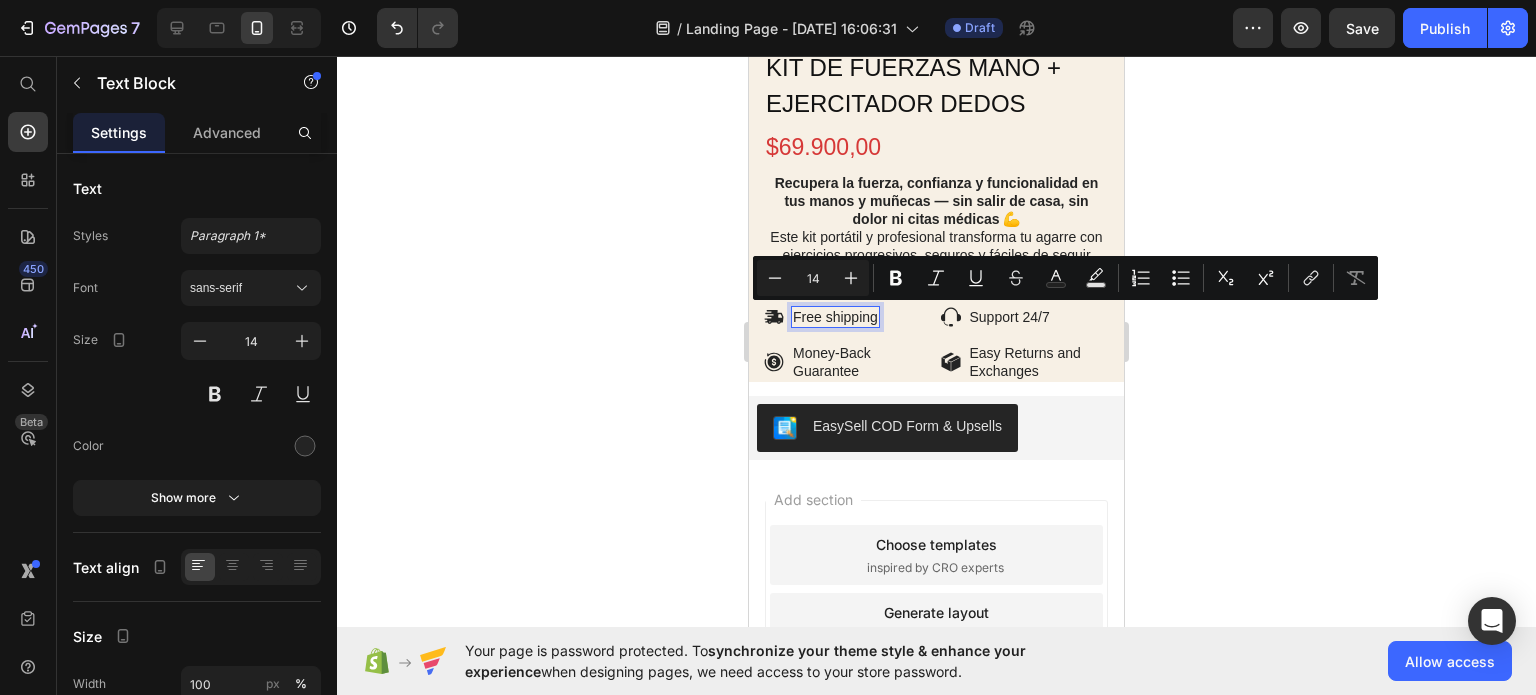 click on "Free shipping" at bounding box center [835, 317] 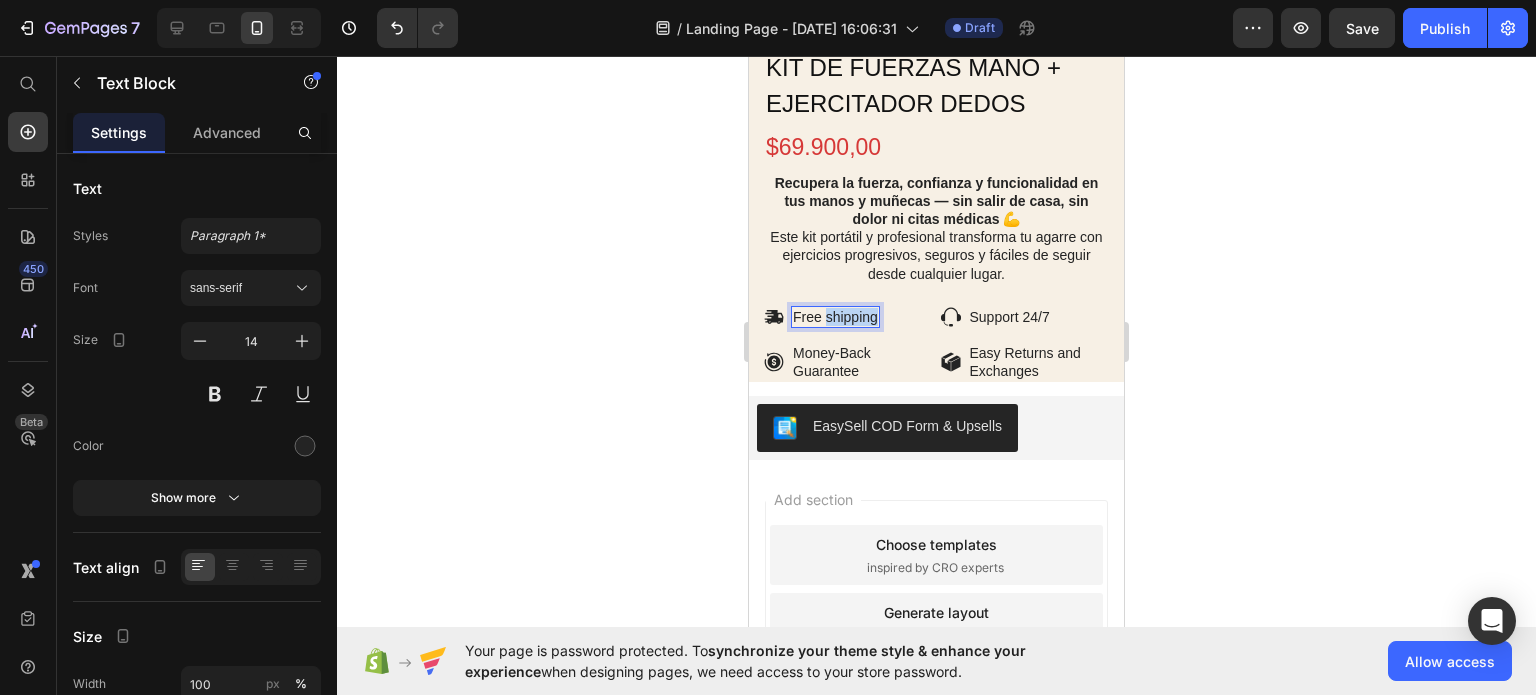 click on "Free shipping" at bounding box center [835, 317] 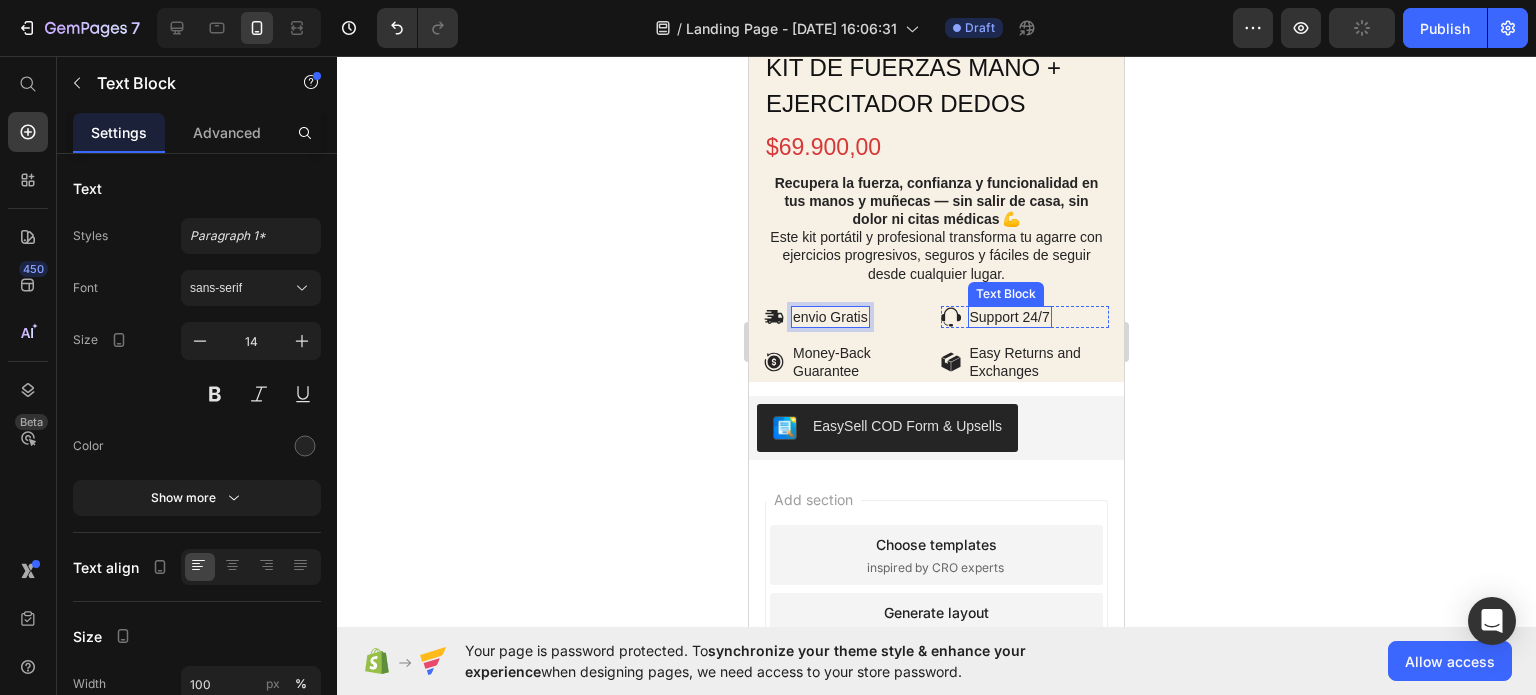 click on "Support 24/7" at bounding box center (1010, 317) 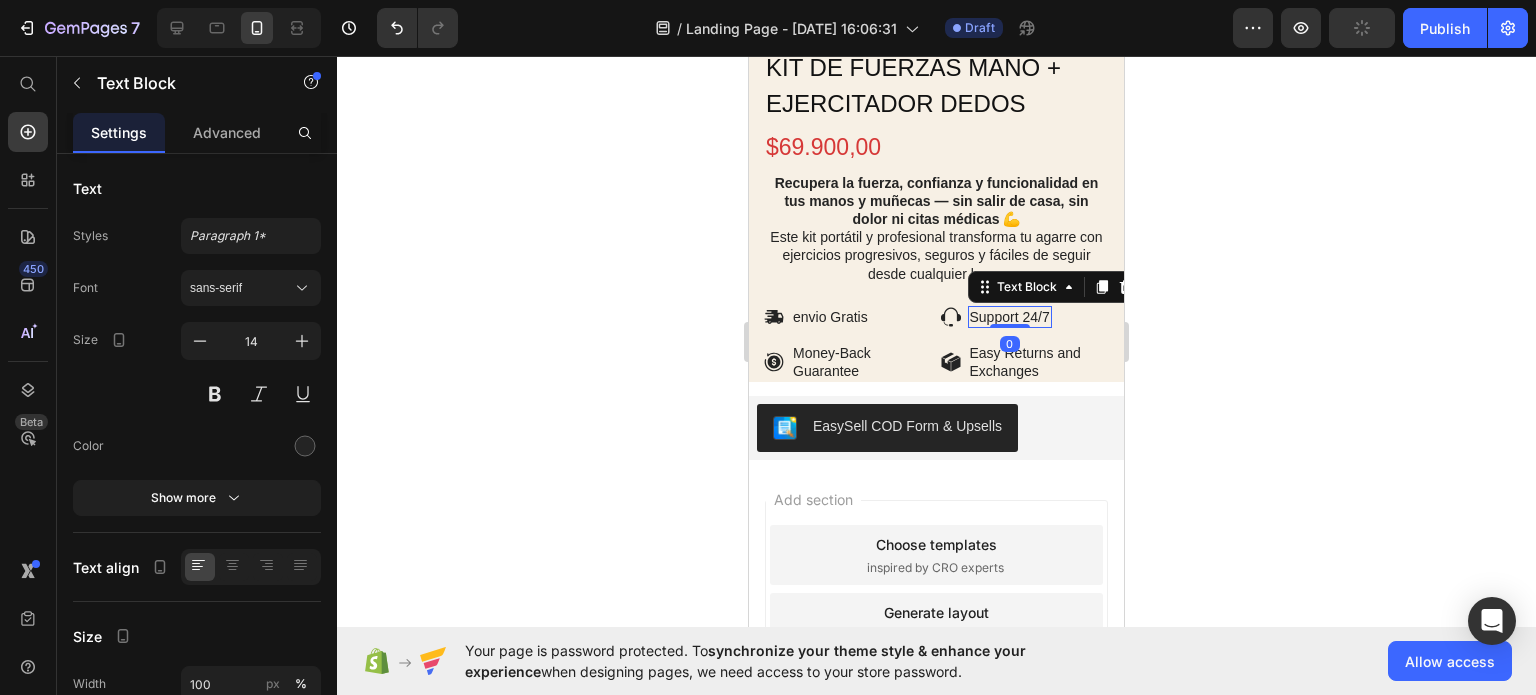 click on "Support 24/7" at bounding box center (1010, 317) 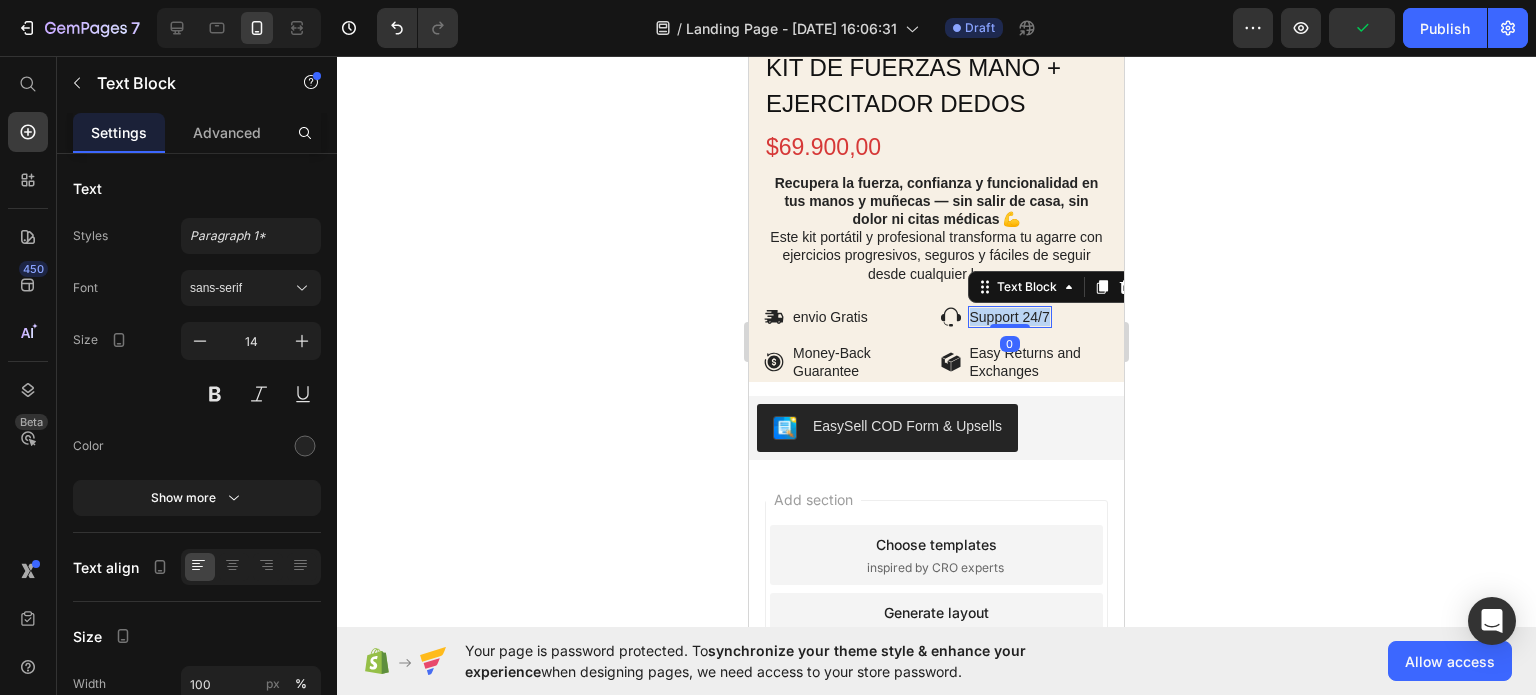 click on "Support 24/7" at bounding box center [1010, 317] 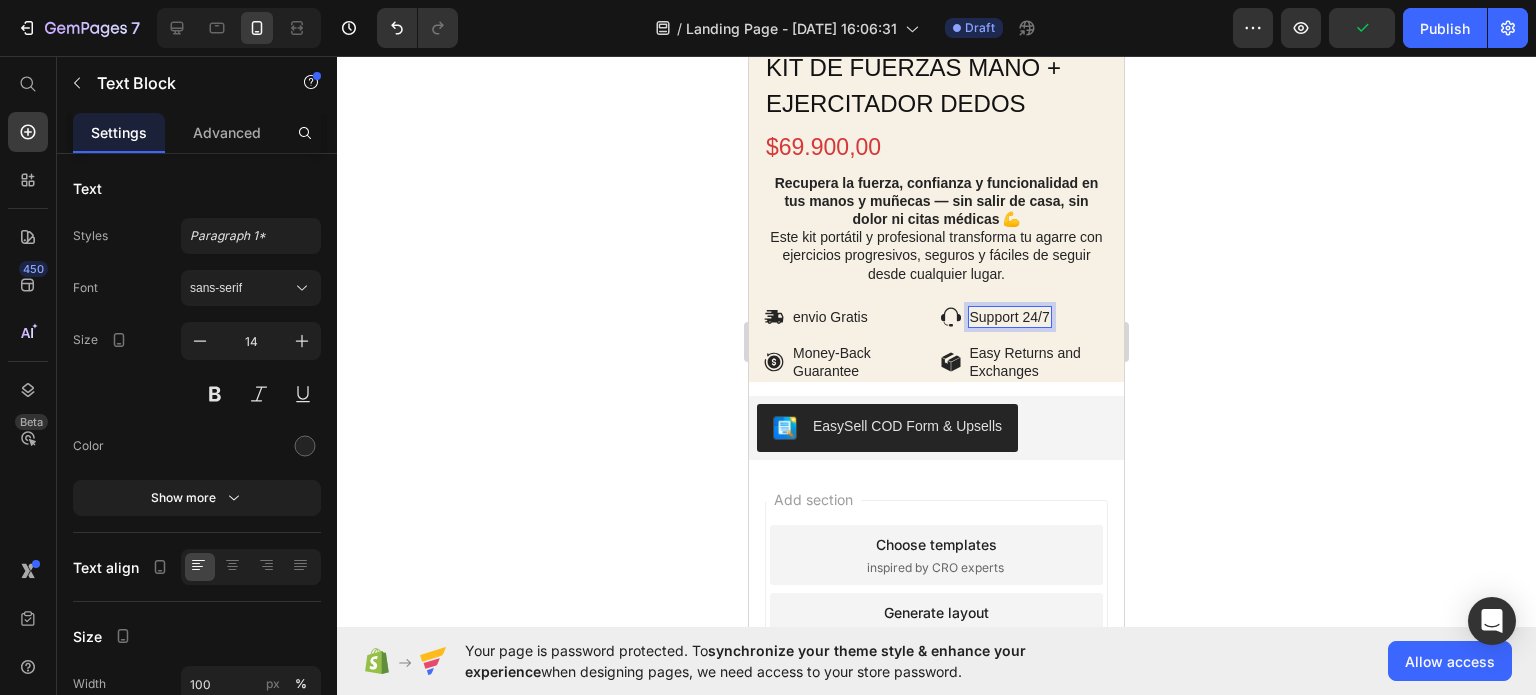 click on "Support 24/7" at bounding box center [1010, 317] 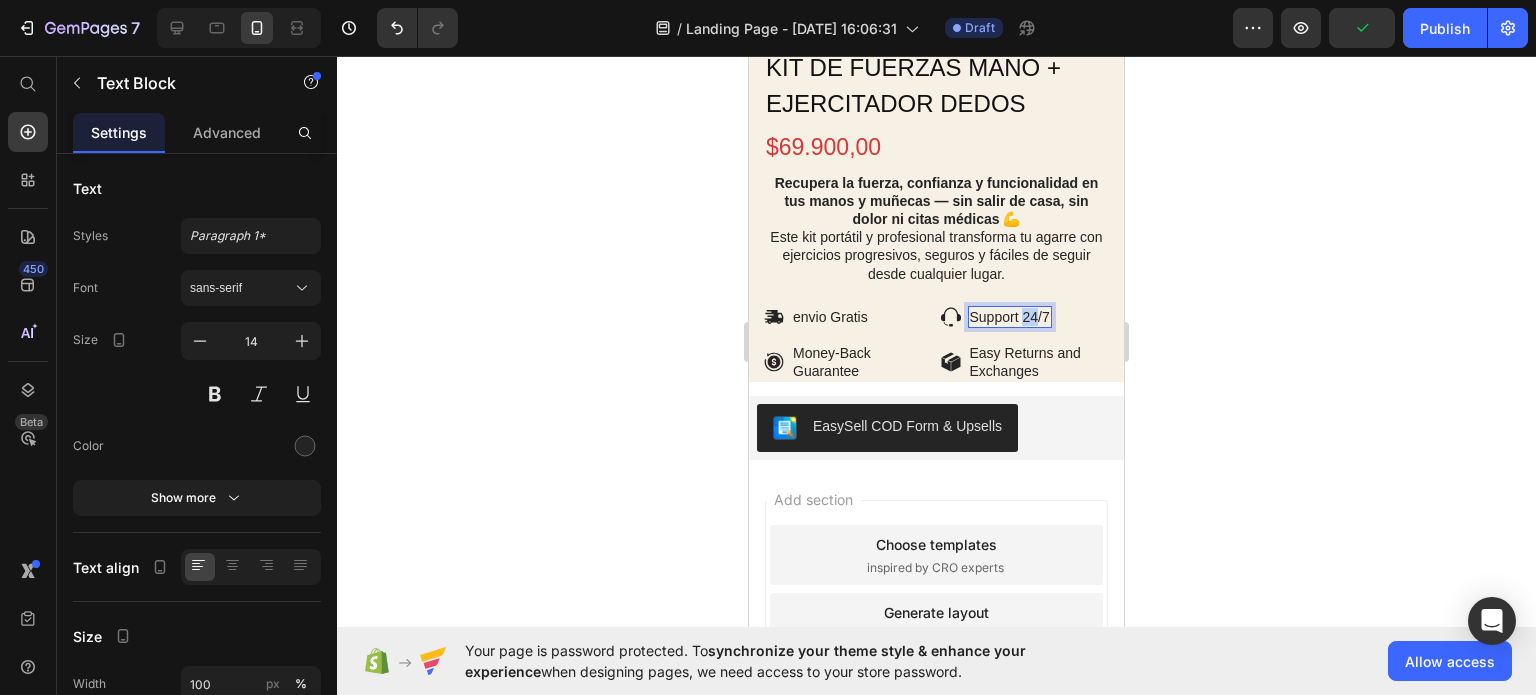 click on "Support 24/7" at bounding box center (1010, 317) 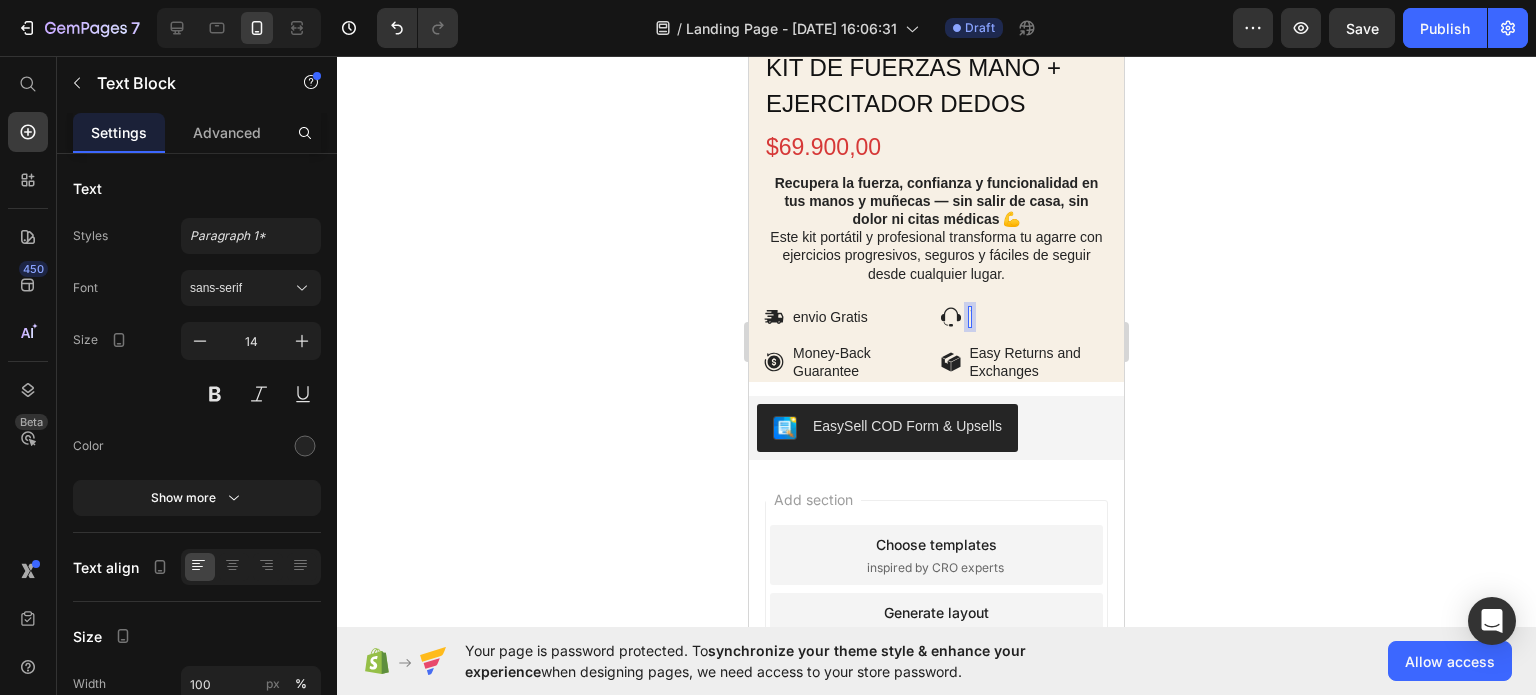 scroll, scrollTop: 1193, scrollLeft: 0, axis: vertical 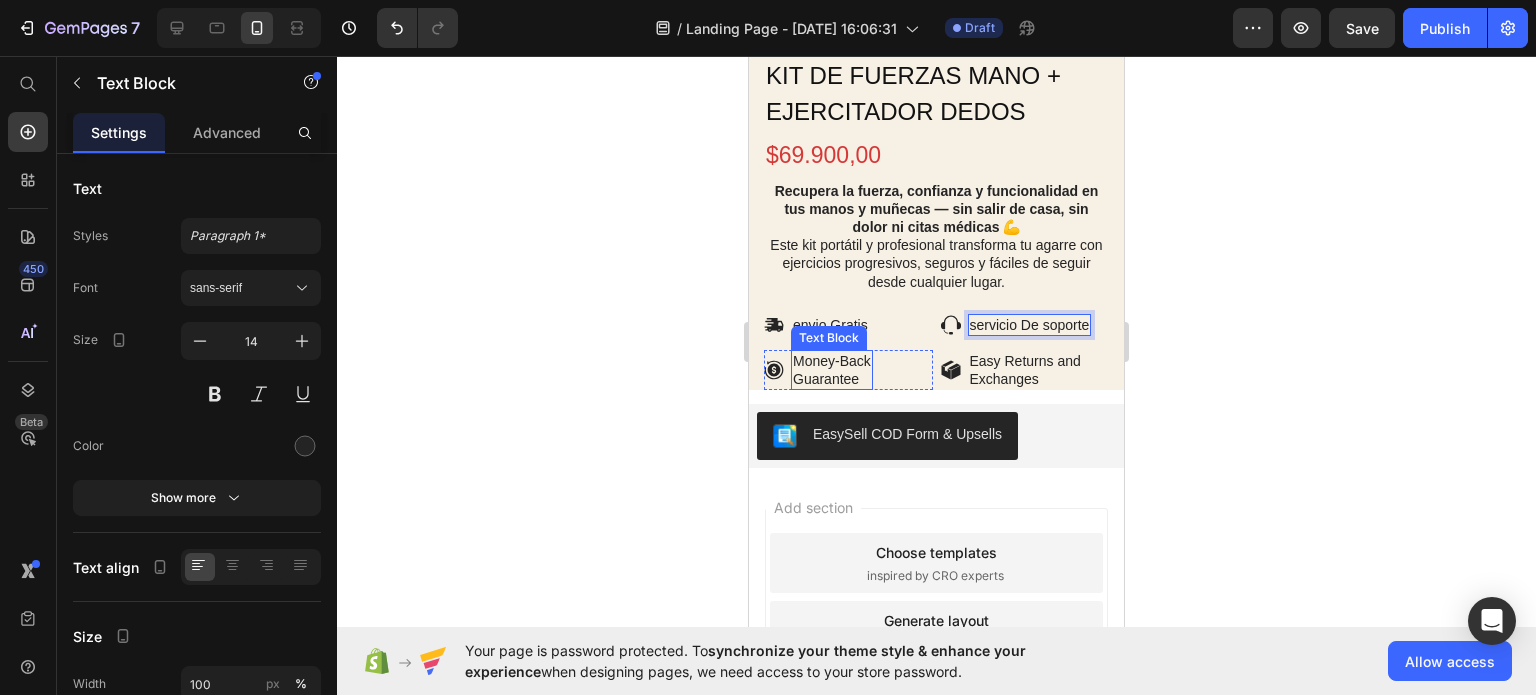 click on "Money-Back" at bounding box center [832, 361] 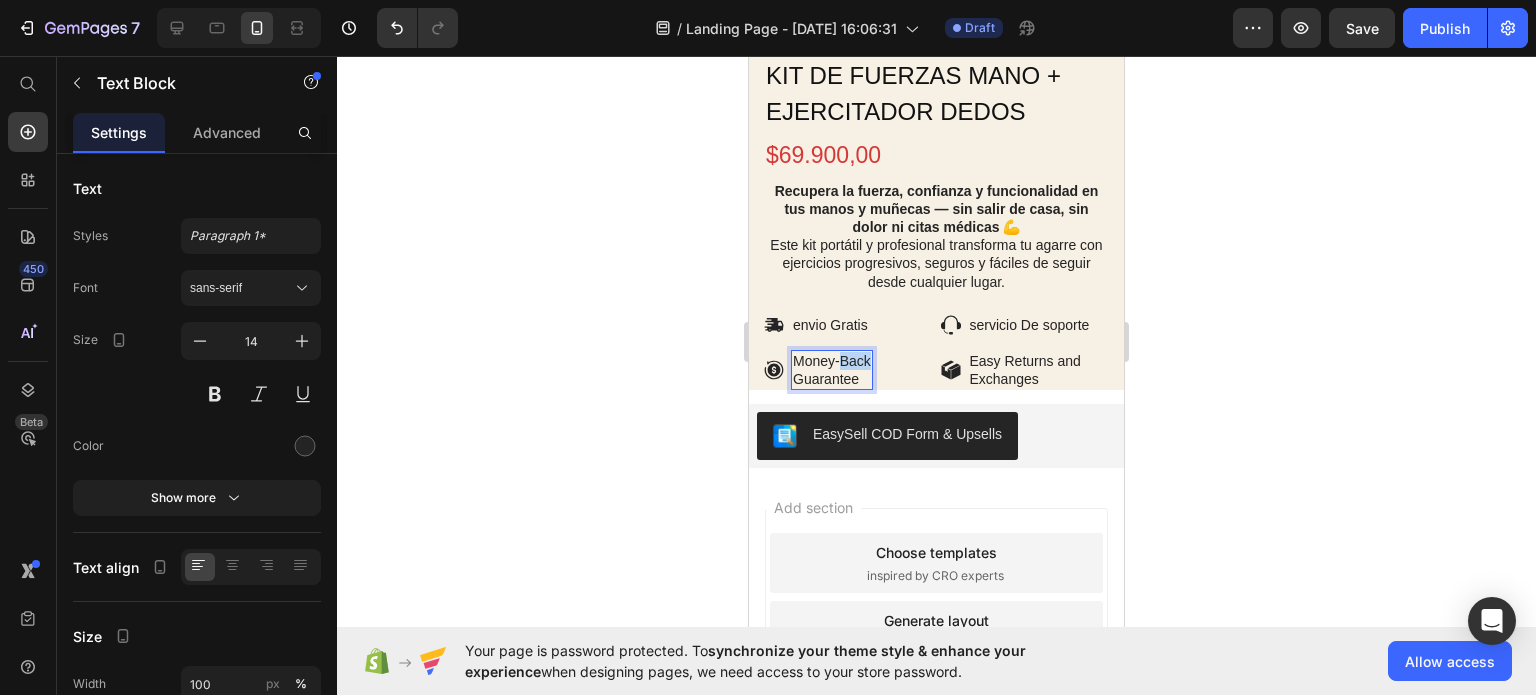 click on "Guarantee" at bounding box center (832, 379) 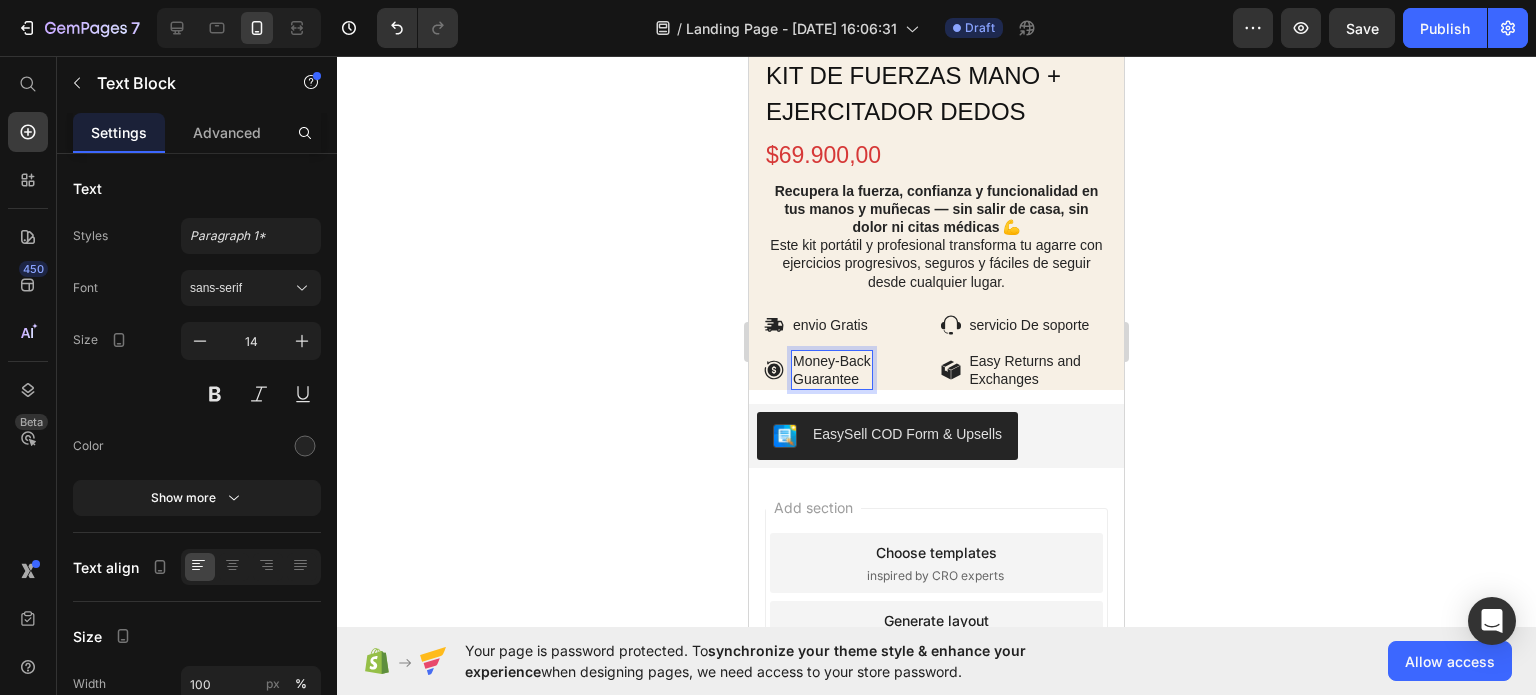 click on "Guarantee" at bounding box center [832, 379] 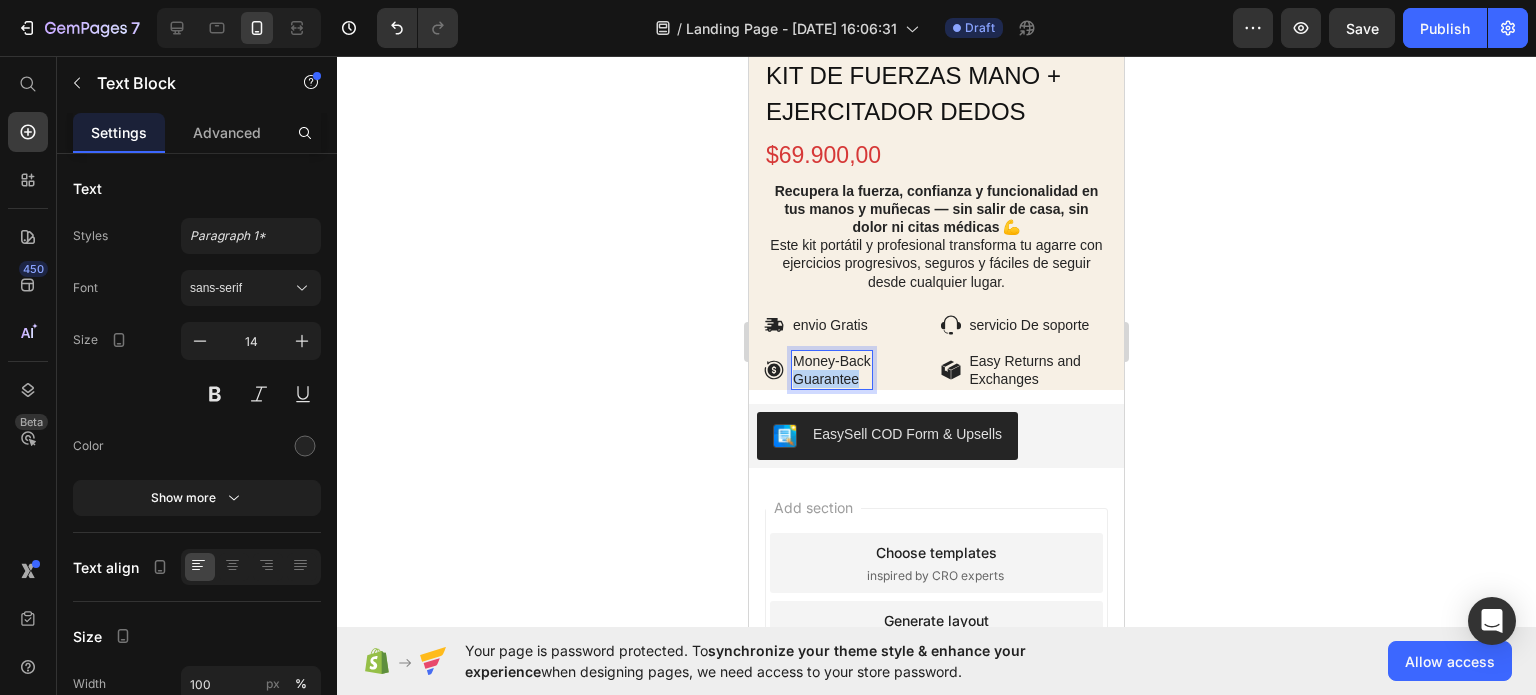click on "Guarantee" at bounding box center (832, 379) 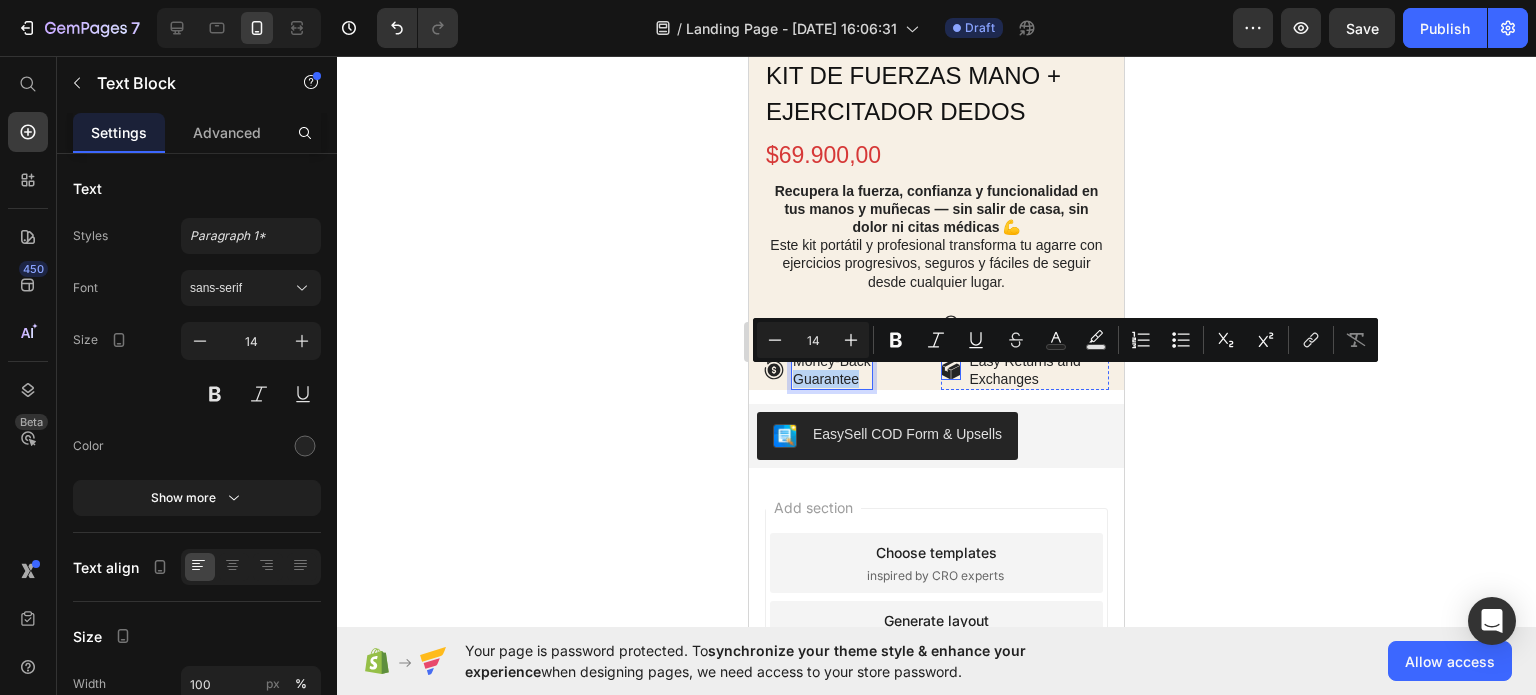 click 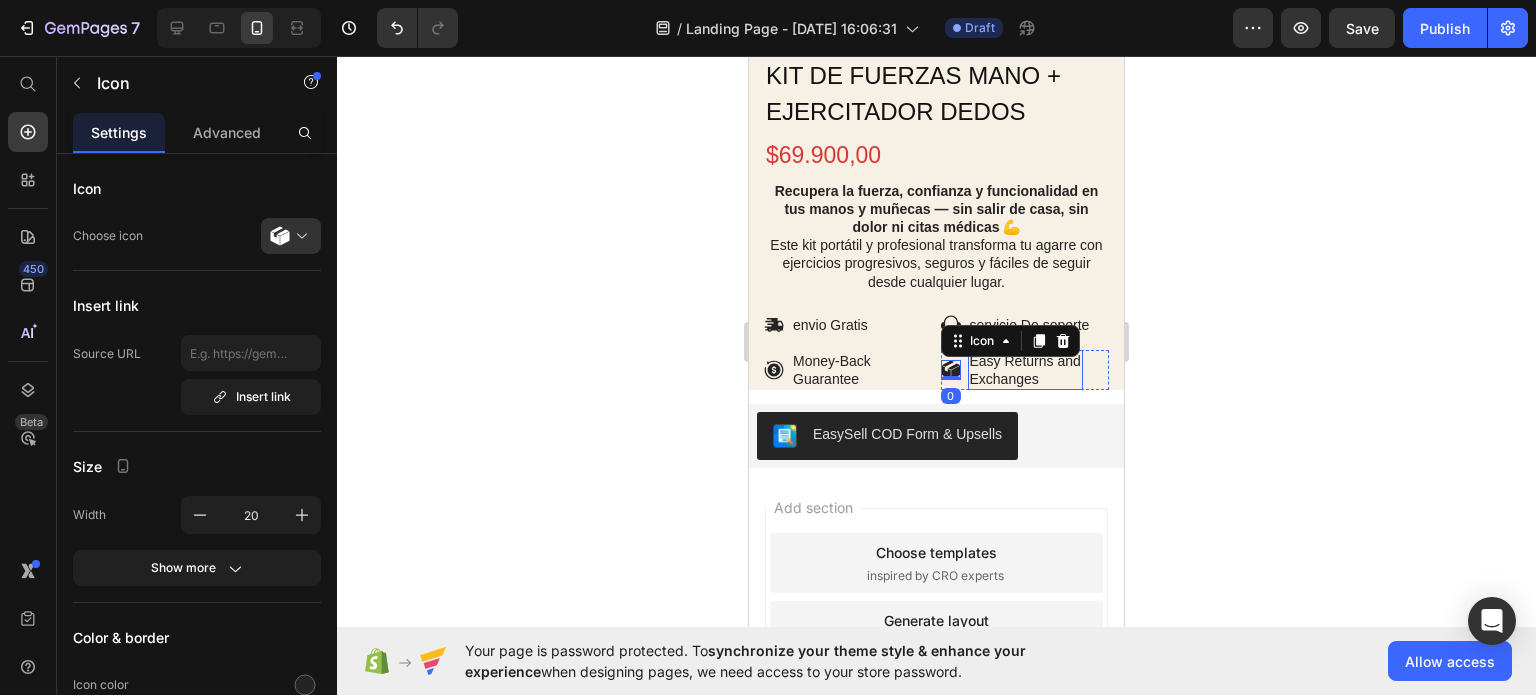 click on "Exchanges" at bounding box center [1025, 379] 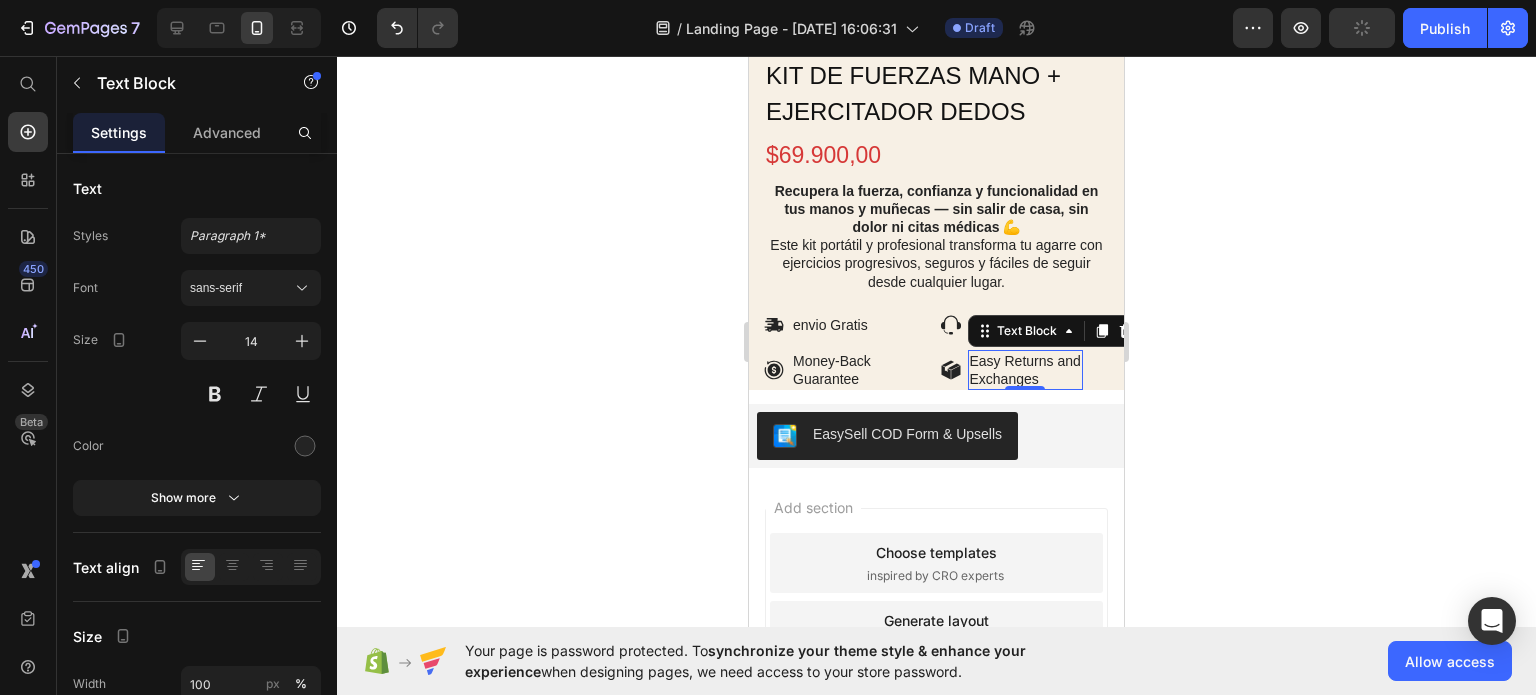 click on "Exchanges" at bounding box center (1025, 379) 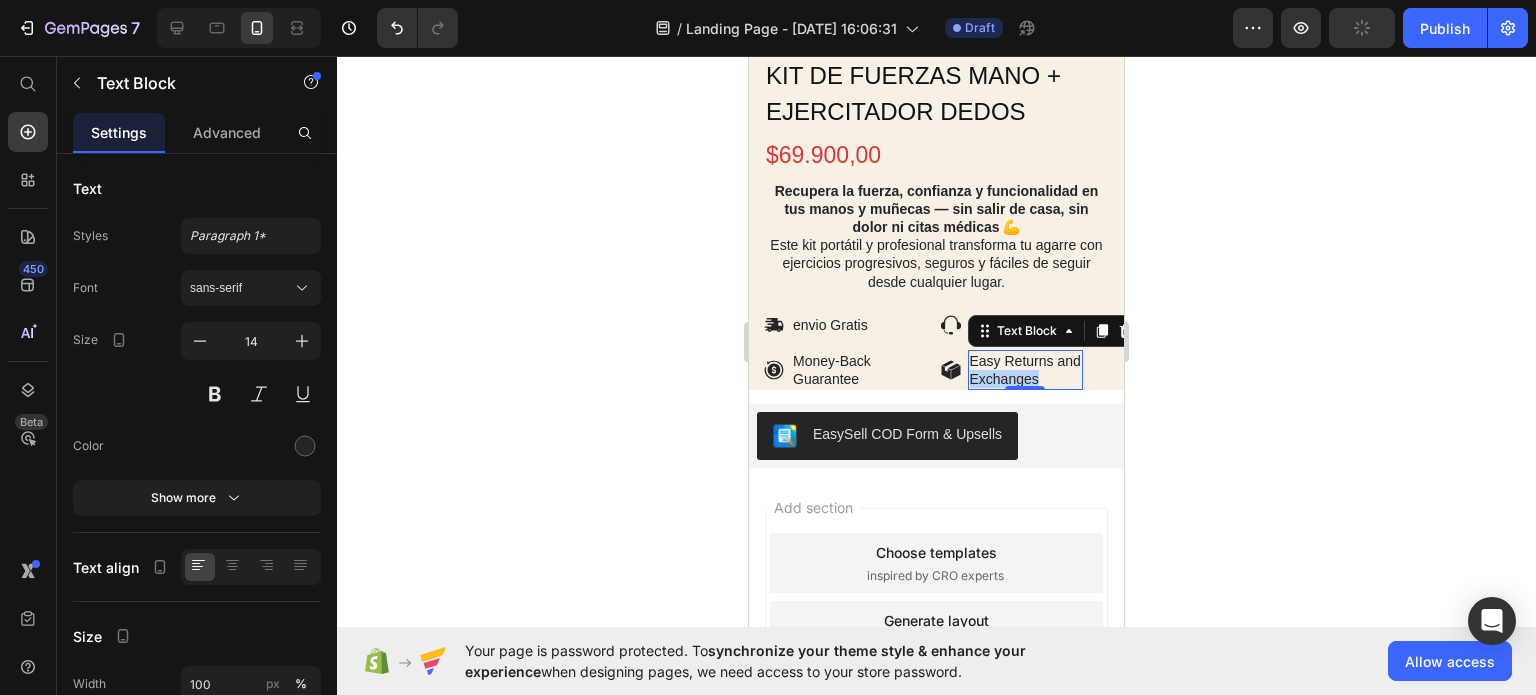 click on "Exchanges" at bounding box center (1025, 379) 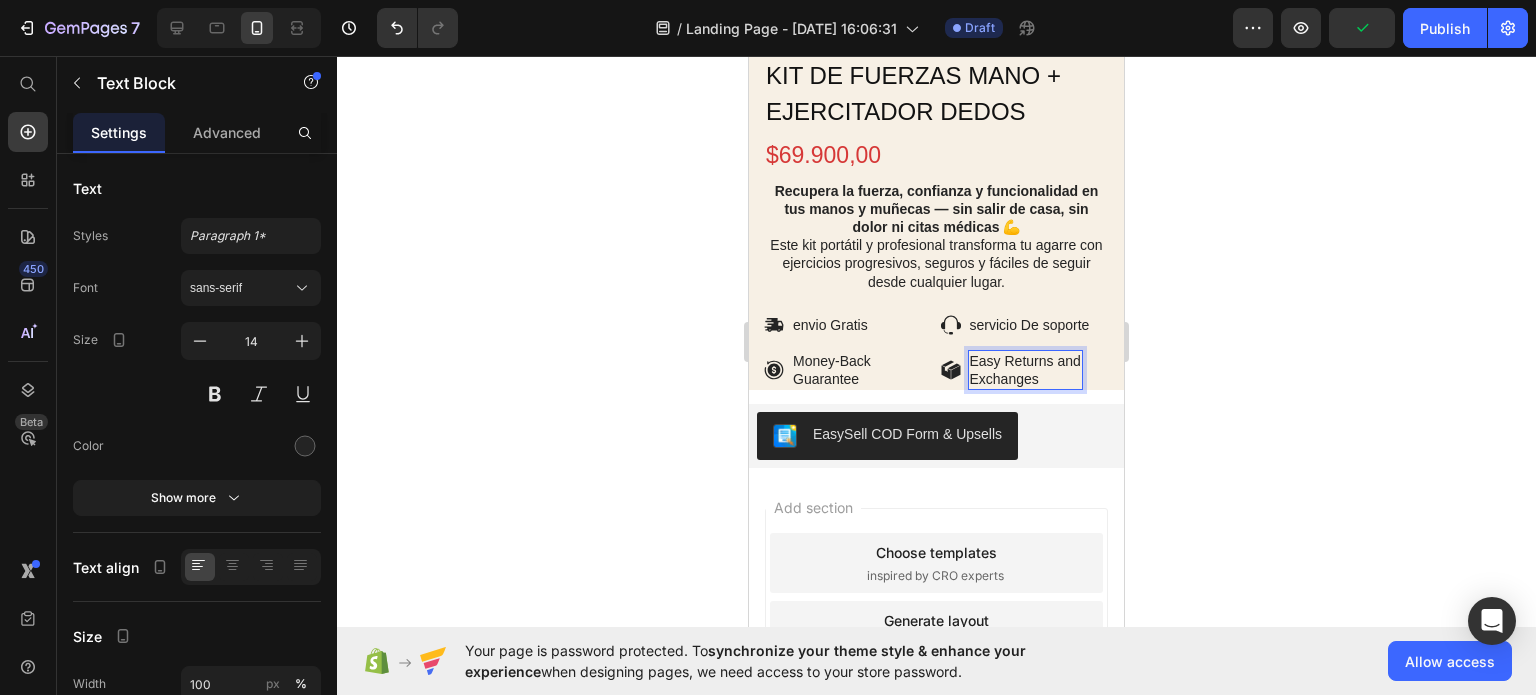 click on "Exchanges" at bounding box center [1025, 379] 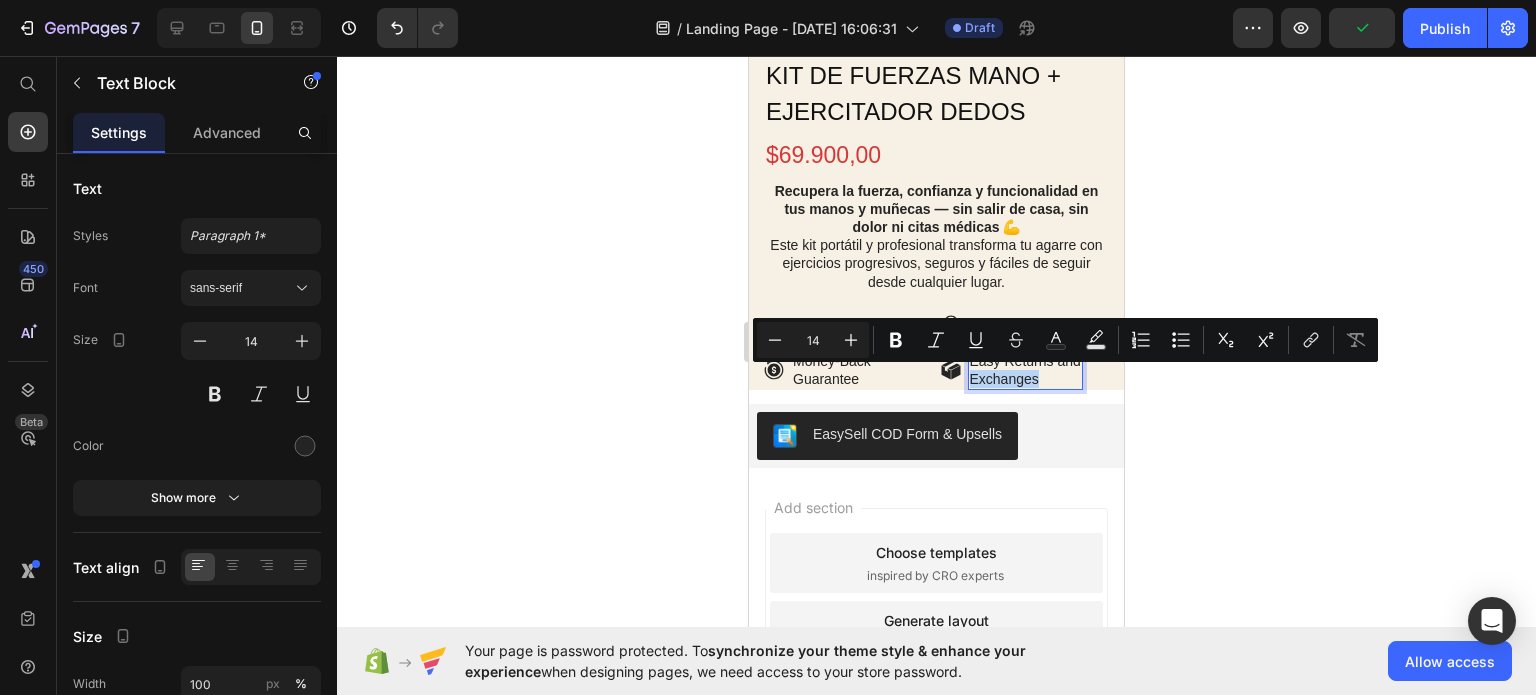 click on "Exchanges" at bounding box center [1025, 379] 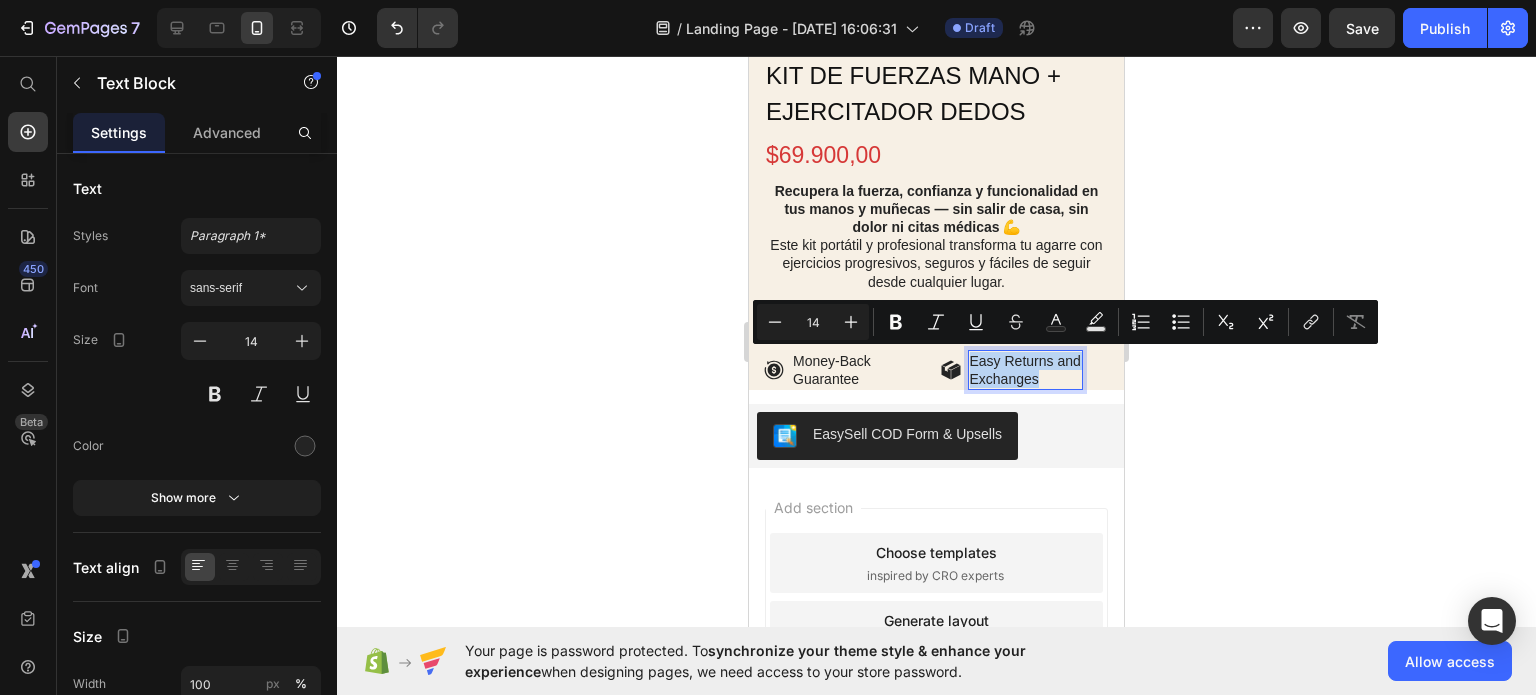 drag, startPoint x: 1069, startPoint y: 385, endPoint x: 970, endPoint y: 364, distance: 101.20277 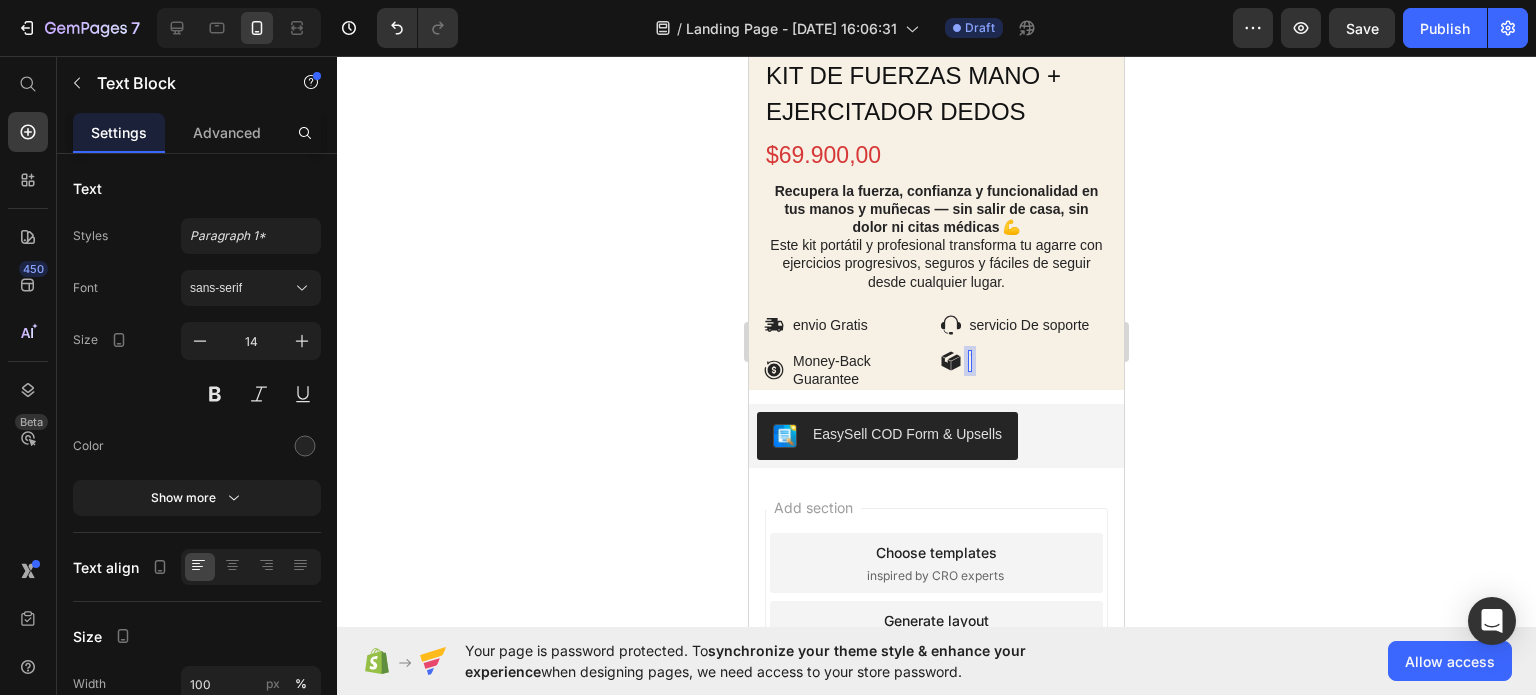 scroll, scrollTop: 1185, scrollLeft: 0, axis: vertical 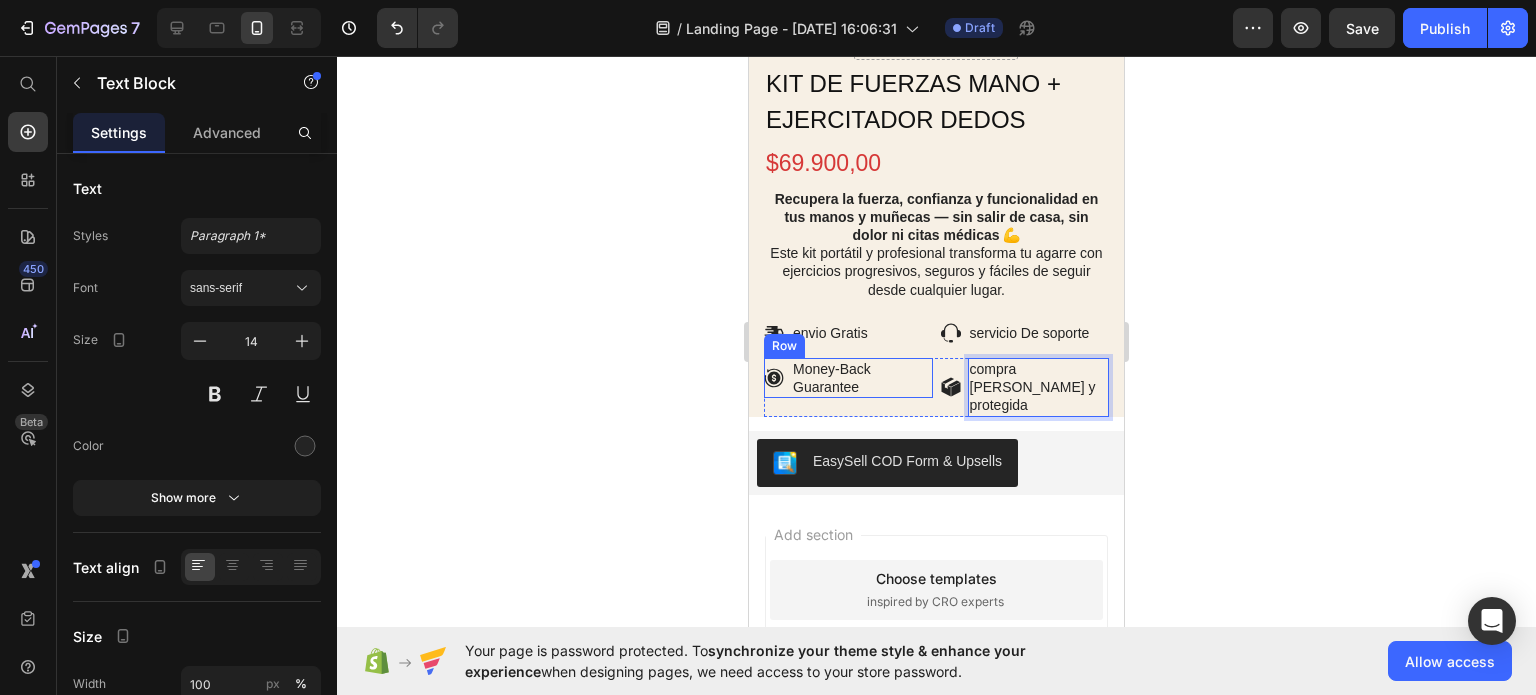 click on "Guarantee" at bounding box center (832, 387) 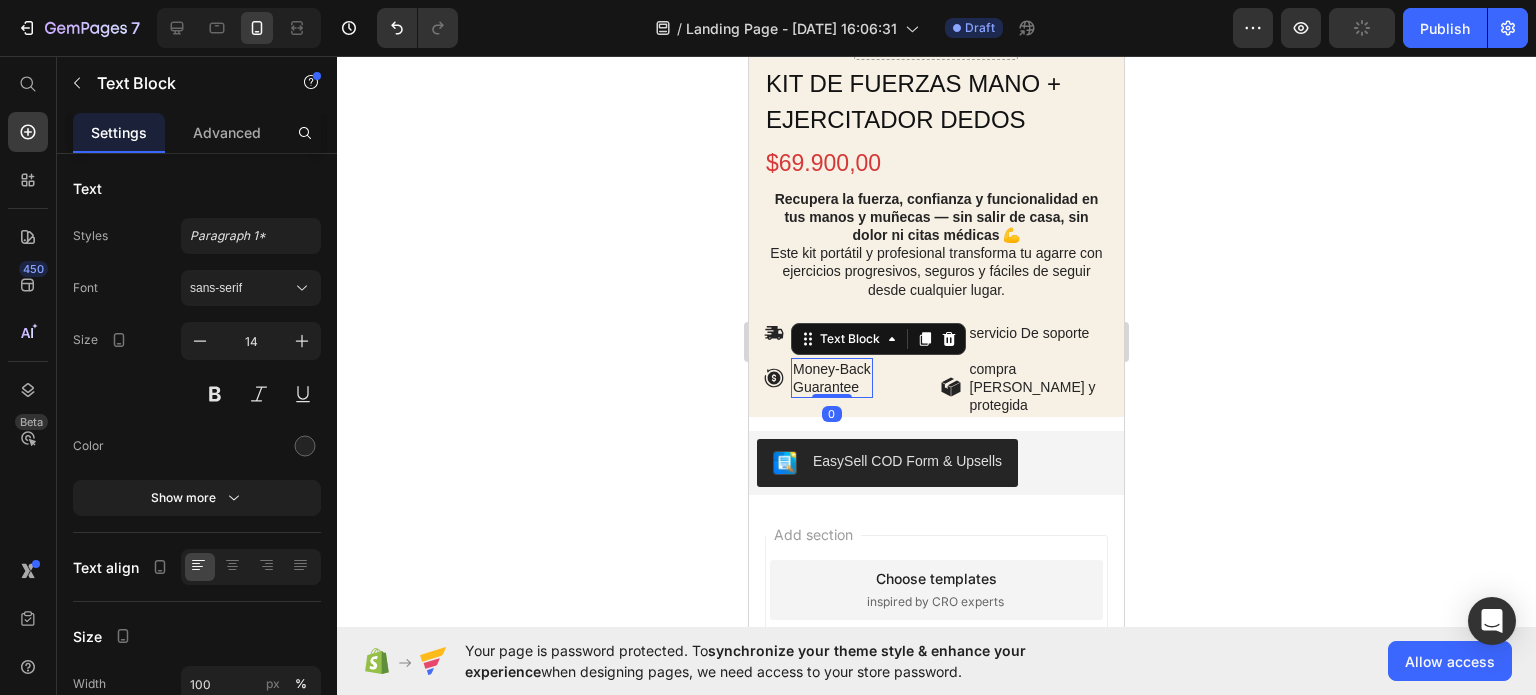 click on "Guarantee" at bounding box center (832, 387) 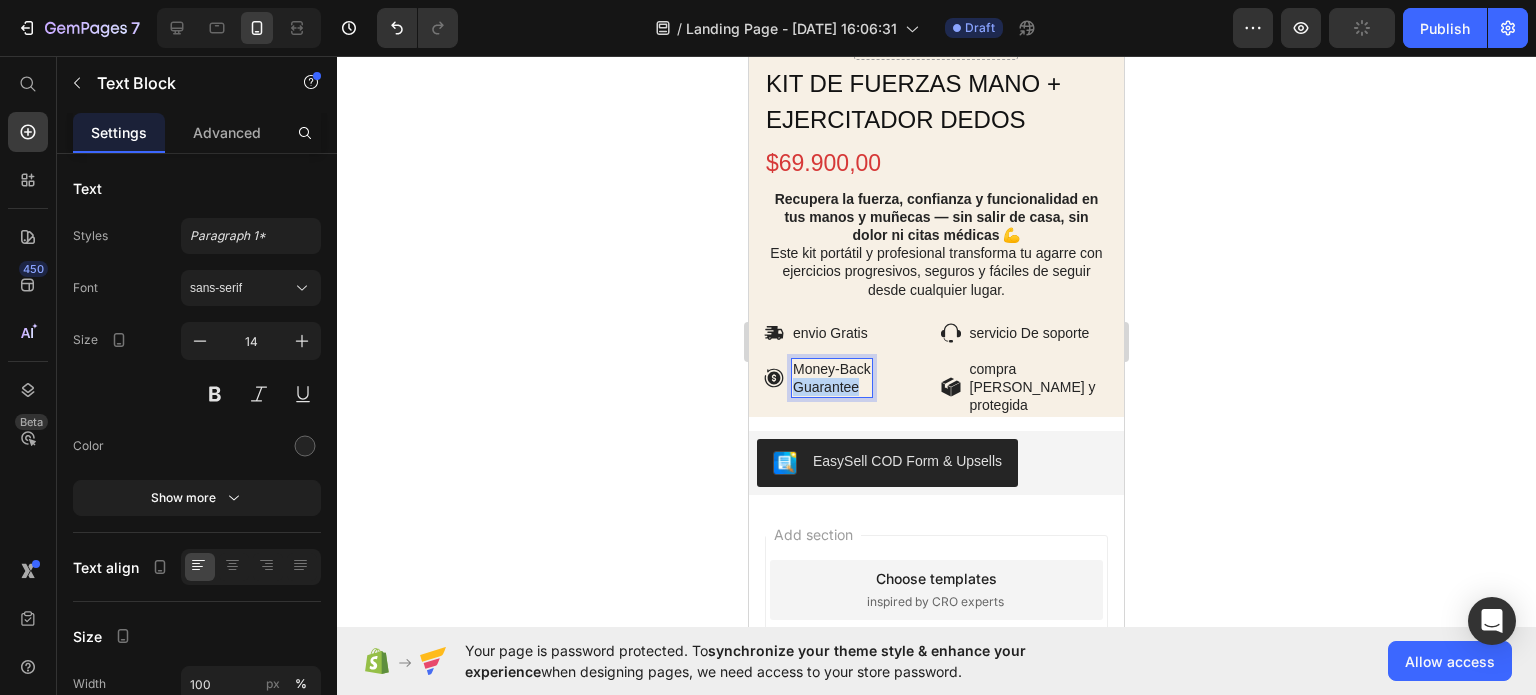 click on "Guarantee" at bounding box center (832, 387) 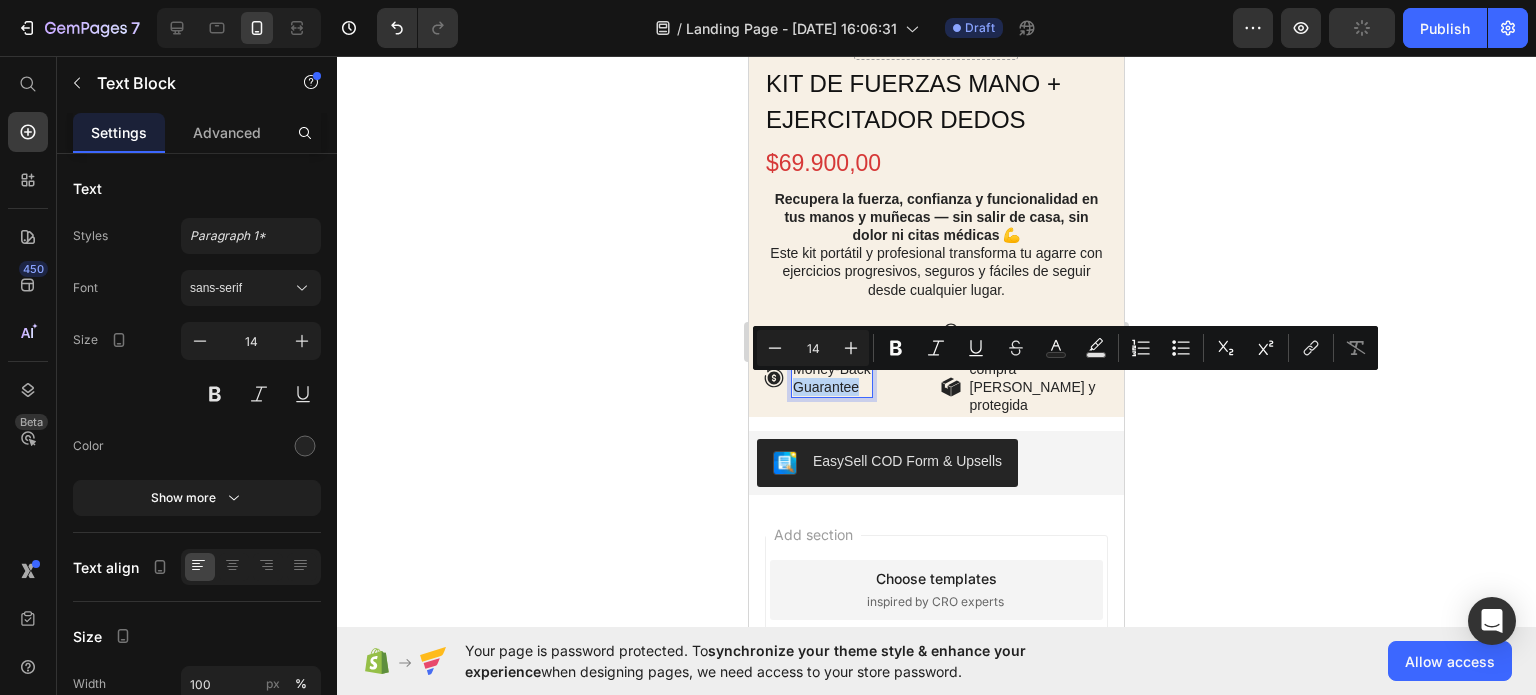 click on "Guarantee" at bounding box center (832, 387) 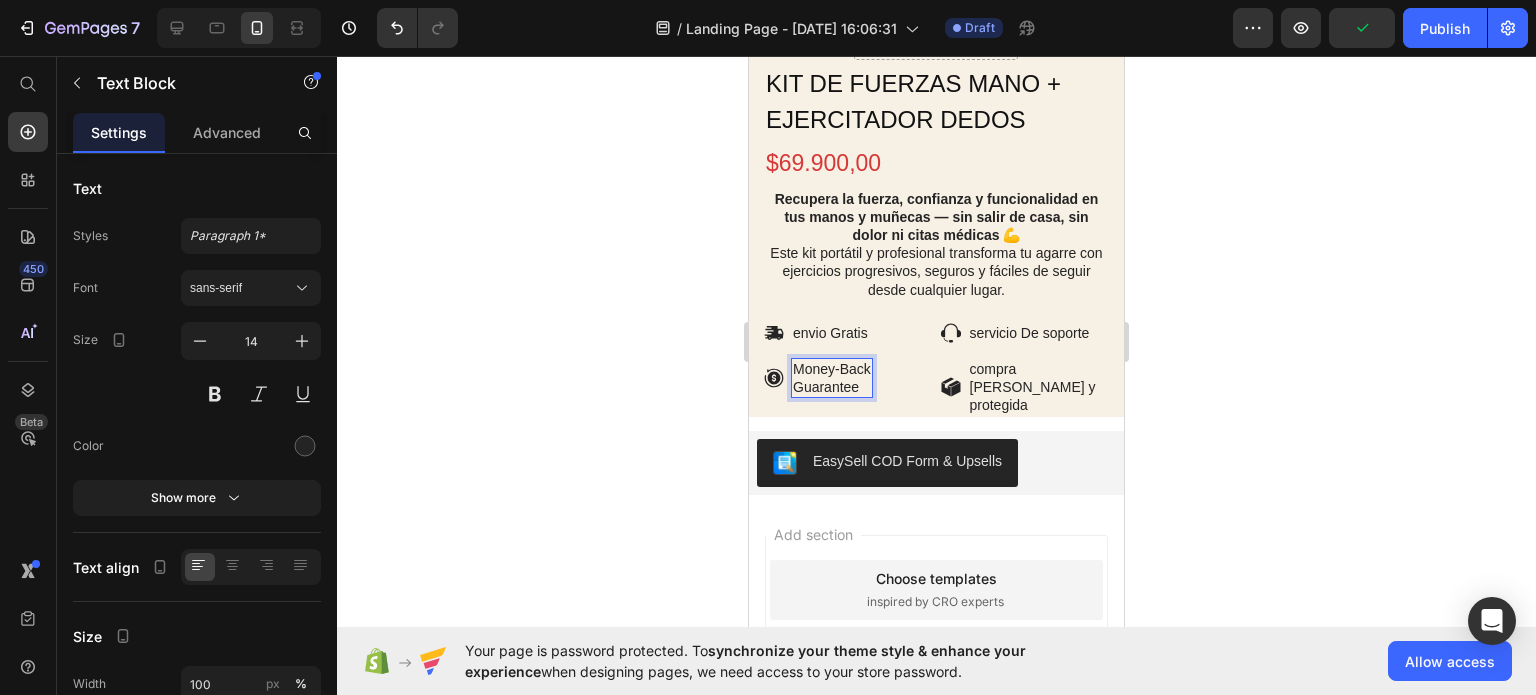 click on "Guarantee" at bounding box center [832, 387] 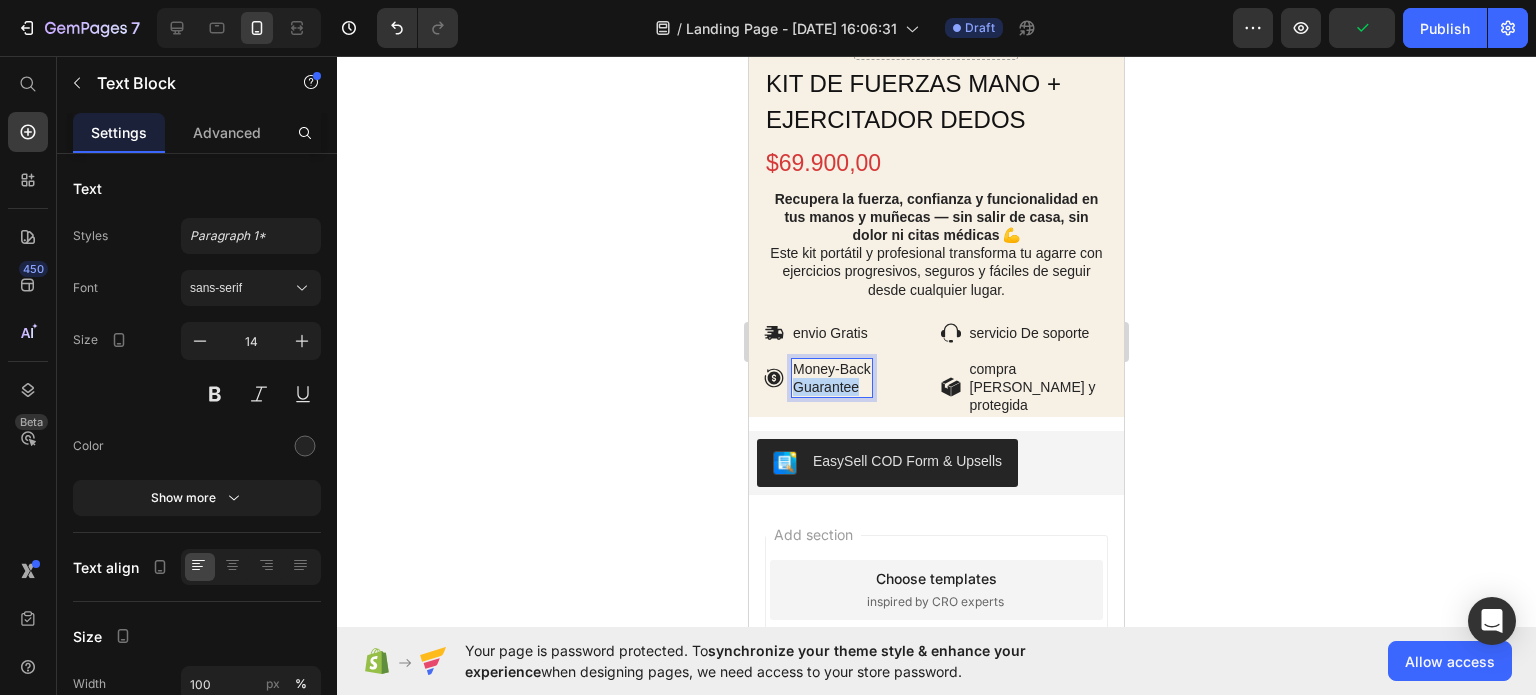 click on "Guarantee" at bounding box center (832, 387) 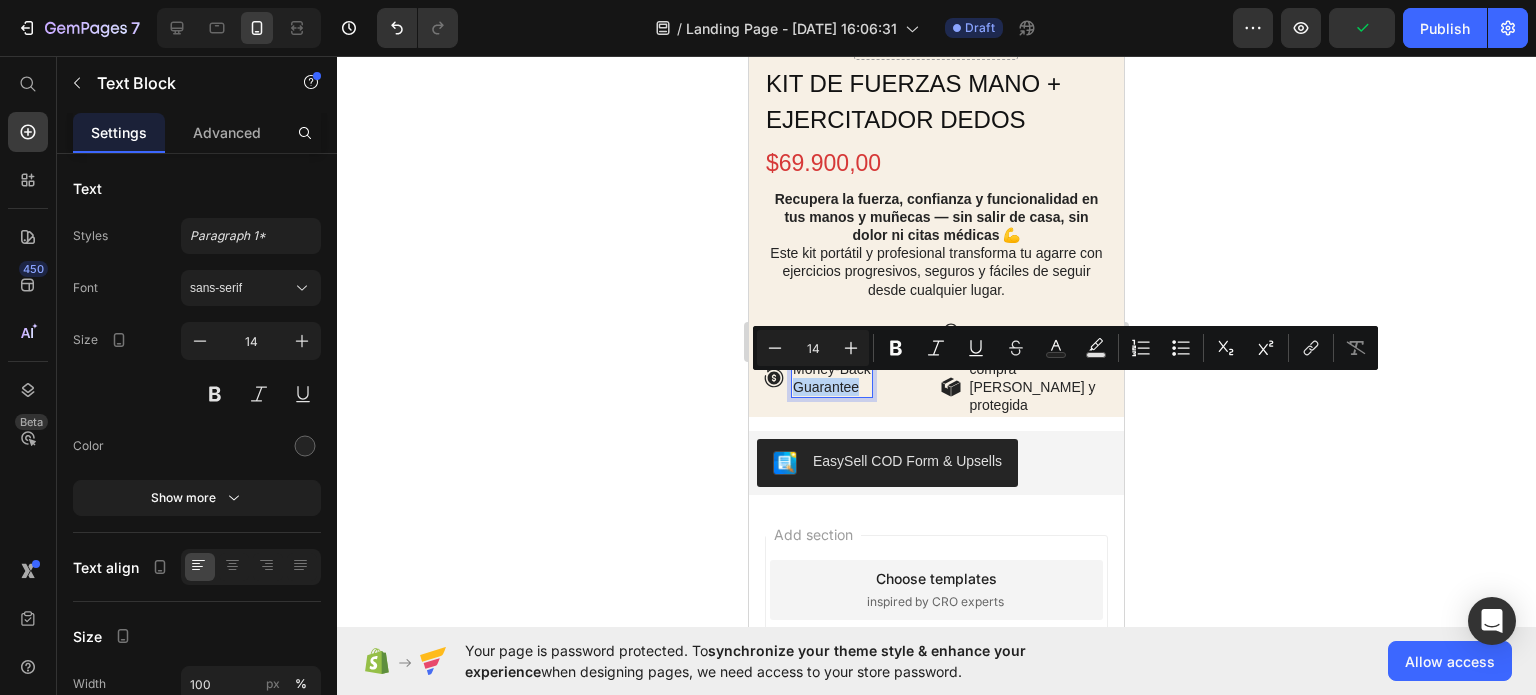 click on "Guarantee" at bounding box center [832, 387] 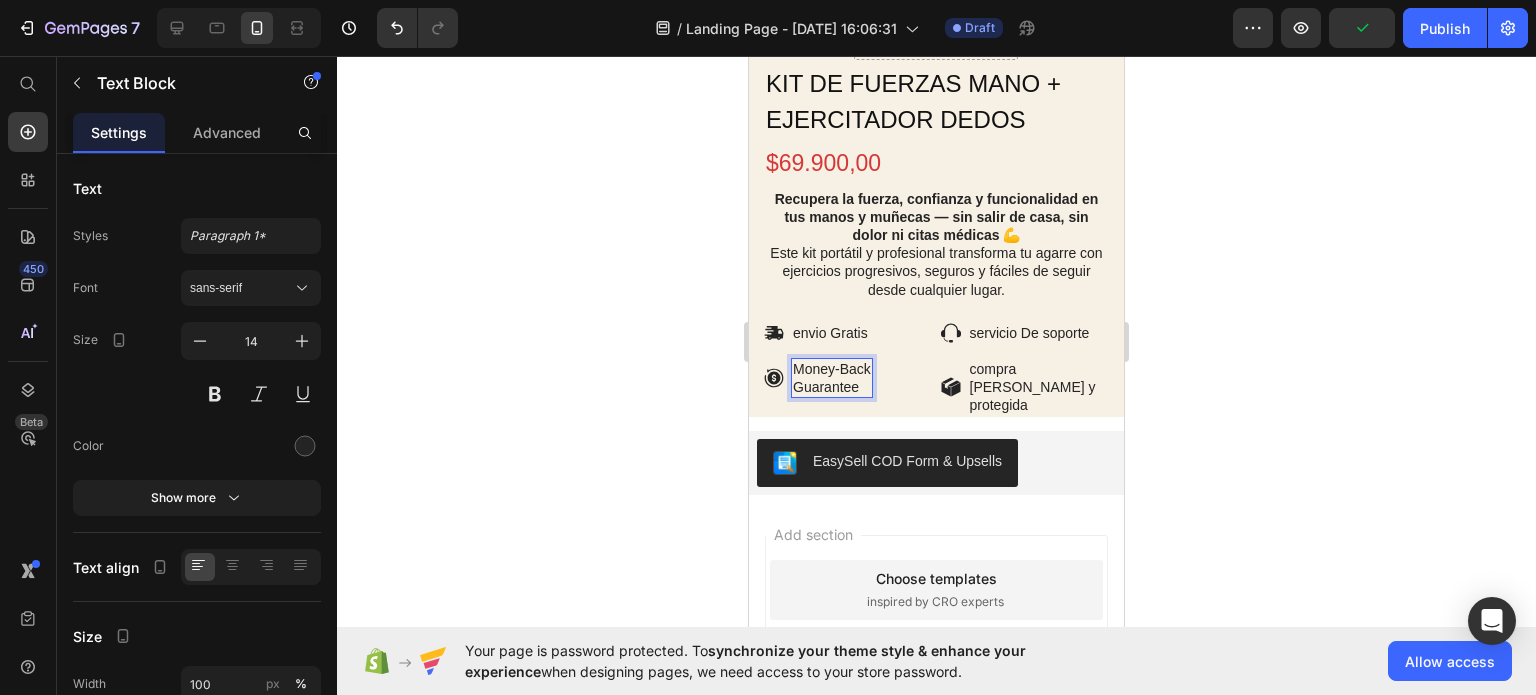 click on "Guarantee" at bounding box center [832, 387] 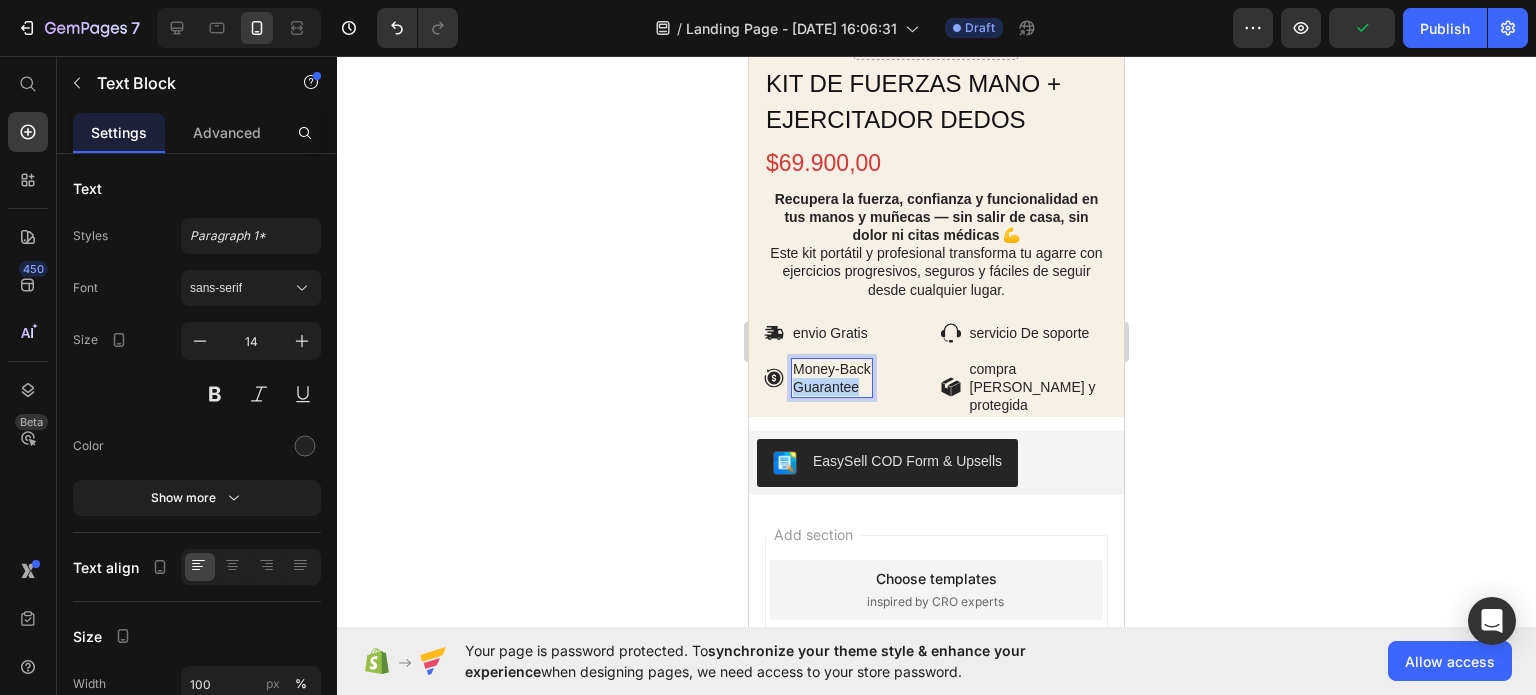 click on "Guarantee" at bounding box center [832, 387] 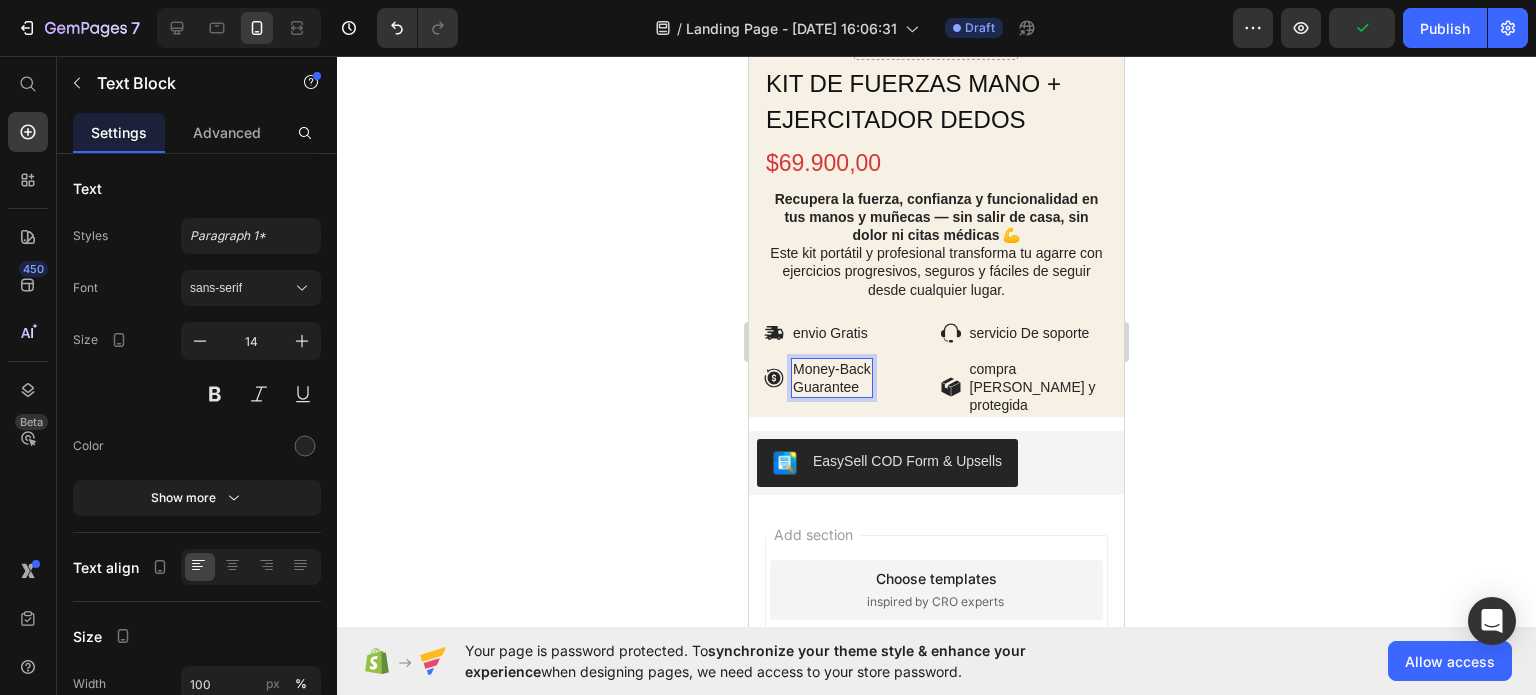click on "Guarantee" at bounding box center (832, 387) 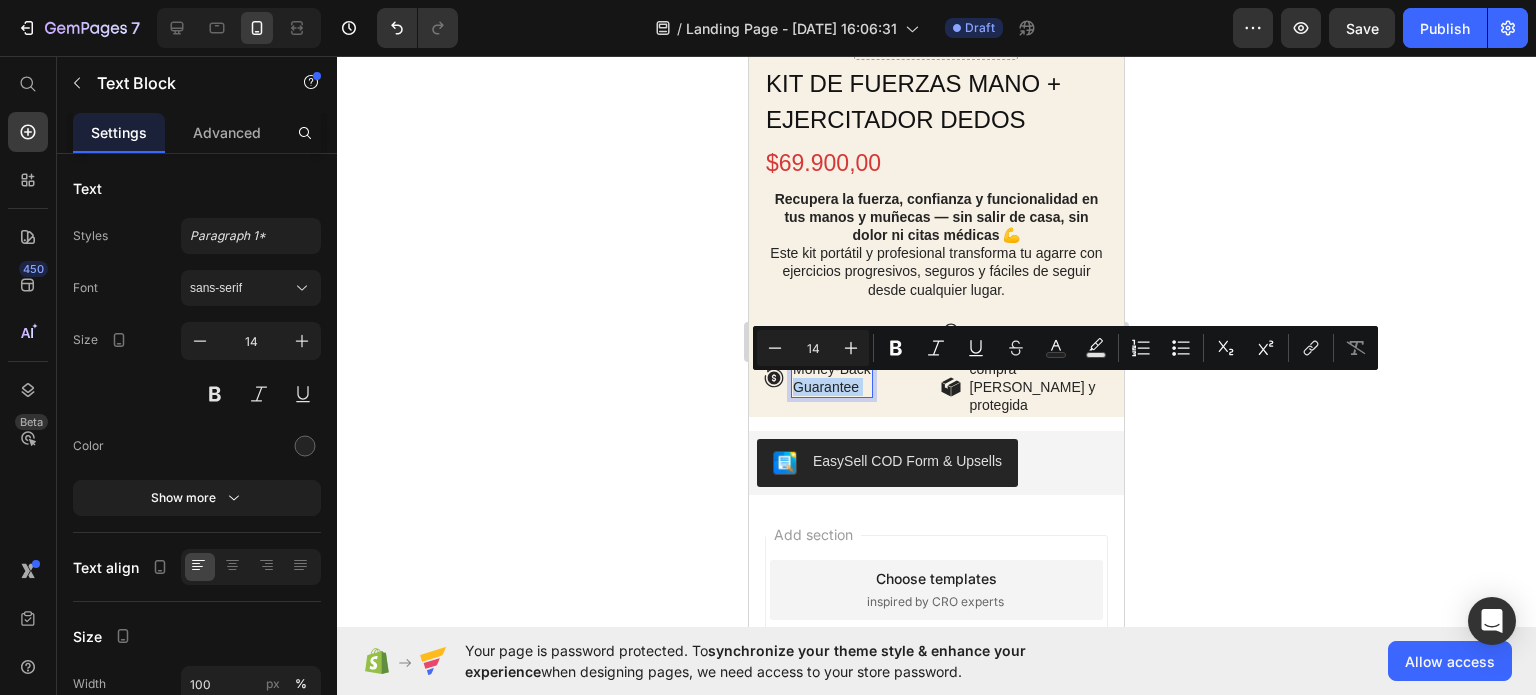 drag, startPoint x: 858, startPoint y: 380, endPoint x: 825, endPoint y: 370, distance: 34.48188 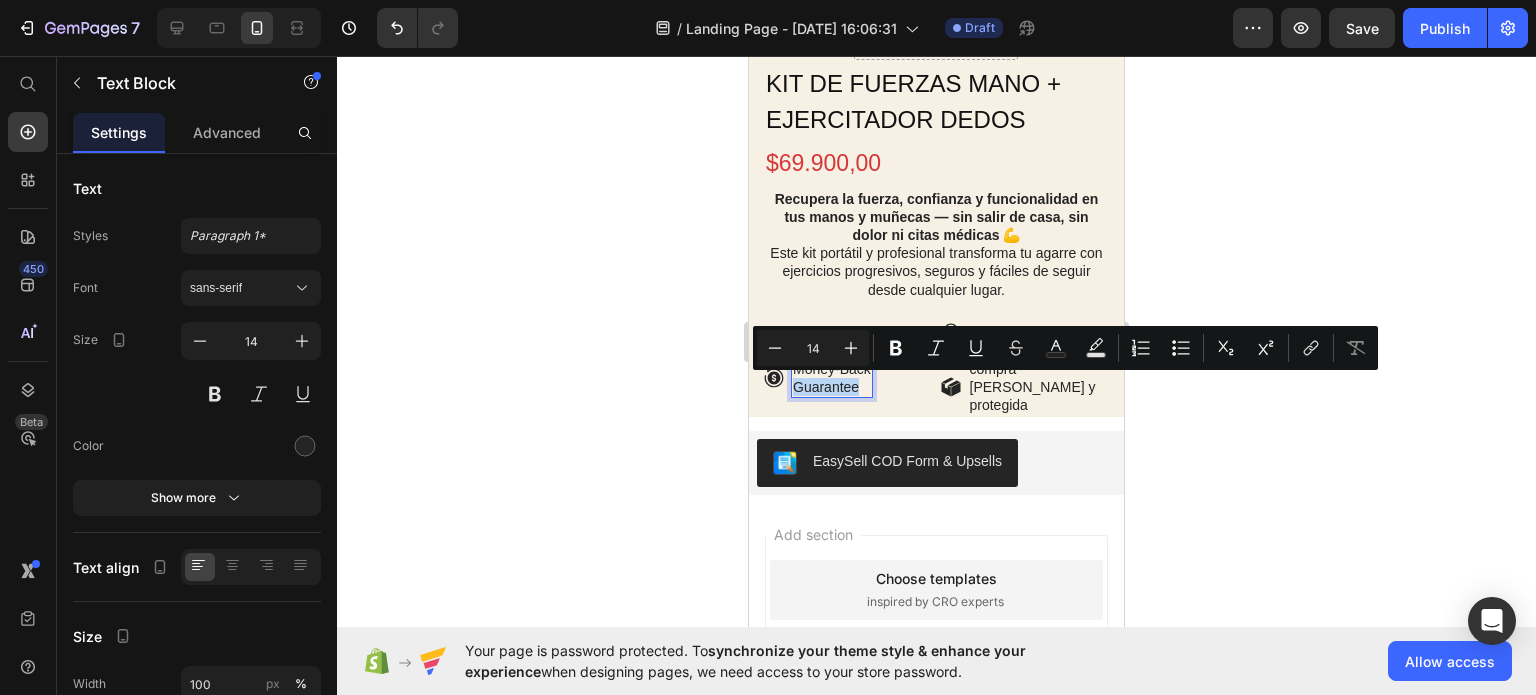 click on "Money-Back Guarantee" at bounding box center [832, 378] 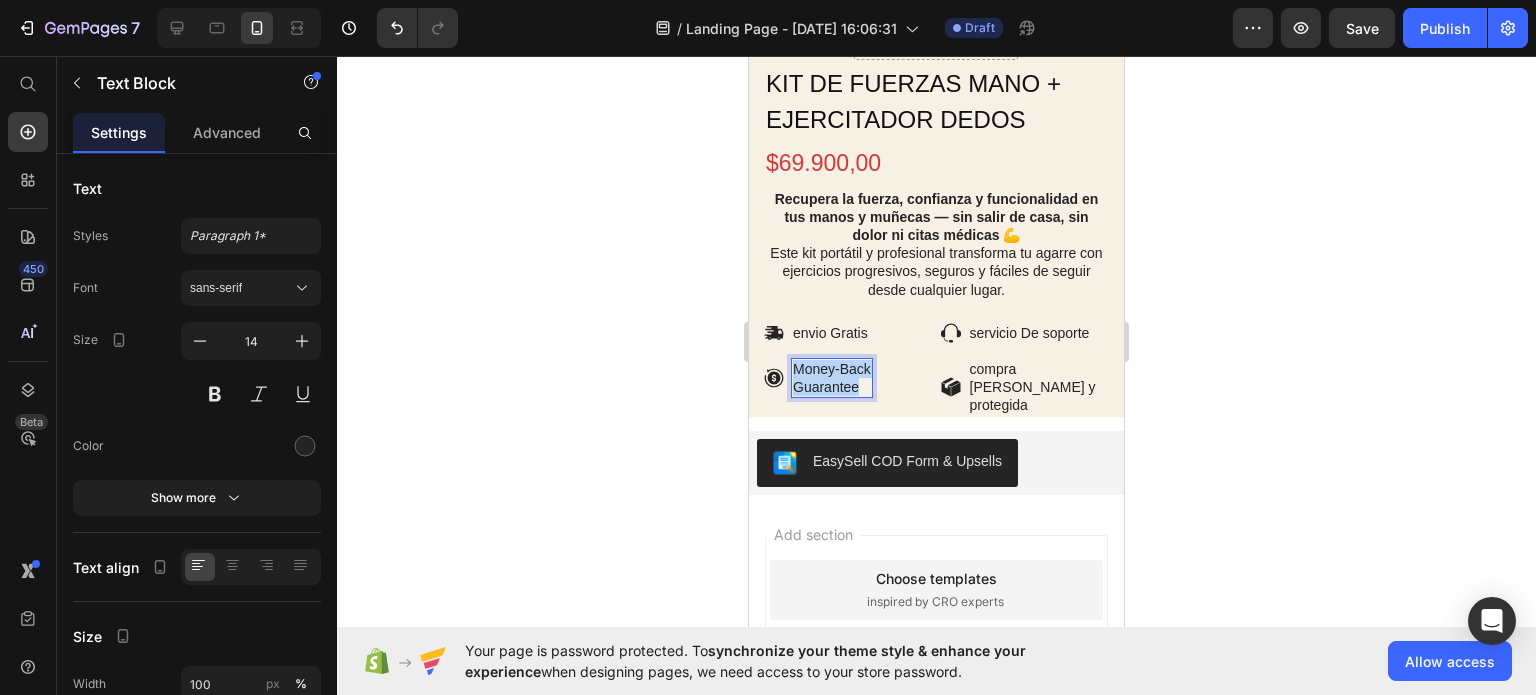 drag, startPoint x: 865, startPoint y: 391, endPoint x: 795, endPoint y: 376, distance: 71.5891 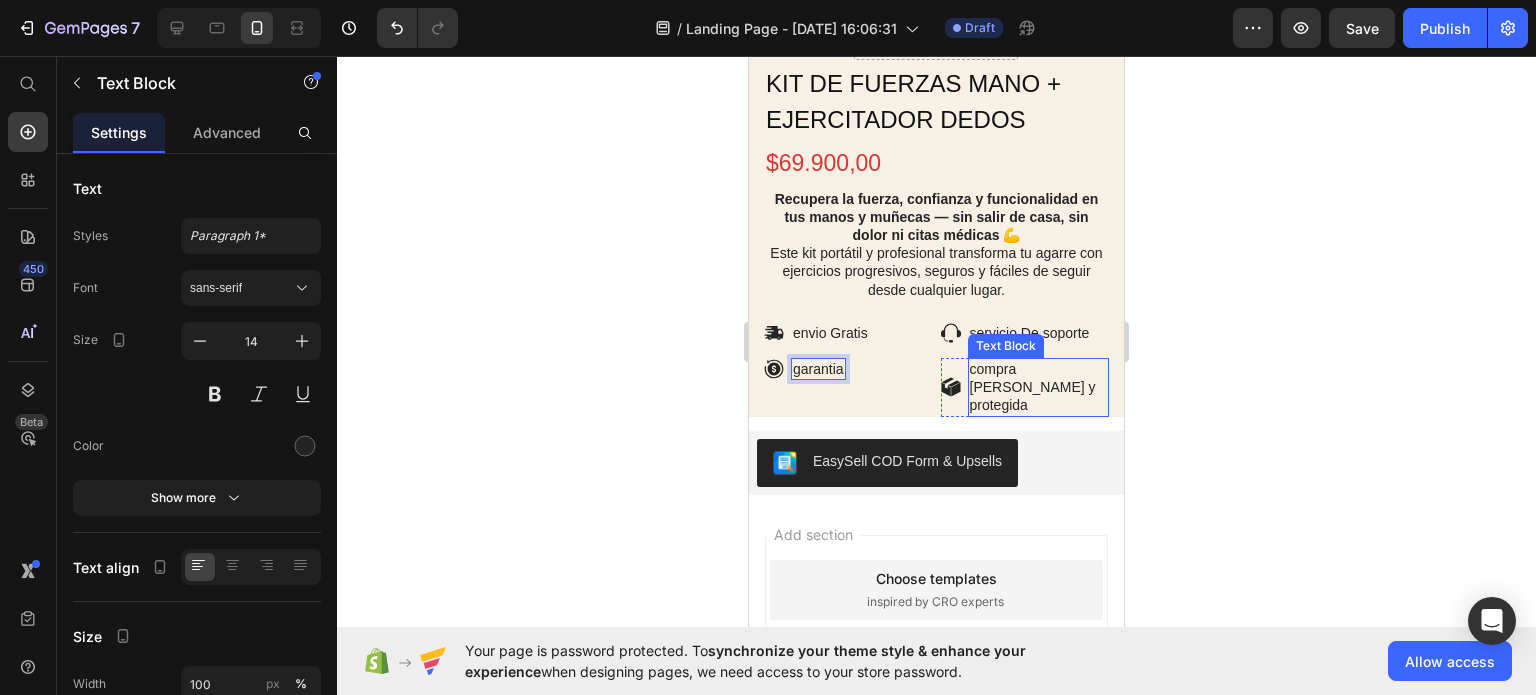 click on "protegida" at bounding box center (1039, 405) 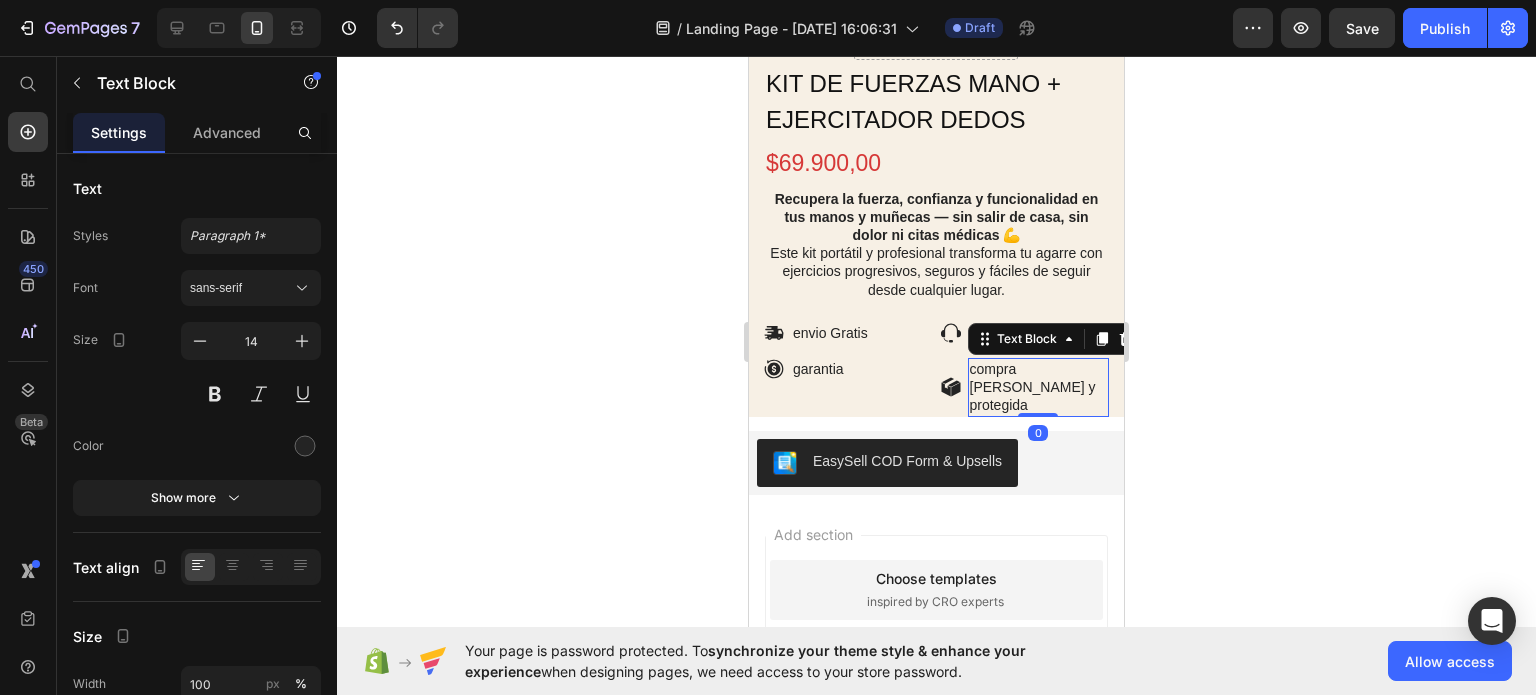 click 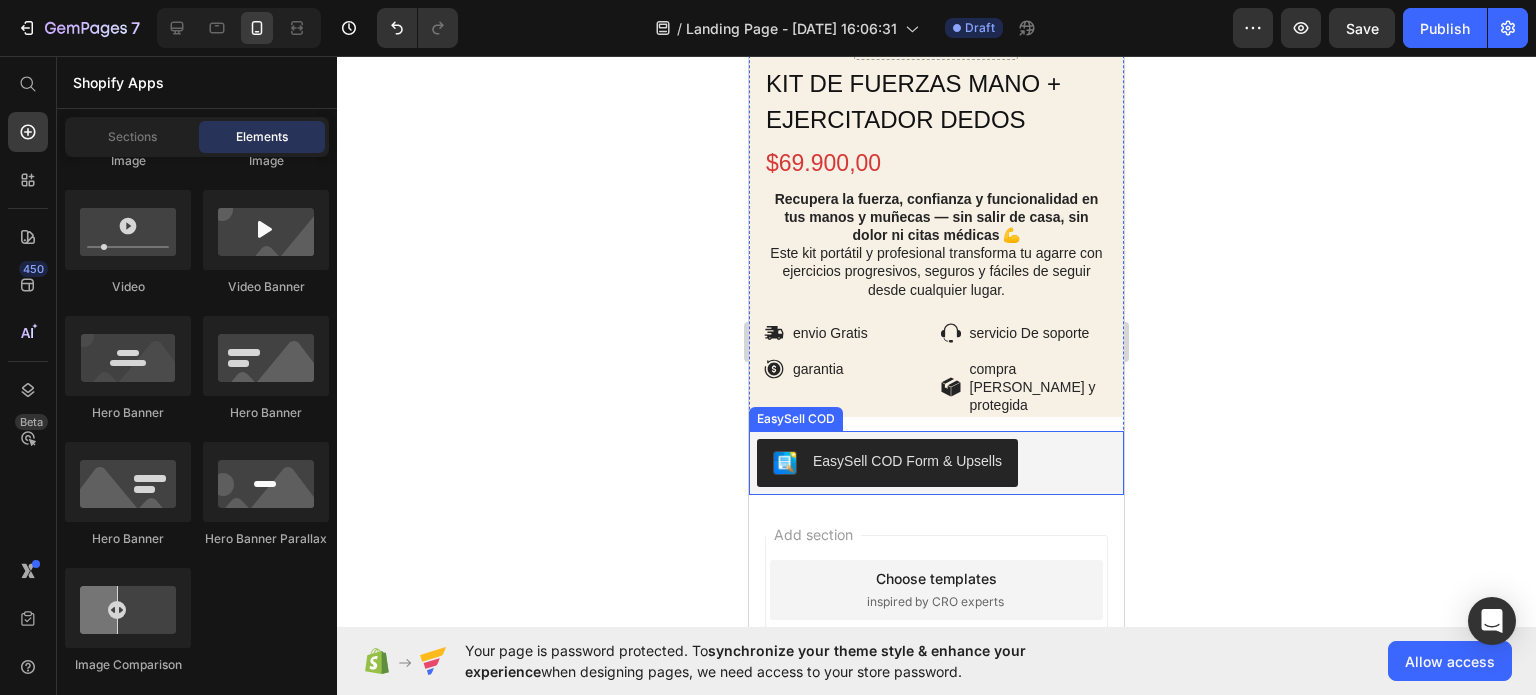 click on "EasySell COD Form & Upsells" at bounding box center (936, 463) 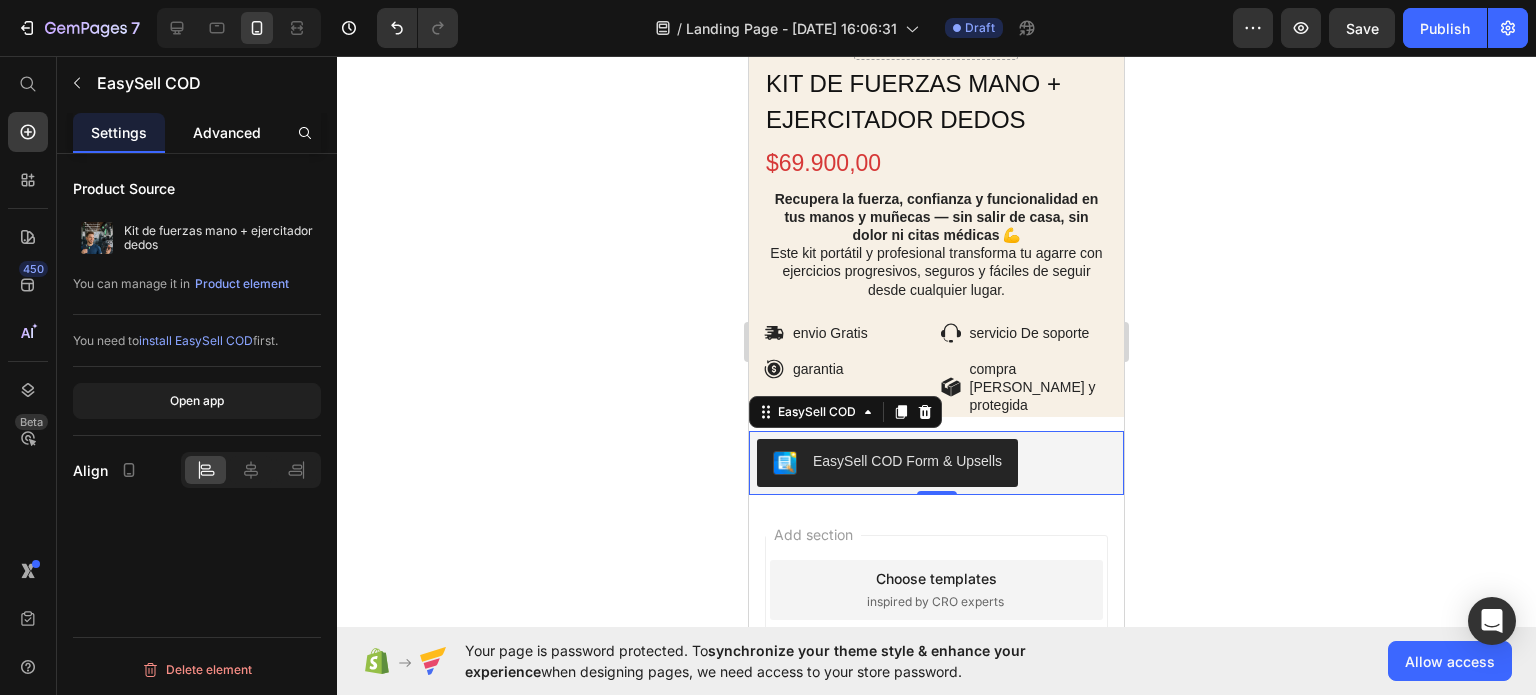 click on "Advanced" 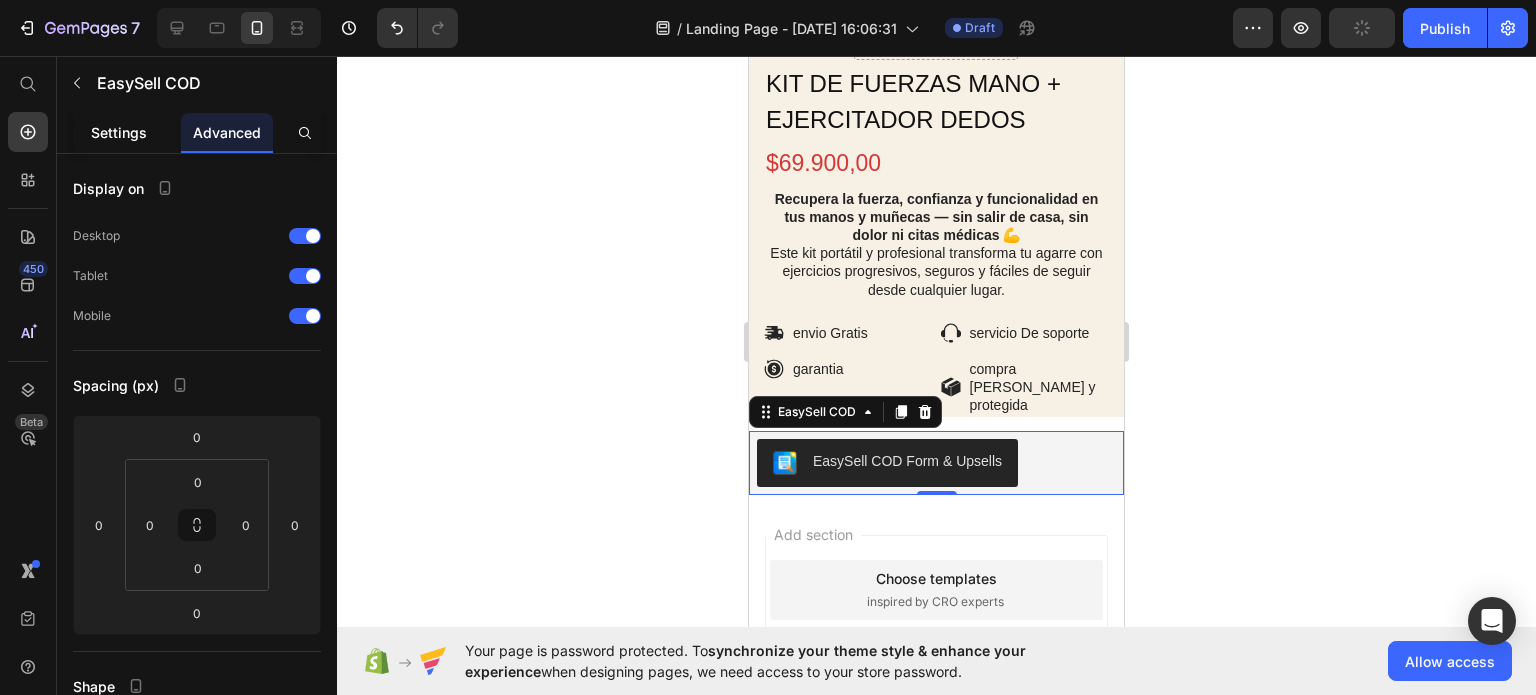 click on "Settings" at bounding box center (119, 132) 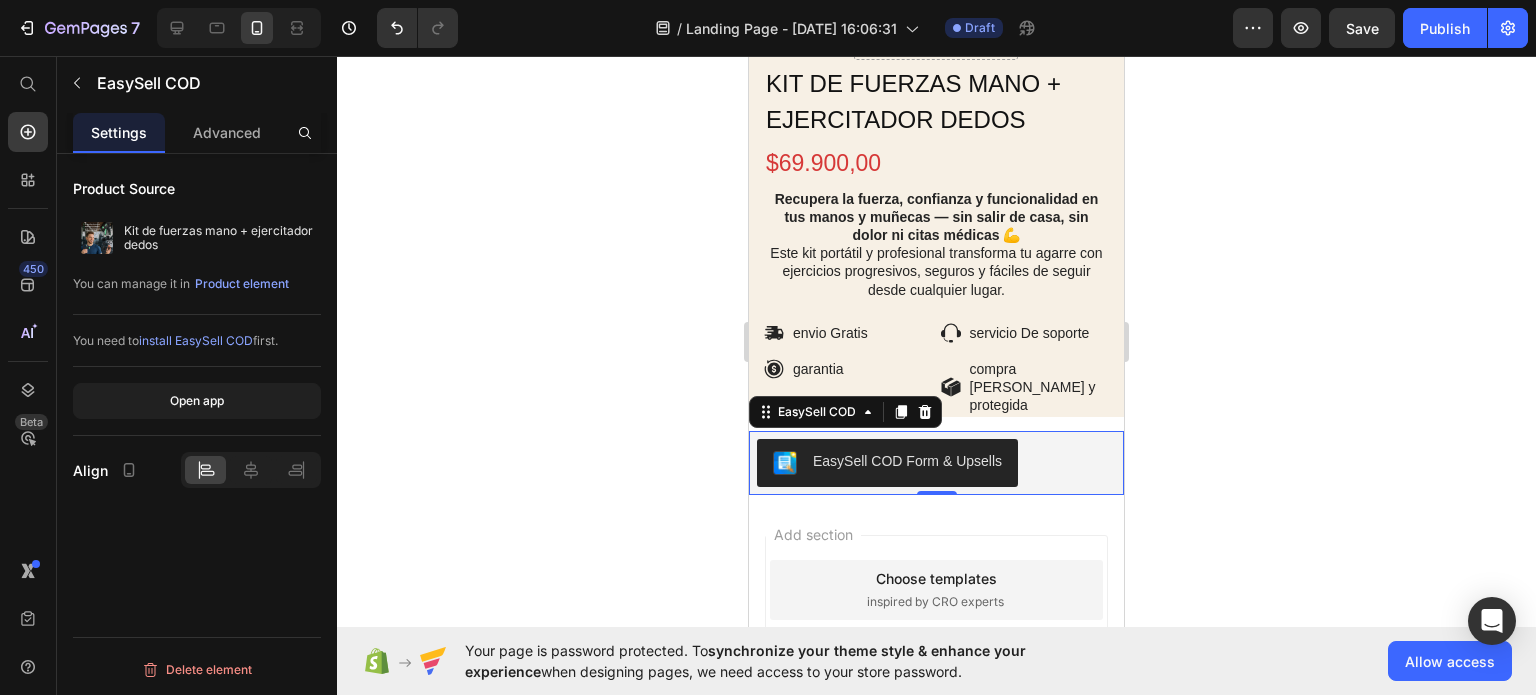 click 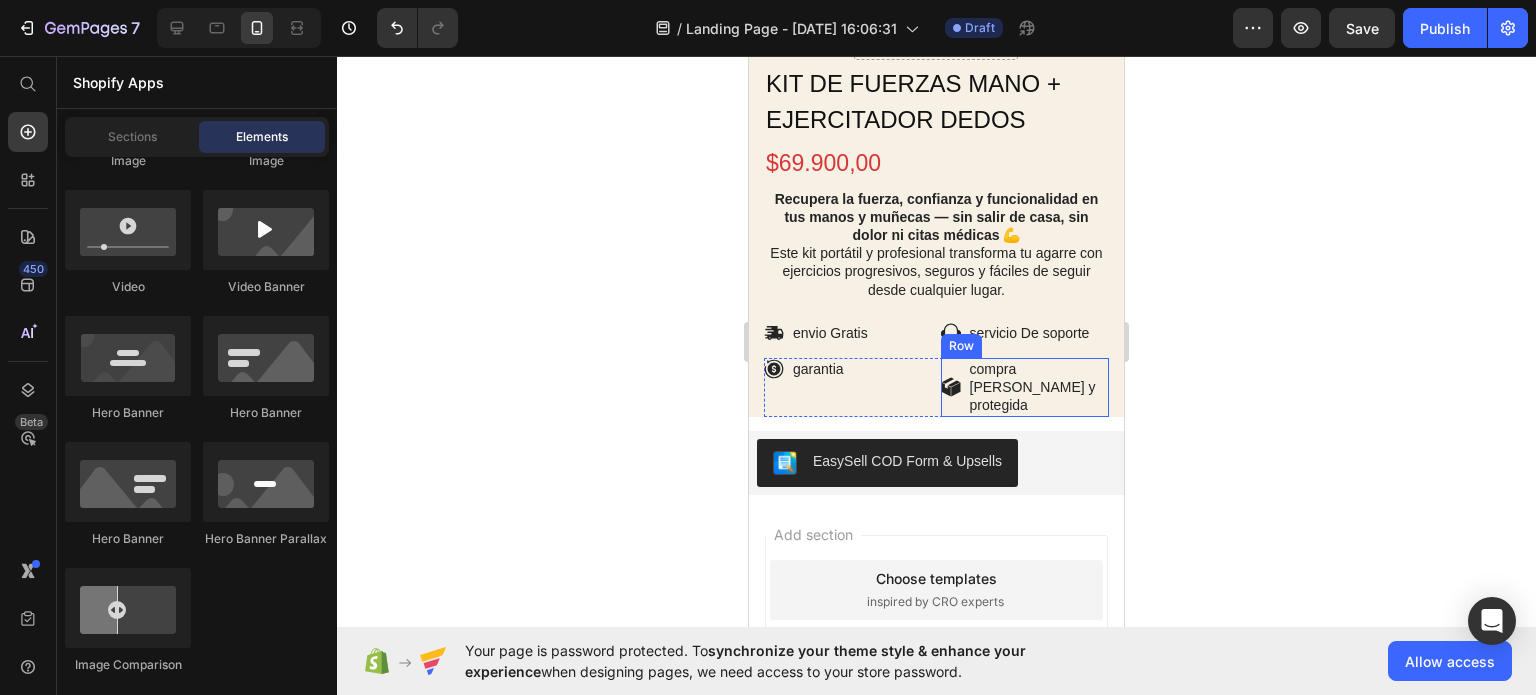 click on "Icon compra [PERSON_NAME] y  protegida Text Block Row" at bounding box center [1025, 387] 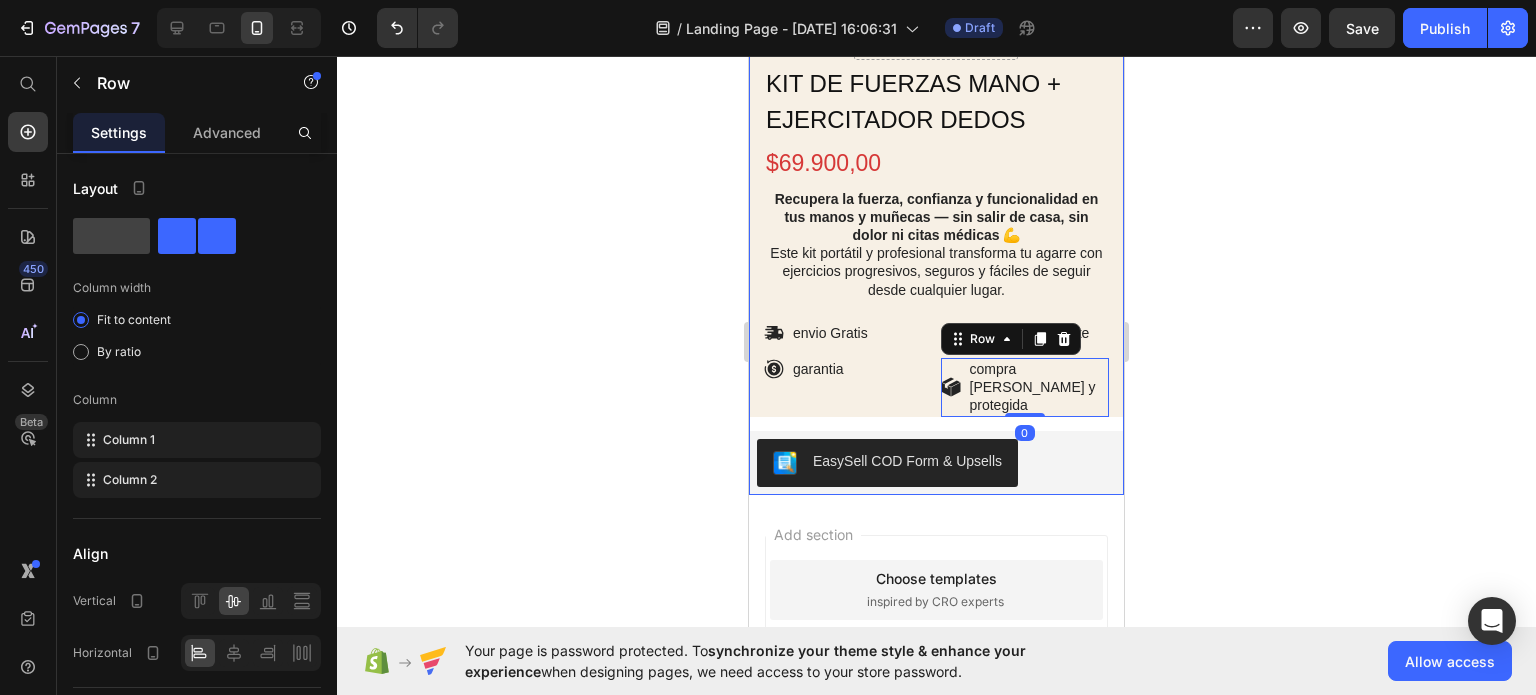 click on "Lorem ipsum dolor Text Block Icon Icon Icon Icon Icon Icon List
Drop element here Row Kit de fuerzas mano + ejercitador dedos Product Title $69.900,00 Product Price Icon Icon Icon Icon Icon Icon List (1 total reviews) Text Block Row Recupera la fuerza, confianza y funcionalidad en tus manos y muñecas — sin salir de casa, sin dolor ni citas médicas 💪 Este kit portátil y profesional transforma tu agarre con ejercicios progresivos, seguros y fáciles de seguir desde cualquier lugar. Text Block
Icon envio Gratis  Text Block Row
Icon servicio De soporte Text Block Row Row
Icon garantia Text Block Row
Icon compra [PERSON_NAME] y  protegida Text Block Row   0 Row Row EasySell COD Form & Upsells EasySell COD" at bounding box center (936, 247) 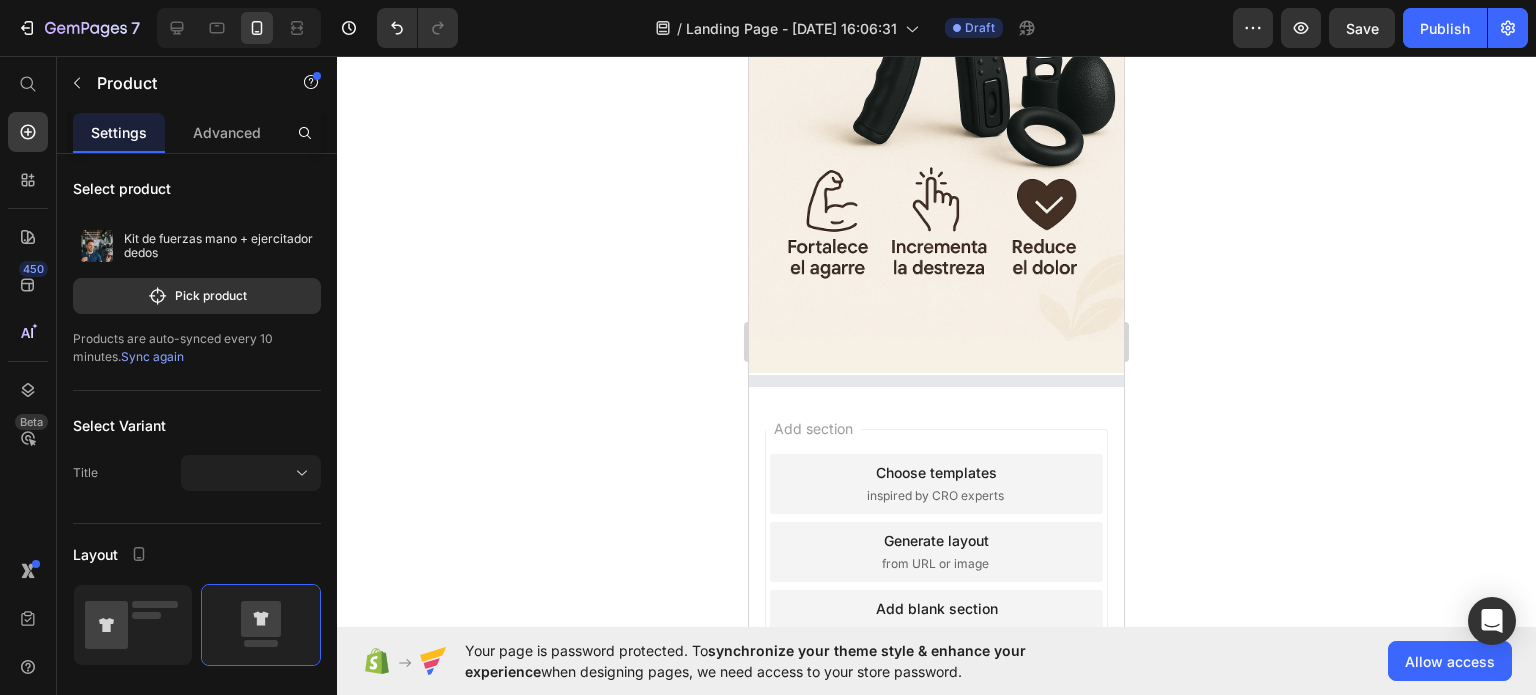 scroll, scrollTop: 1185, scrollLeft: 0, axis: vertical 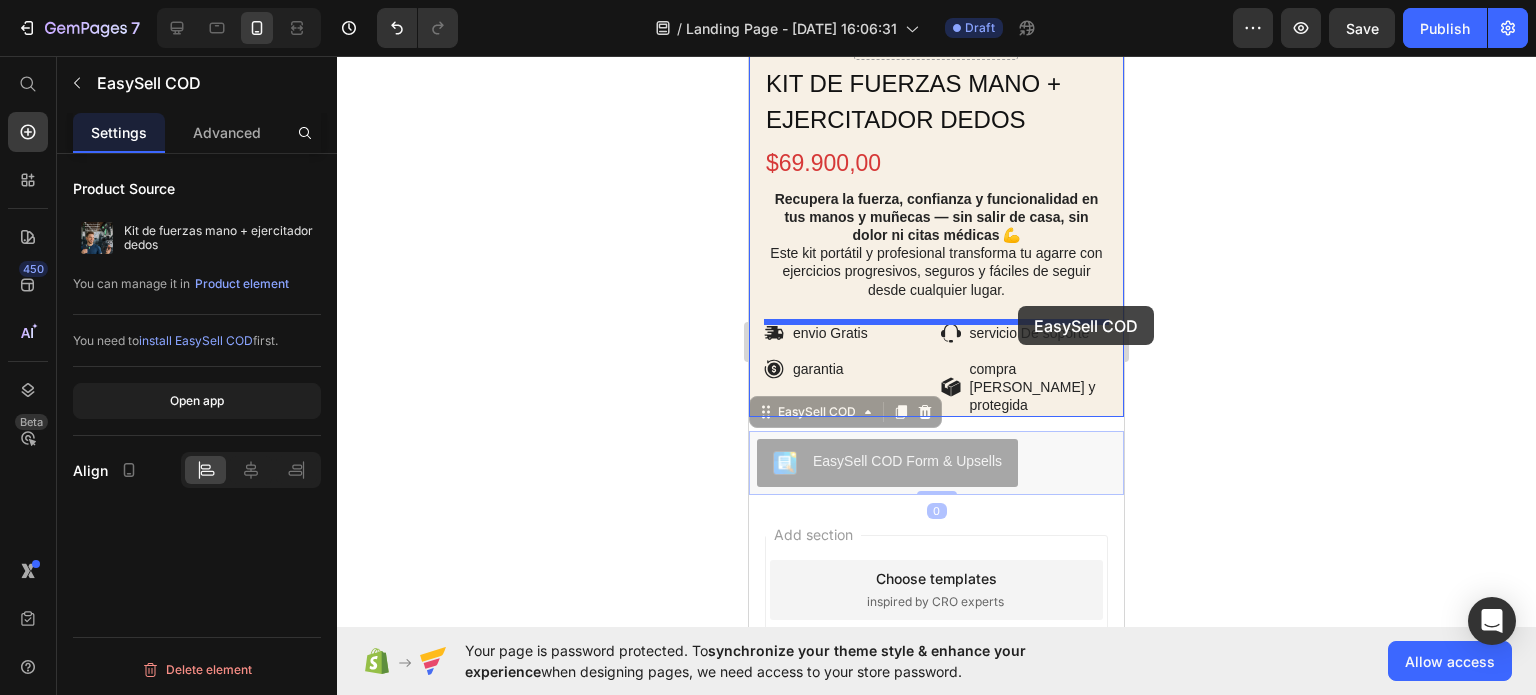 drag, startPoint x: 1095, startPoint y: 460, endPoint x: 1018, endPoint y: 307, distance: 171.28339 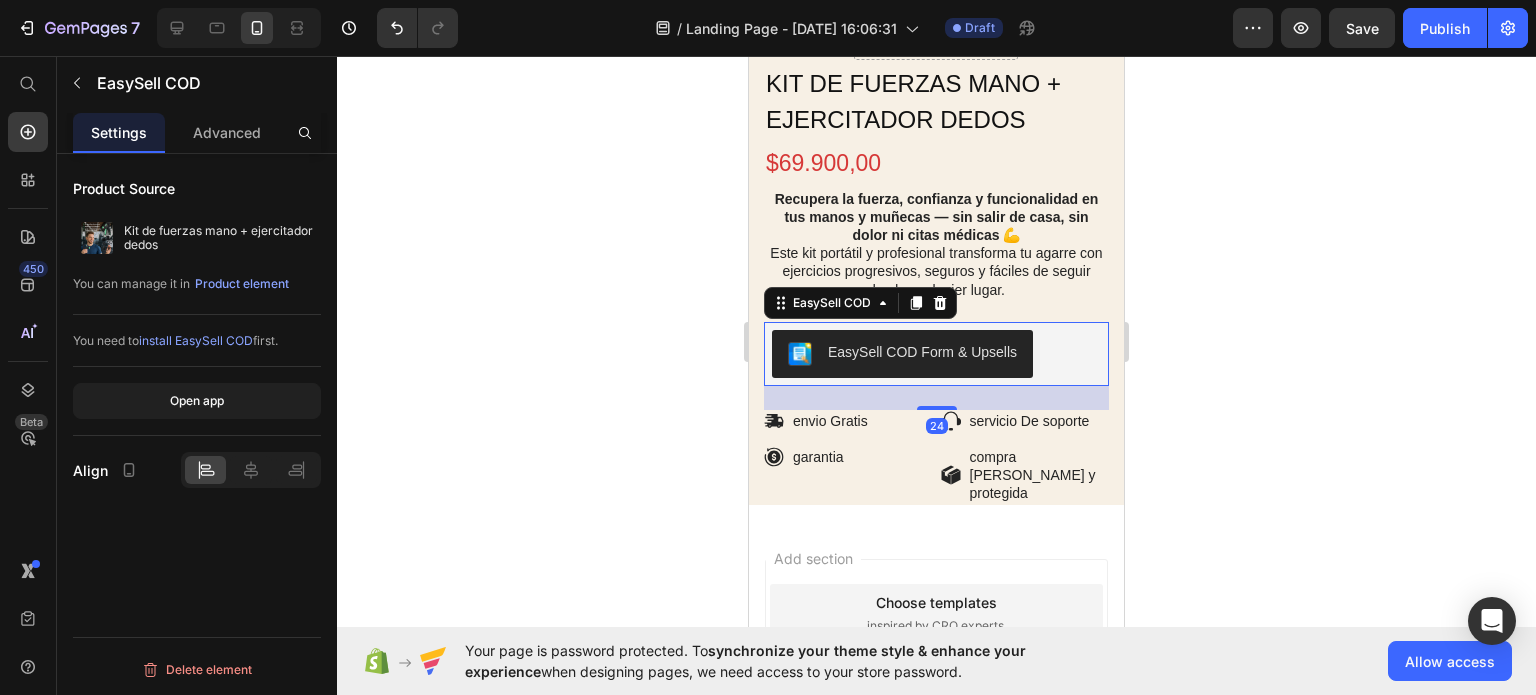click 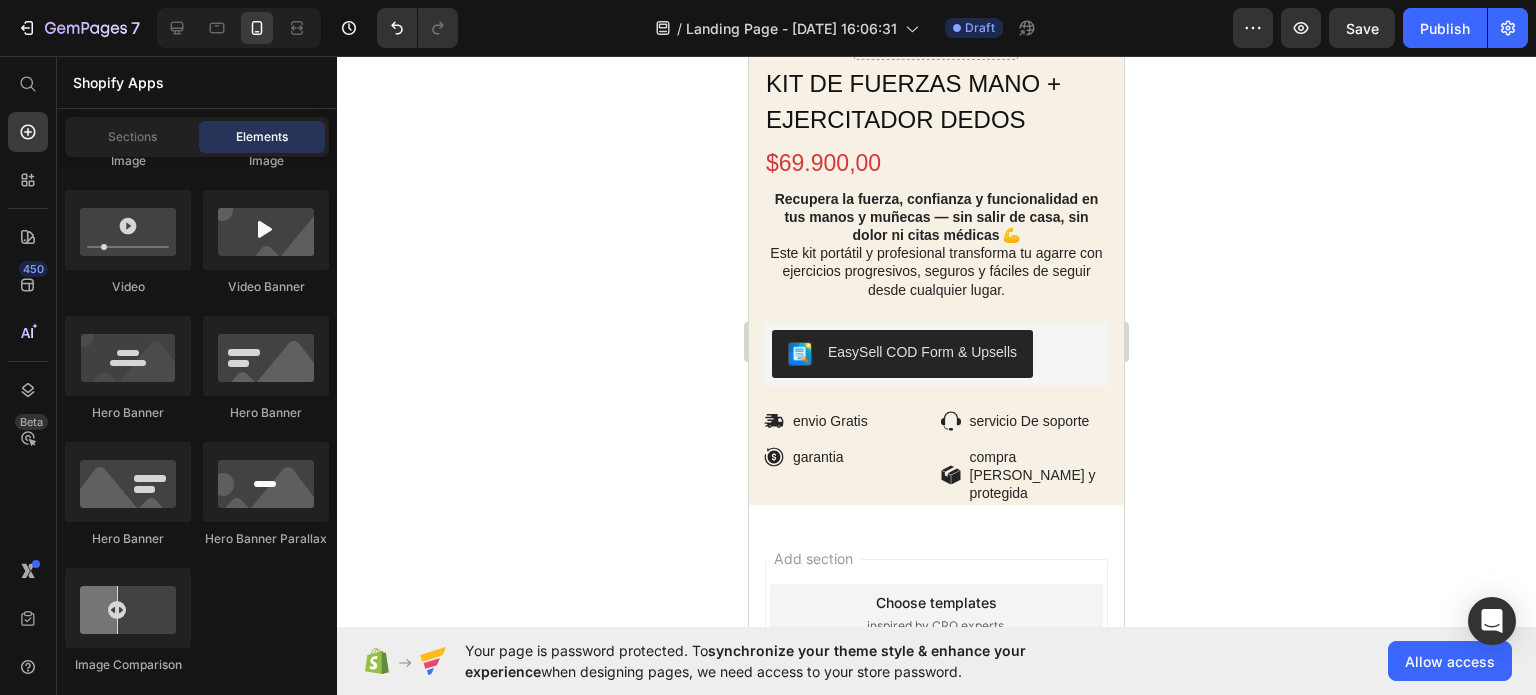 click 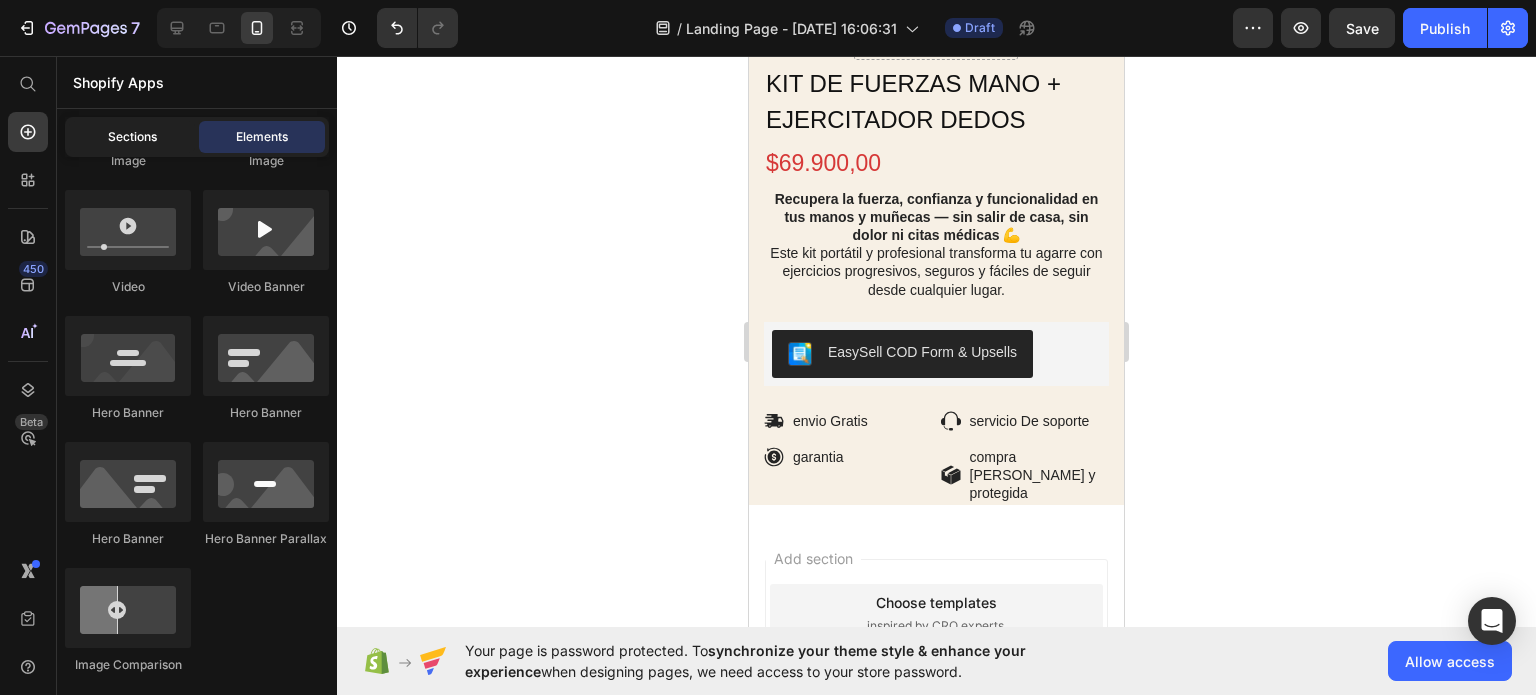 click on "Sections" at bounding box center [132, 137] 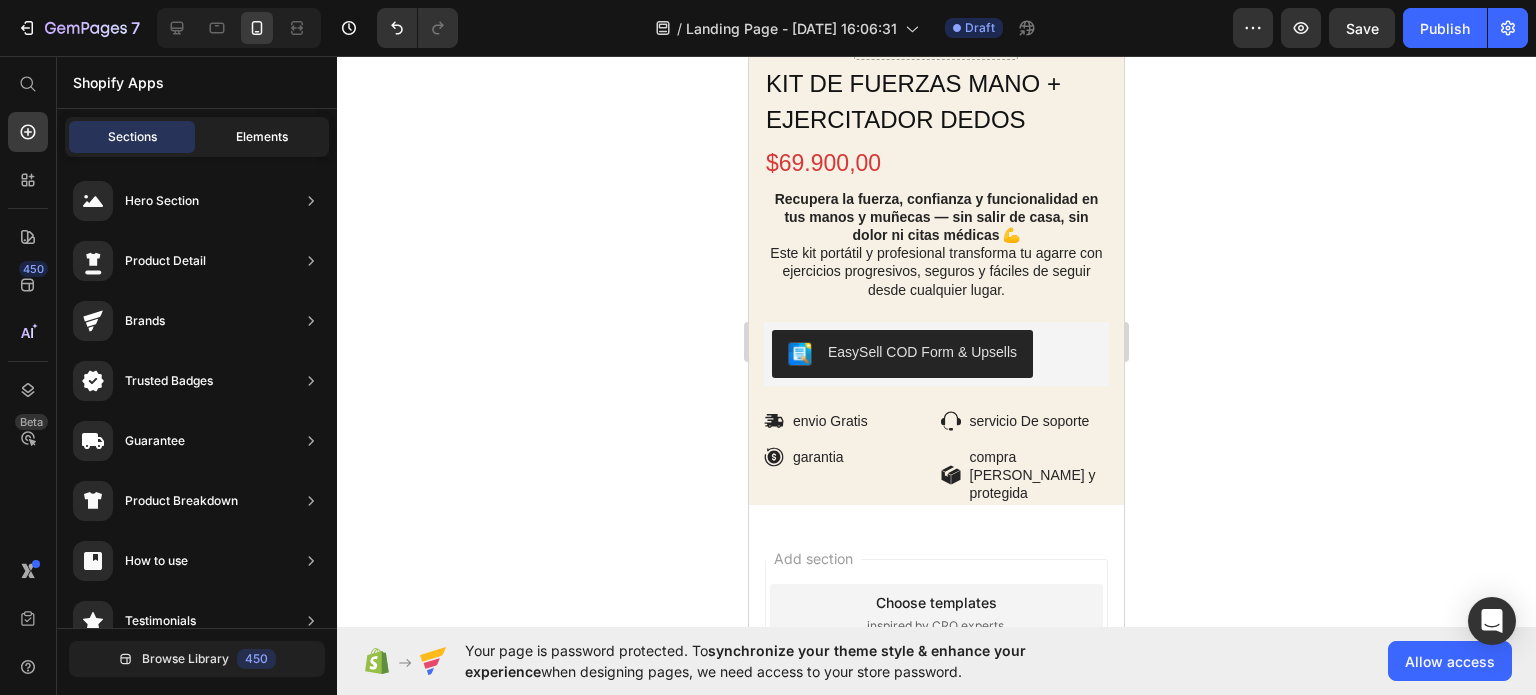 click on "Elements" at bounding box center (262, 137) 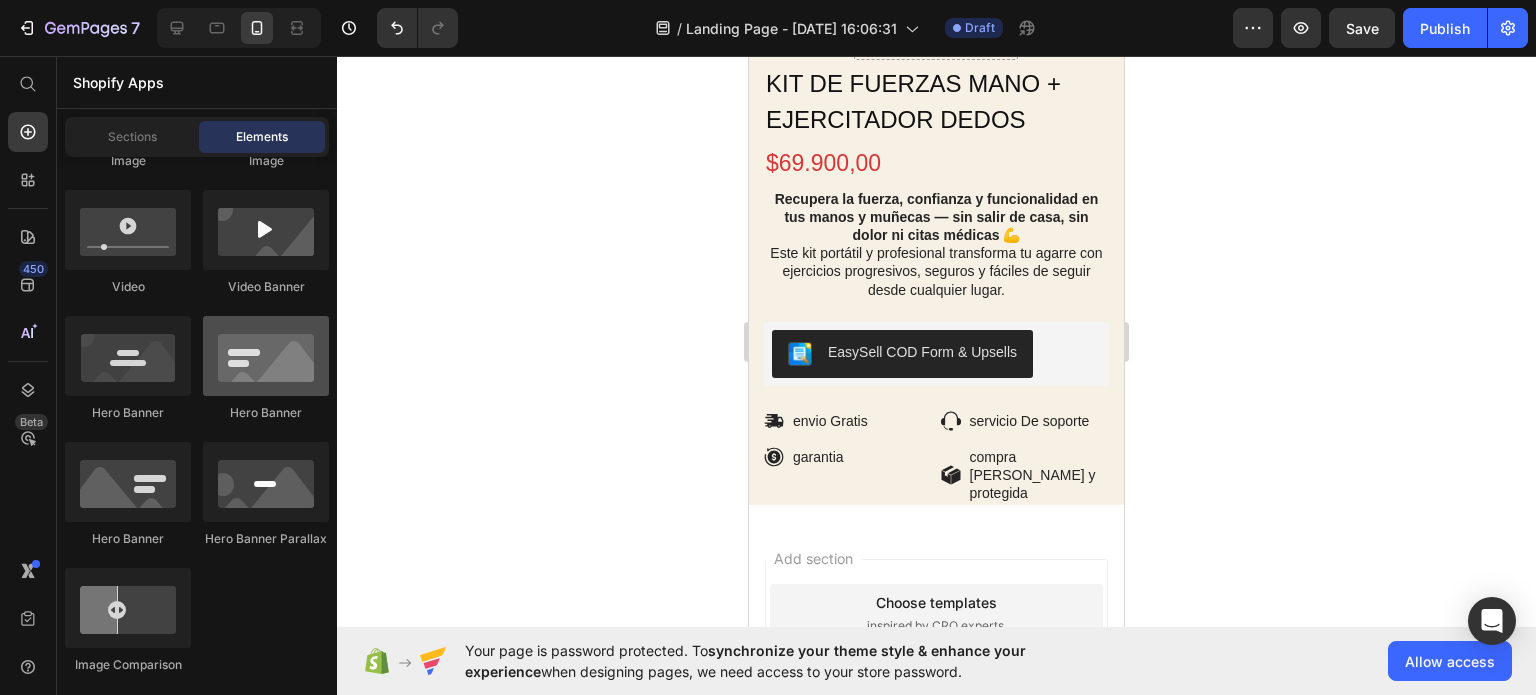 scroll, scrollTop: 155, scrollLeft: 0, axis: vertical 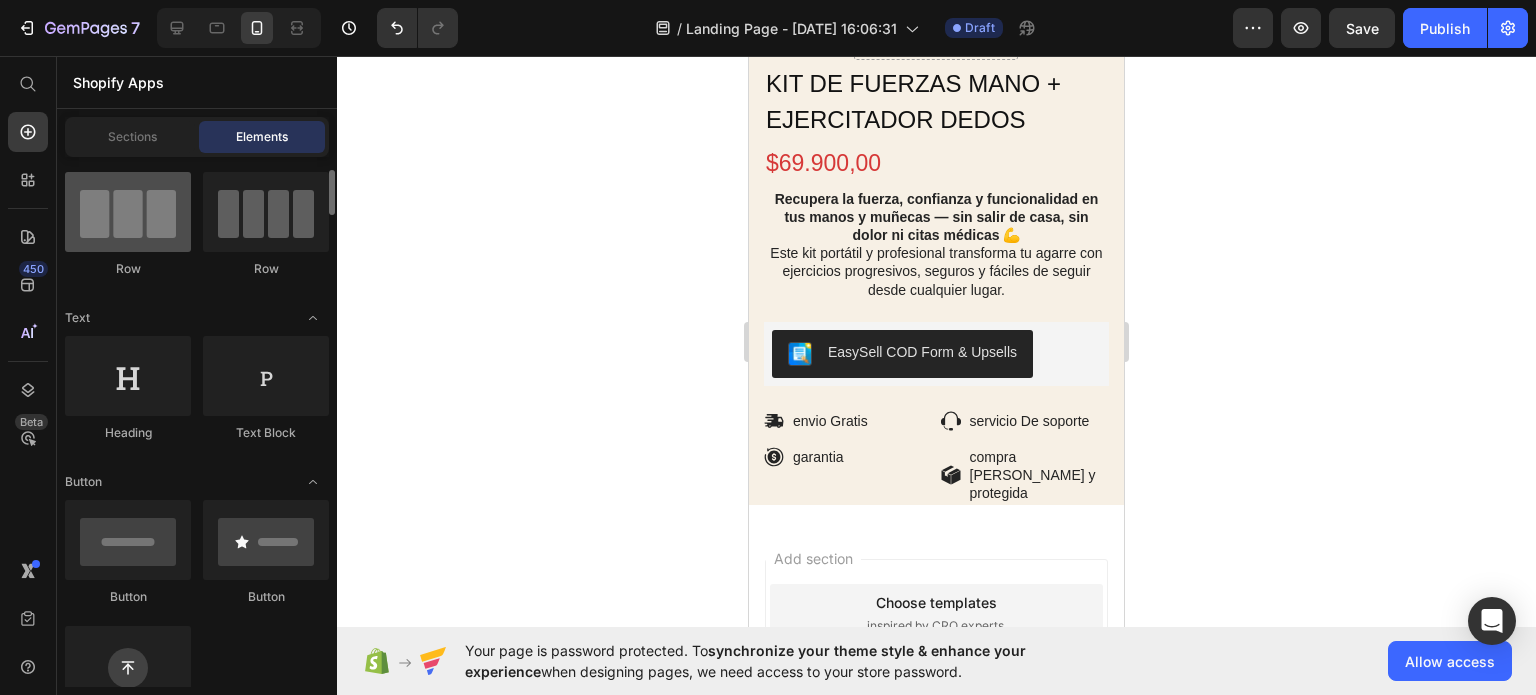 click at bounding box center [128, 212] 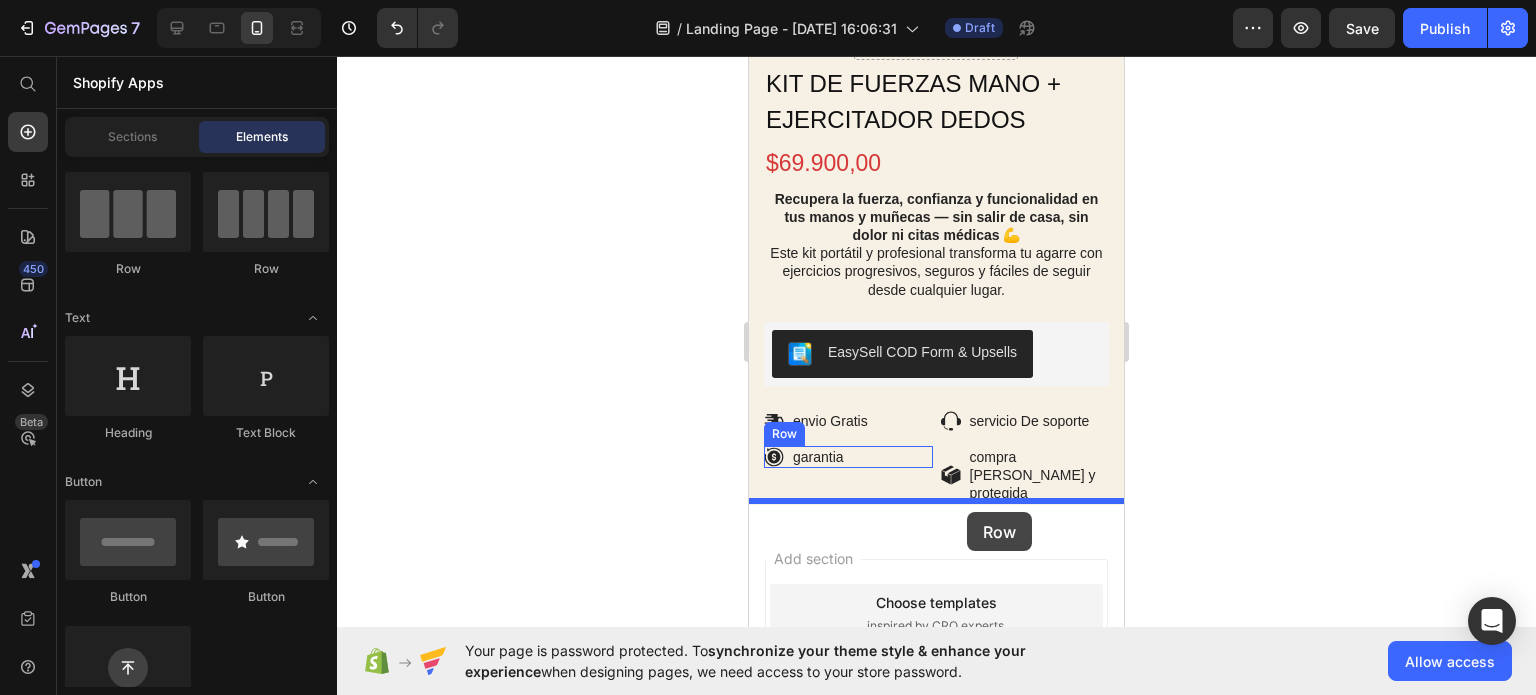 drag, startPoint x: 884, startPoint y: 293, endPoint x: 967, endPoint y: 512, distance: 234.20078 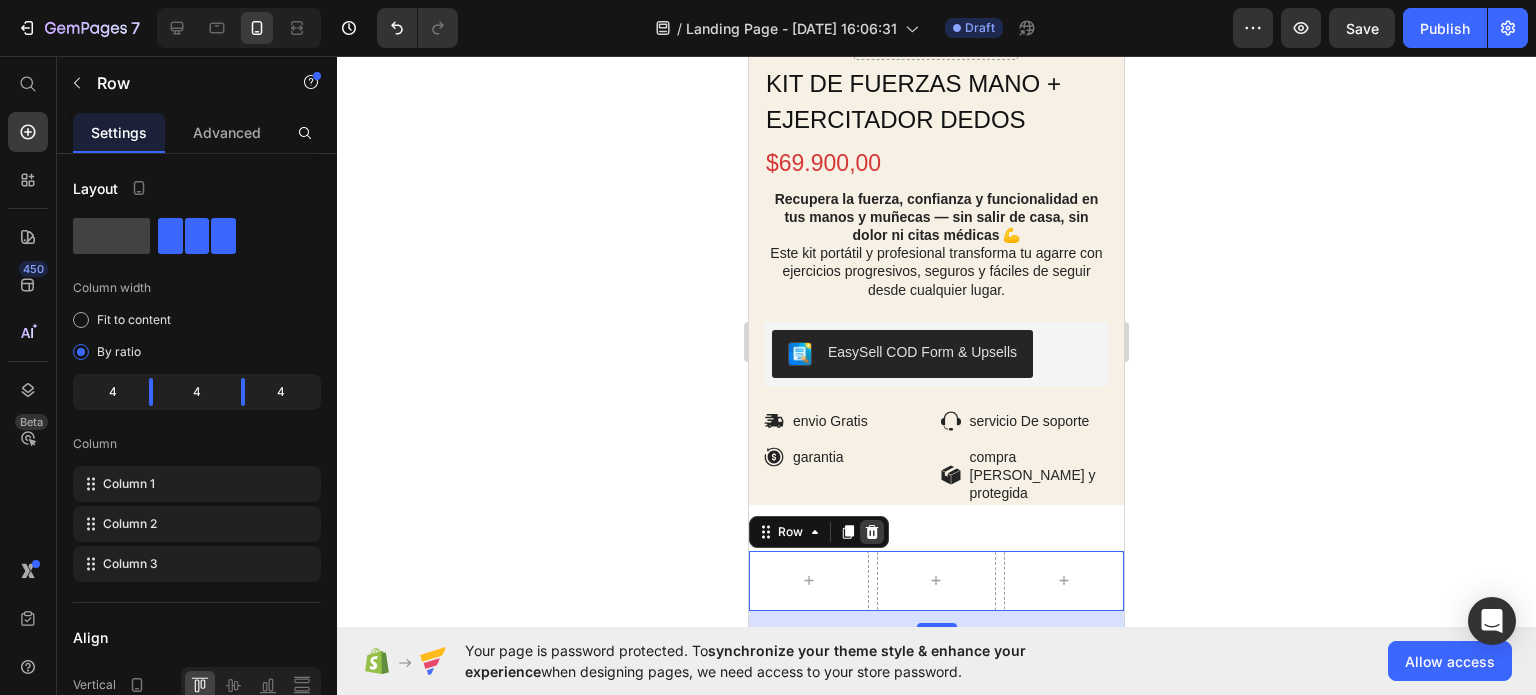 click 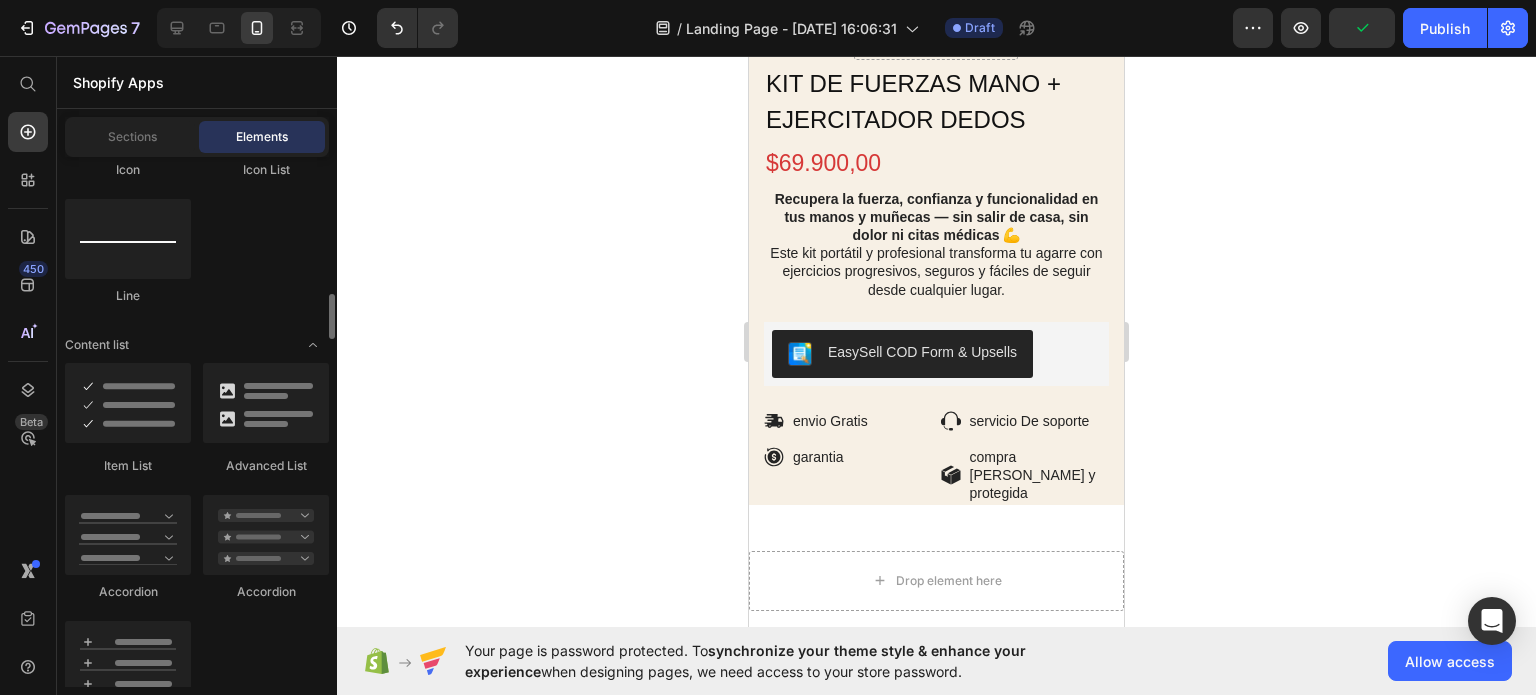 scroll, scrollTop: 1545, scrollLeft: 0, axis: vertical 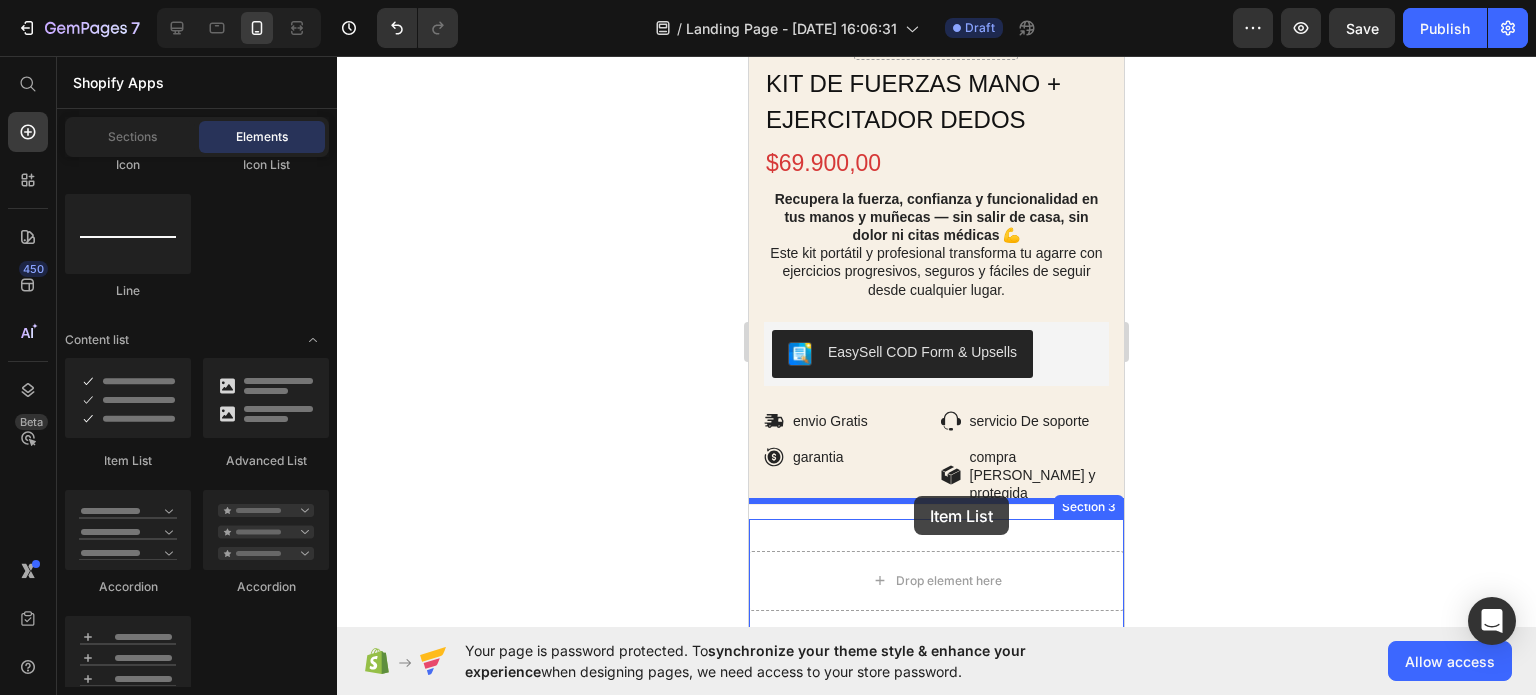 drag, startPoint x: 849, startPoint y: 477, endPoint x: 914, endPoint y: 496, distance: 67.72001 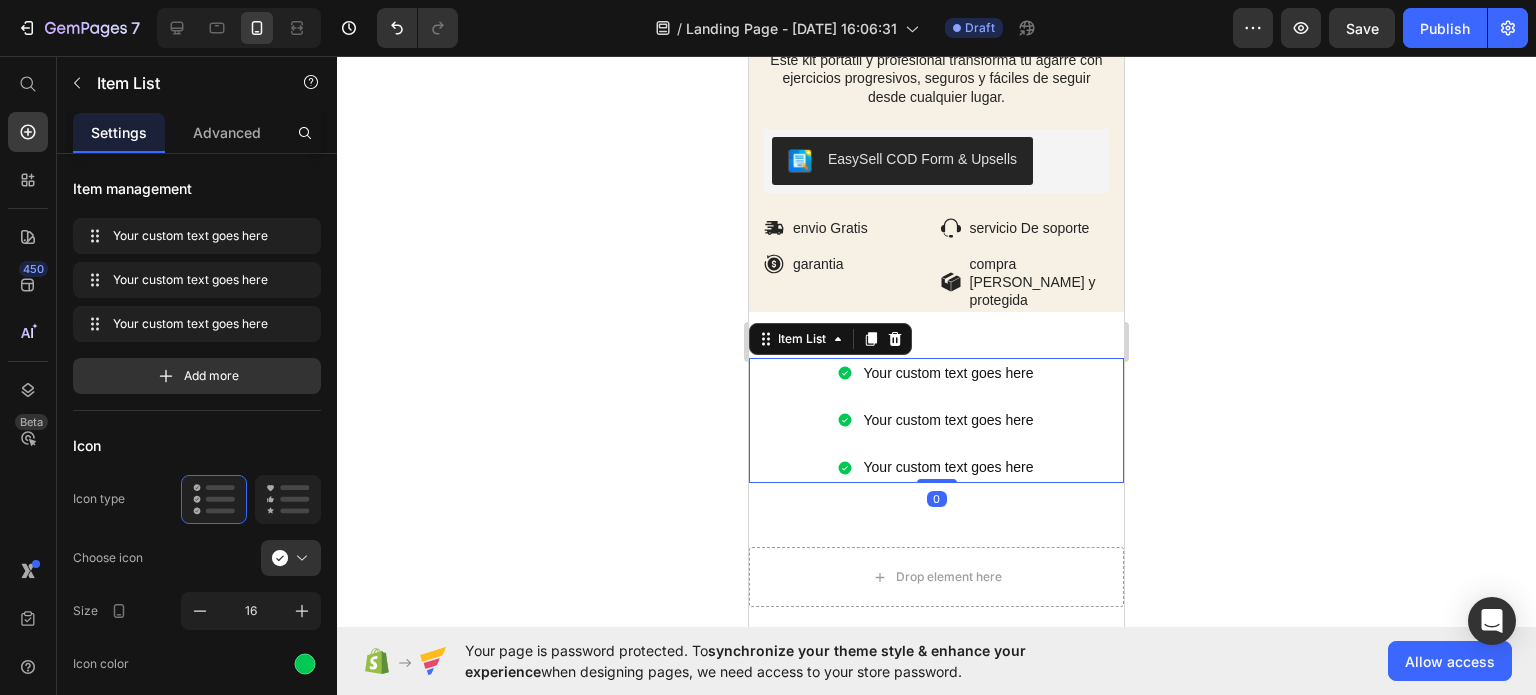 scroll, scrollTop: 1382, scrollLeft: 0, axis: vertical 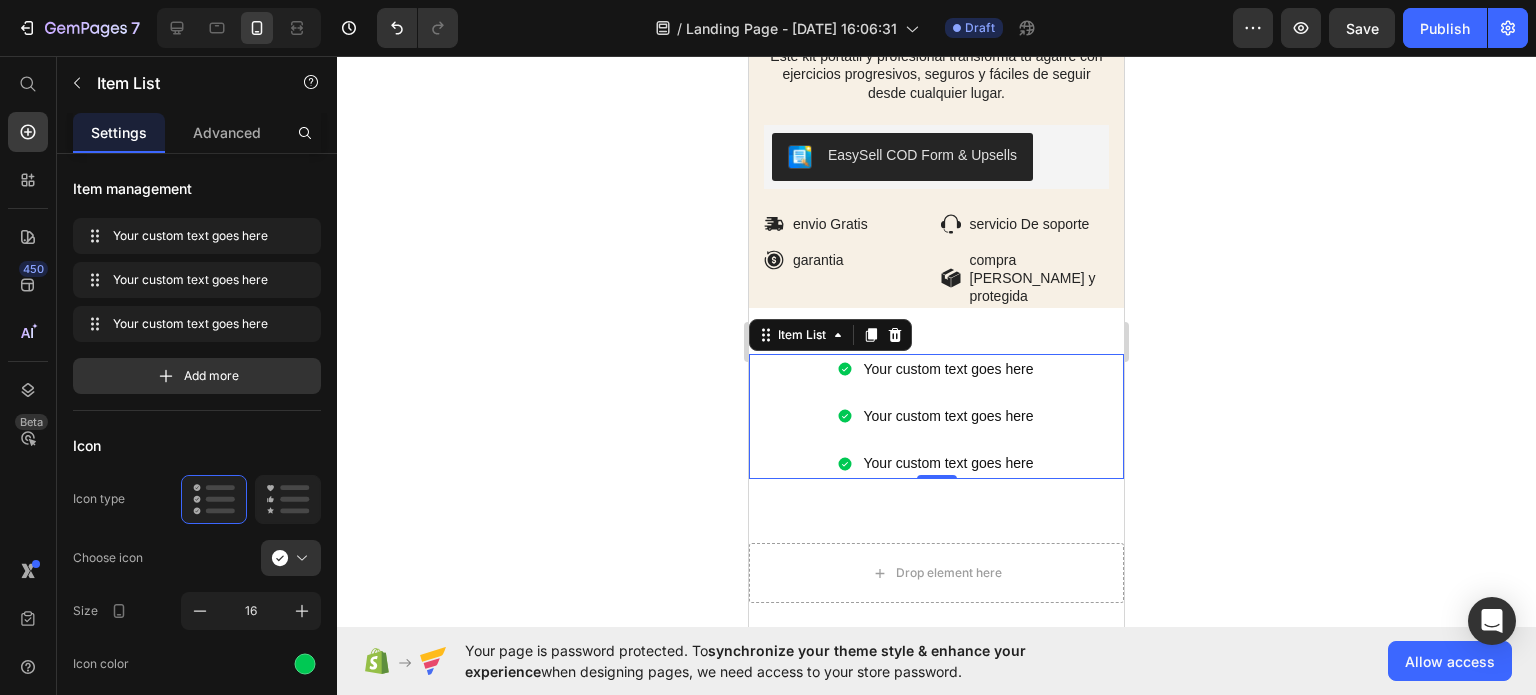 click on "Your custom text goes here" at bounding box center (949, 369) 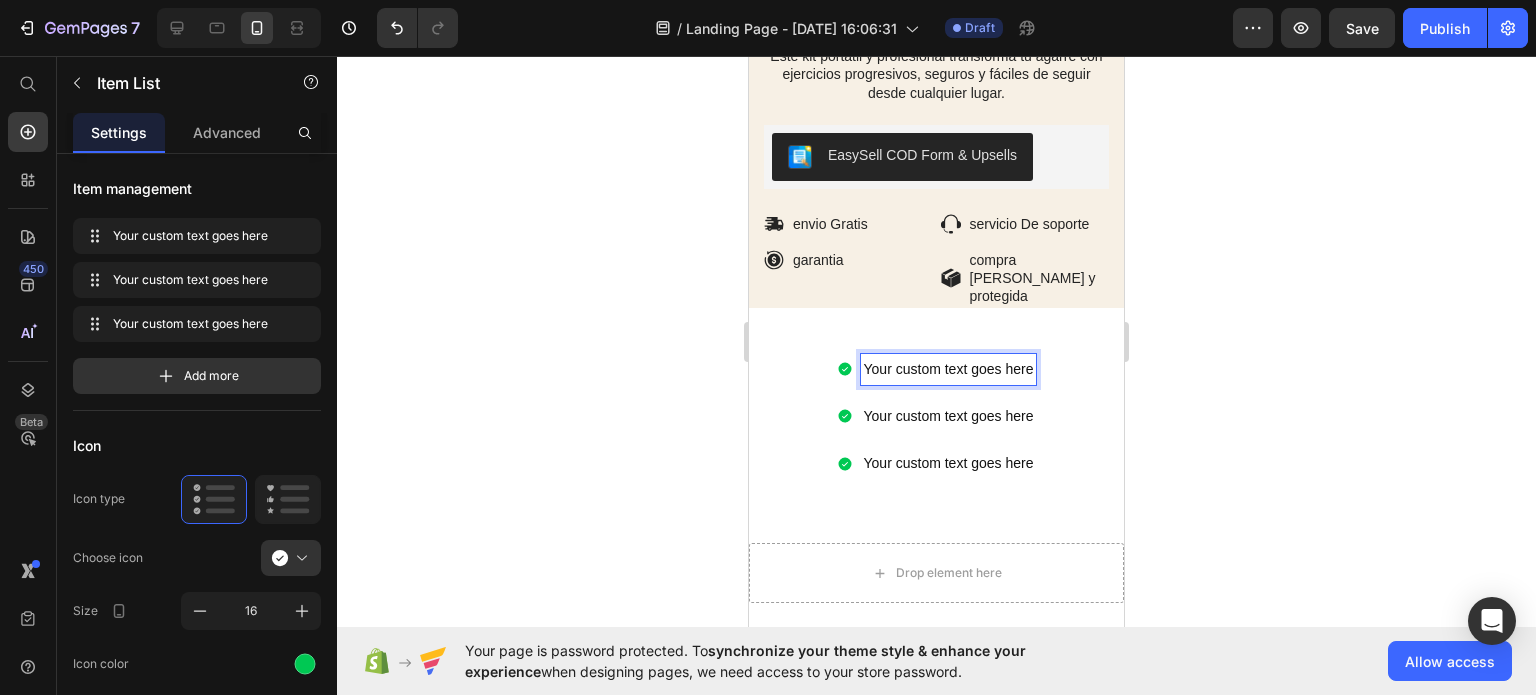 click on "Your custom text goes here" at bounding box center [949, 369] 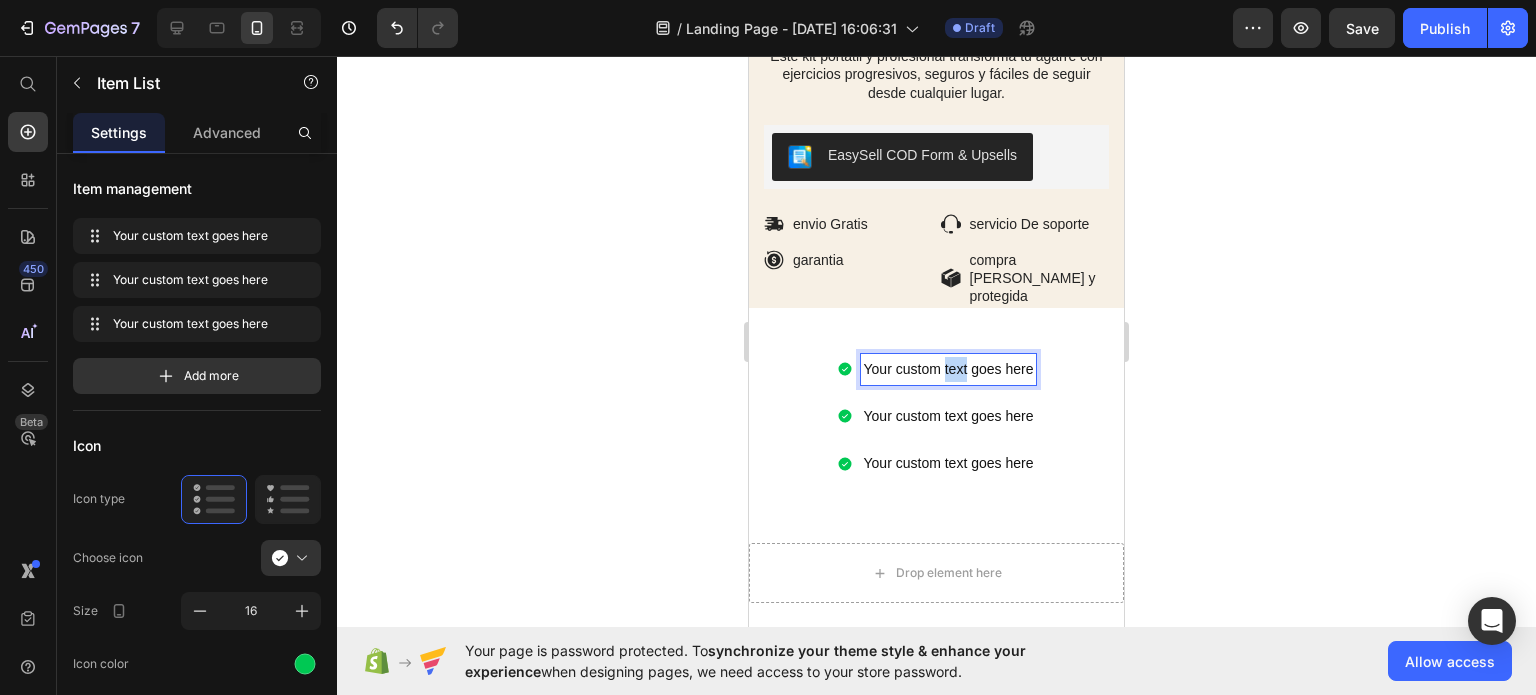click on "Your custom text goes here" at bounding box center (949, 369) 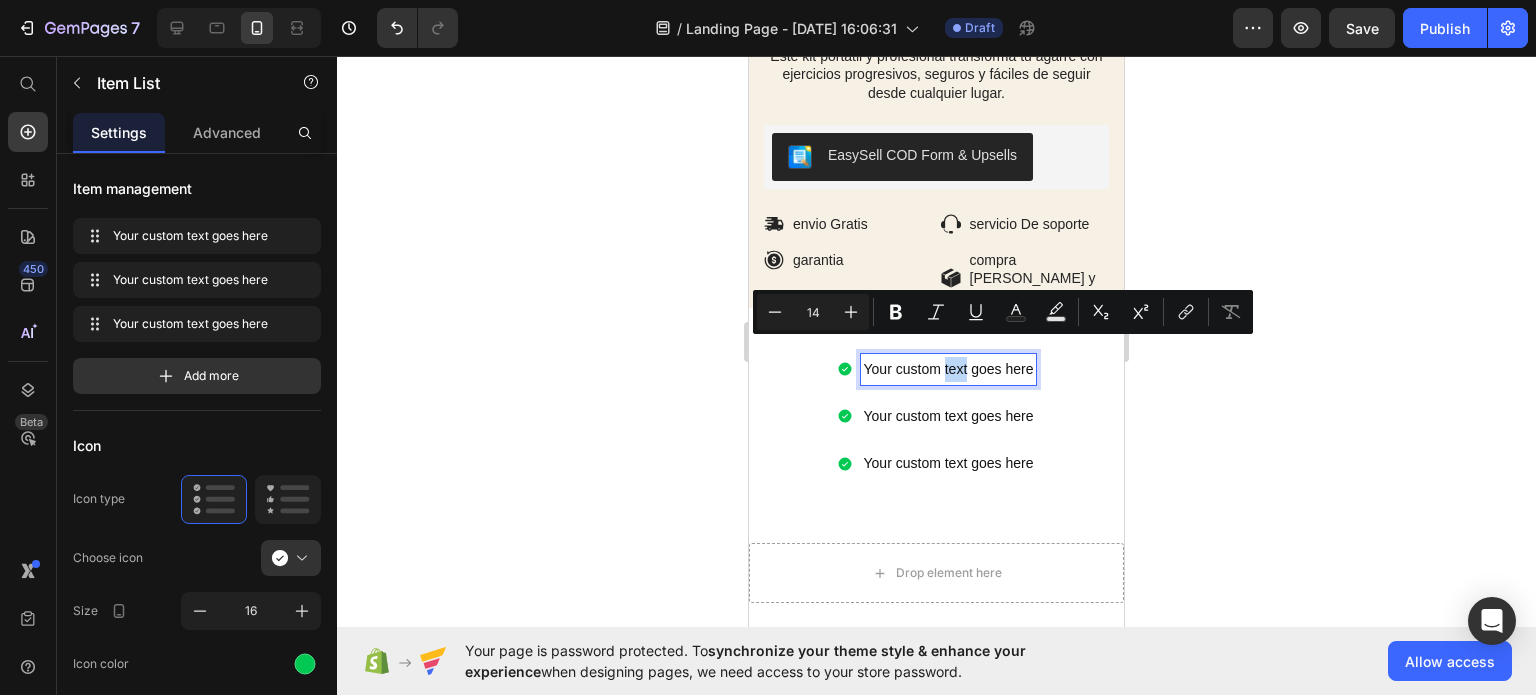click on "Your custom text goes here" at bounding box center [949, 369] 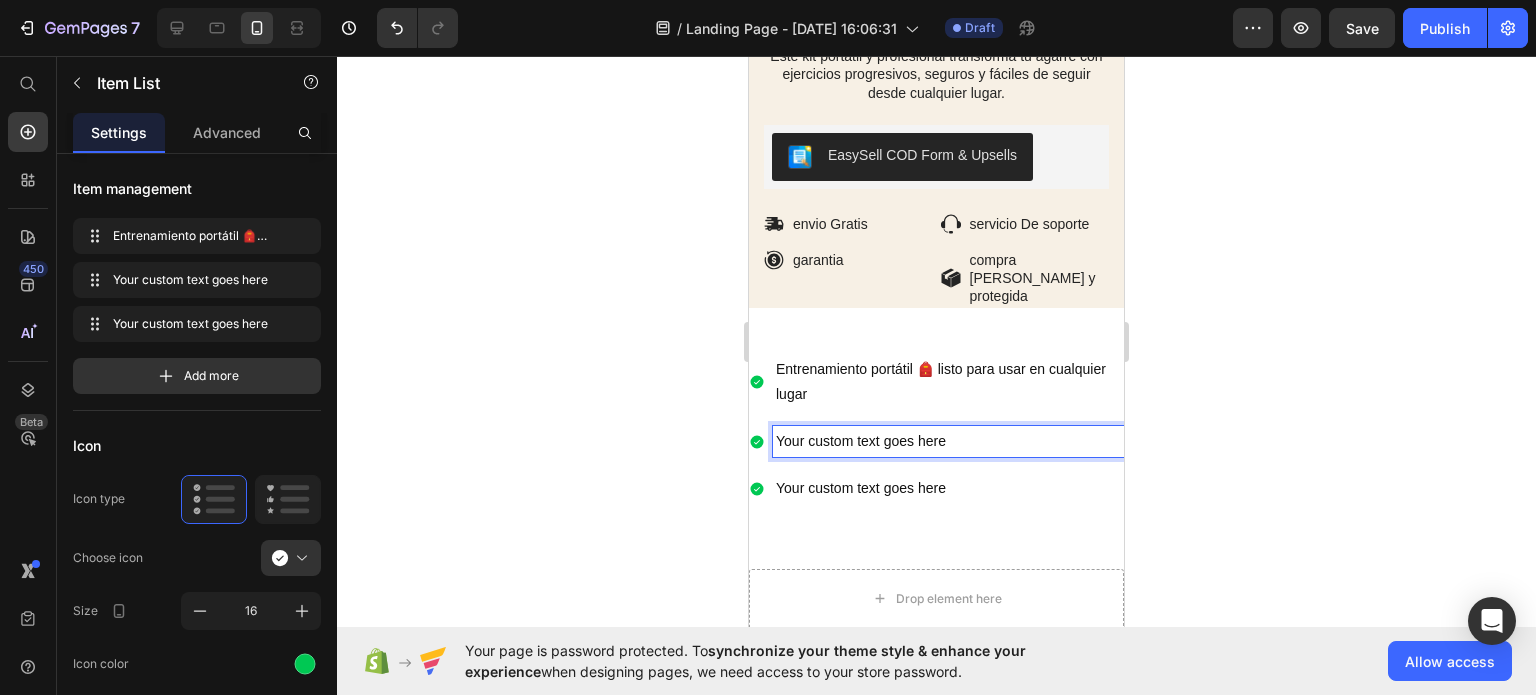 click on "Your custom text goes here" at bounding box center (948, 441) 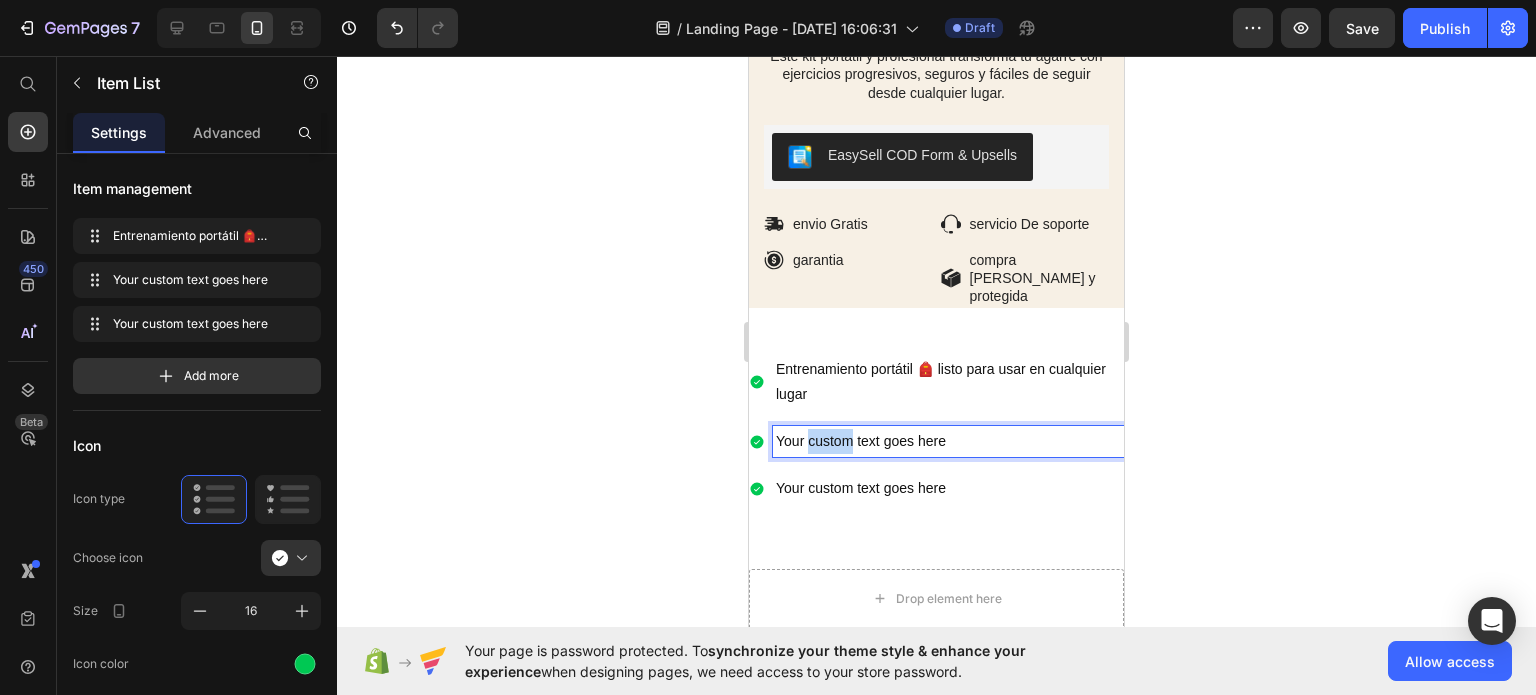 click on "Your custom text goes here" at bounding box center [948, 441] 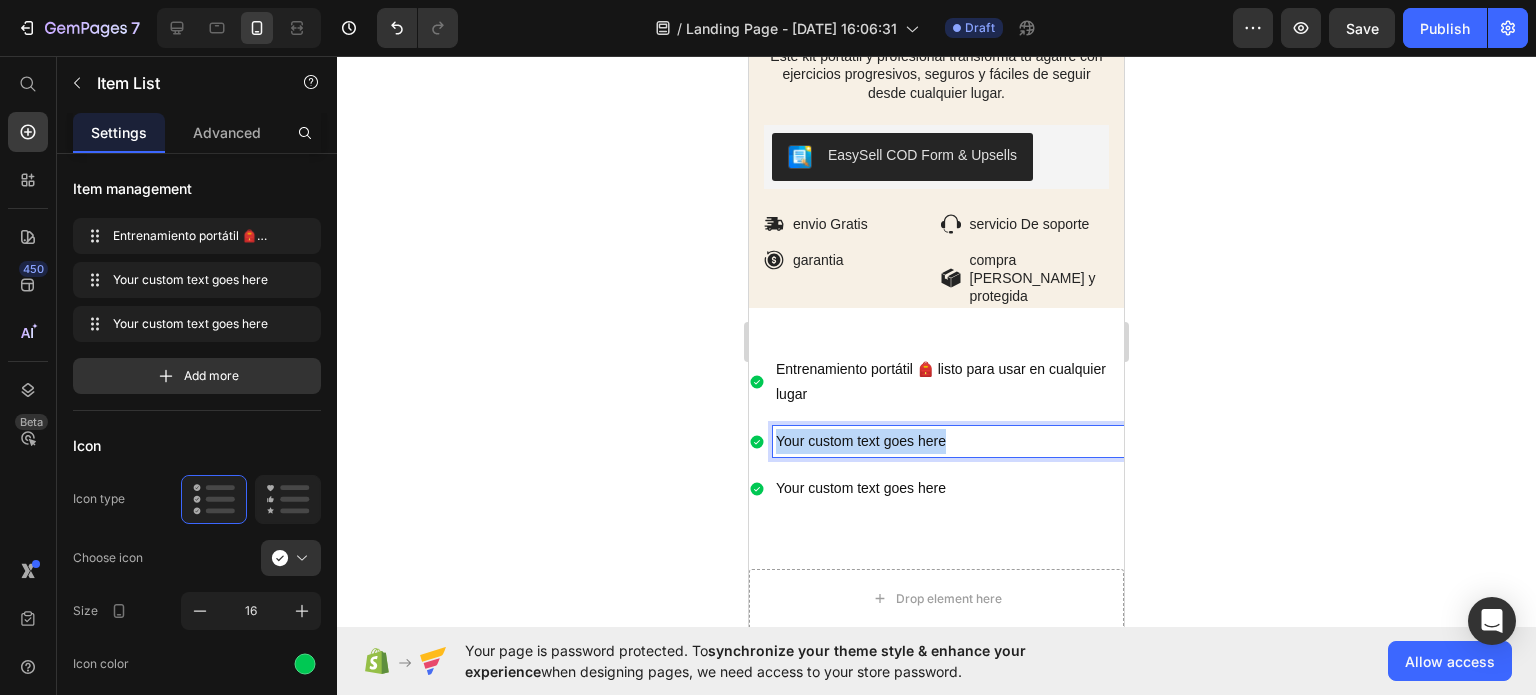 click on "Your custom text goes here" at bounding box center [948, 441] 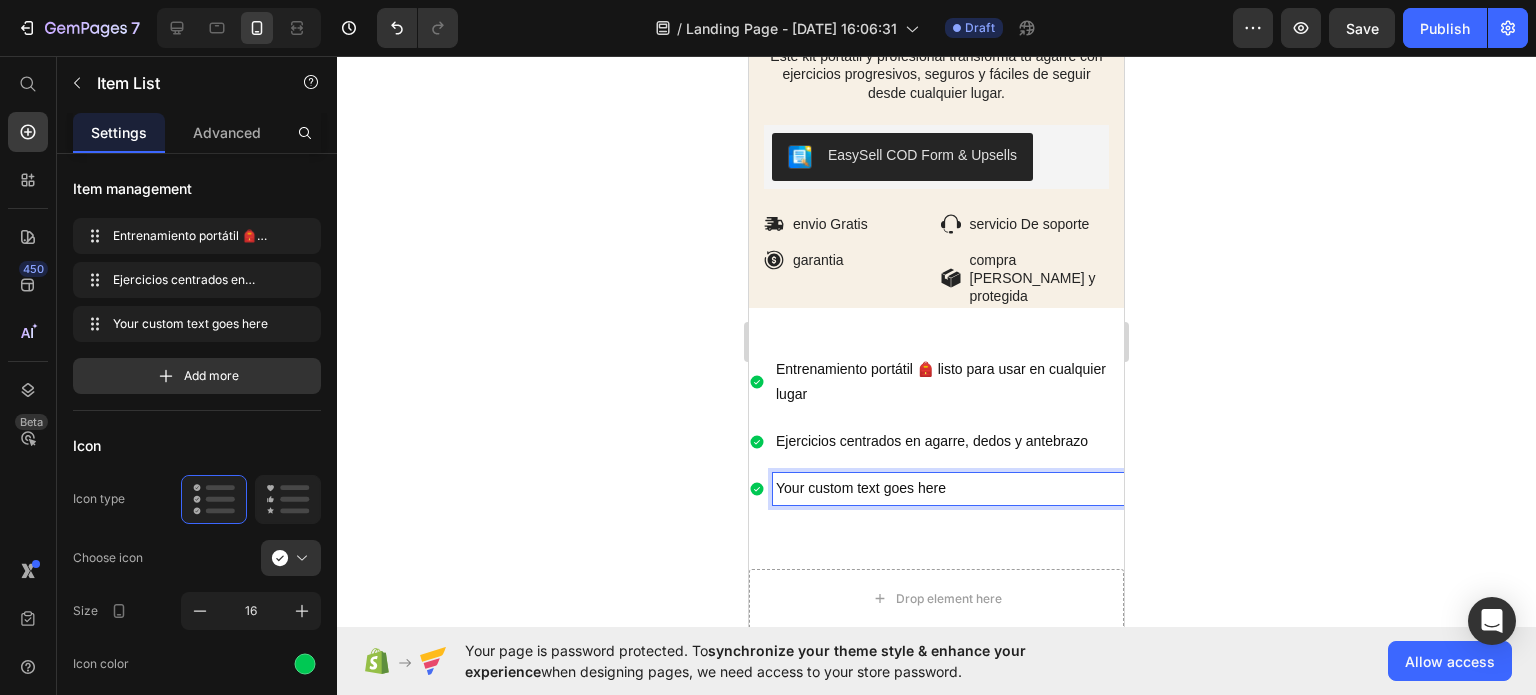 click on "Your custom text goes here" at bounding box center [948, 488] 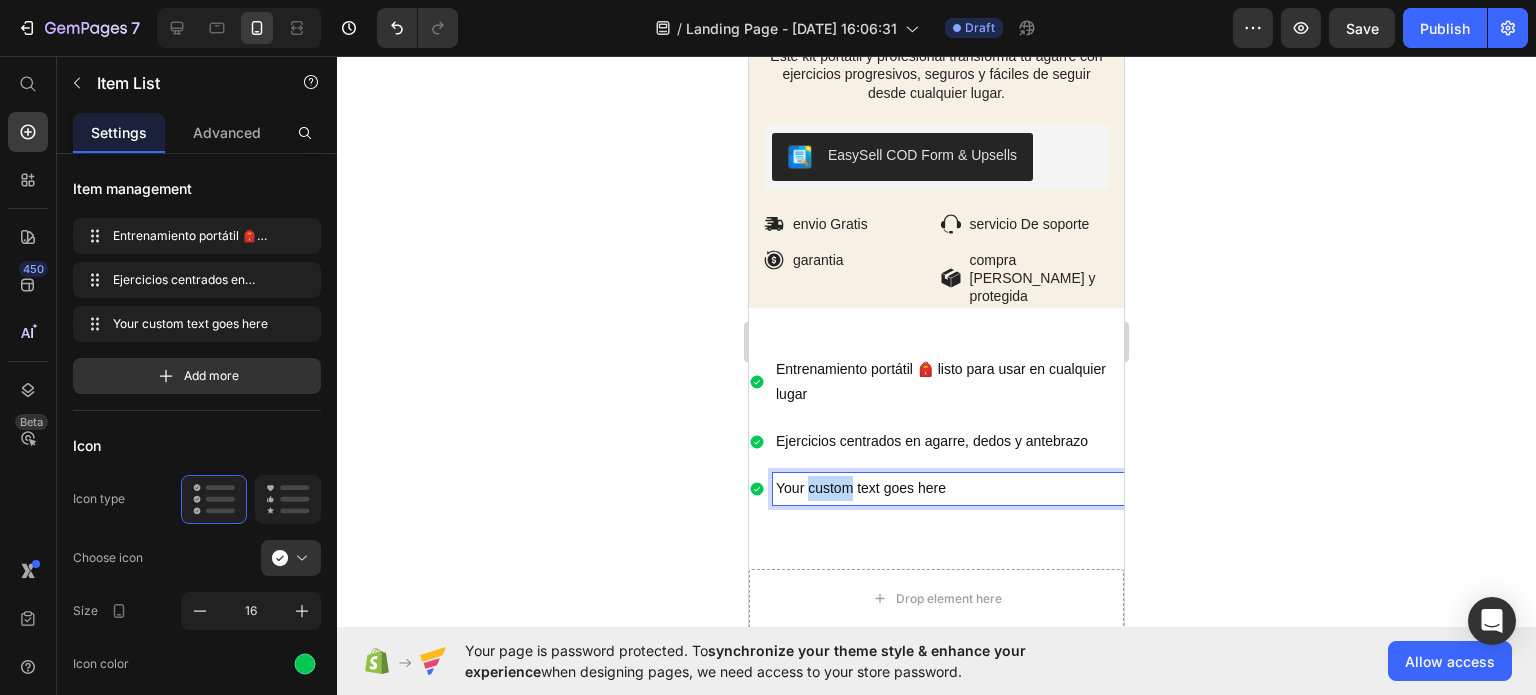click on "Your custom text goes here" at bounding box center [948, 488] 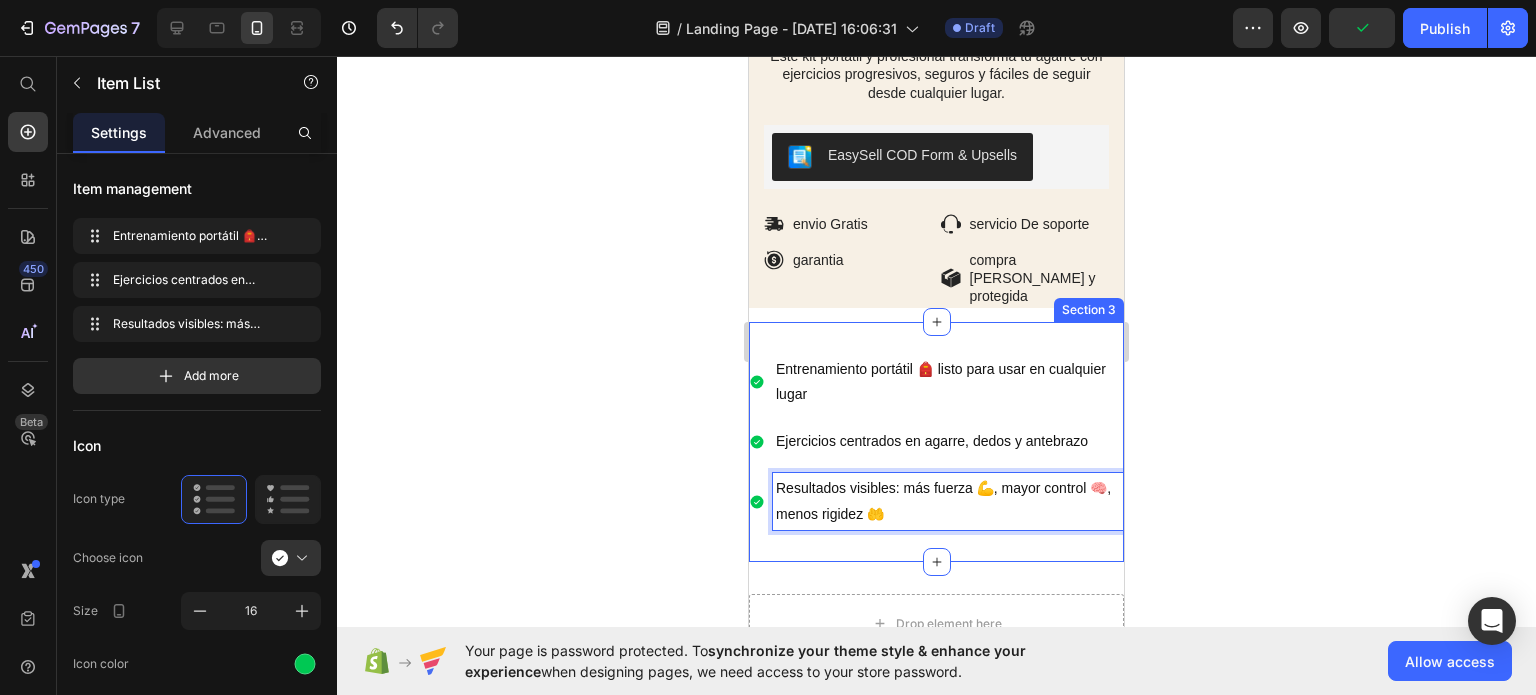 click on "Lorem ipsum dolor Text Block Icon Icon Icon Icon Icon Icon List
Drop element here Row Kit de fuerzas mano + ejercitador dedos Product Title $69.900,00 Product Price Icon Icon Icon Icon Icon Icon List (1 total reviews) Text Block Row Recupera la fuerza, confianza y funcionalidad en tus manos y muñecas — sin salir de casa, sin dolor ni citas médicas 💪 Este kit portátil y profesional transforma tu agarre con ejercicios progresivos, seguros y fáciles de seguir desde cualquier lugar. Text Block EasySell COD Form & Upsells EasySell COD
Icon envio Gratis  Text Block Row
Icon servicio De soporte Text Block Row Row
Icon garantia Text Block Row
Icon compra [PERSON_NAME] y  protegida Text [GEOGRAPHIC_DATA]" at bounding box center [936, 62] 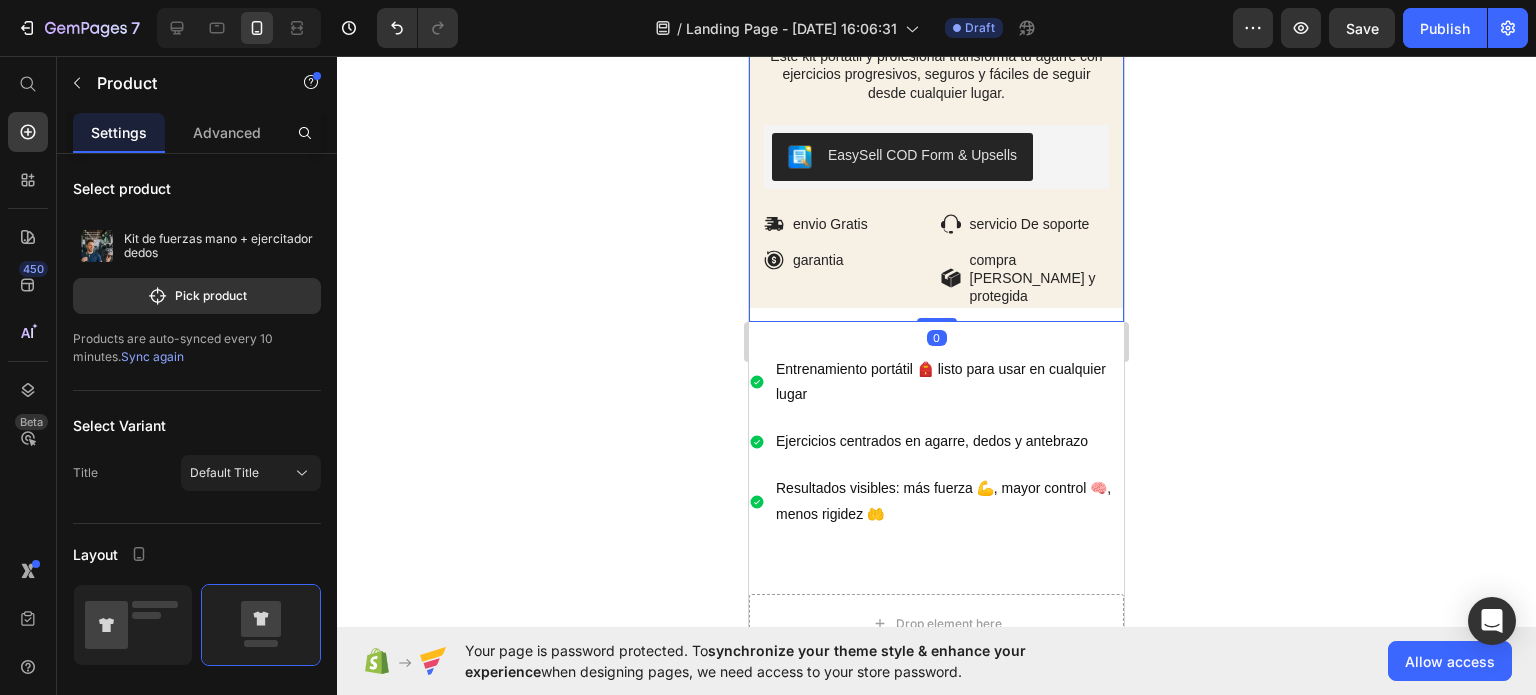 click 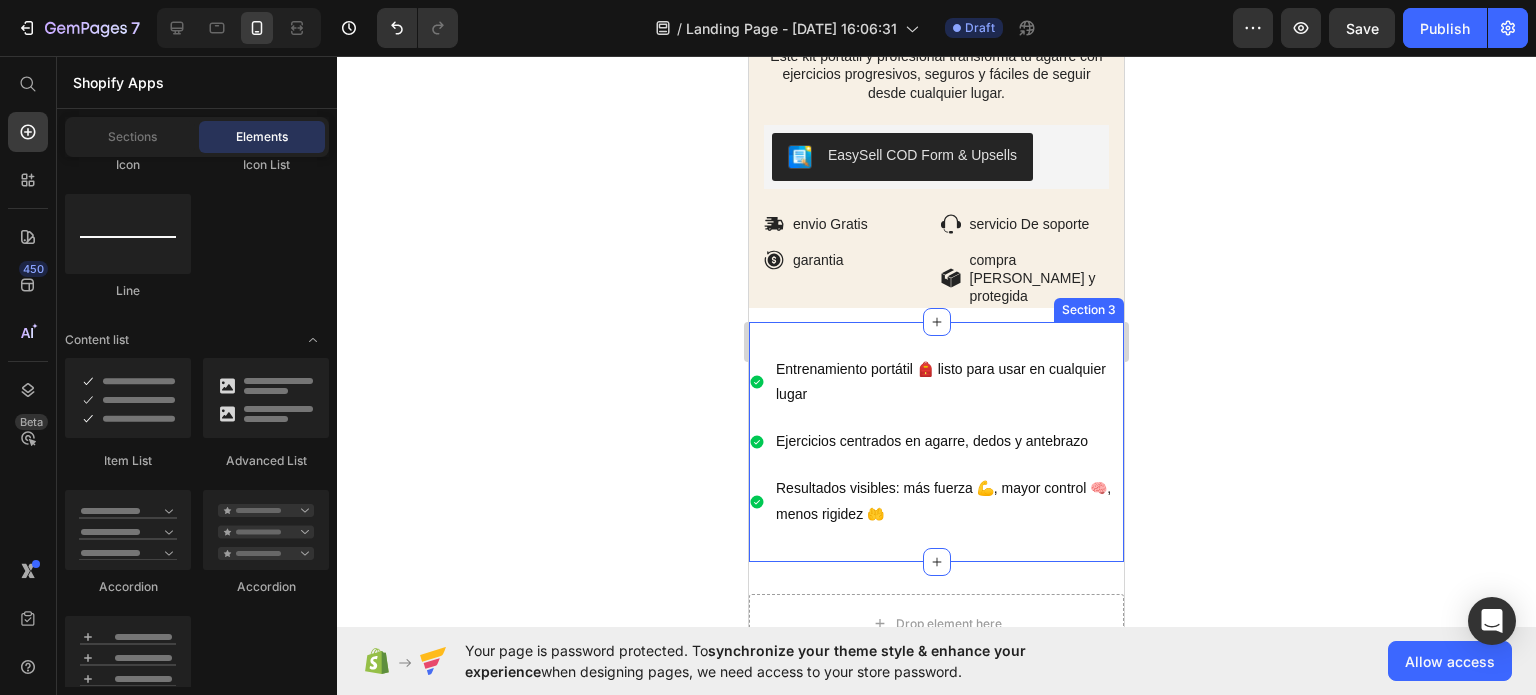 click on "Entrenamiento portátil 🎒 listo para usar en cualquier lugar Ejercicios centrados en agarre, dedos y antebrazo Resultados visibles: más fuerza 💪, mayor control 🧠, menos rigidez 🤲 Item List Section 3" at bounding box center (936, 442) 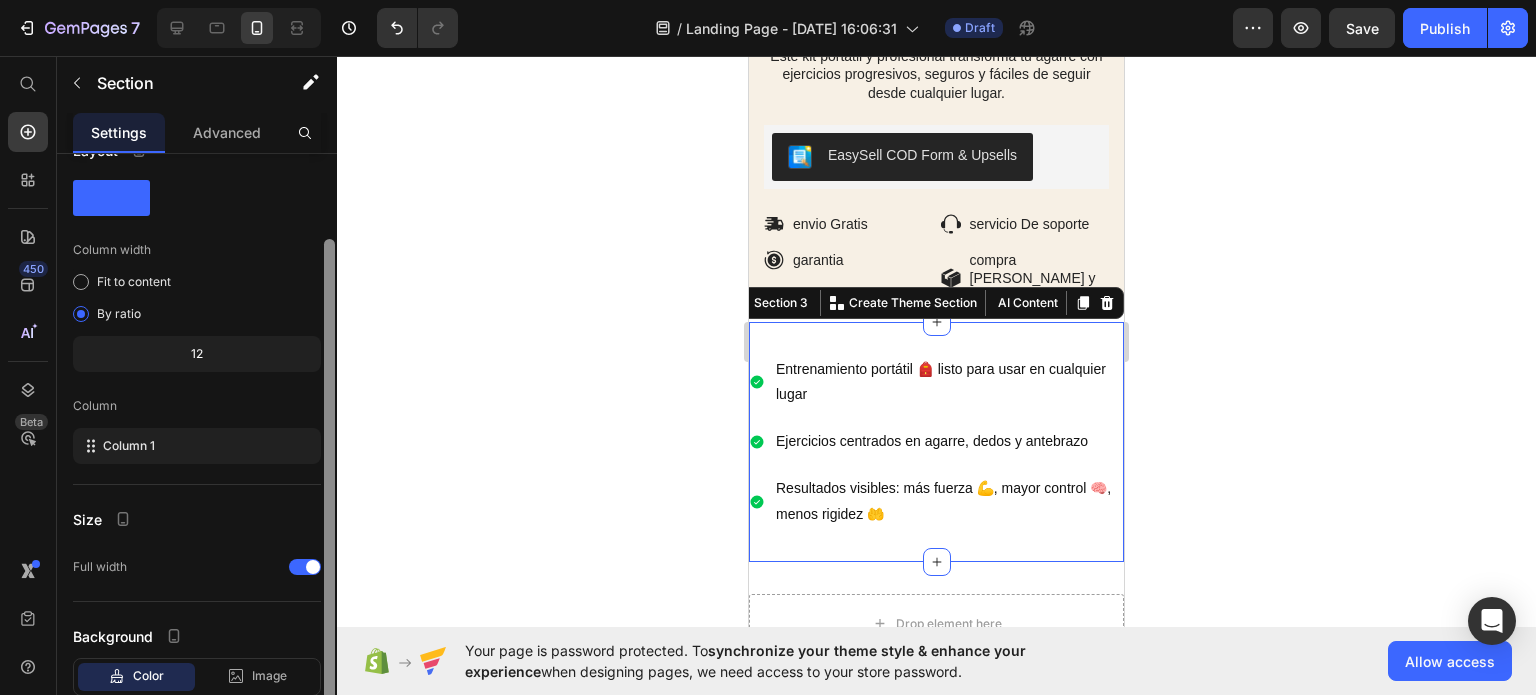 scroll, scrollTop: 164, scrollLeft: 0, axis: vertical 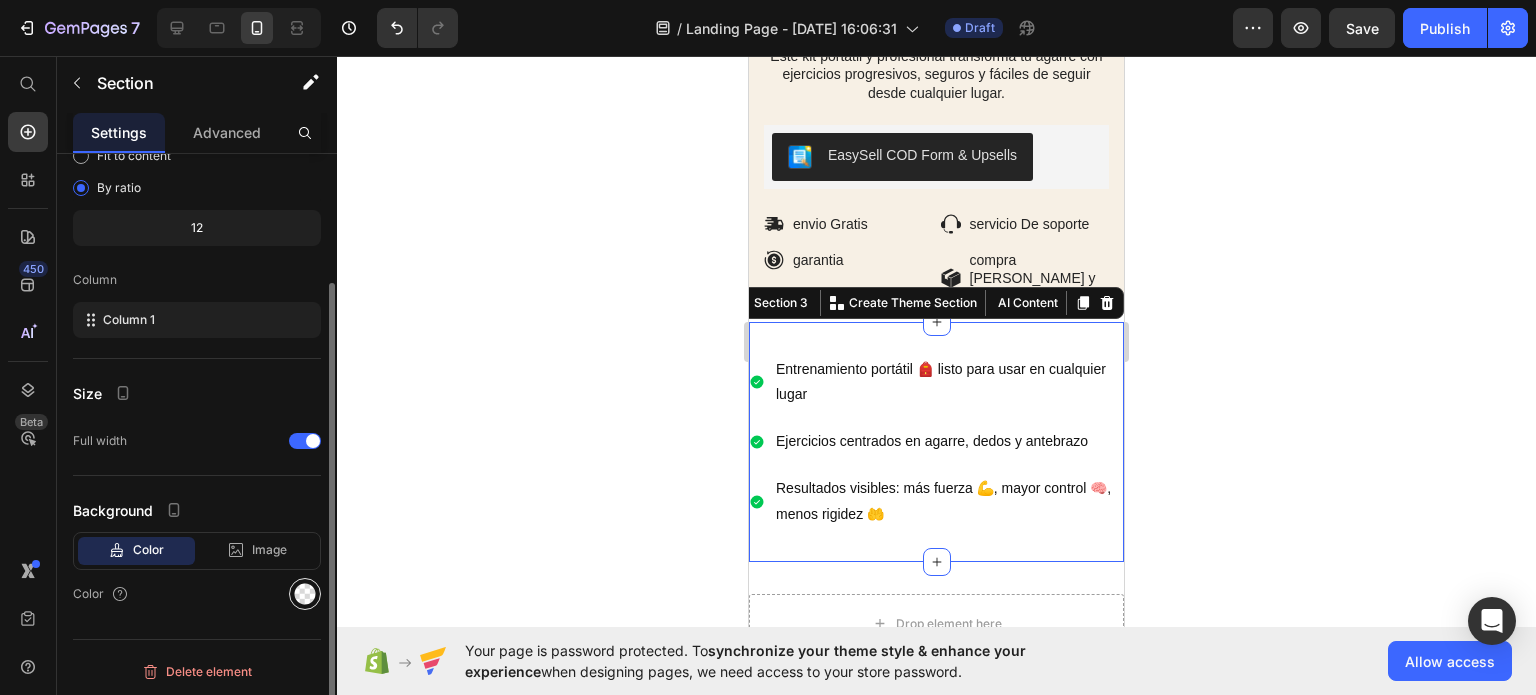 click at bounding box center (305, 594) 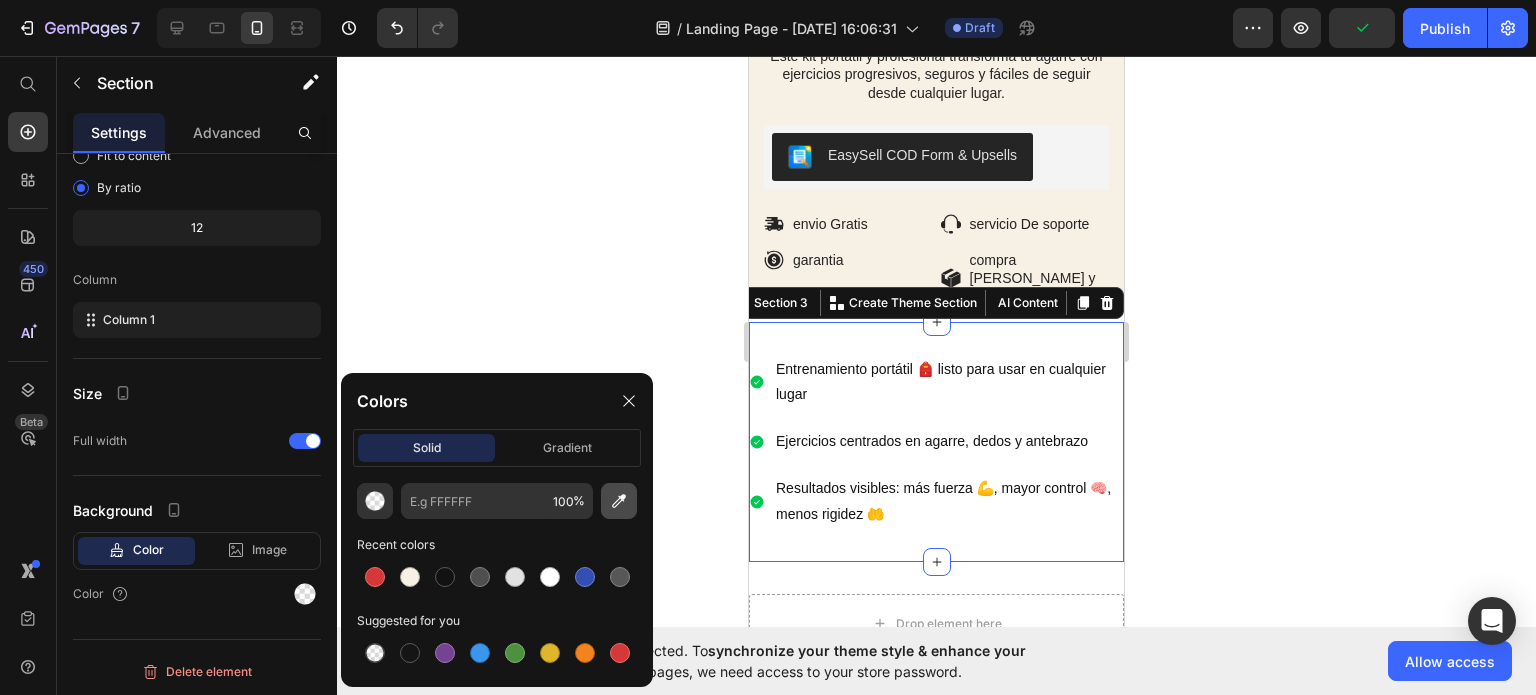 click at bounding box center [619, 501] 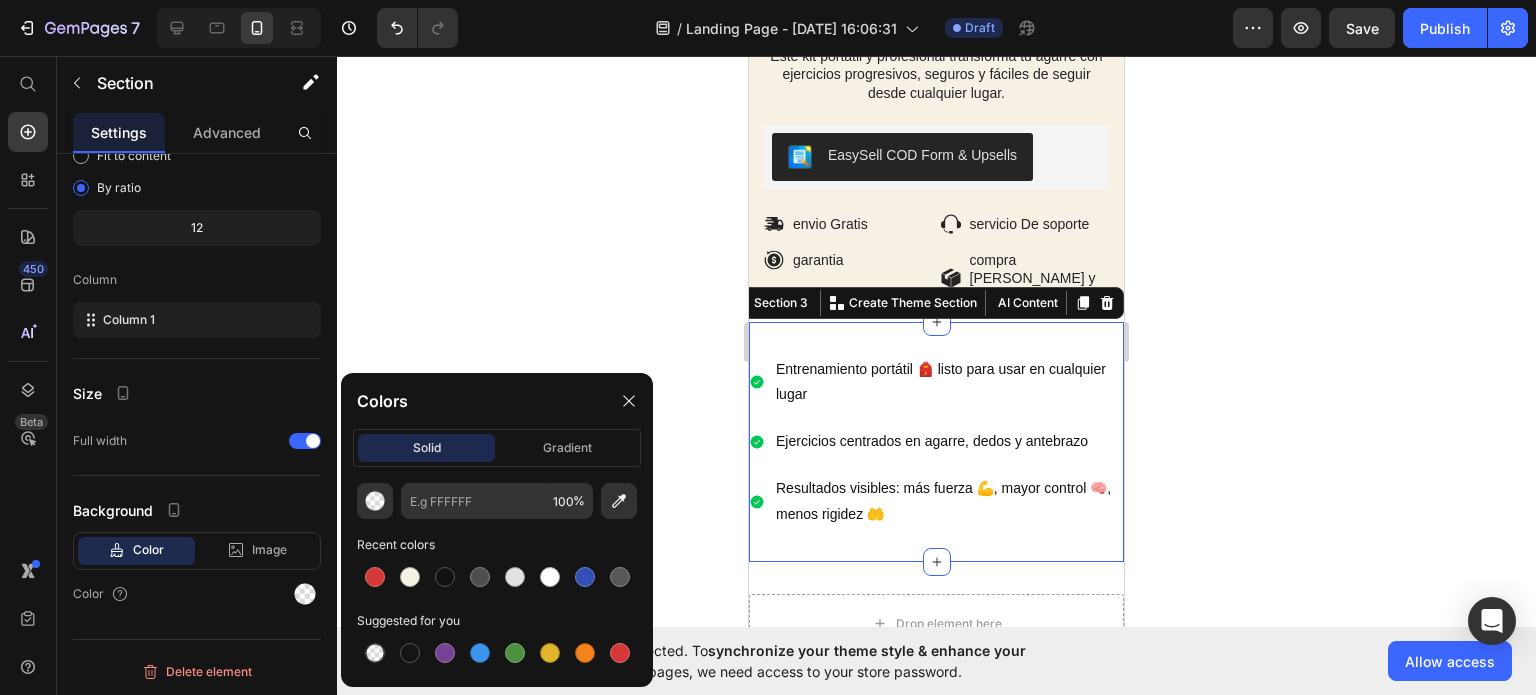 type on "F7F0E5" 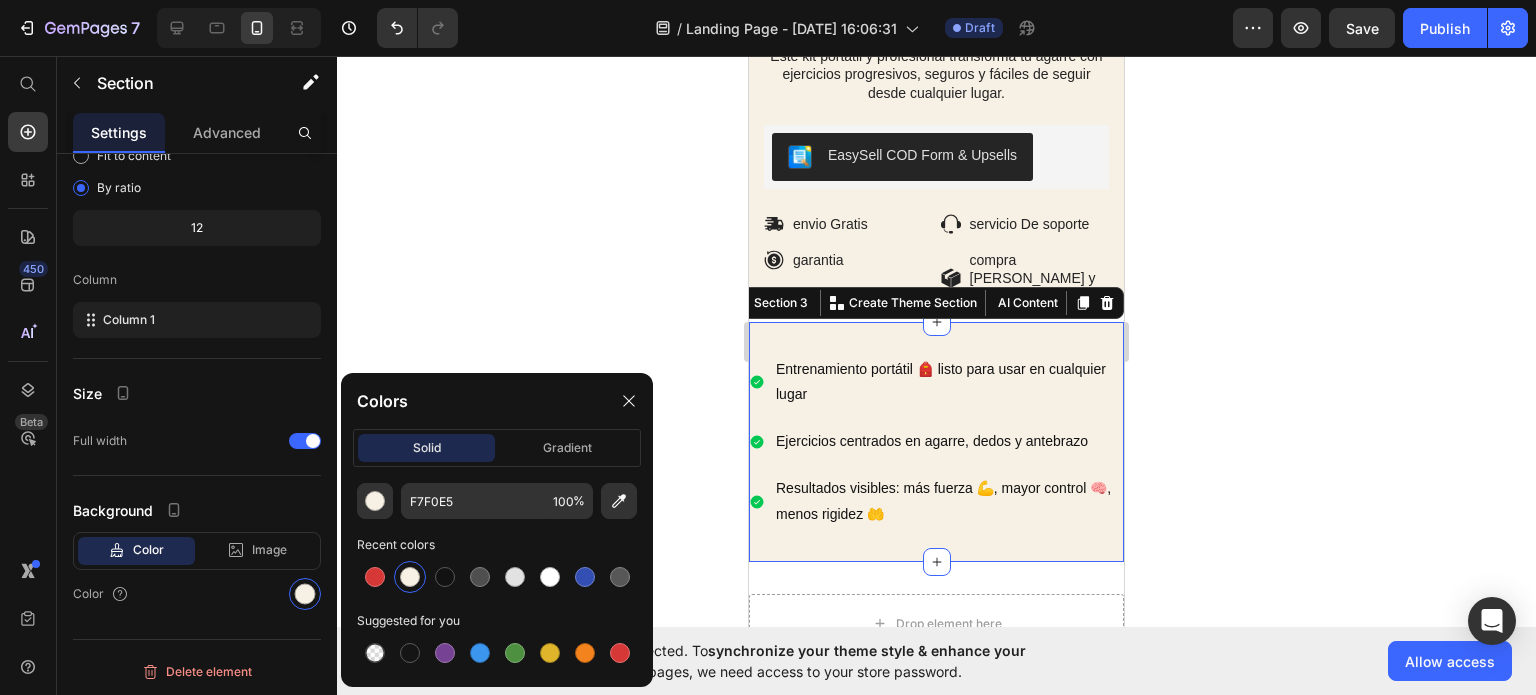 click 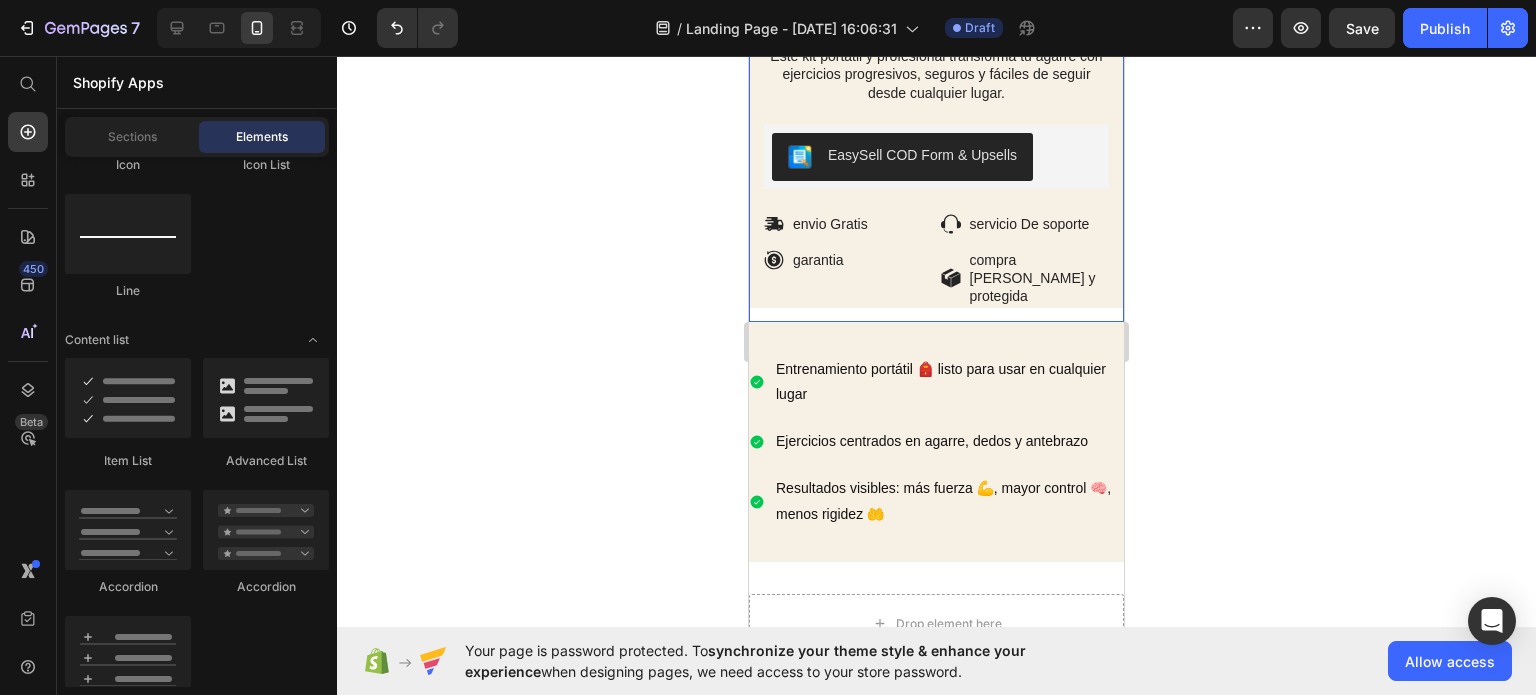click on "Lorem ipsum dolor Text Block Icon Icon Icon Icon Icon Icon List
Drop element here Row Kit de fuerzas mano + ejercitador dedos Product Title $69.900,00 Product Price Icon Icon Icon Icon Icon Icon List (1 total reviews) Text Block Row Recupera la fuerza, confianza y funcionalidad en tus manos y muñecas — sin salir de casa, sin dolor ni citas médicas 💪 Este kit portátil y profesional transforma tu agarre con ejercicios progresivos, seguros y fáciles de seguir desde cualquier lugar. Text Block EasySell COD Form & Upsells EasySell COD
Icon envio Gratis  Text Block Row
Icon servicio De soporte Text Block Row Row
Icon garantia Text Block Row
Icon compra [PERSON_NAME] y  protegida Text [GEOGRAPHIC_DATA]" at bounding box center (936, 62) 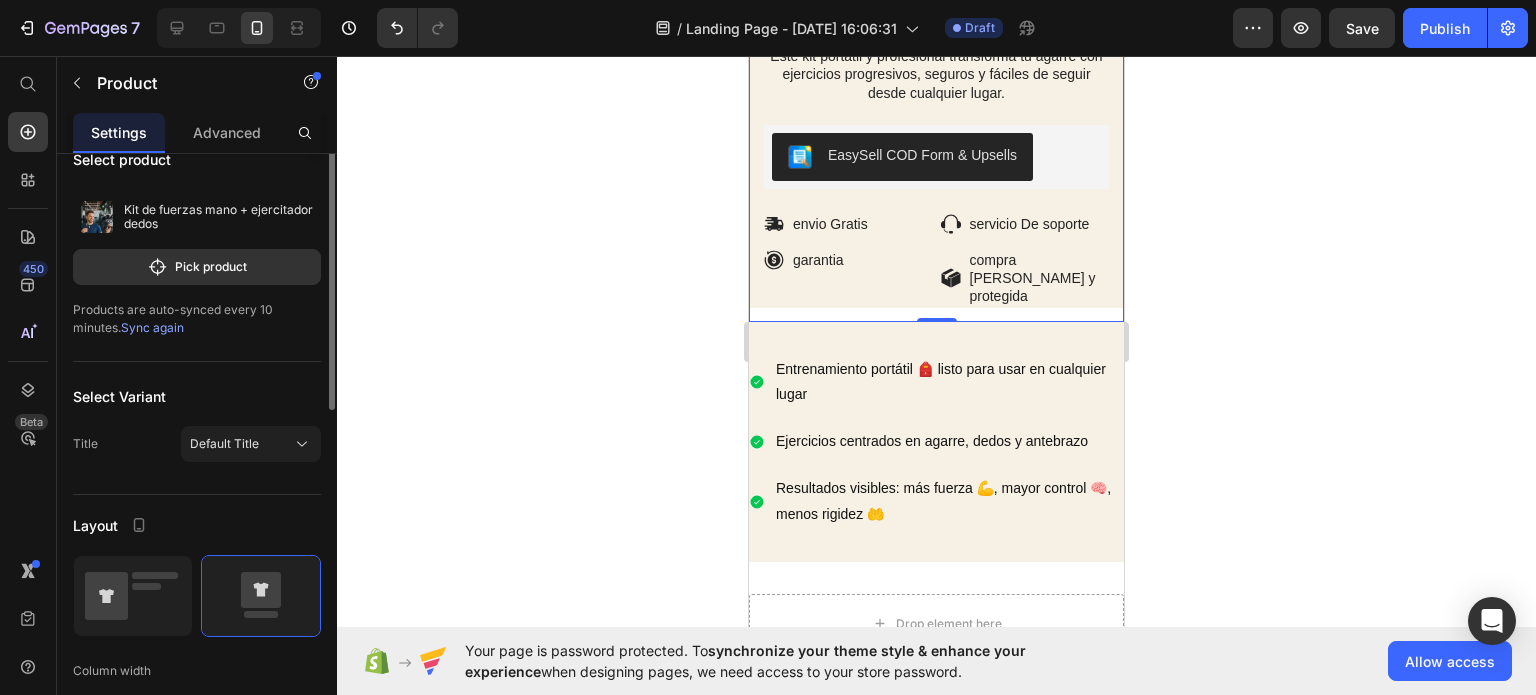 scroll, scrollTop: 0, scrollLeft: 0, axis: both 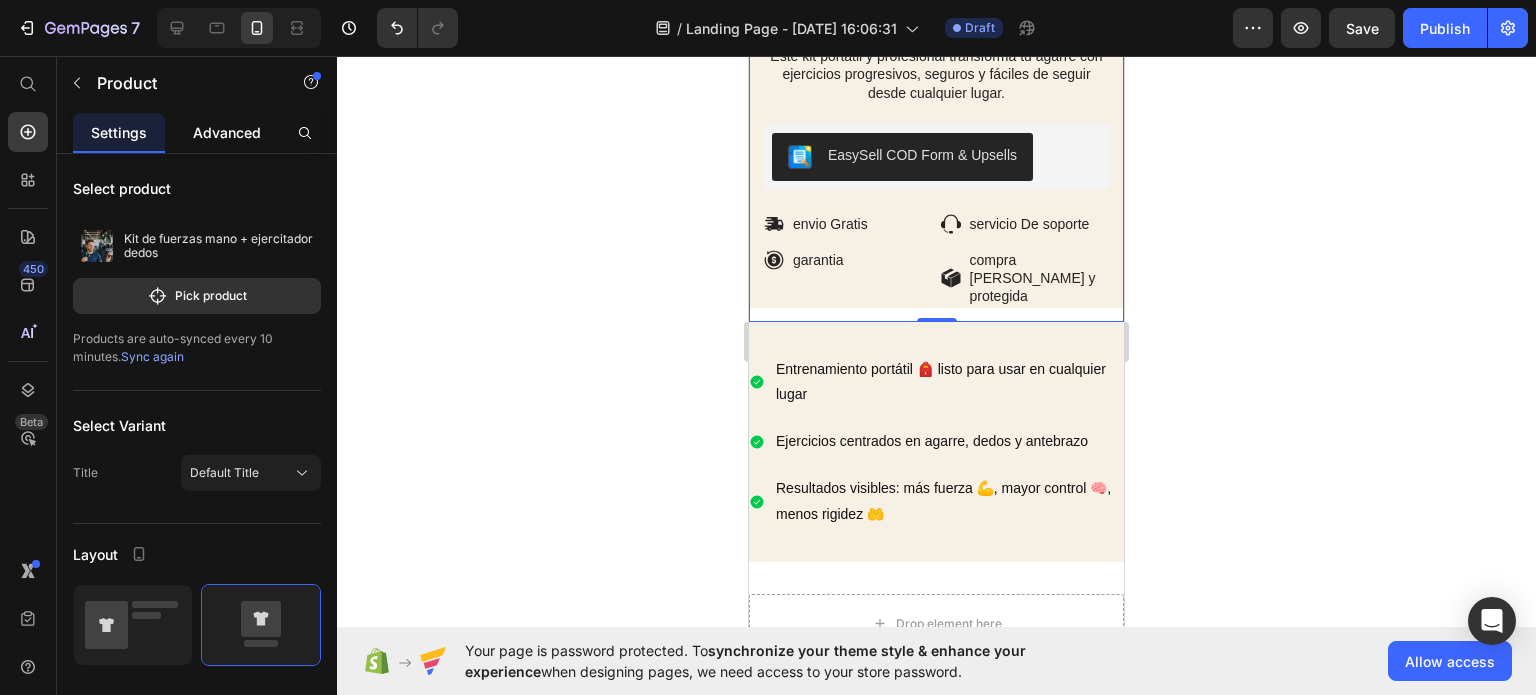 click on "Advanced" at bounding box center (227, 132) 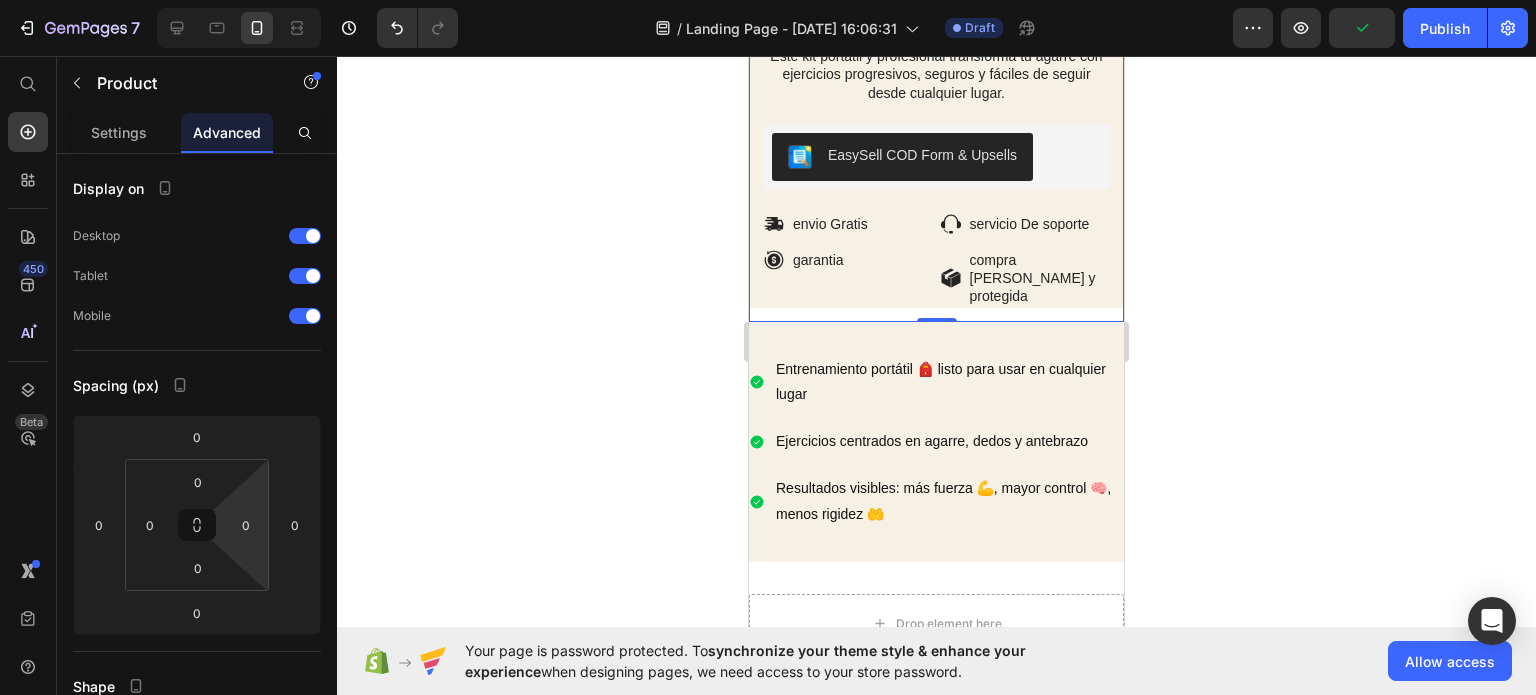 scroll, scrollTop: 704, scrollLeft: 0, axis: vertical 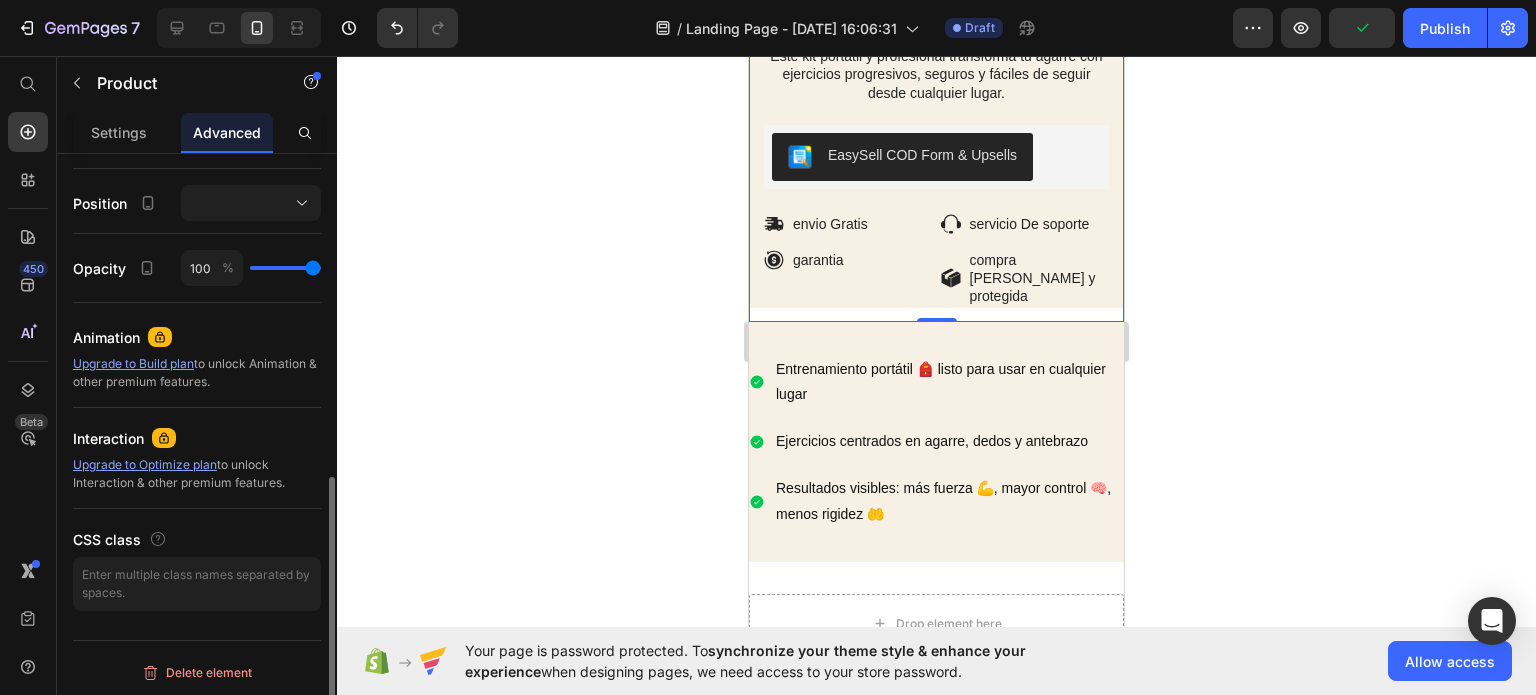 click 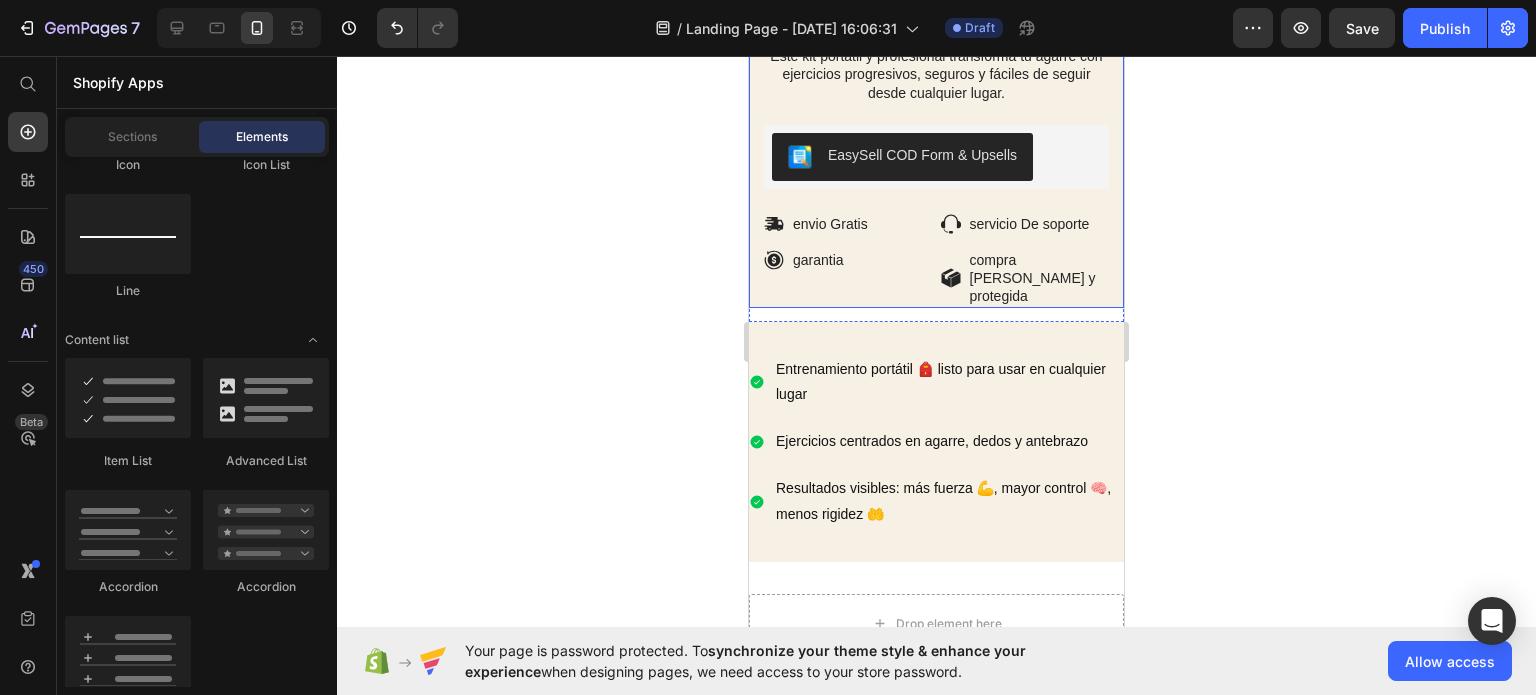 click on "Icon envio Gratis  Text Block Row" at bounding box center [848, 224] 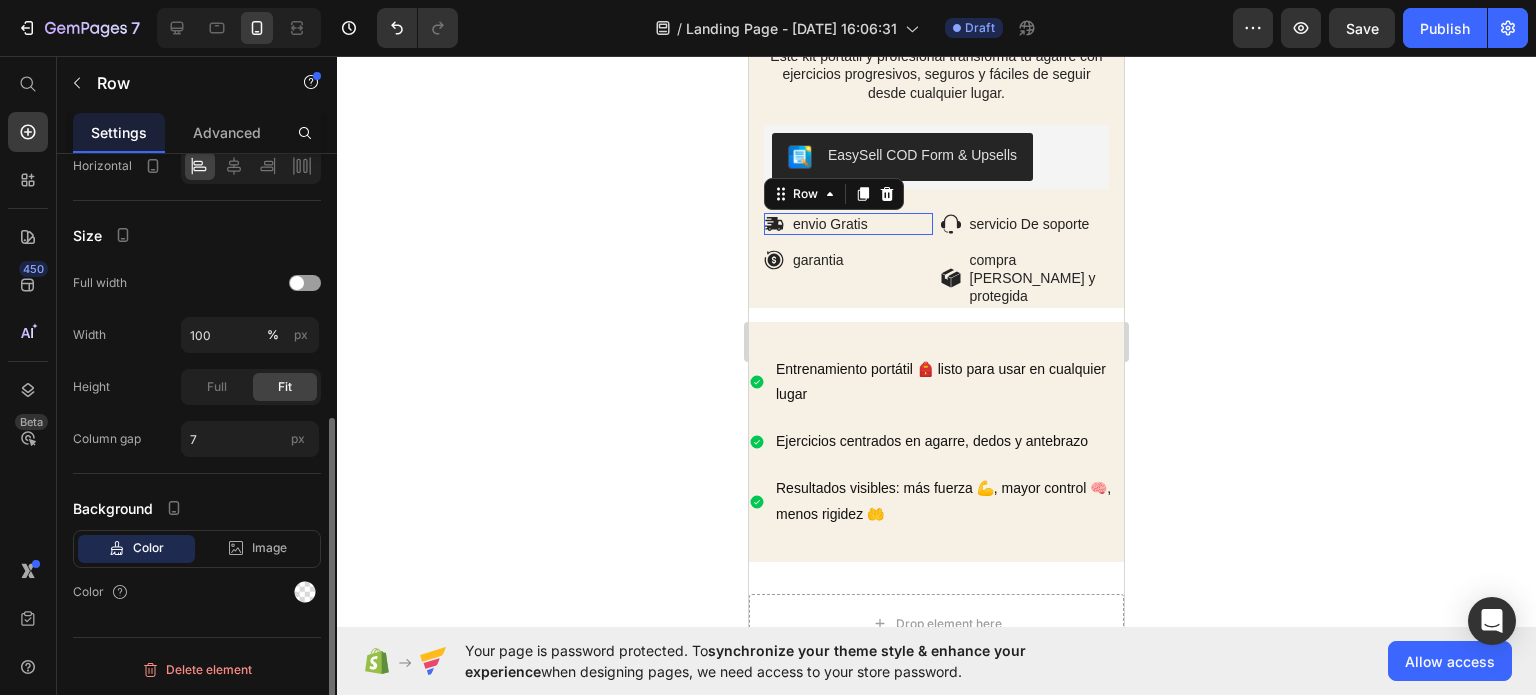 scroll, scrollTop: 0, scrollLeft: 0, axis: both 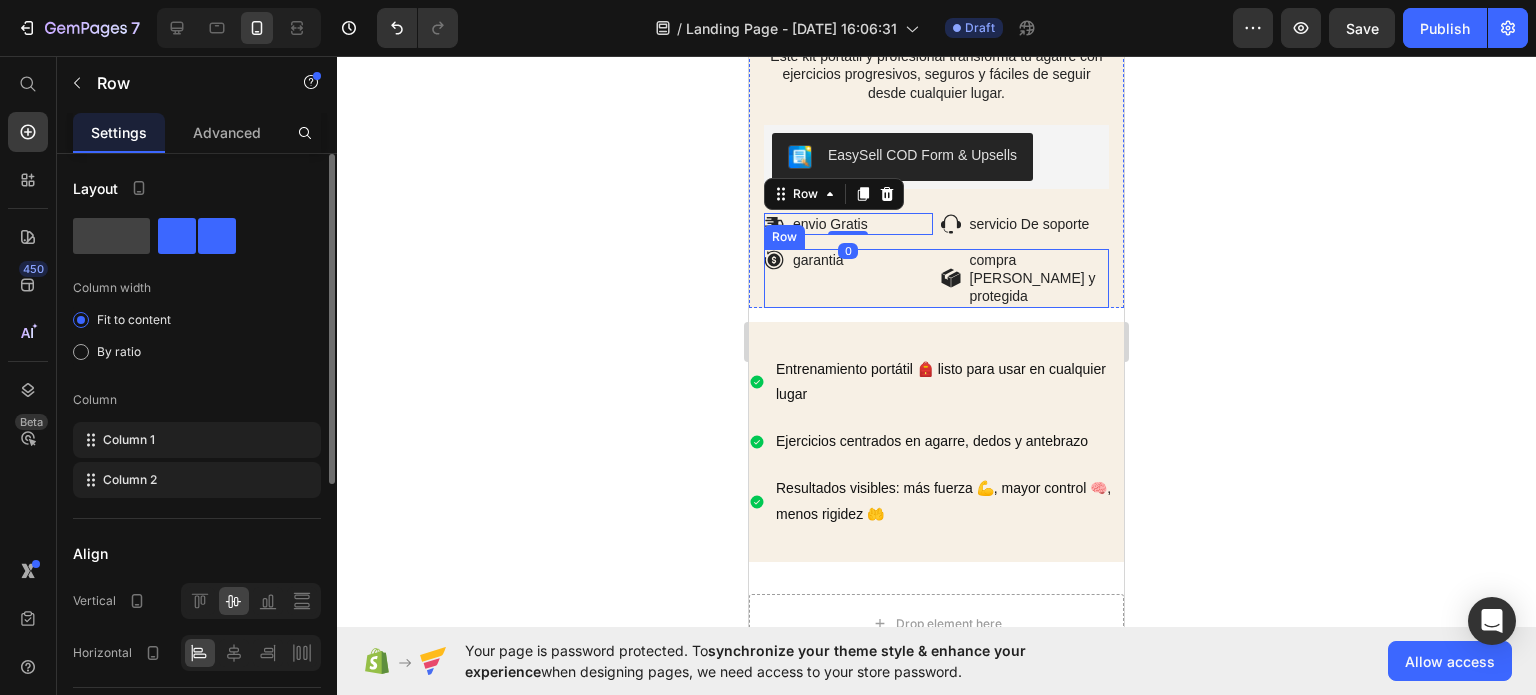 click on "Icon garantia Text Block Row" at bounding box center (848, 278) 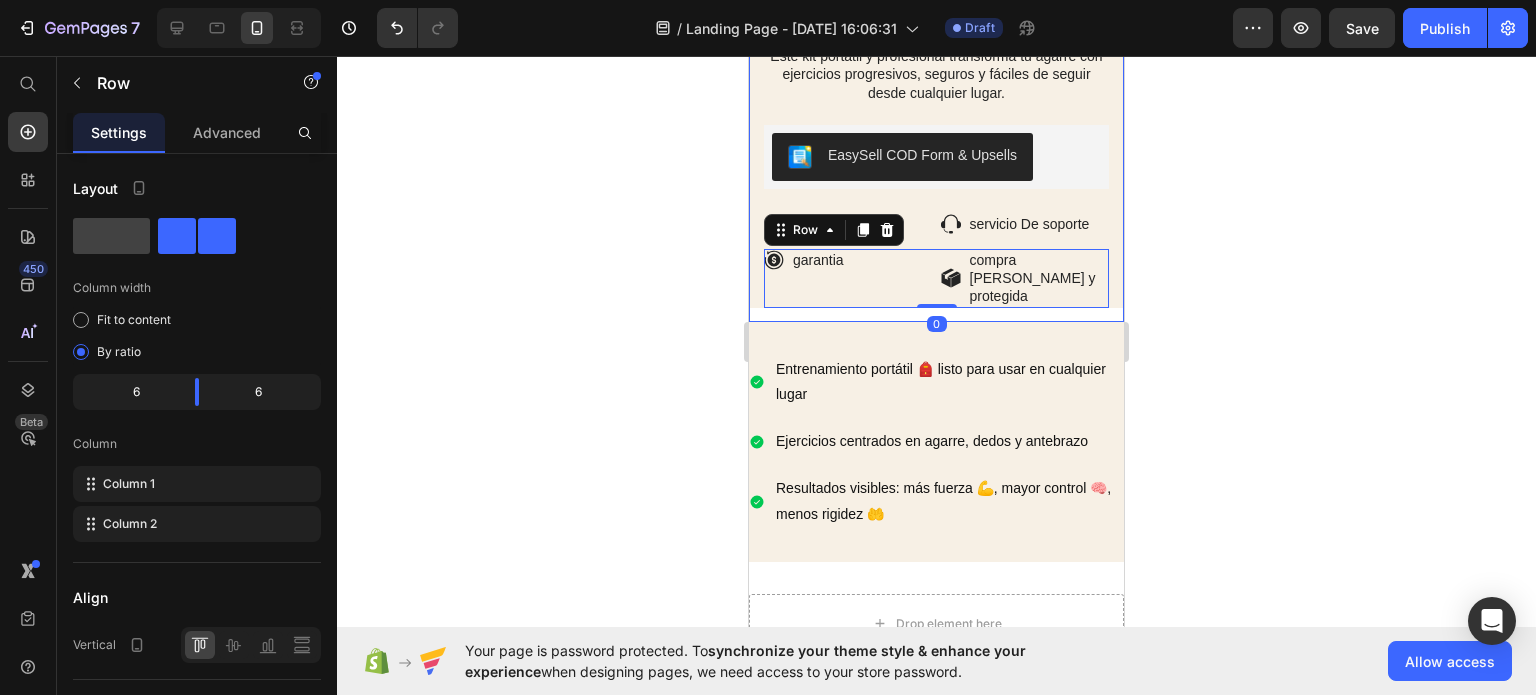 click on "Lorem ipsum dolor Text Block Icon Icon Icon Icon Icon Icon List
Drop element here Row Kit de fuerzas mano + ejercitador dedos Product Title $69.900,00 Product Price Icon Icon Icon Icon Icon Icon List (1 total reviews) Text Block Row Recupera la fuerza, confianza y funcionalidad en tus manos y muñecas — sin salir de casa, sin dolor ni citas médicas 💪 Este kit portátil y profesional transforma tu agarre con ejercicios progresivos, seguros y fáciles de seguir desde cualquier lugar. Text Block EasySell COD Form & Upsells EasySell COD
Icon envio Gratis  Text Block Row
Icon servicio De soporte Text Block Row Row
Icon garantia Text Block Row
Icon compra [PERSON_NAME] y  protegida Text Block Row Row   0 Row" at bounding box center [936, 62] 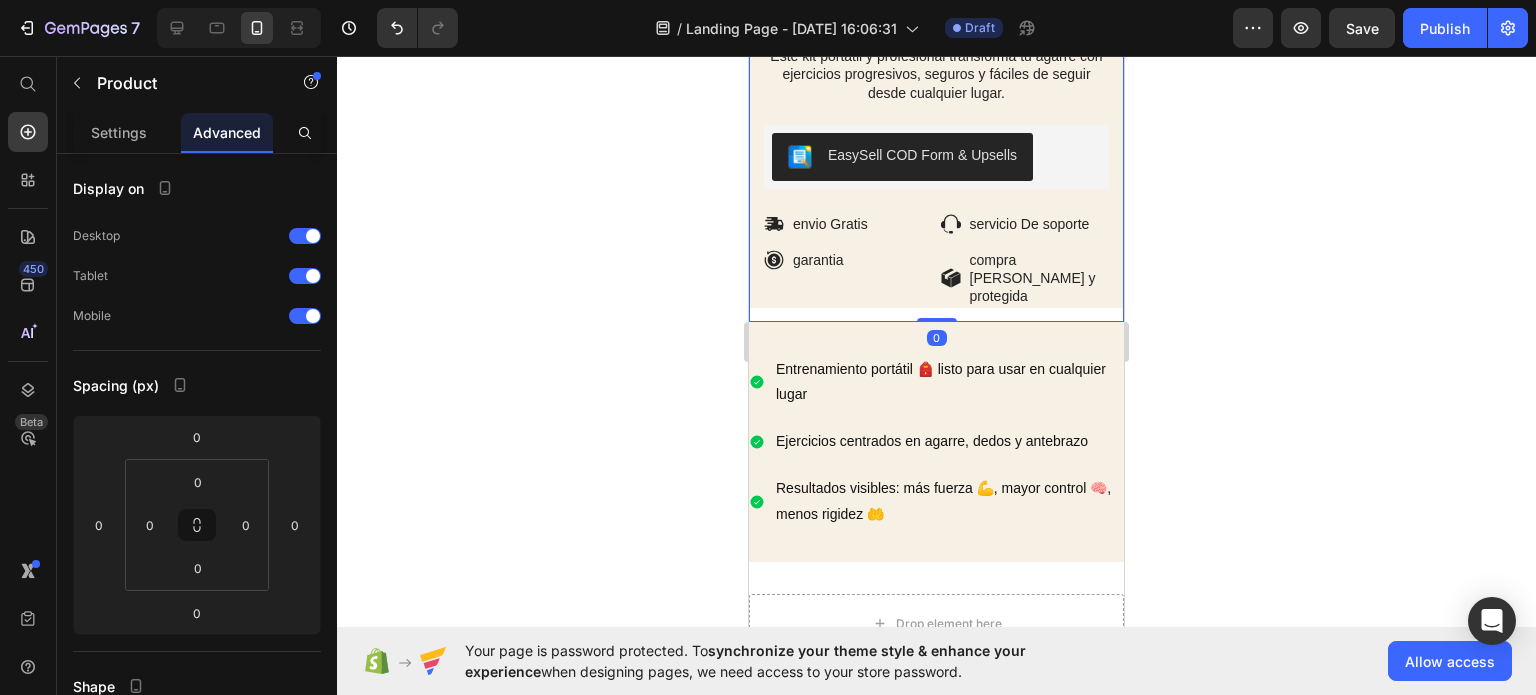 click on "Settings Advanced" at bounding box center [197, 133] 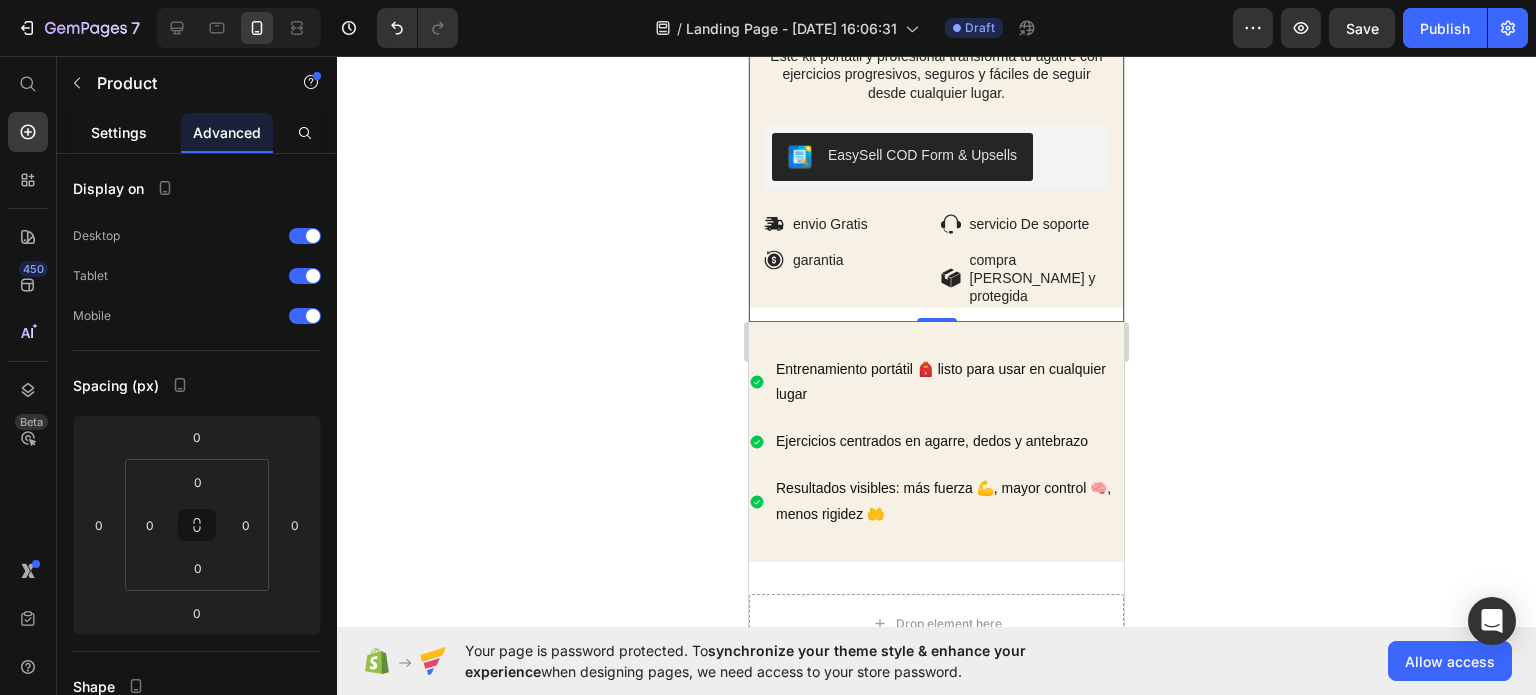 click on "Settings" 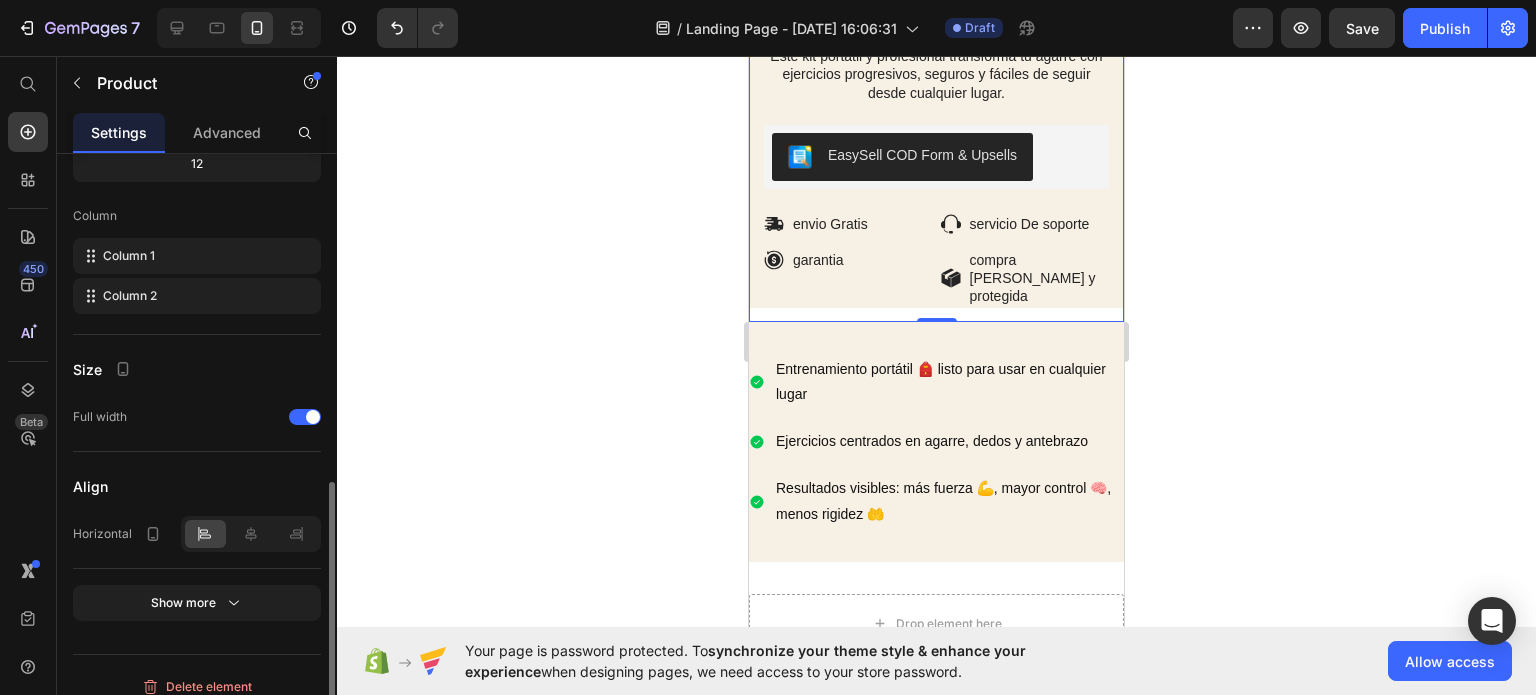 scroll, scrollTop: 655, scrollLeft: 0, axis: vertical 